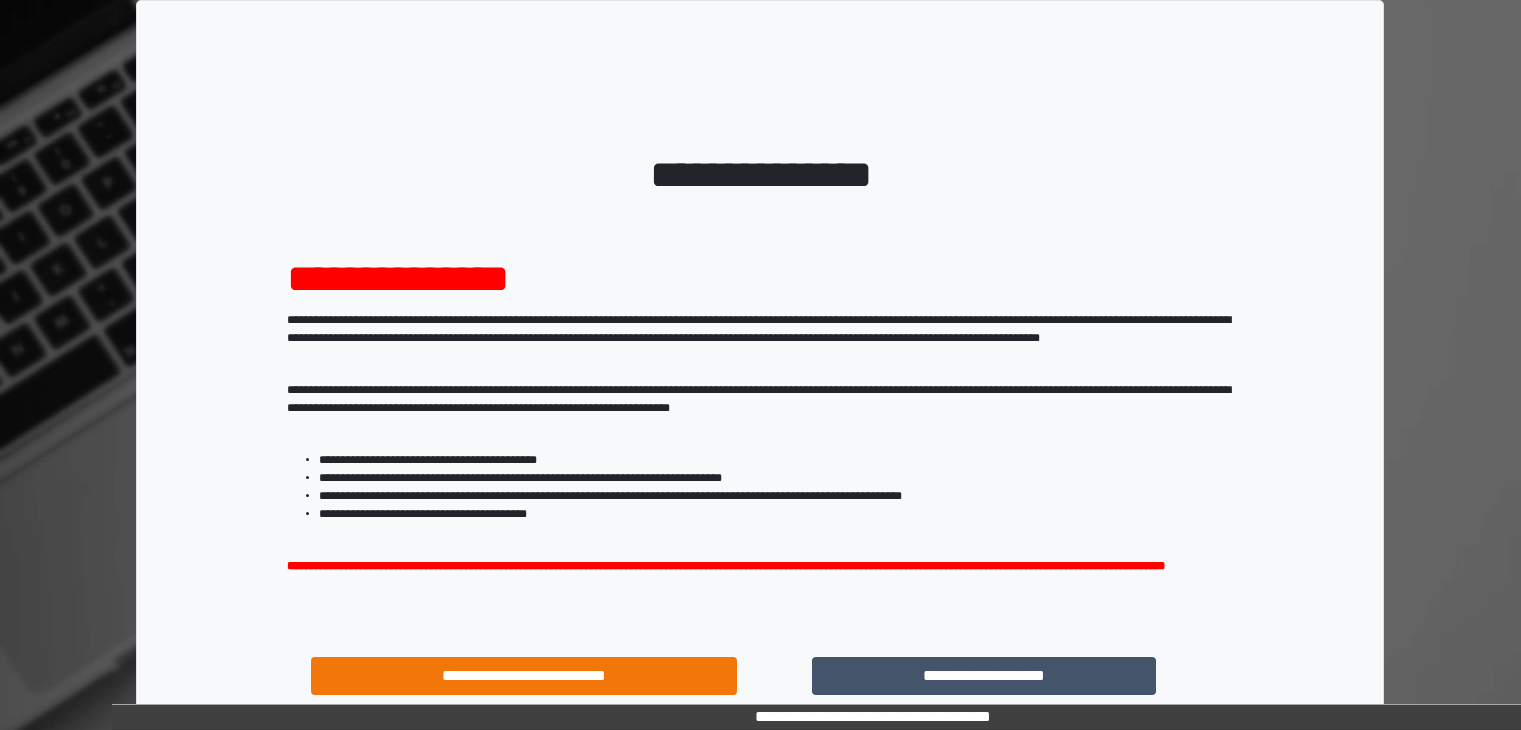 scroll, scrollTop: 0, scrollLeft: 0, axis: both 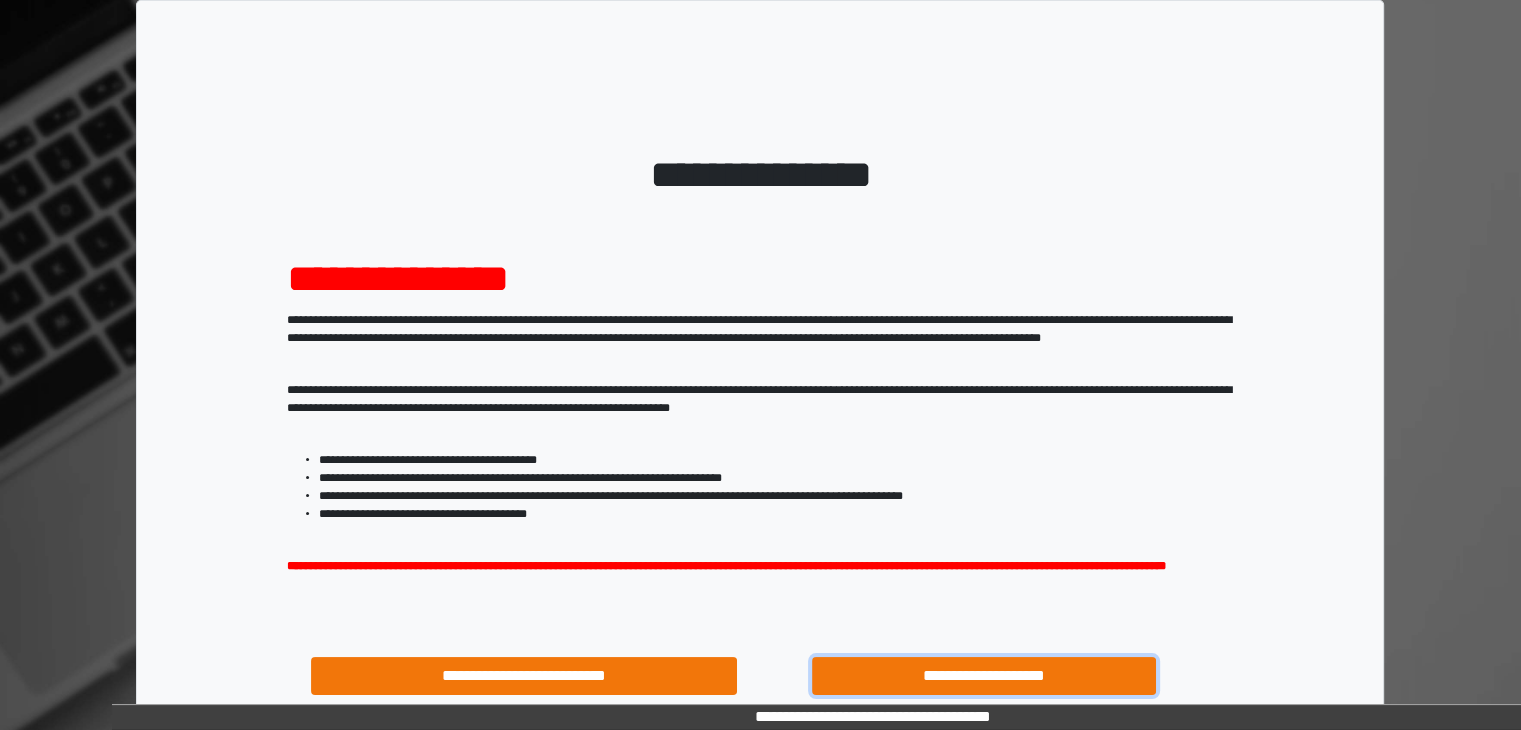 click on "**********" at bounding box center (984, 676) 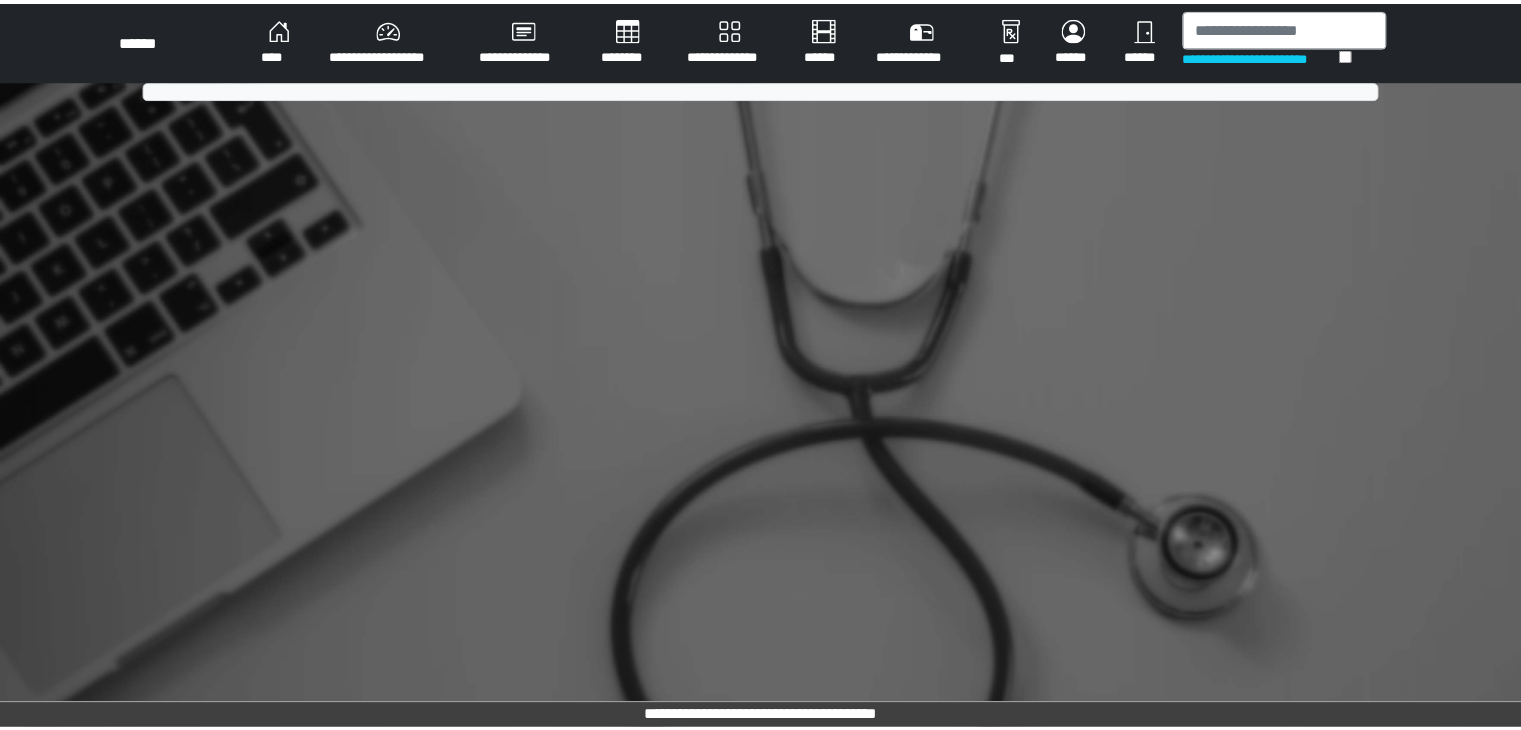 scroll, scrollTop: 0, scrollLeft: 0, axis: both 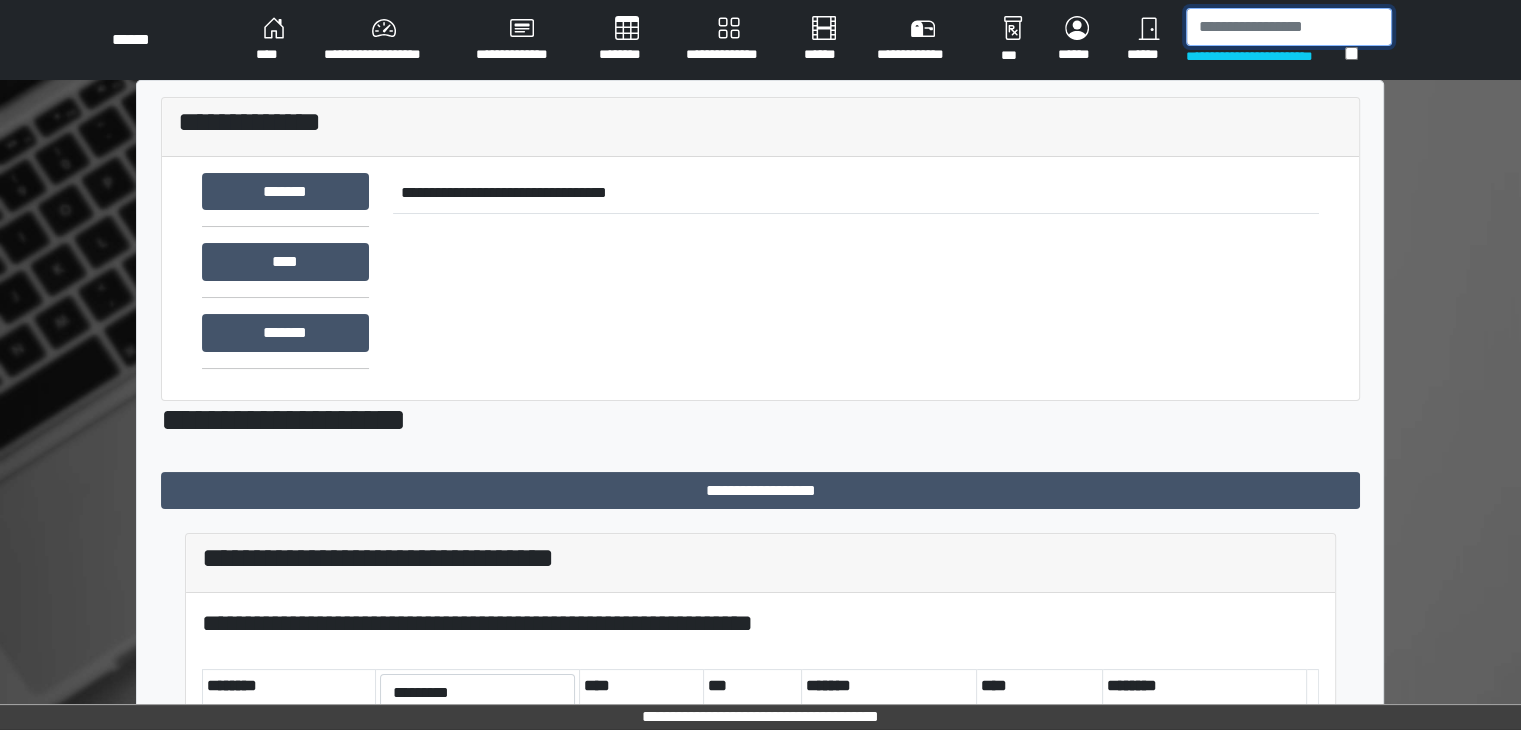 click at bounding box center [1289, 27] 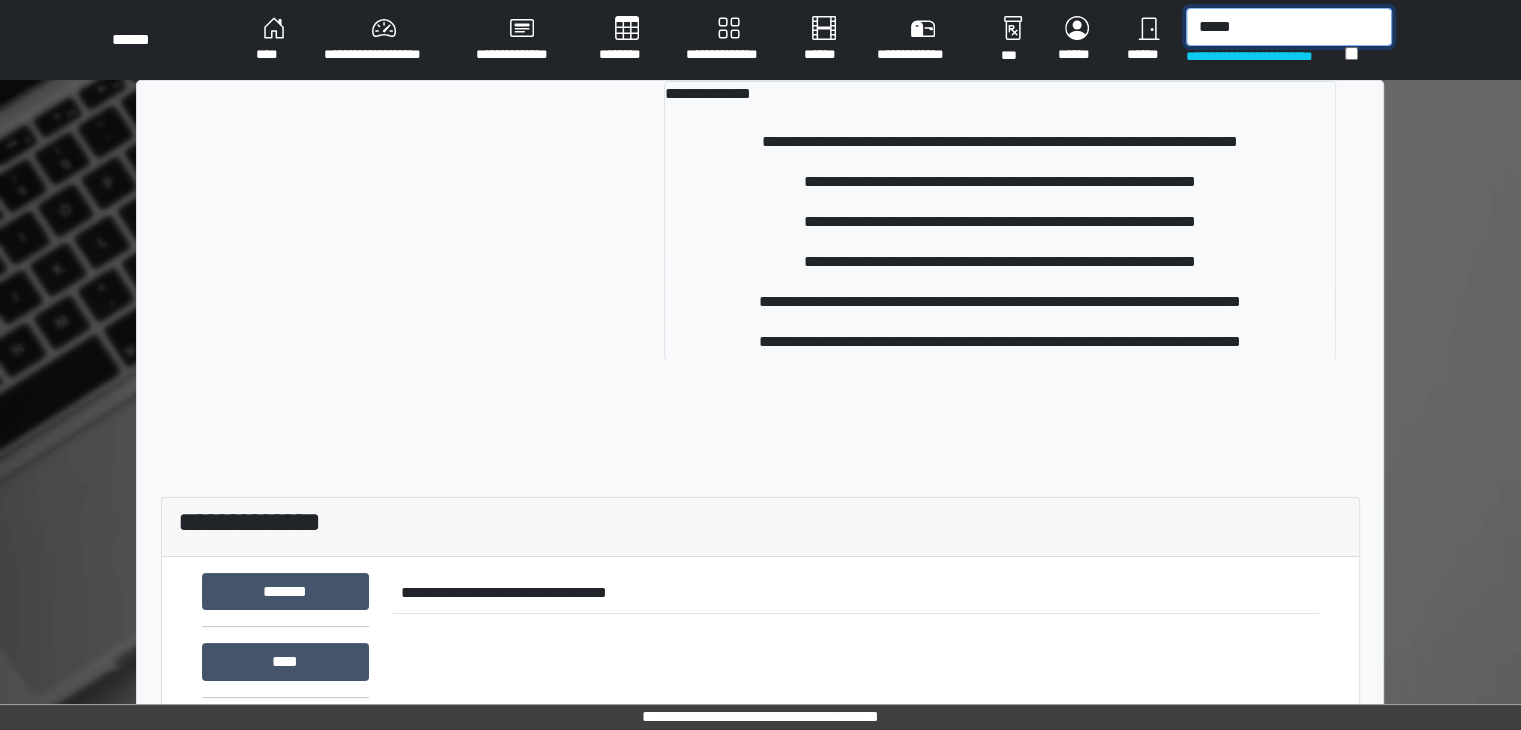type on "*****" 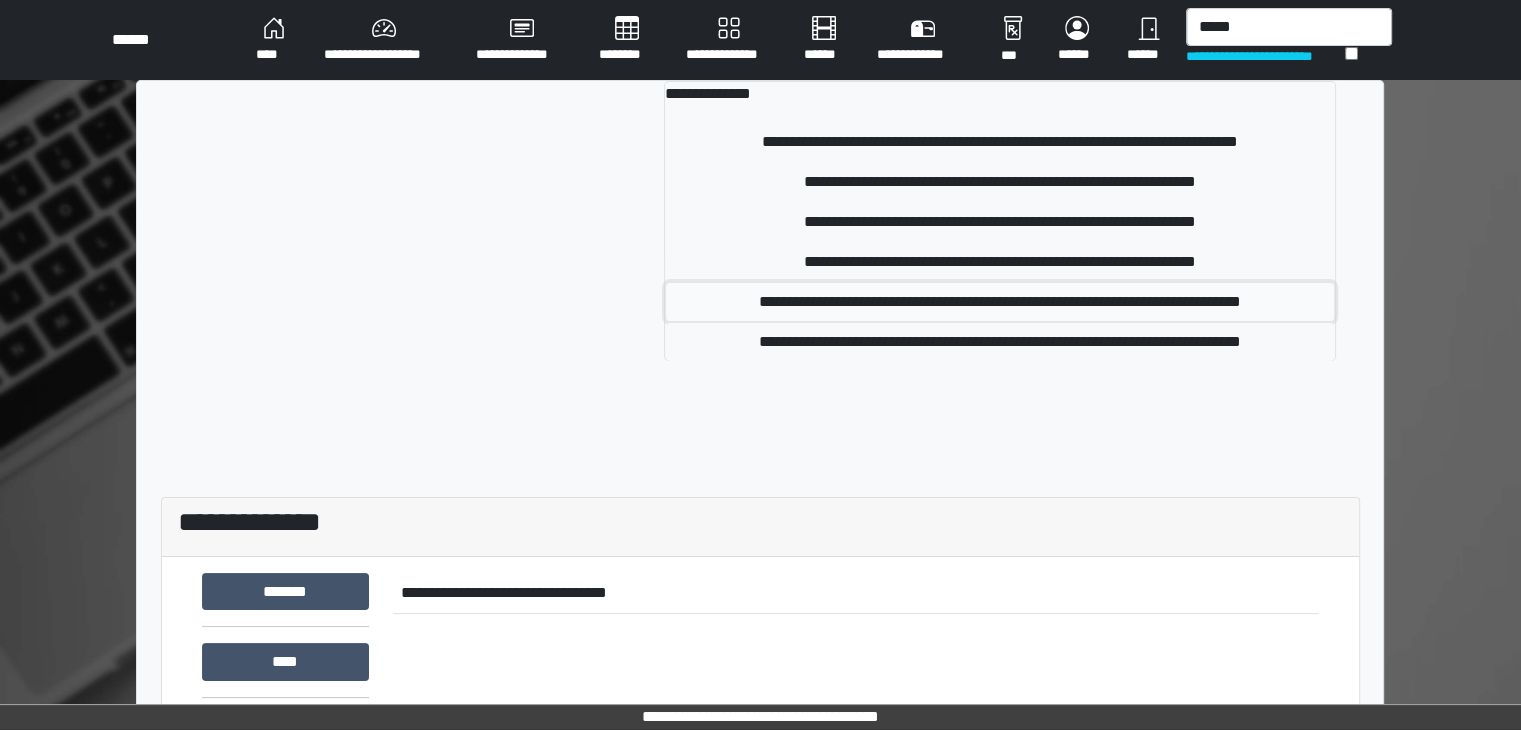 click on "**********" at bounding box center (1000, 302) 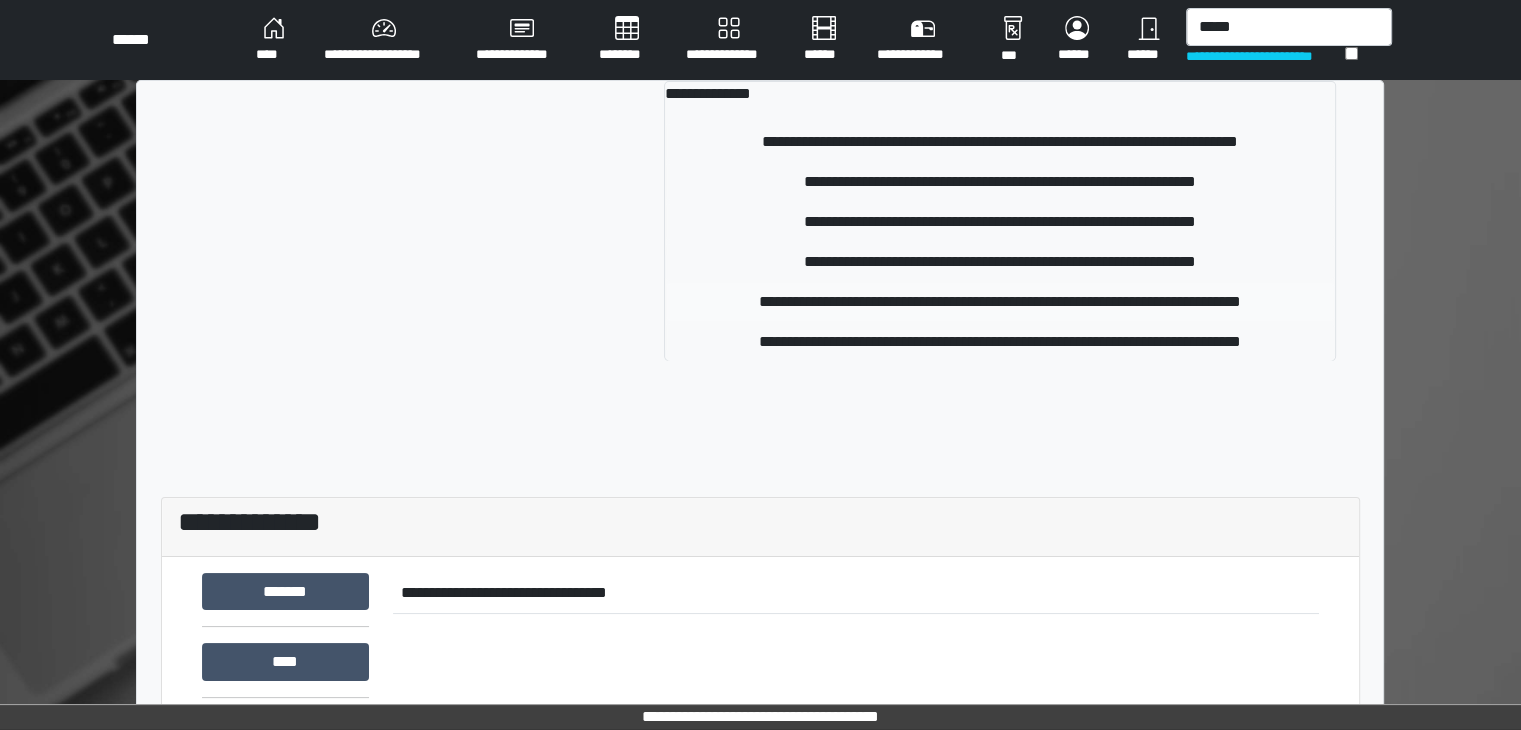 type 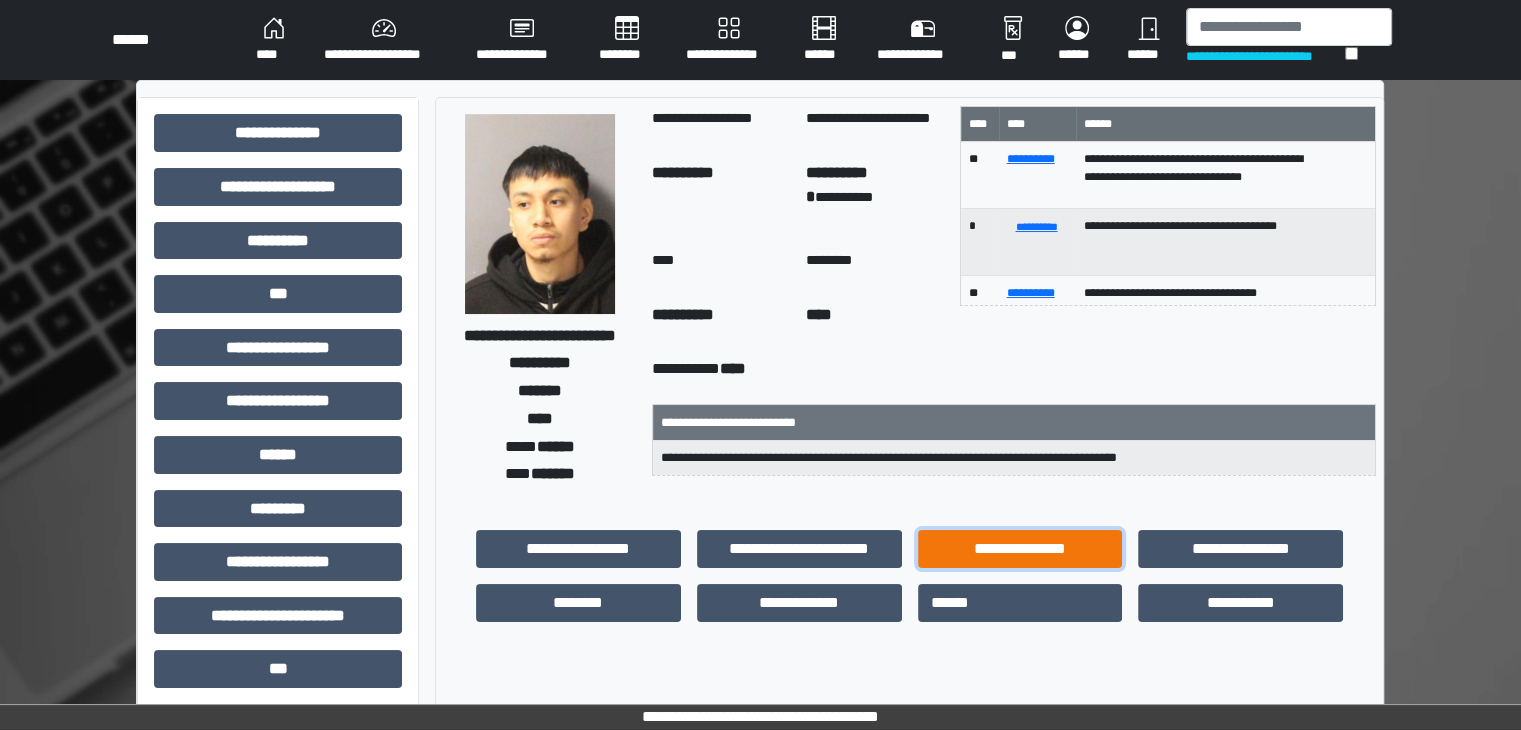 click on "**********" at bounding box center (1020, 549) 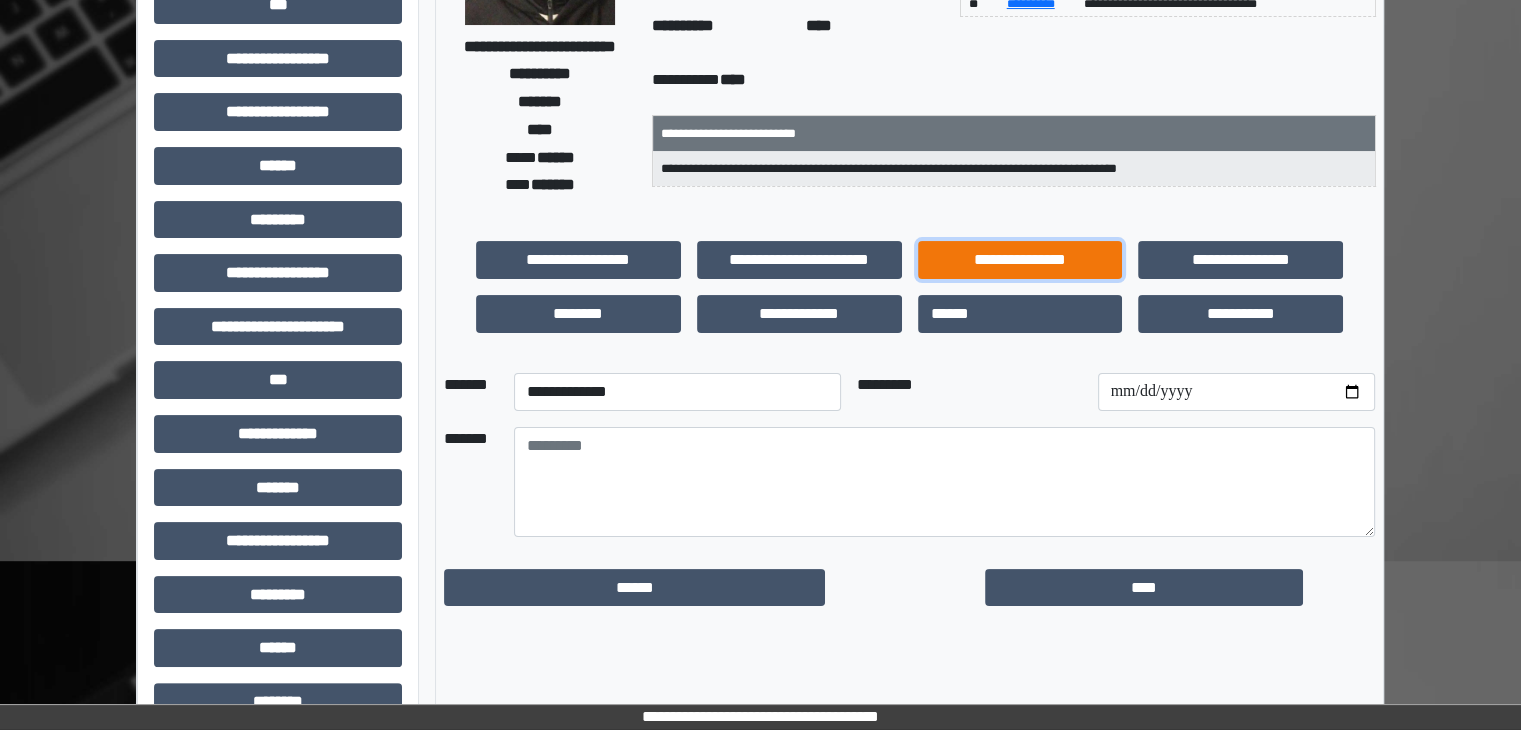 scroll, scrollTop: 400, scrollLeft: 0, axis: vertical 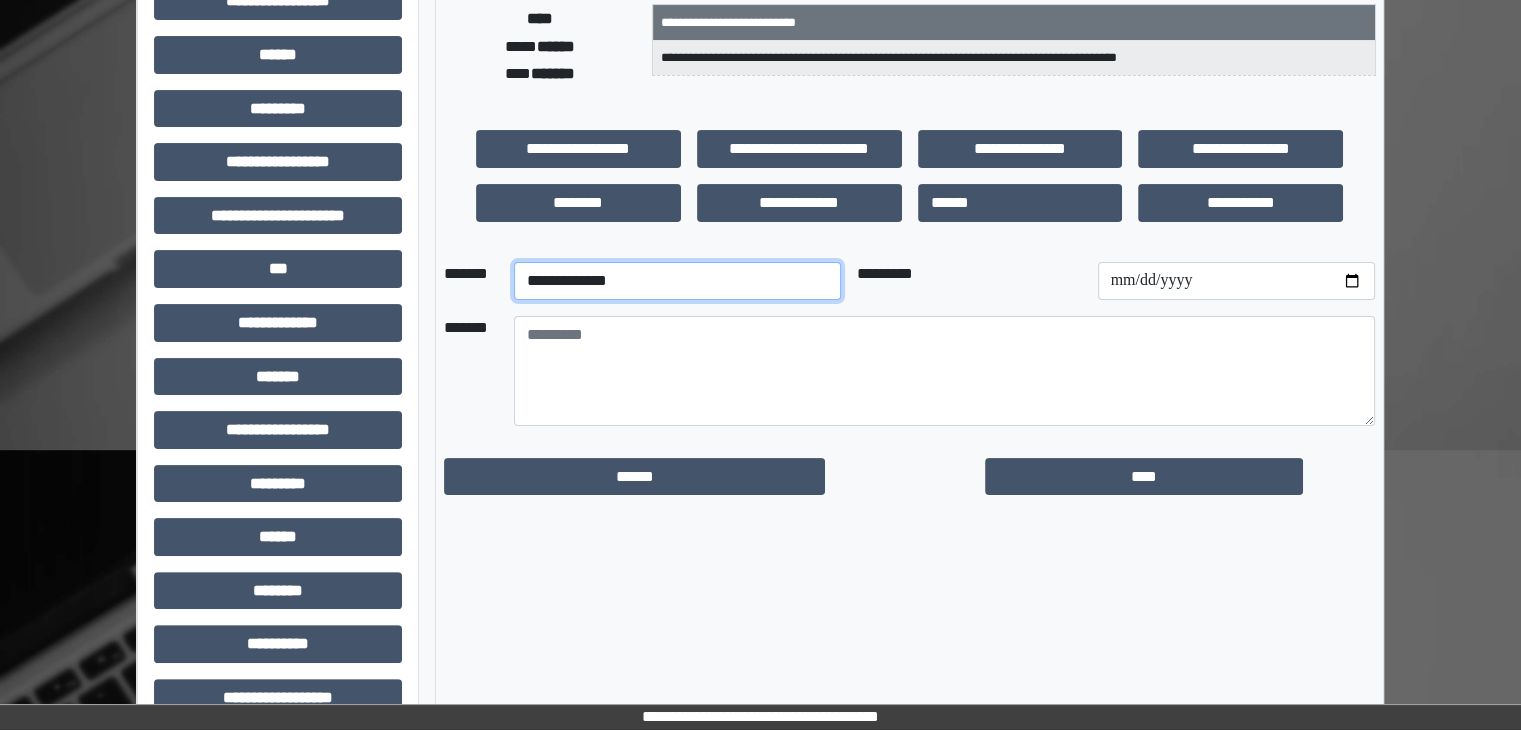 click on "**********" at bounding box center (677, 281) 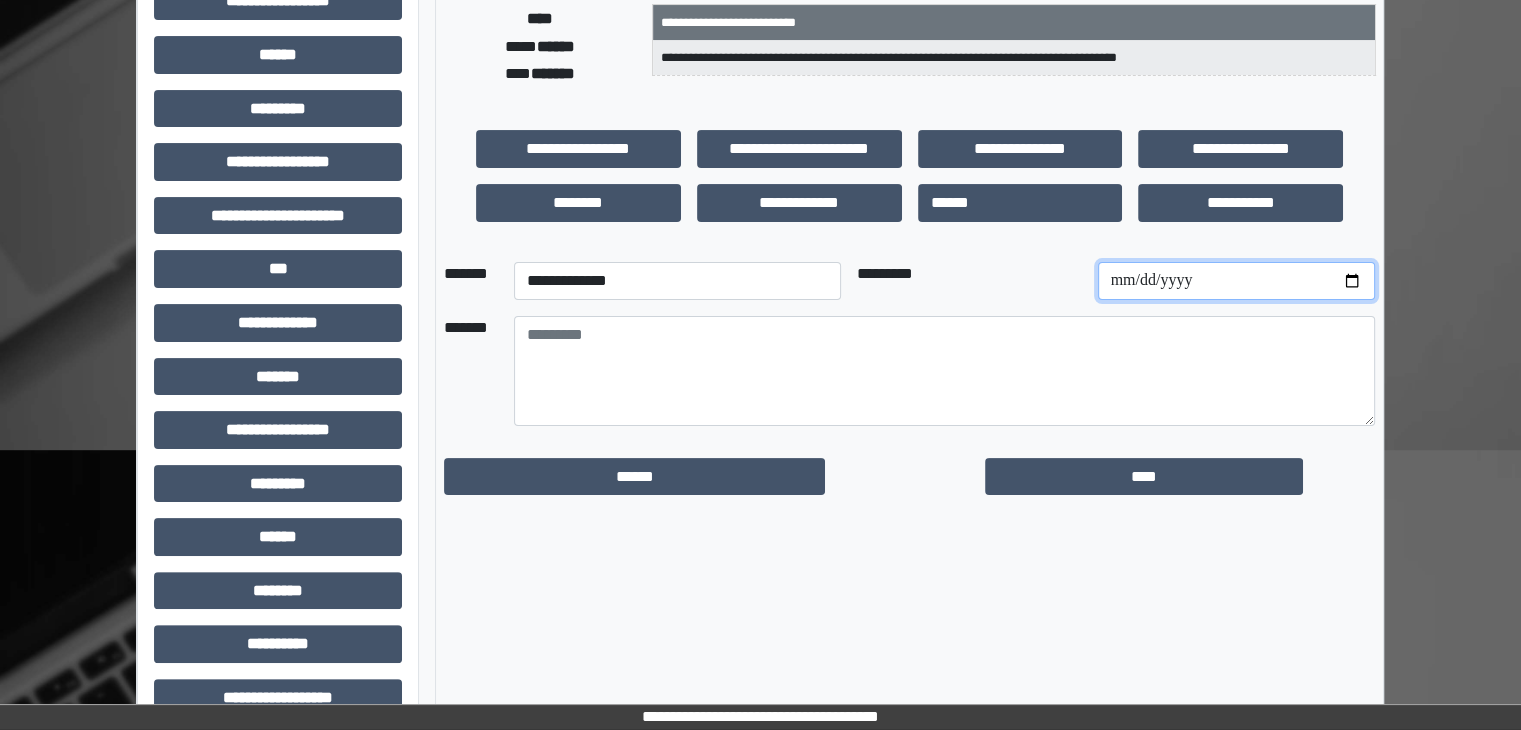 click at bounding box center (1236, 281) 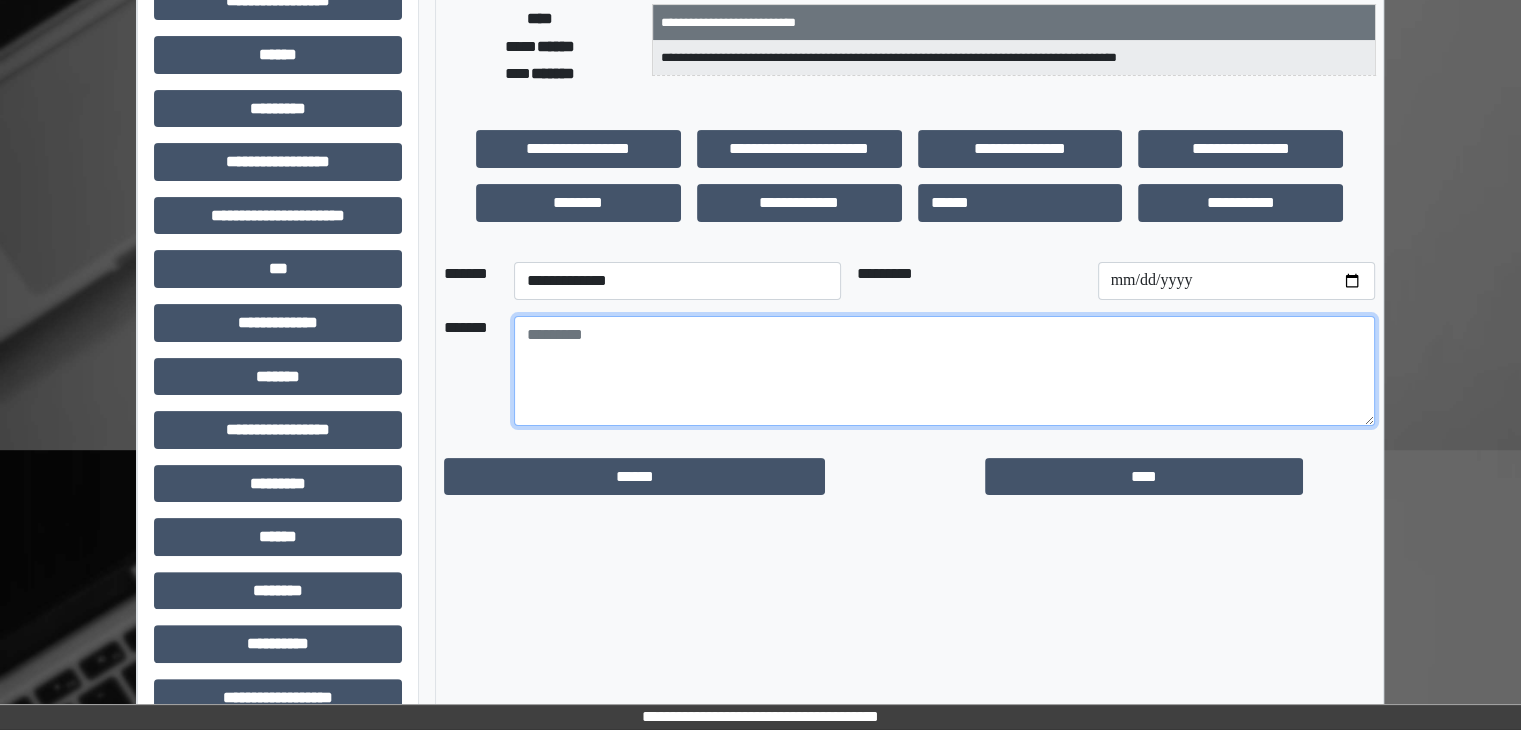 click at bounding box center [944, 371] 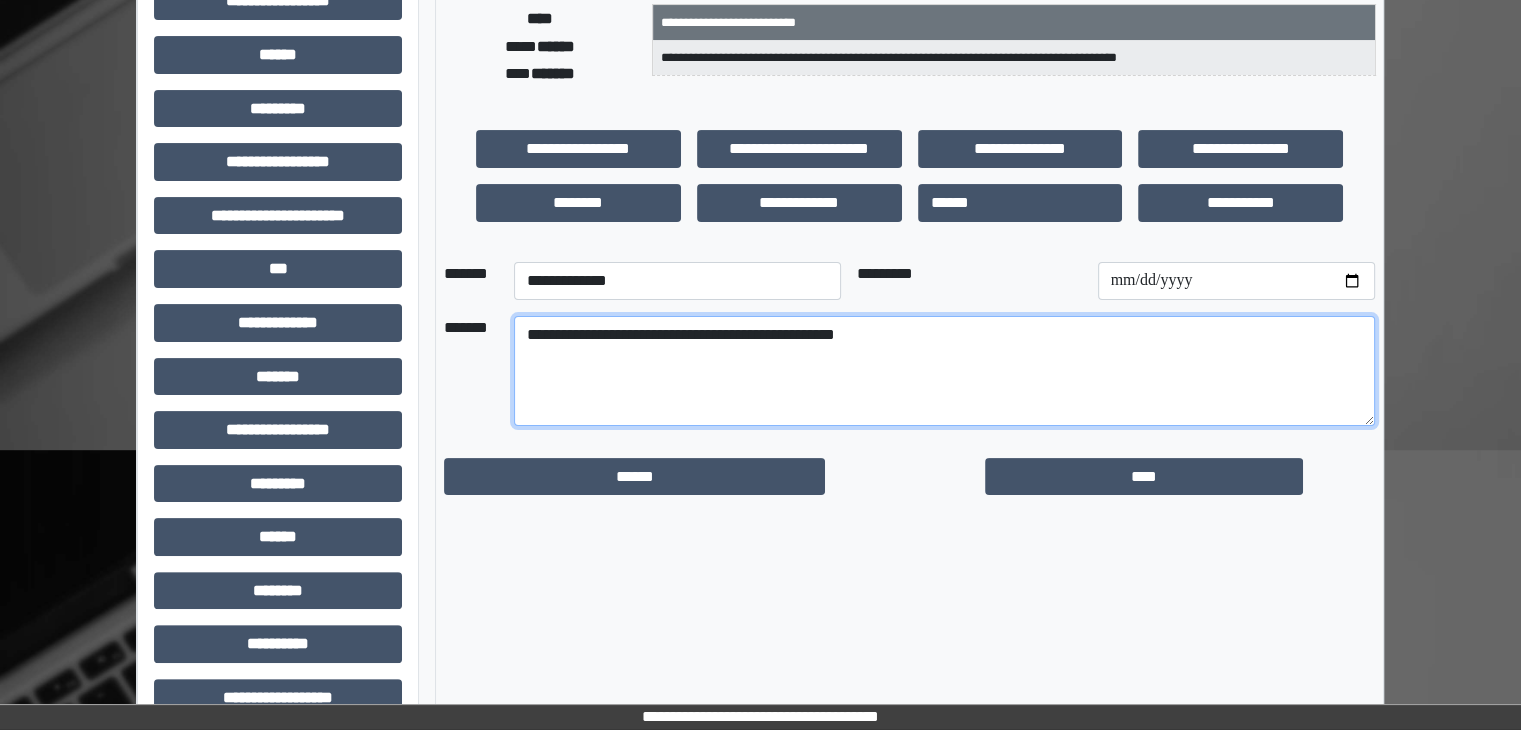click on "**********" at bounding box center [944, 371] 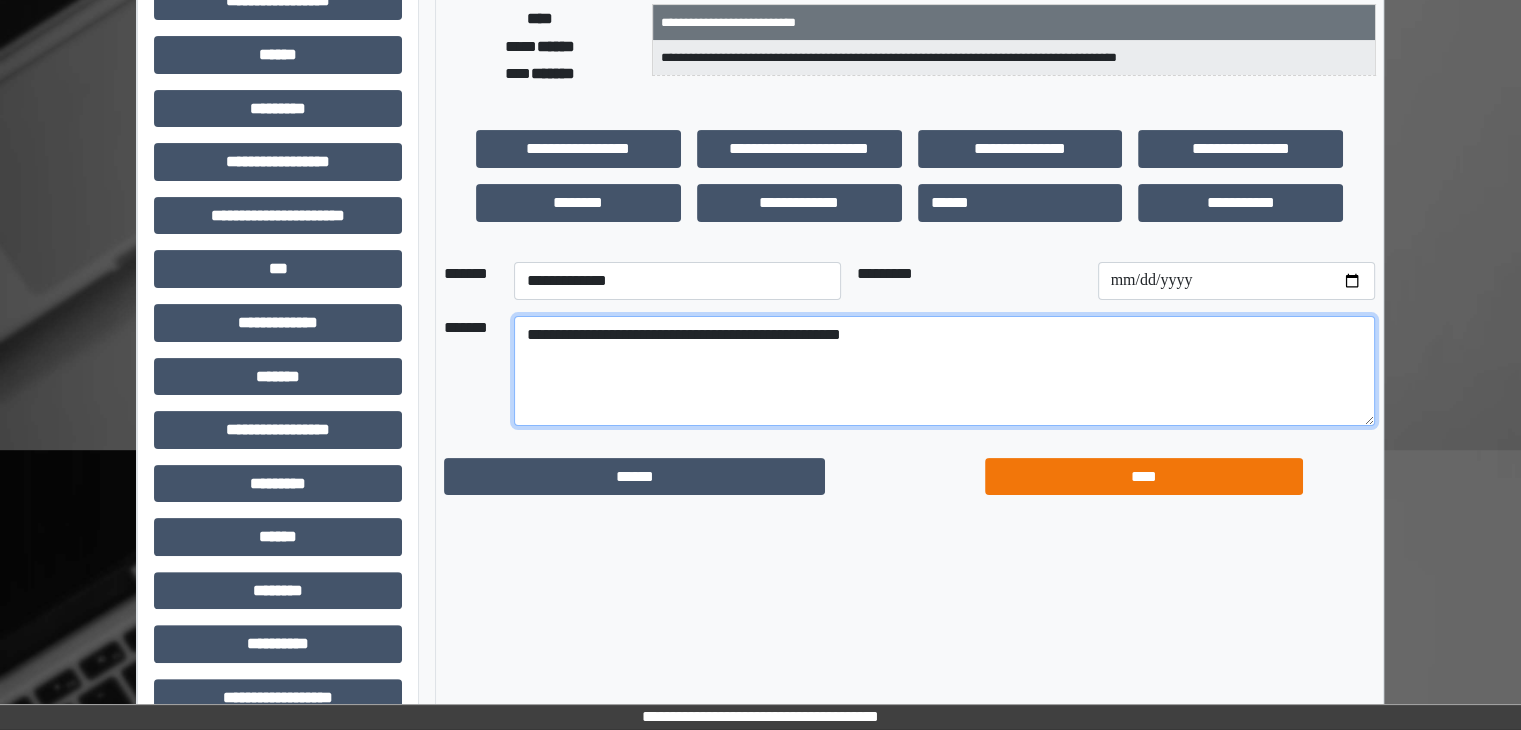 type on "**********" 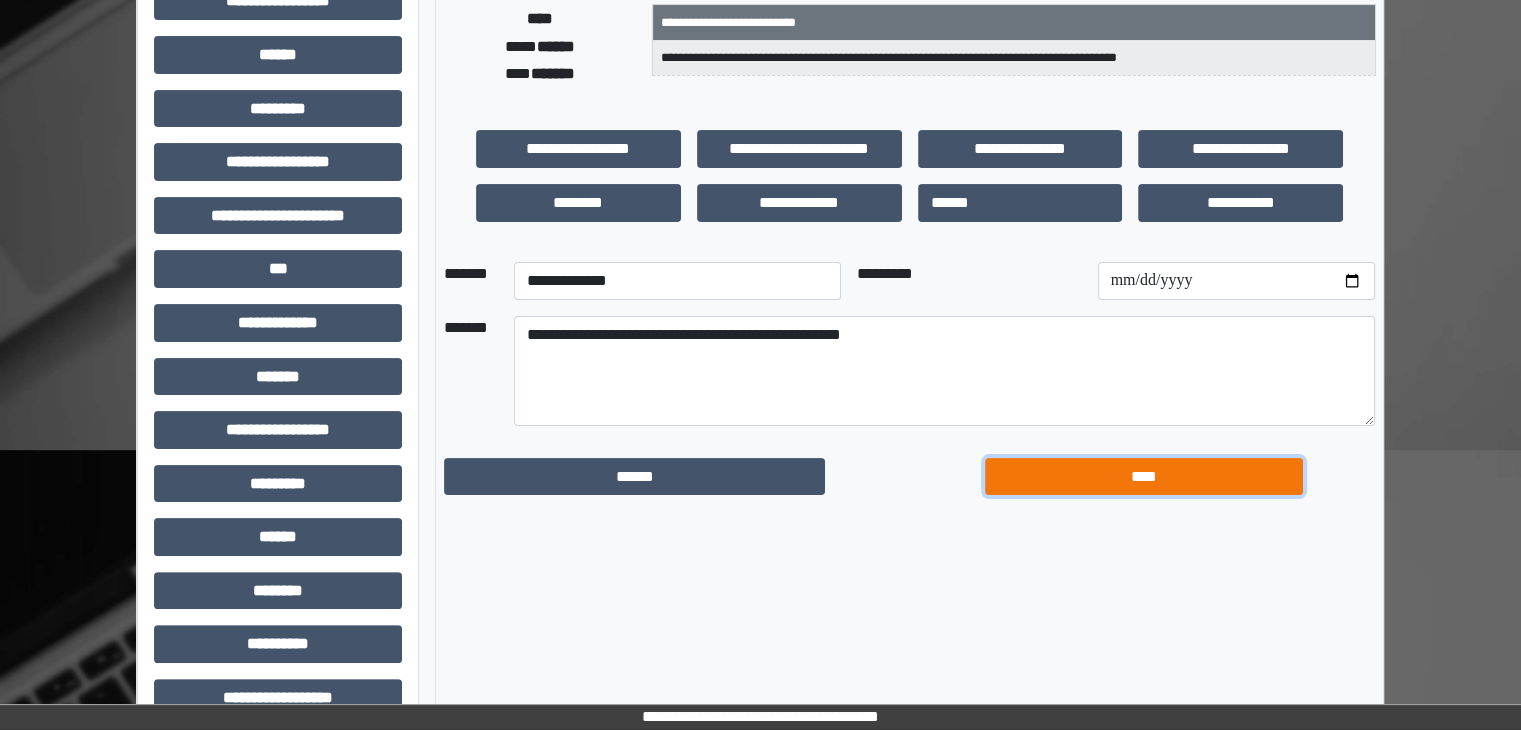 click on "****" at bounding box center (1144, 477) 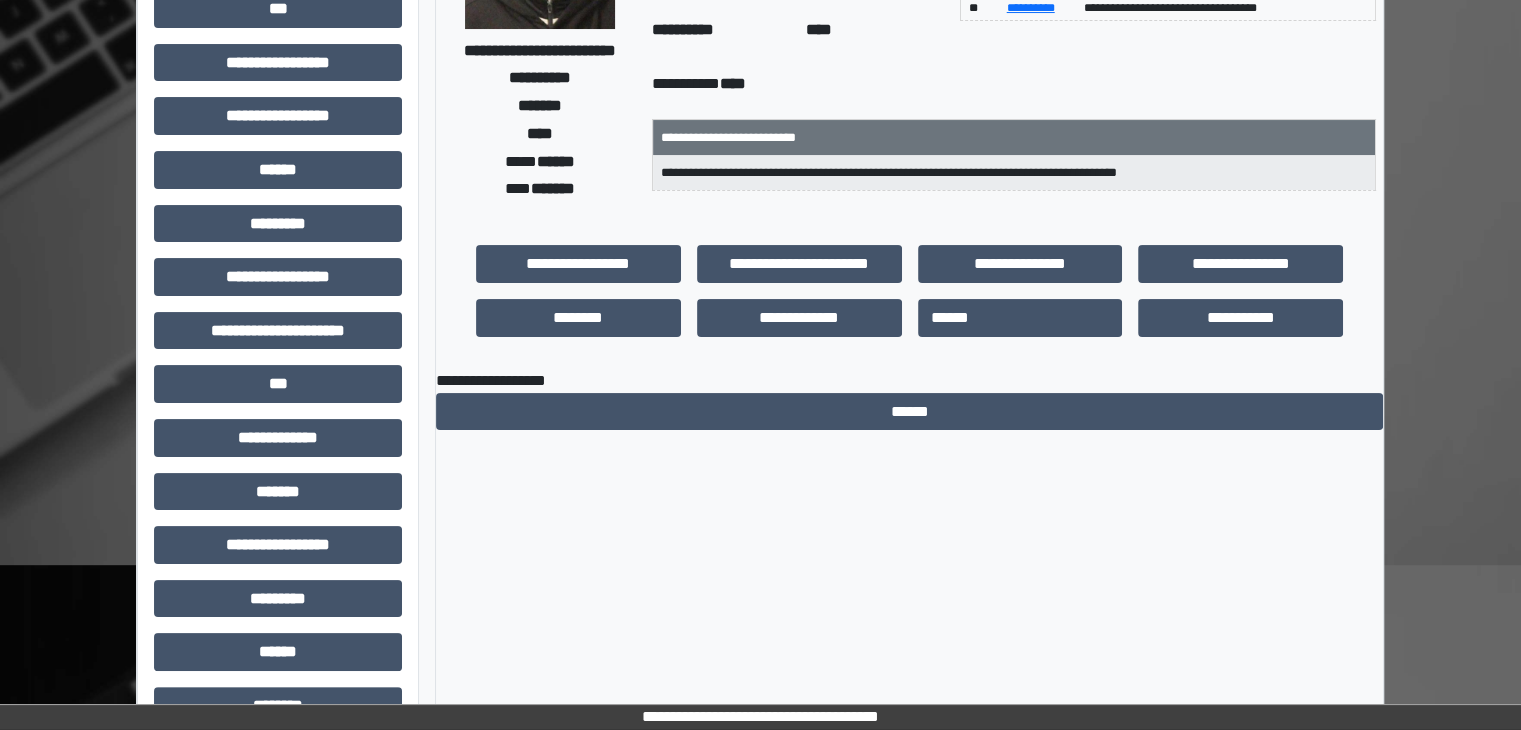 scroll, scrollTop: 0, scrollLeft: 0, axis: both 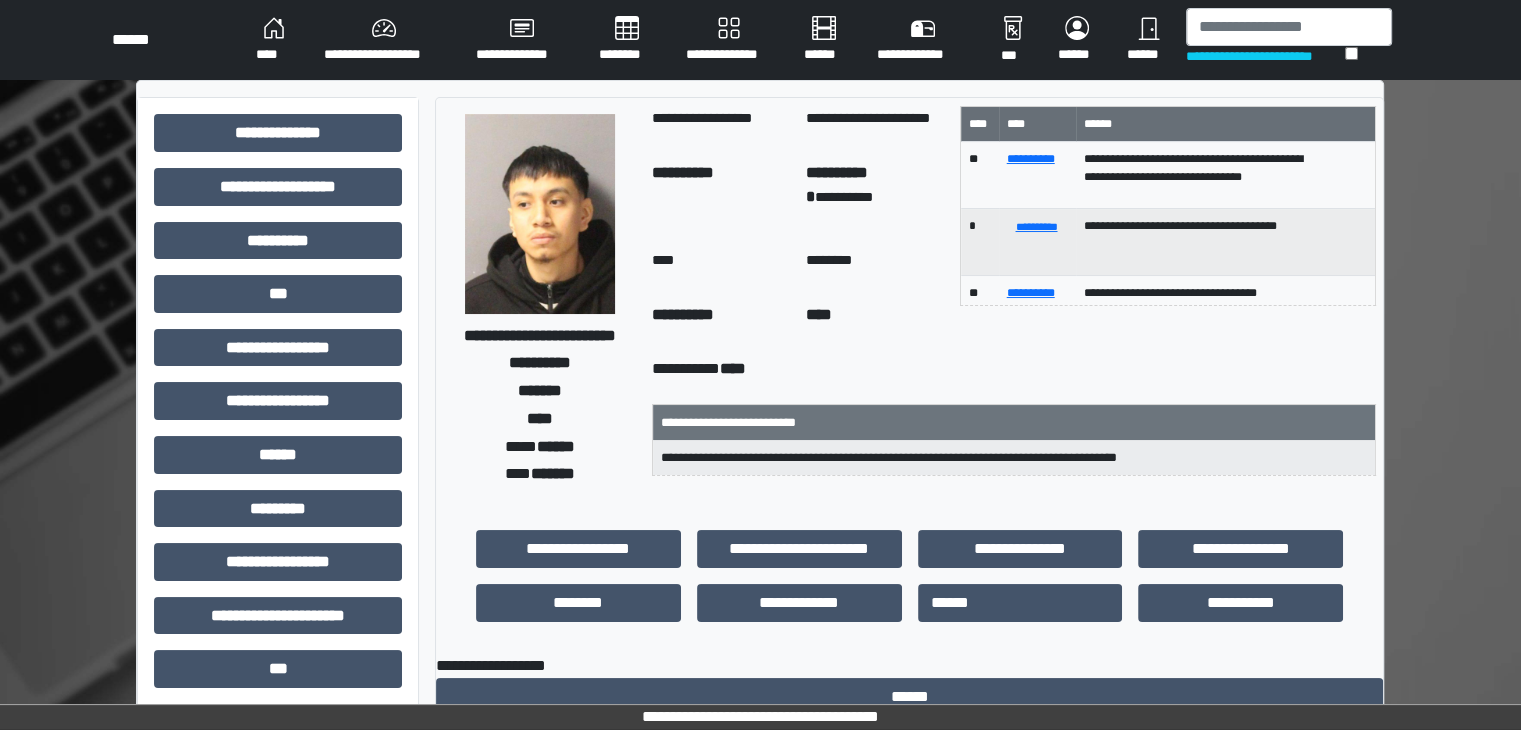 click on "**********" at bounding box center [384, 40] 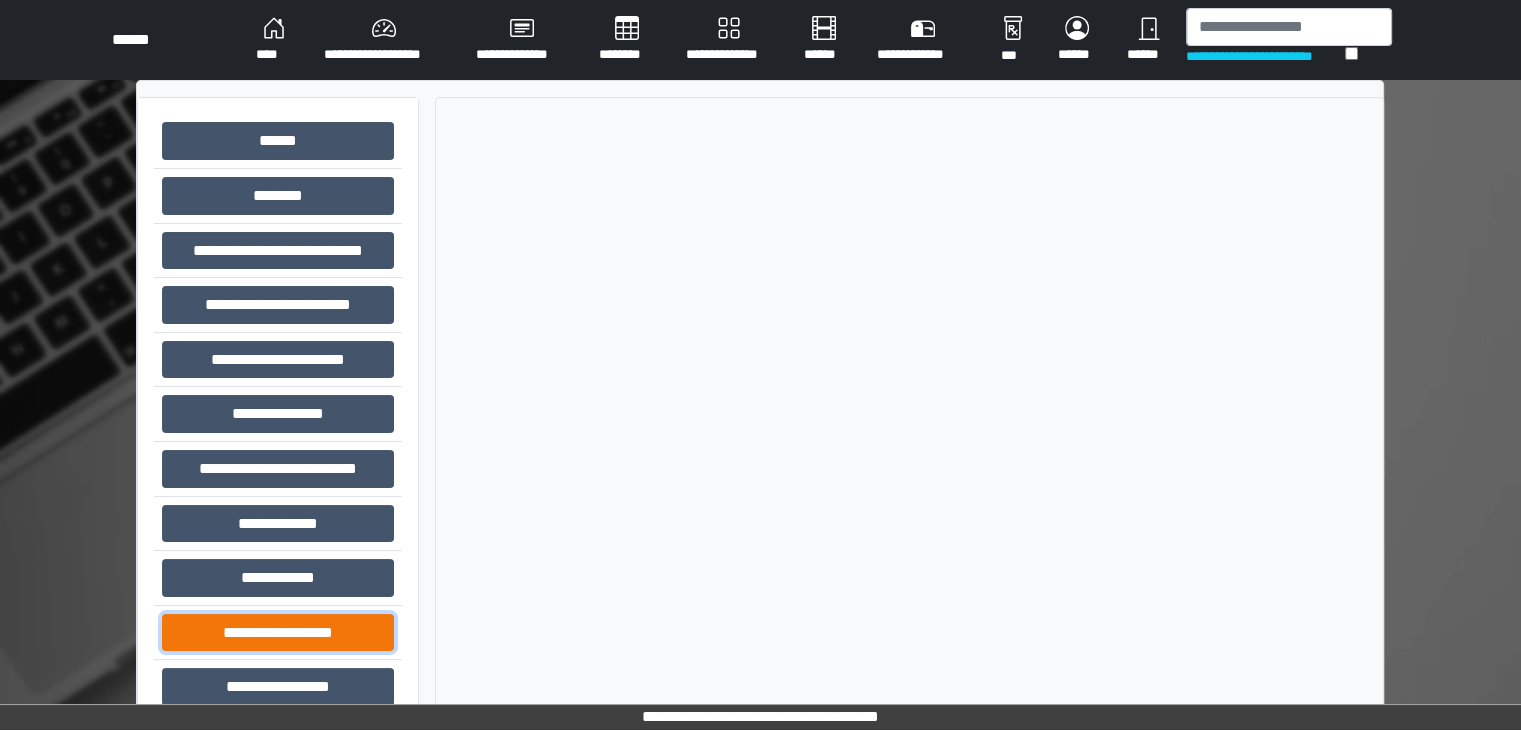 click on "**********" at bounding box center [278, 633] 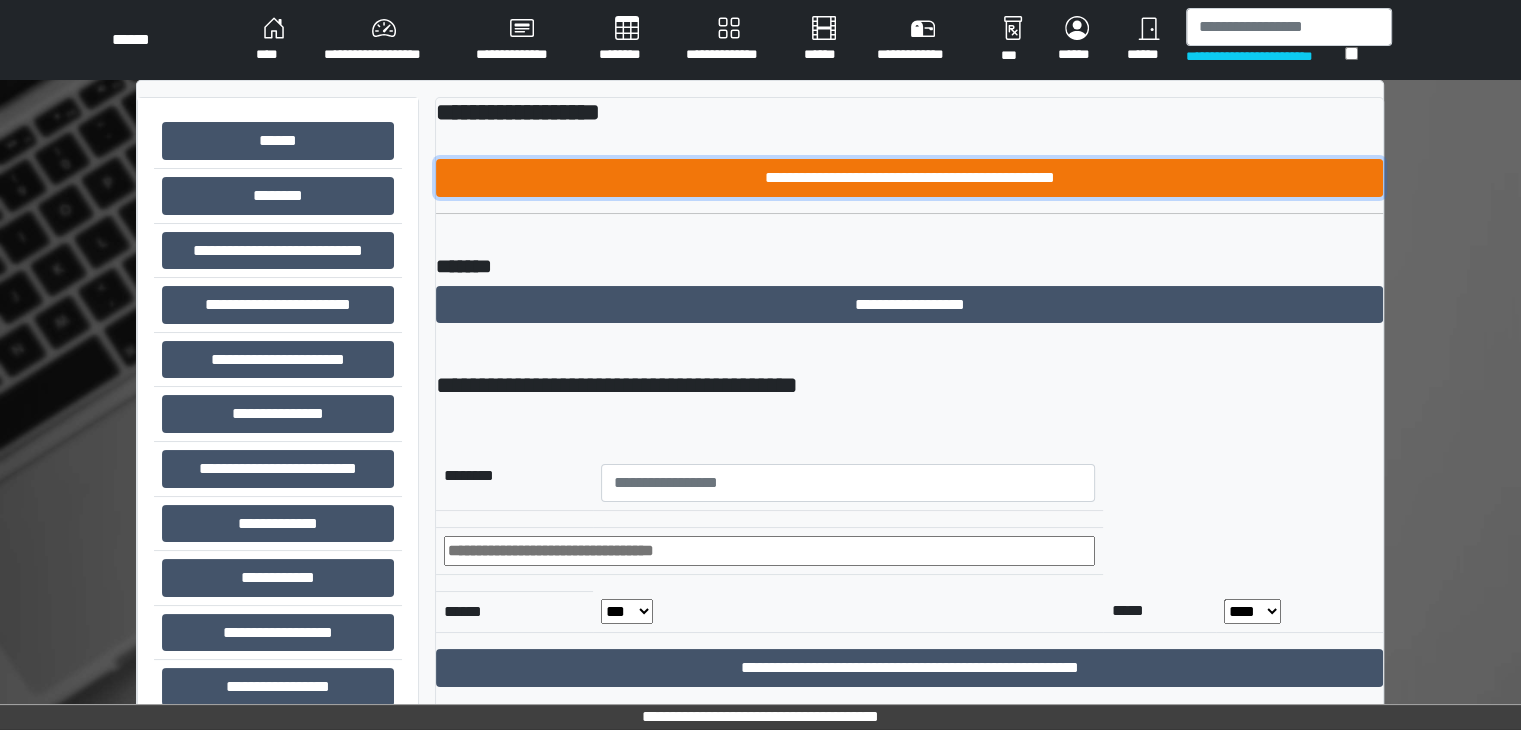 click on "**********" at bounding box center [909, 178] 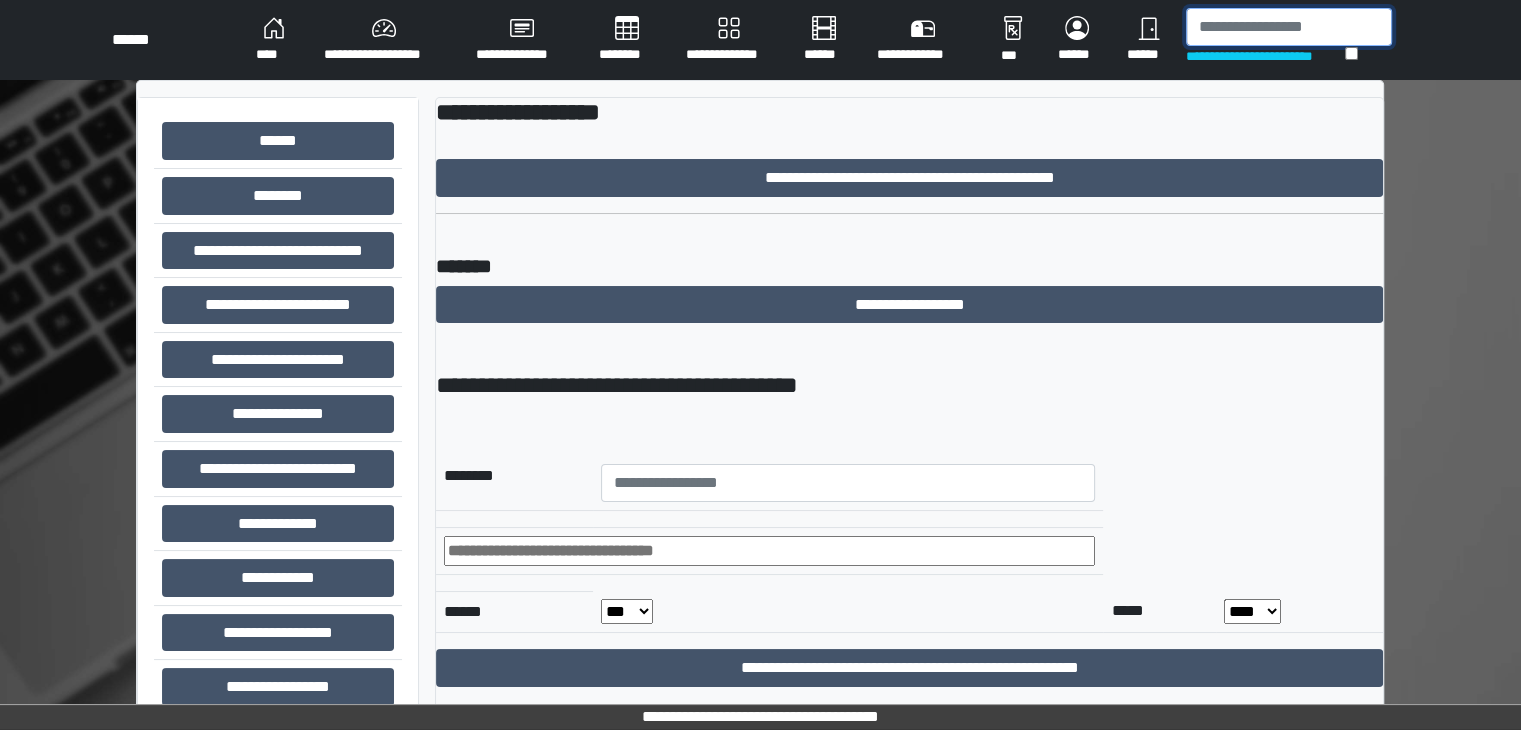 click at bounding box center (1289, 27) 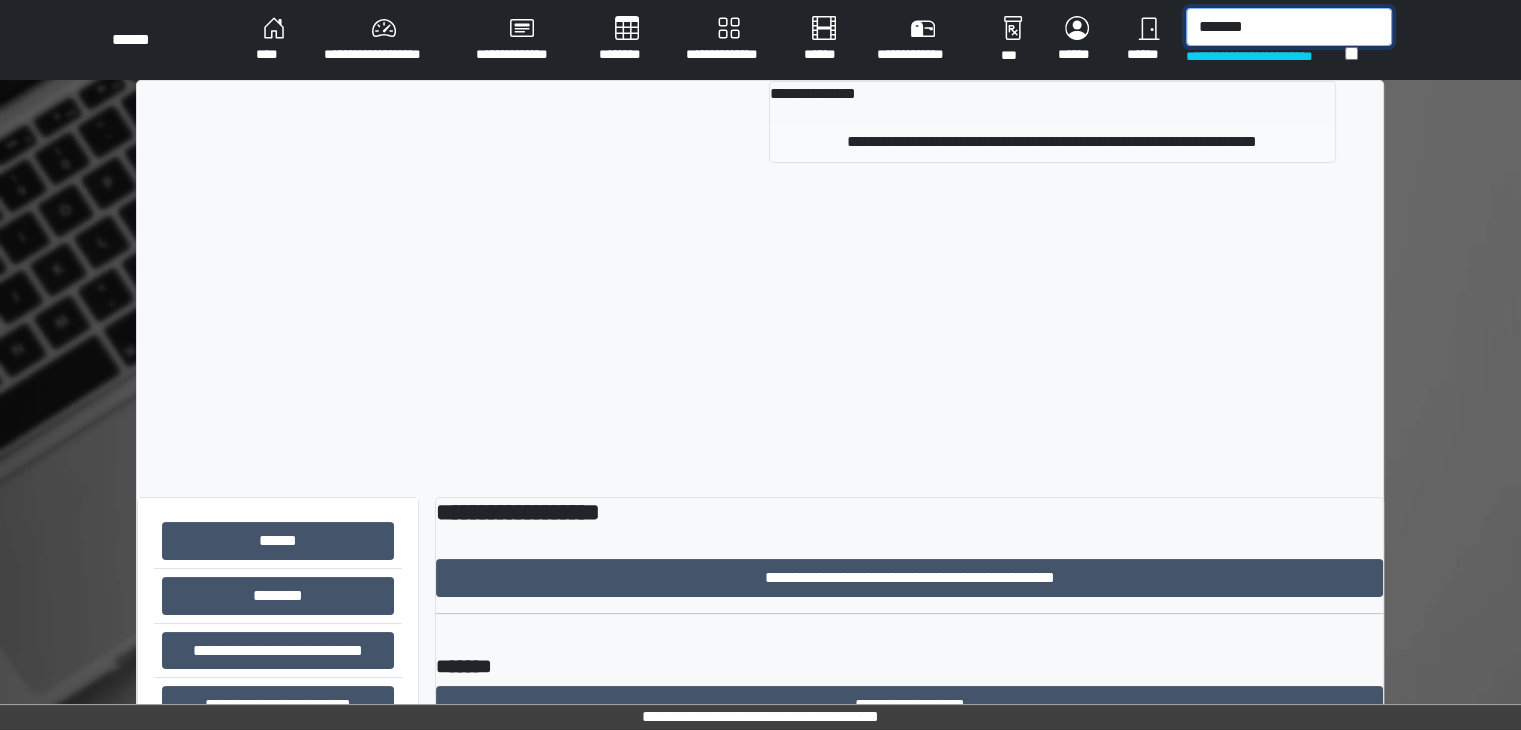 type on "*******" 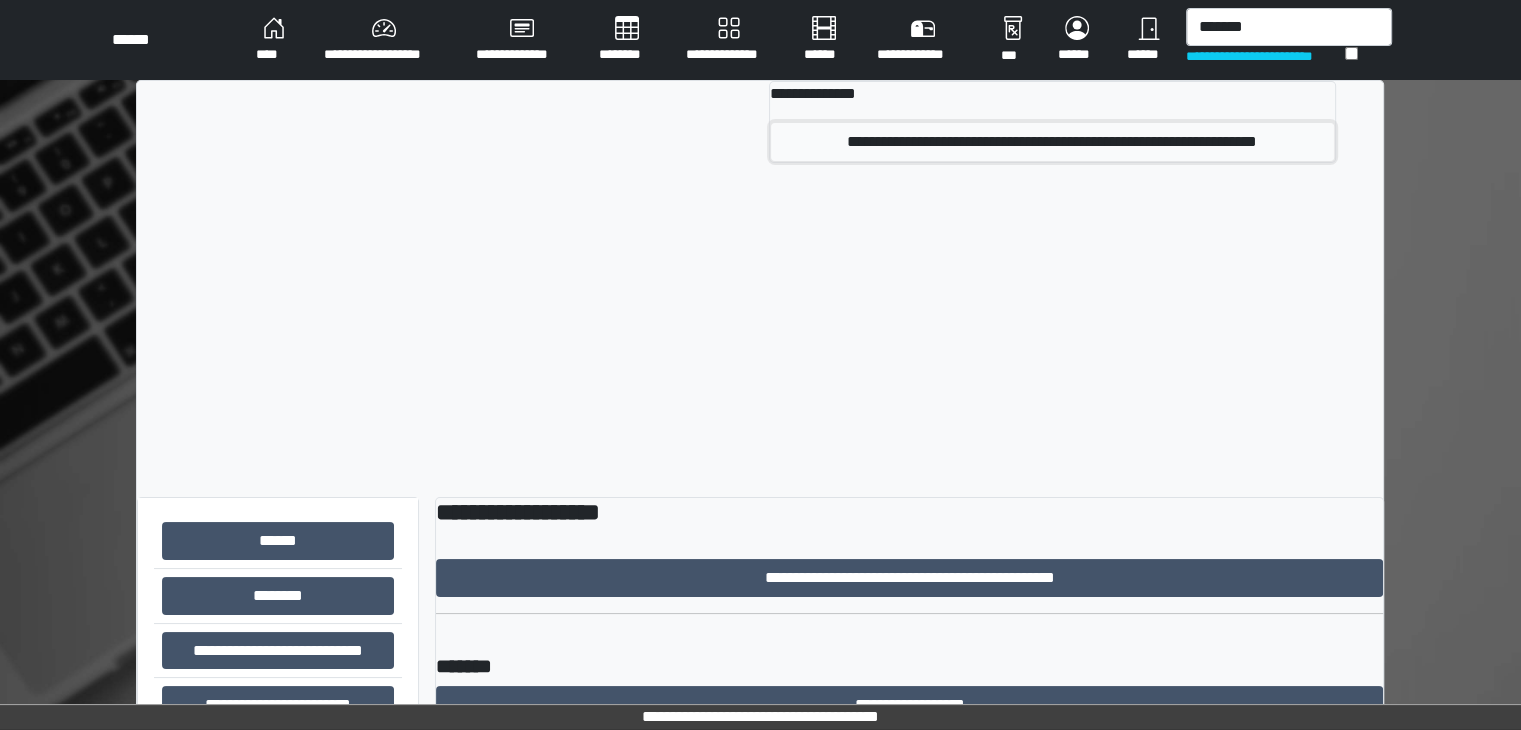 click on "**********" at bounding box center (1052, 142) 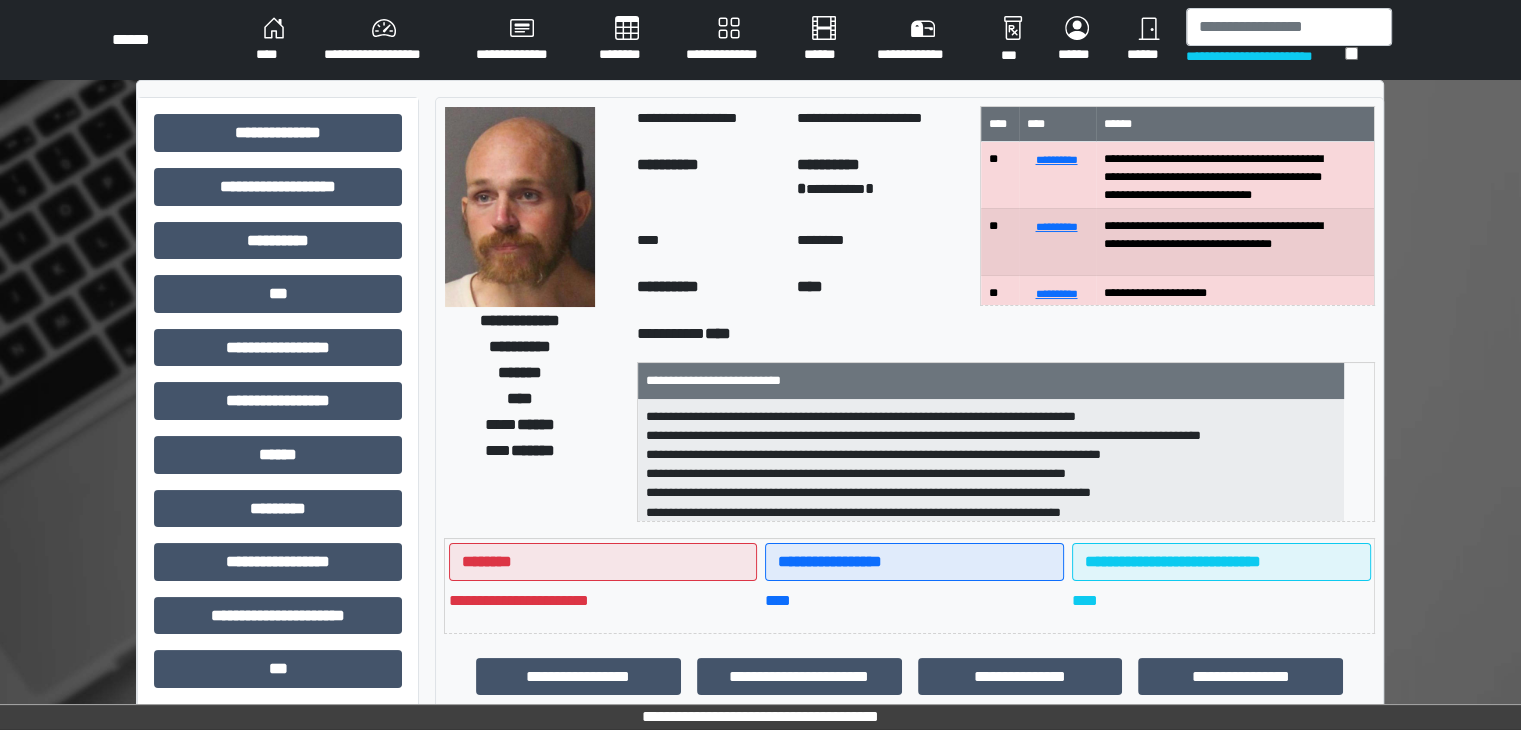 click at bounding box center (520, 207) 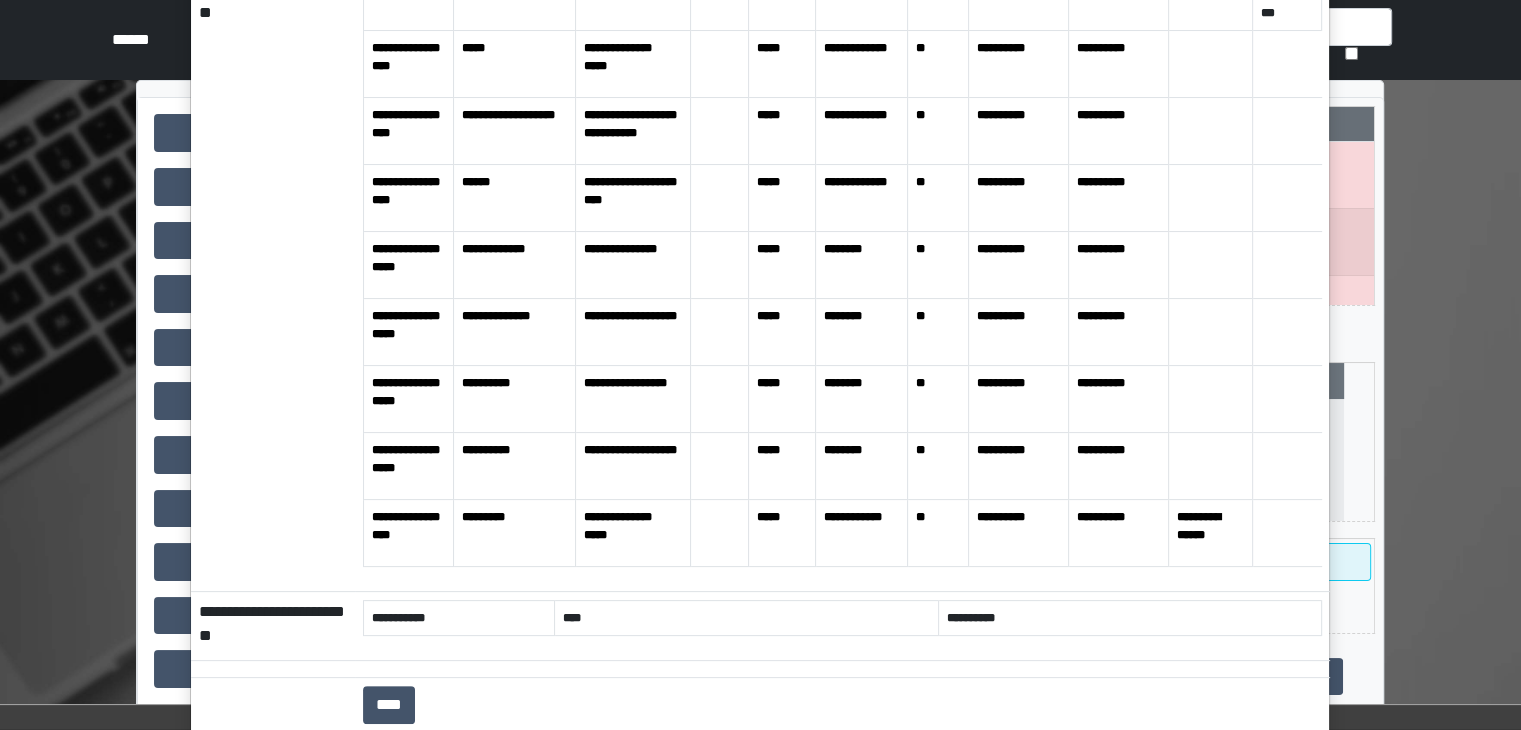 scroll, scrollTop: 400, scrollLeft: 0, axis: vertical 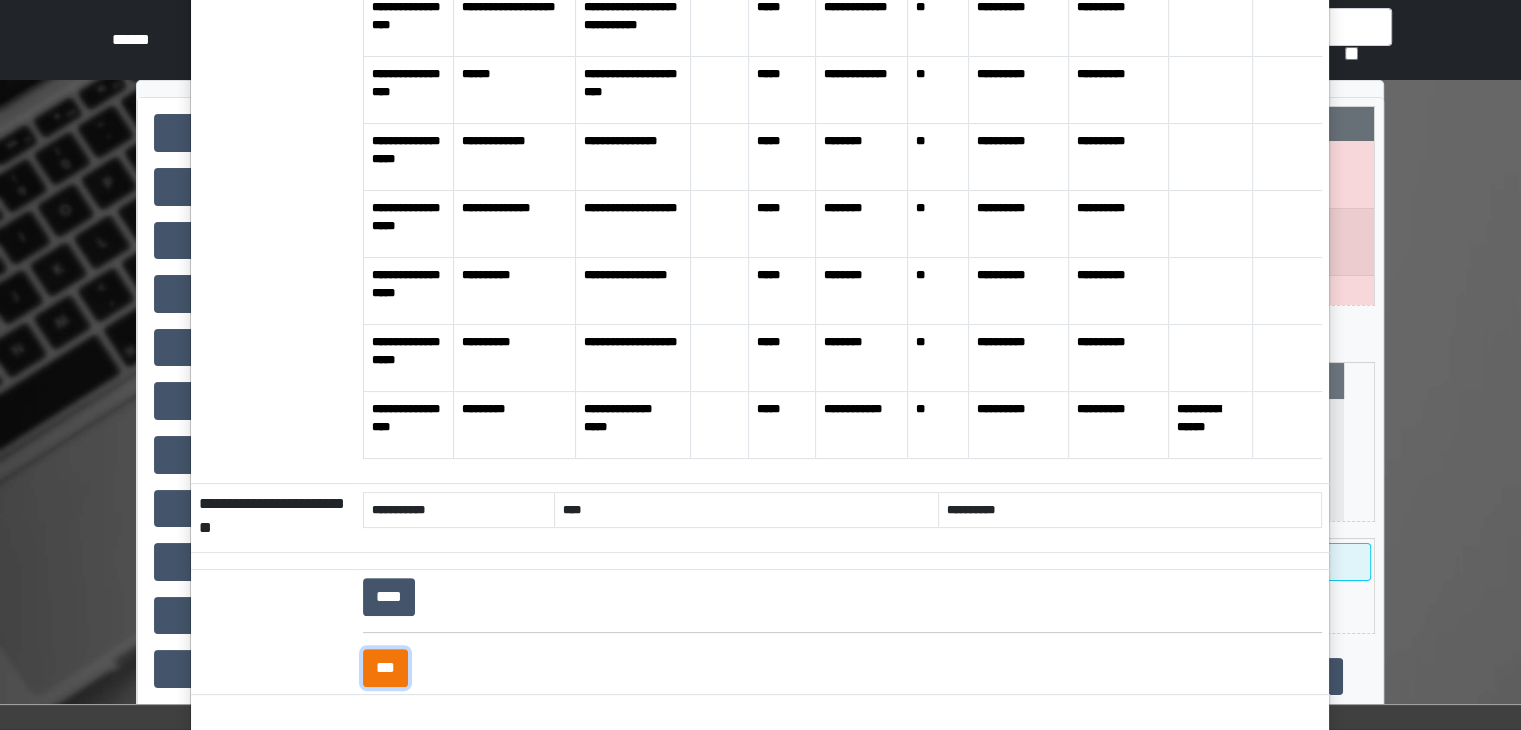 click on "***" at bounding box center (385, 668) 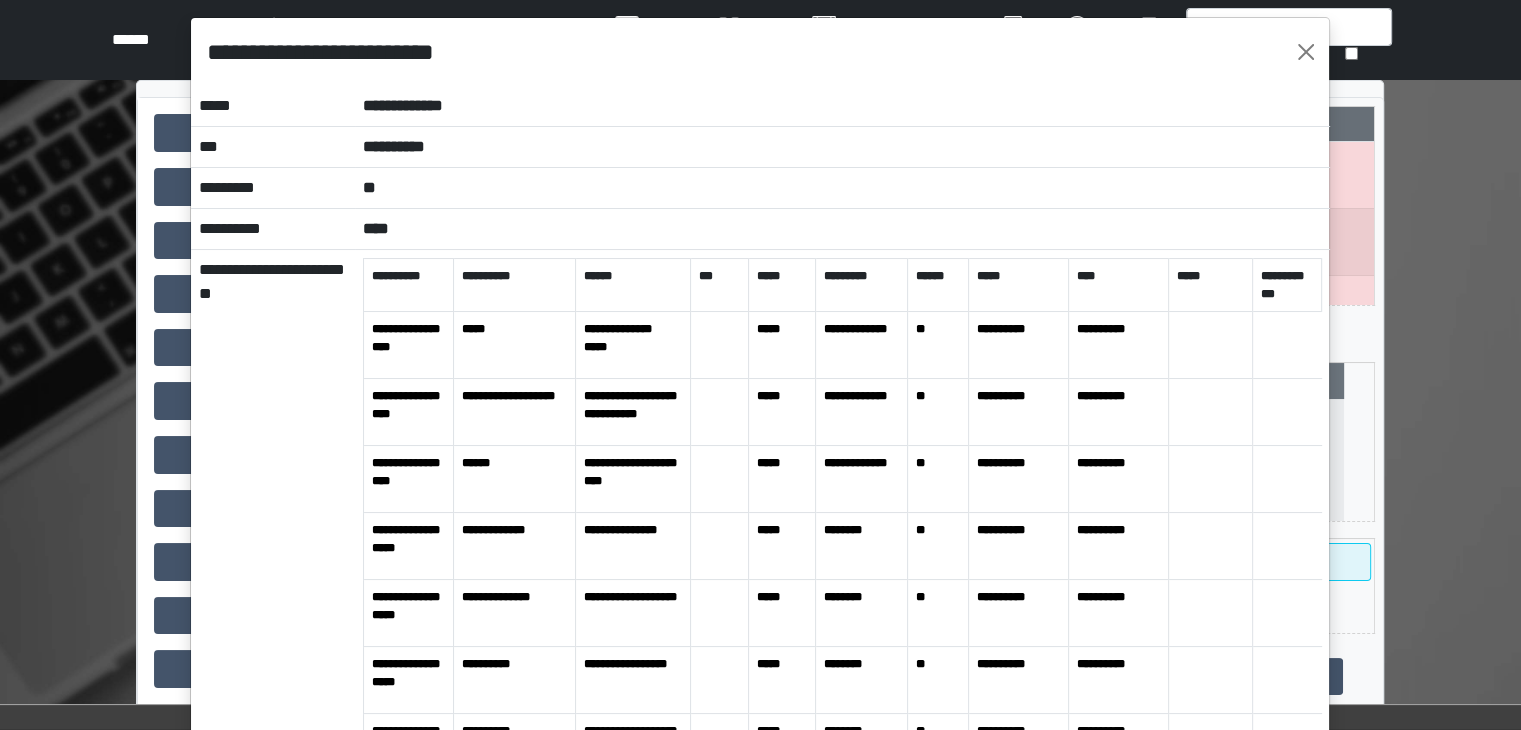 scroll, scrollTop: 0, scrollLeft: 0, axis: both 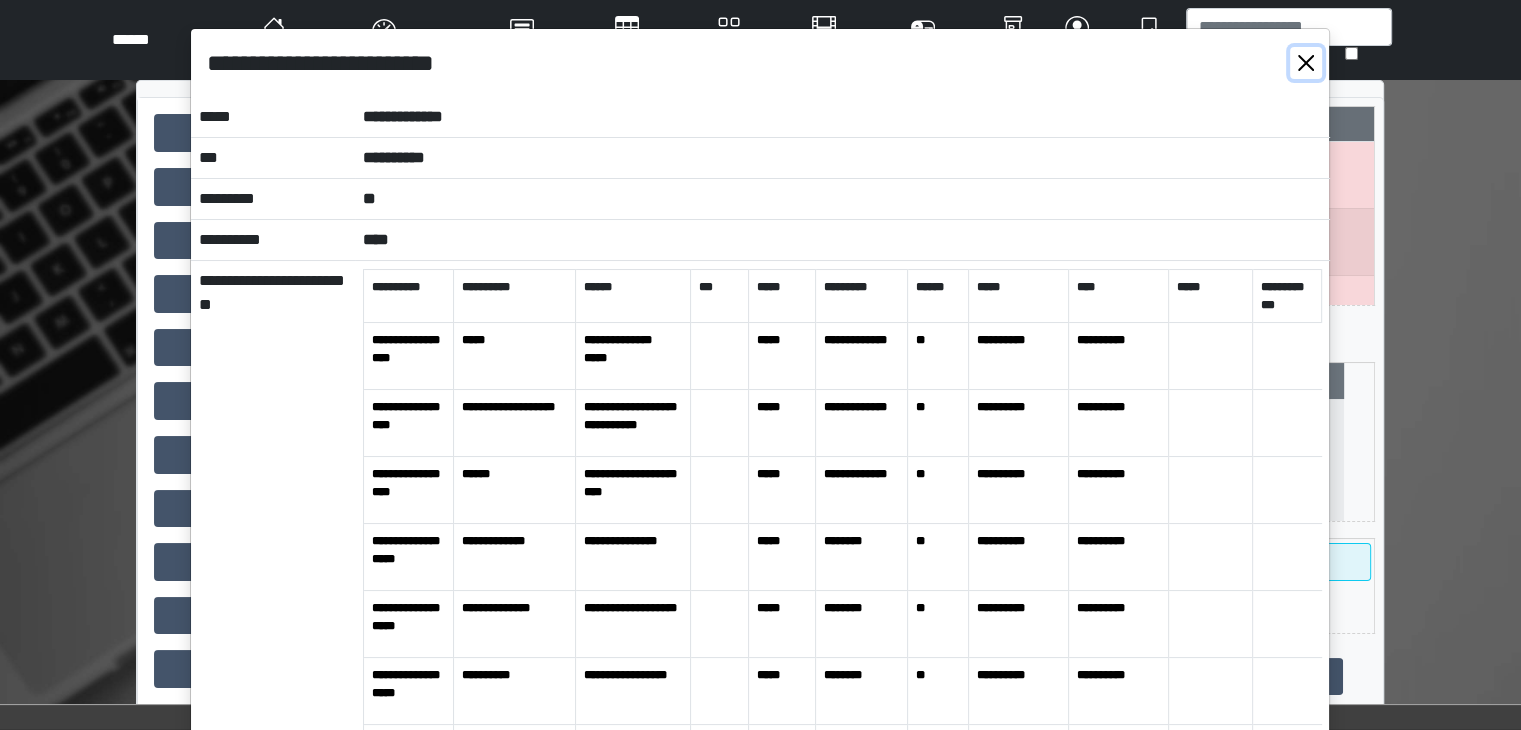 click at bounding box center [1306, 63] 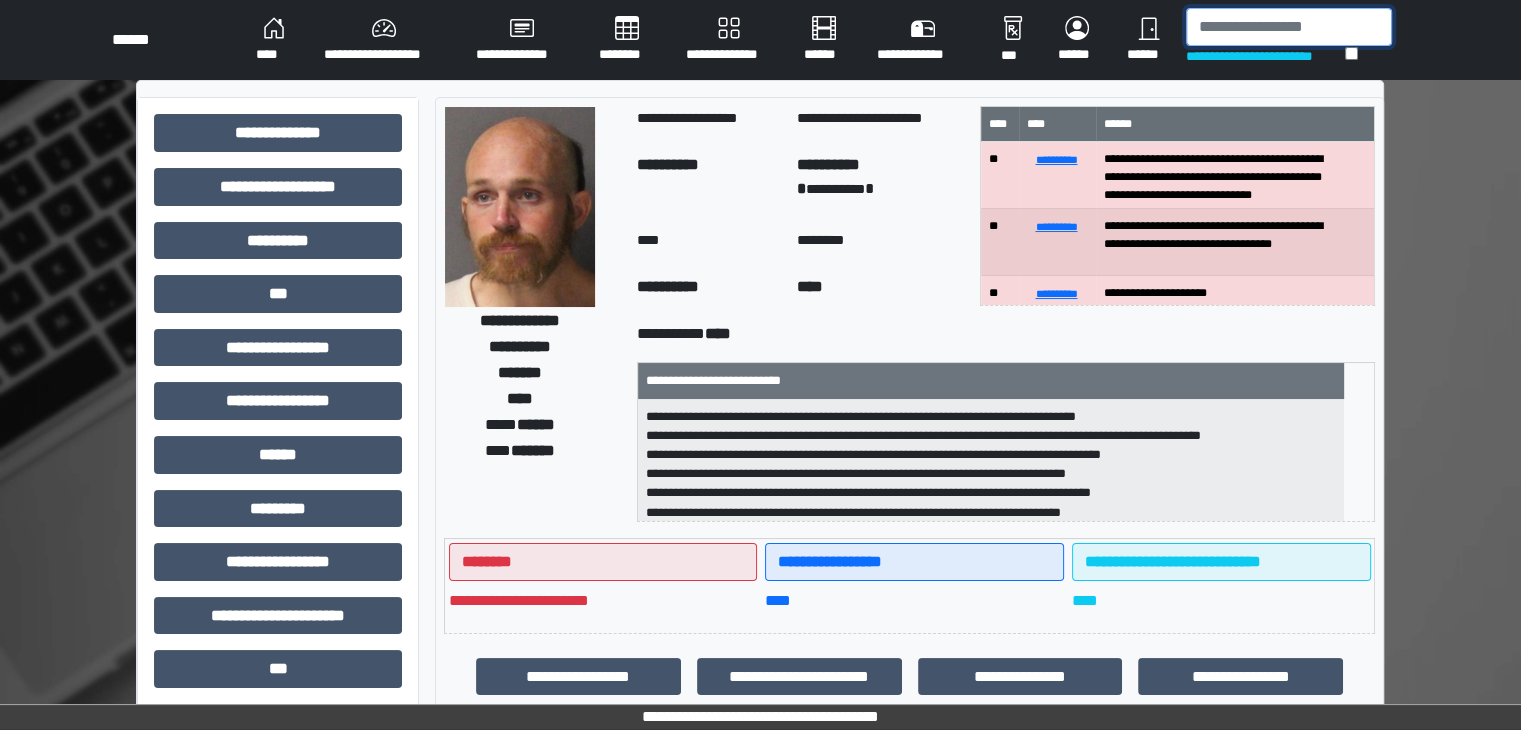 click at bounding box center (1289, 27) 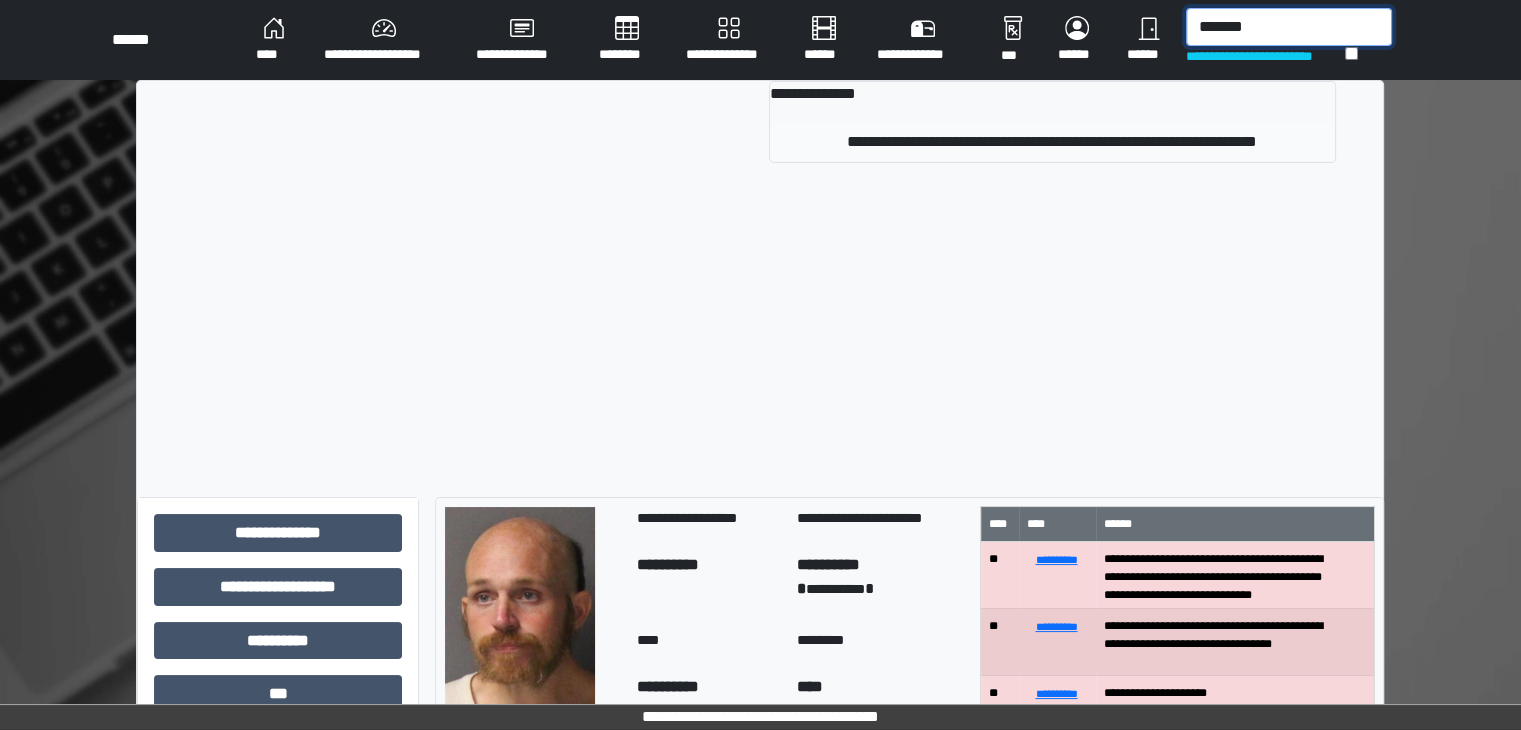 type on "*******" 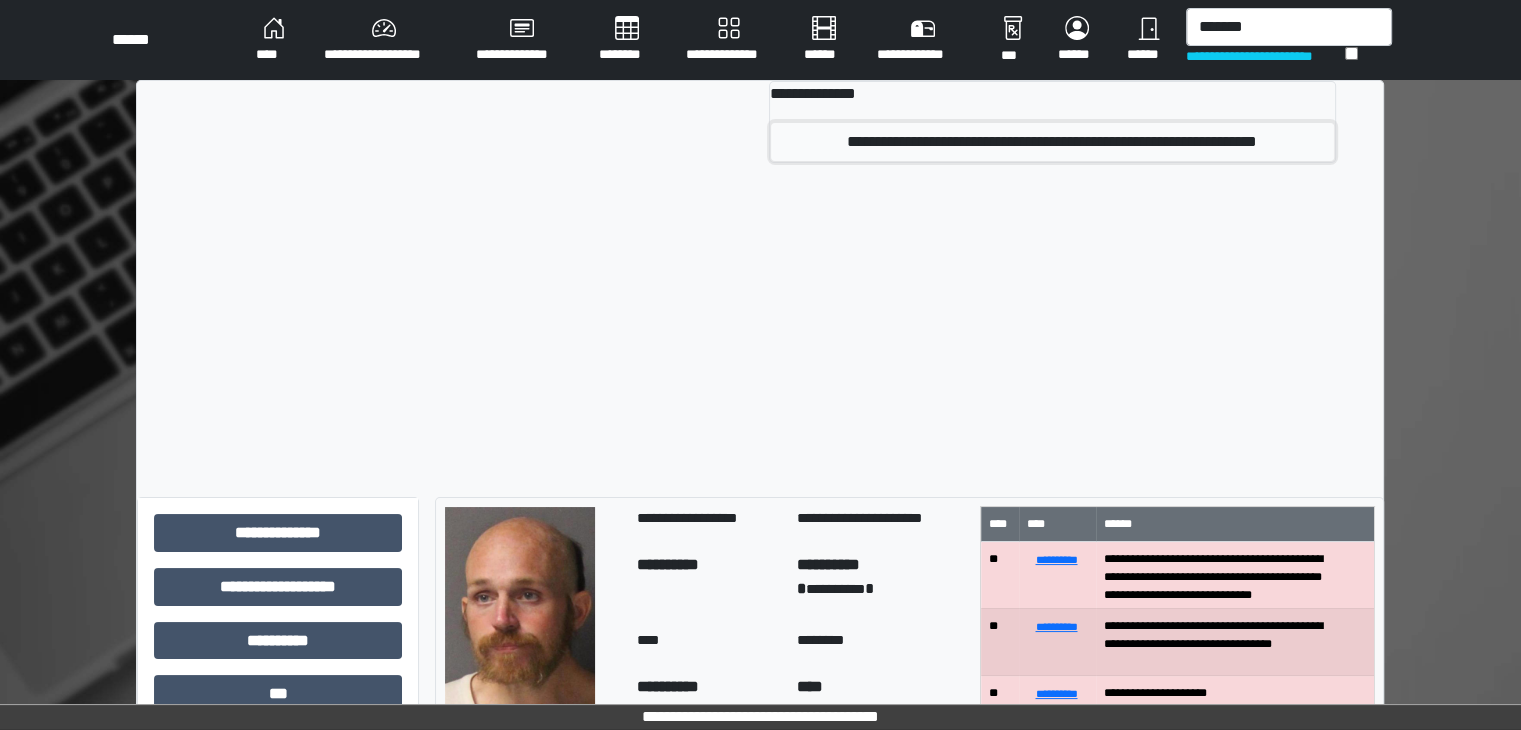 click on "**********" at bounding box center [1052, 142] 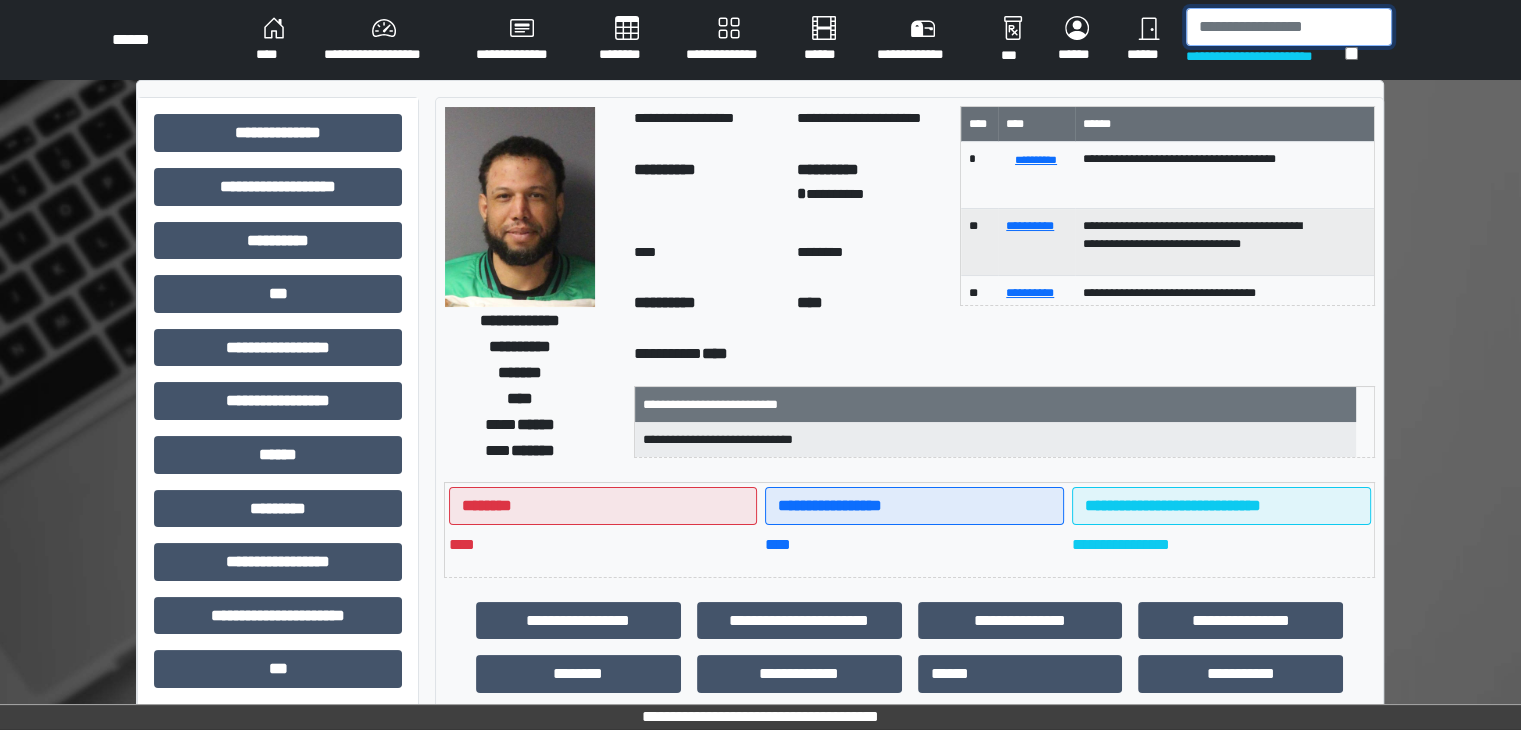 click at bounding box center (1289, 27) 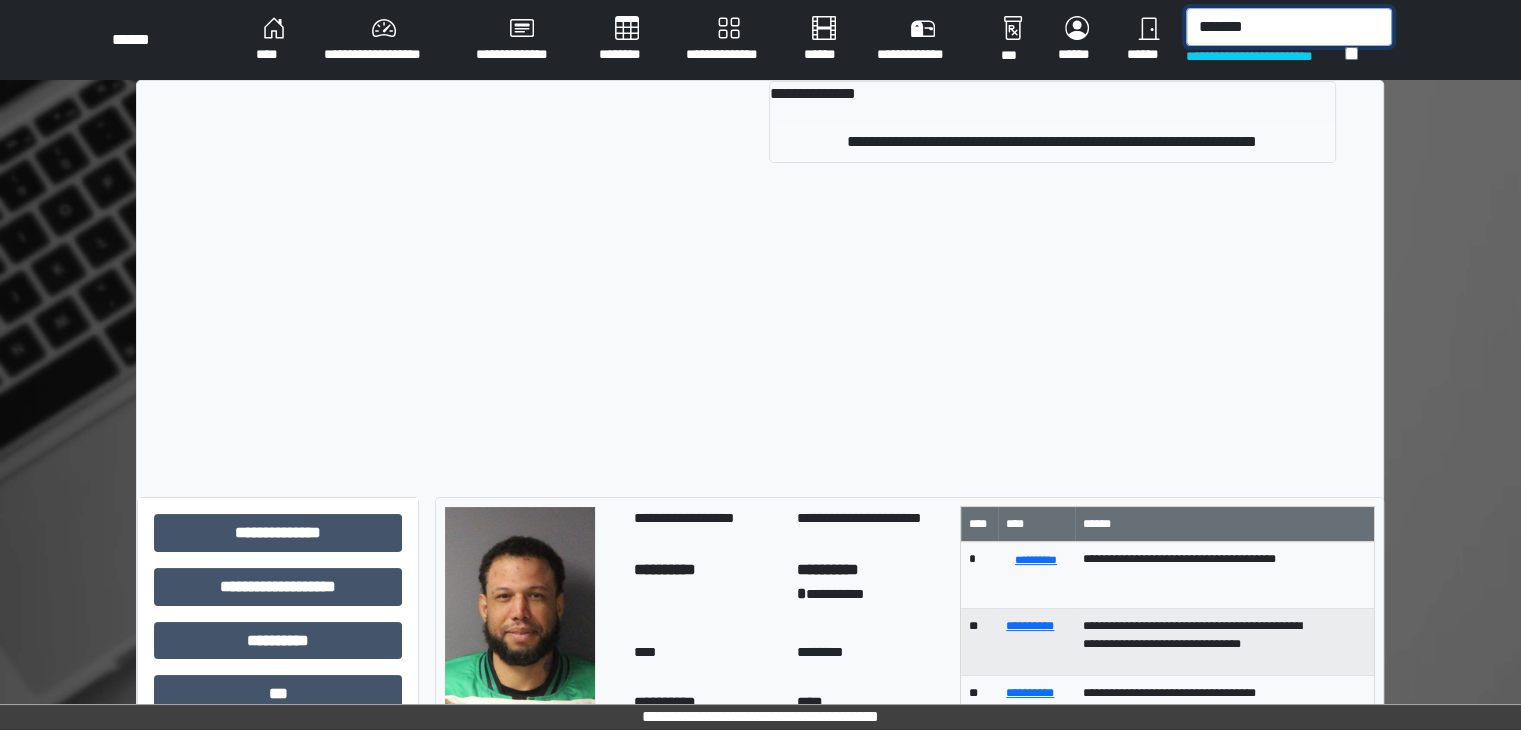 type on "*******" 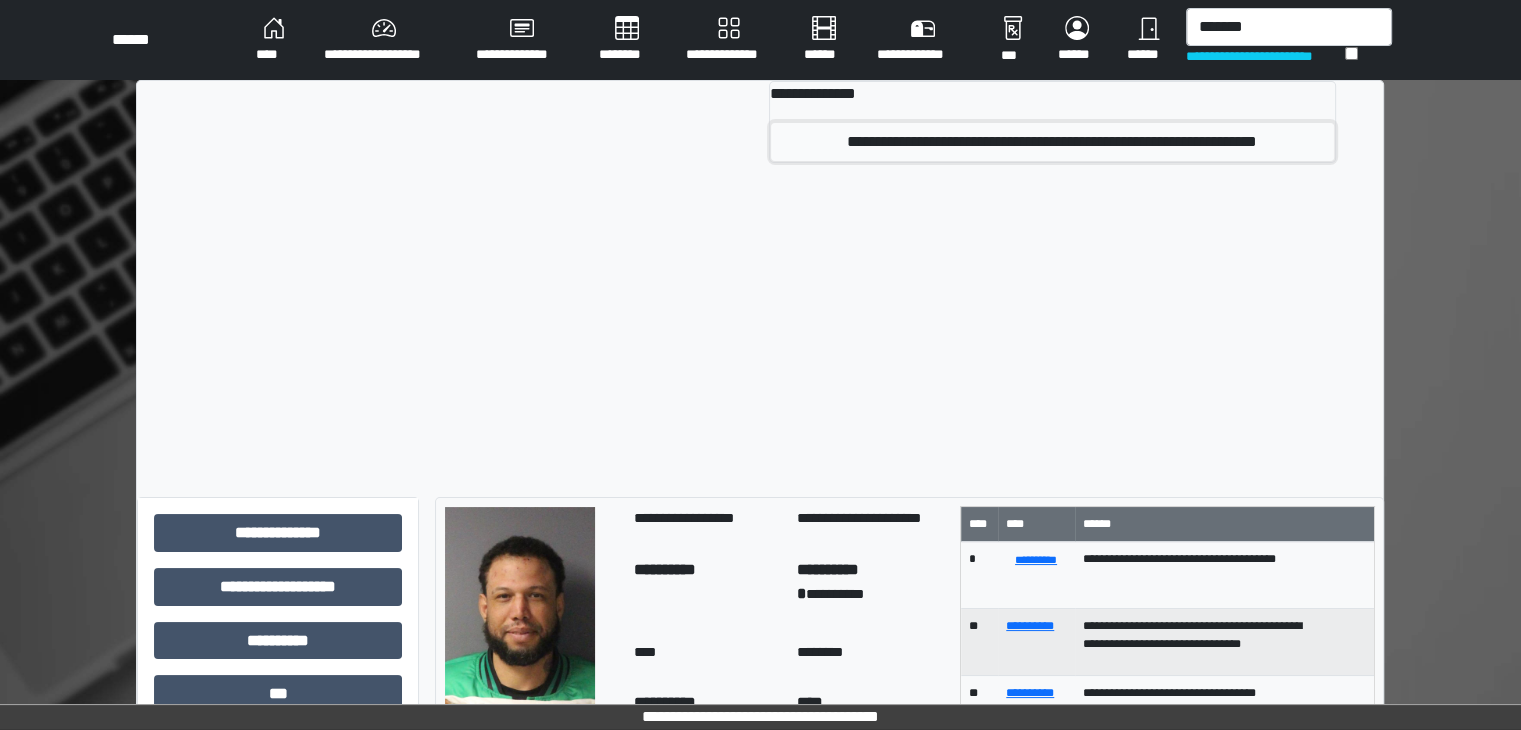 click on "**********" at bounding box center (1052, 142) 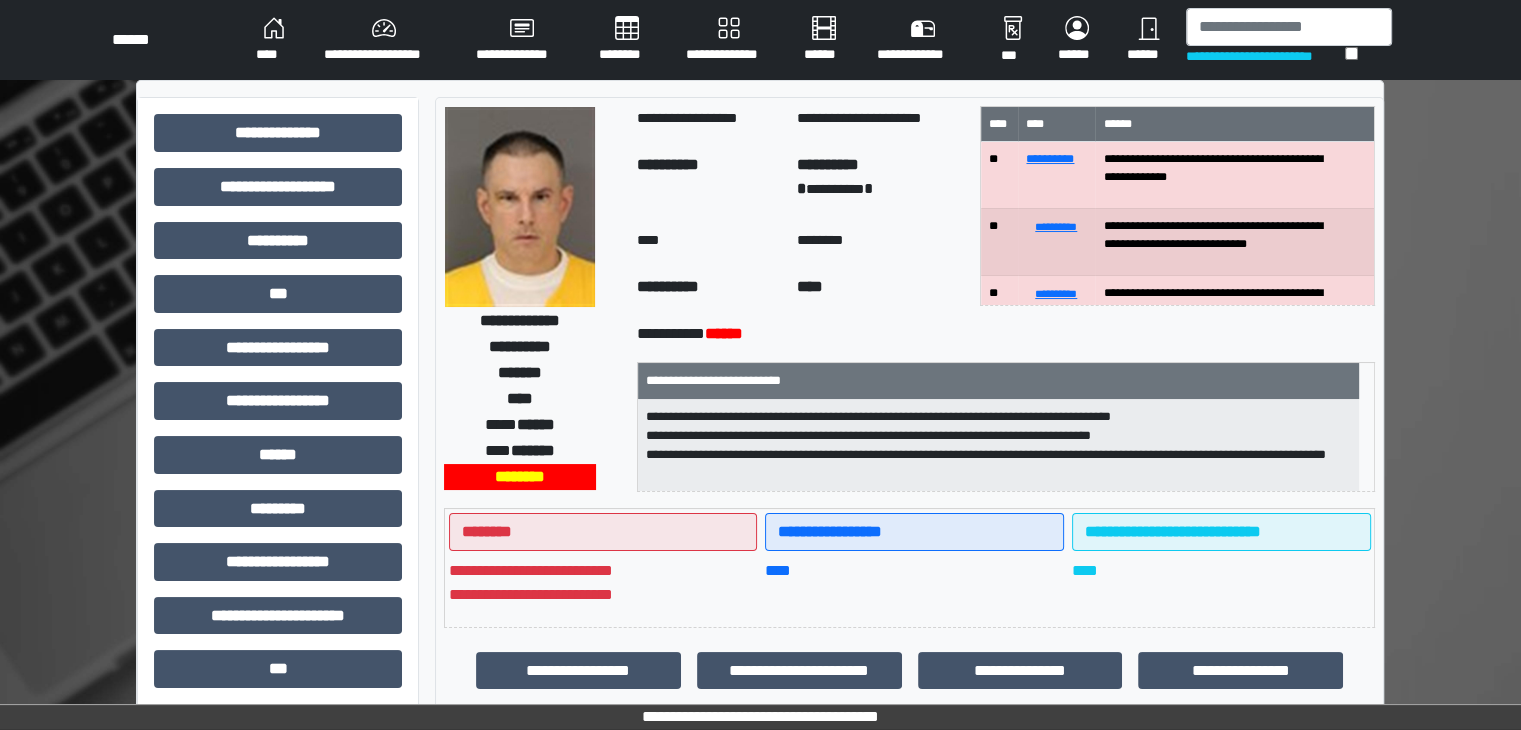 drag, startPoint x: 493, startPoint y: 233, endPoint x: 453, endPoint y: 636, distance: 404.98026 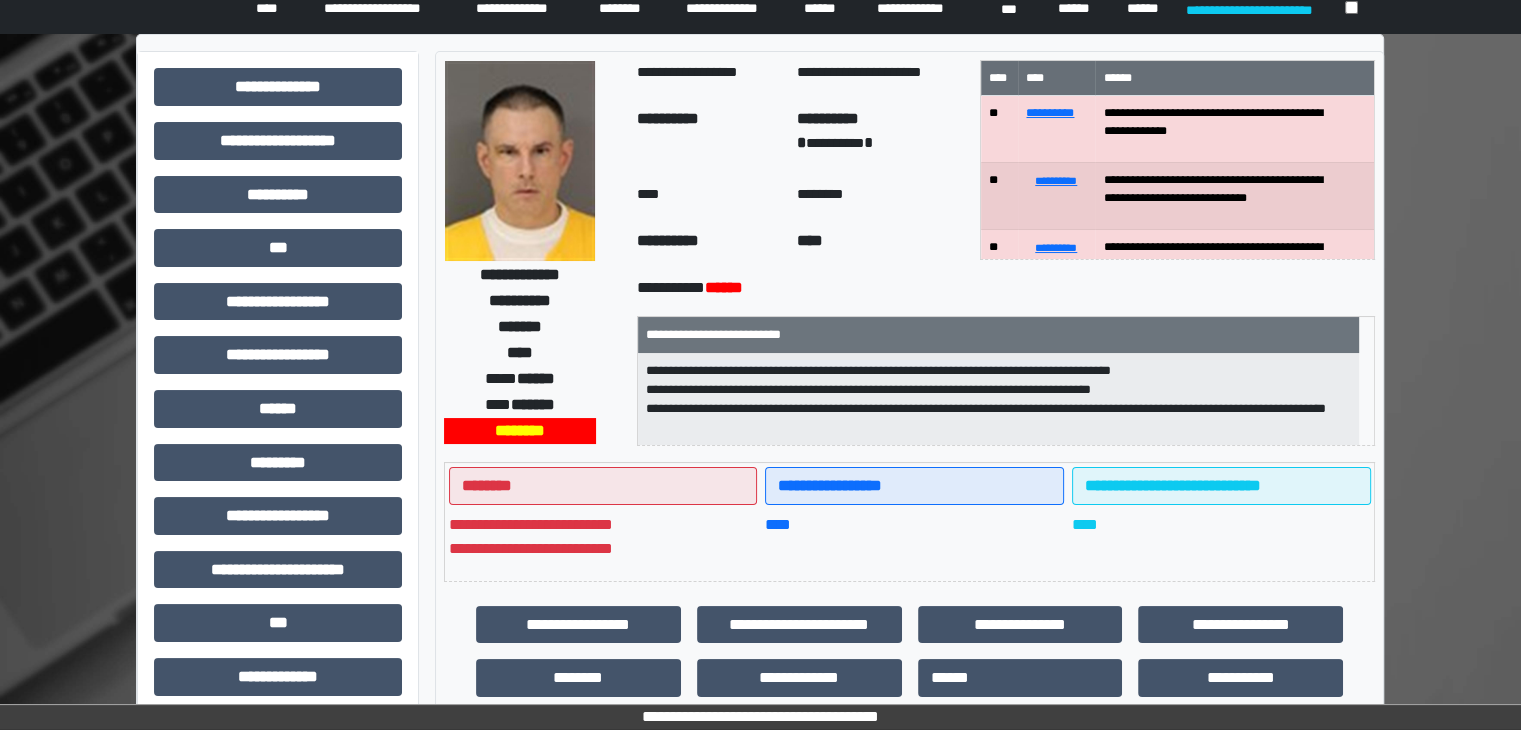 scroll, scrollTop: 0, scrollLeft: 0, axis: both 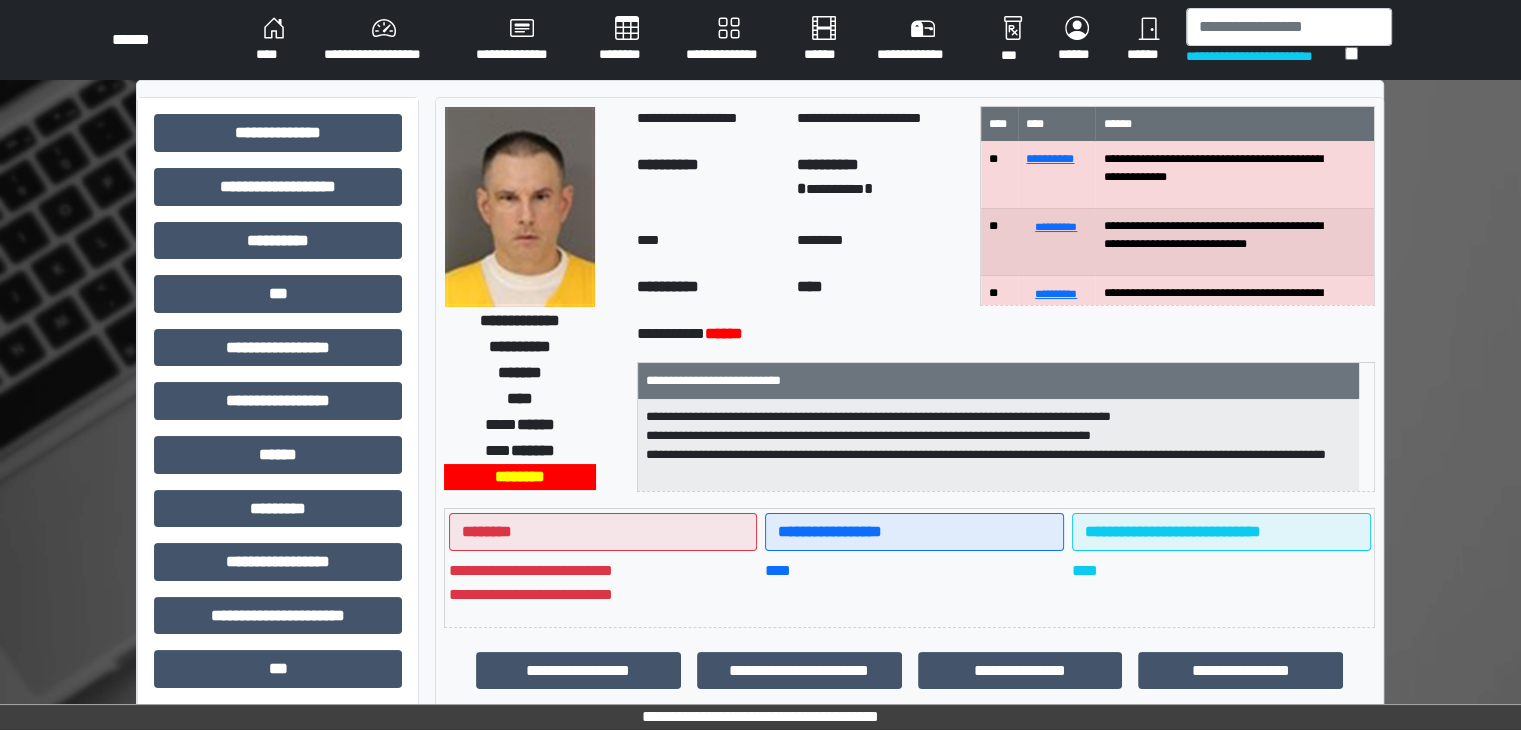 click at bounding box center [520, 207] 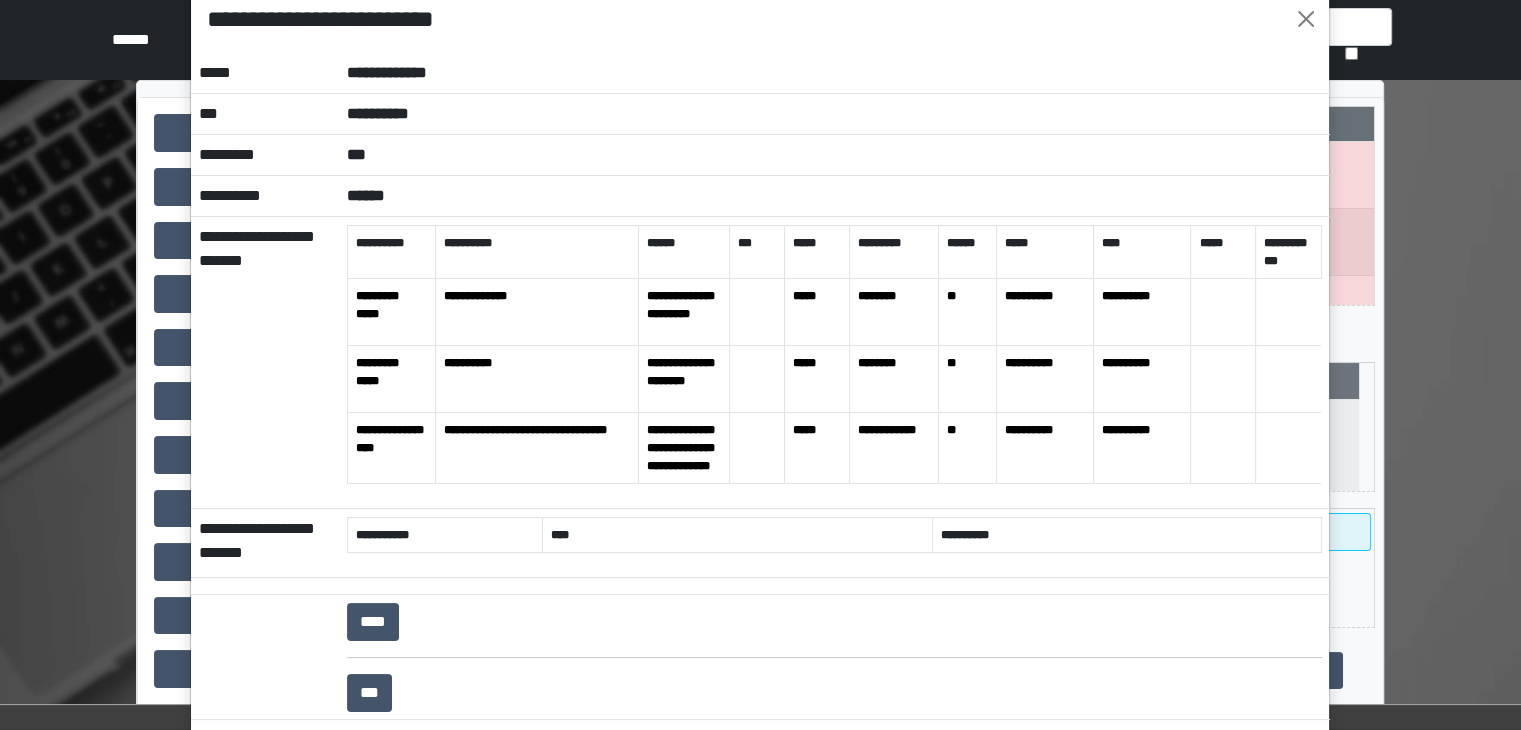 scroll, scrollTop: 200, scrollLeft: 0, axis: vertical 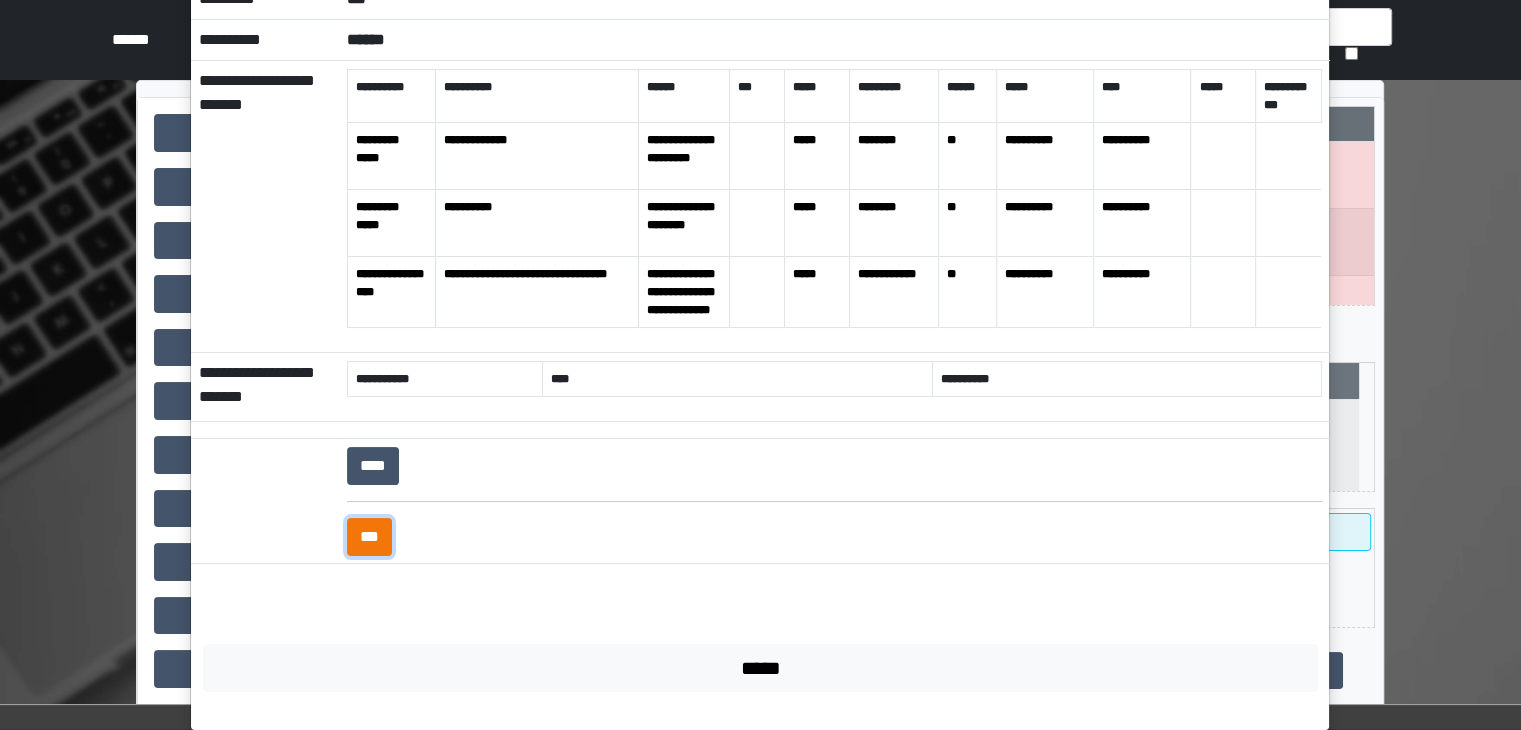 click on "***" at bounding box center [369, 537] 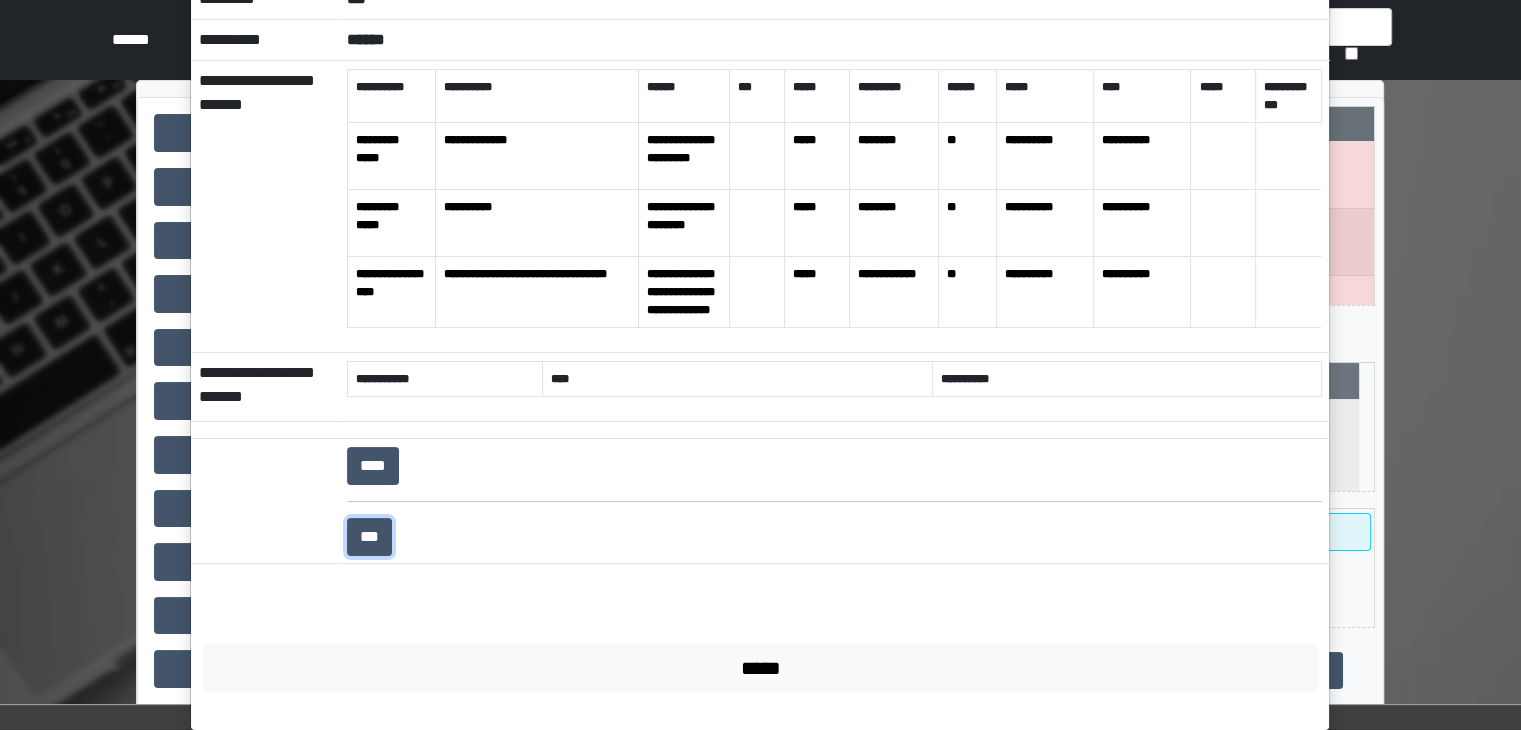 scroll, scrollTop: 0, scrollLeft: 0, axis: both 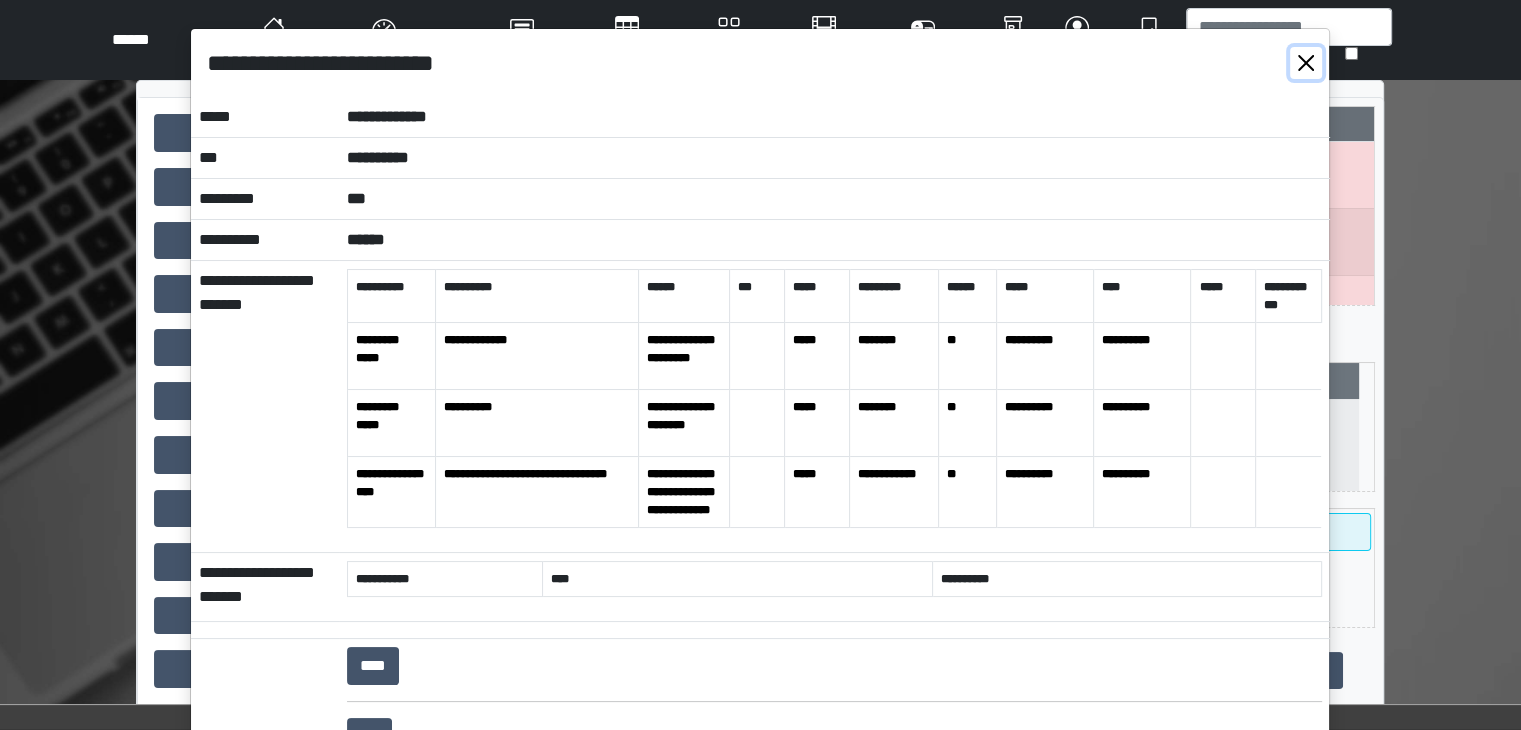 click at bounding box center [1306, 63] 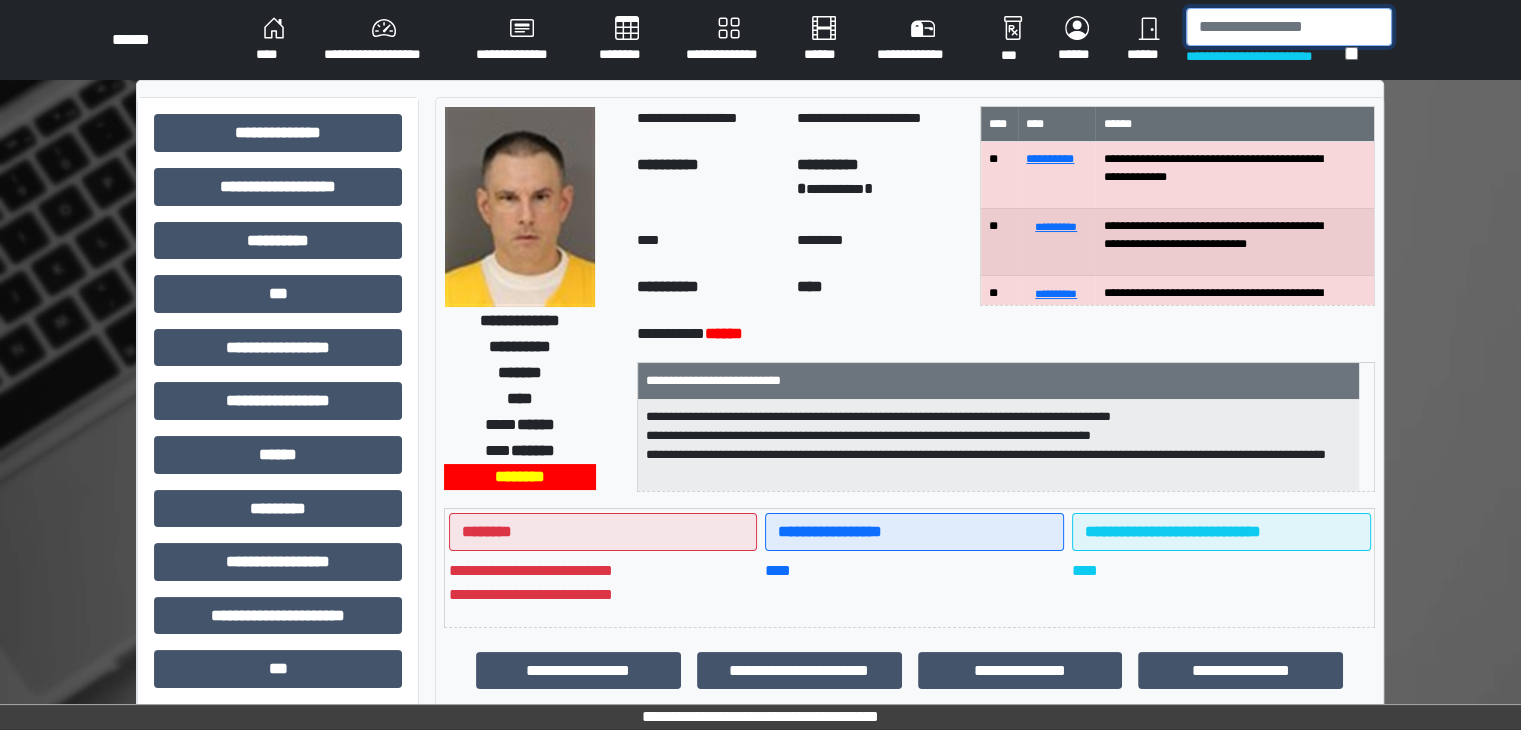 click at bounding box center [1289, 27] 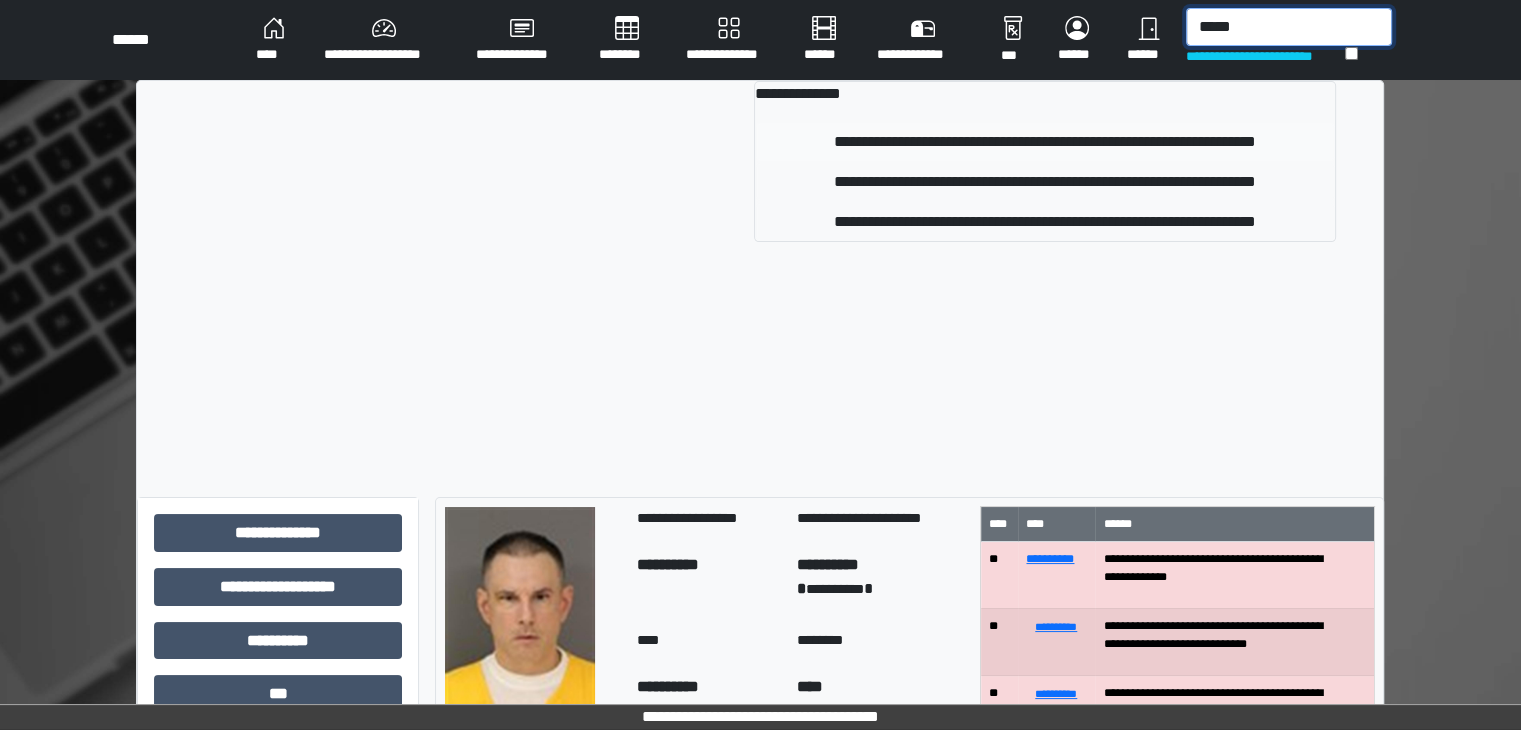 type on "*****" 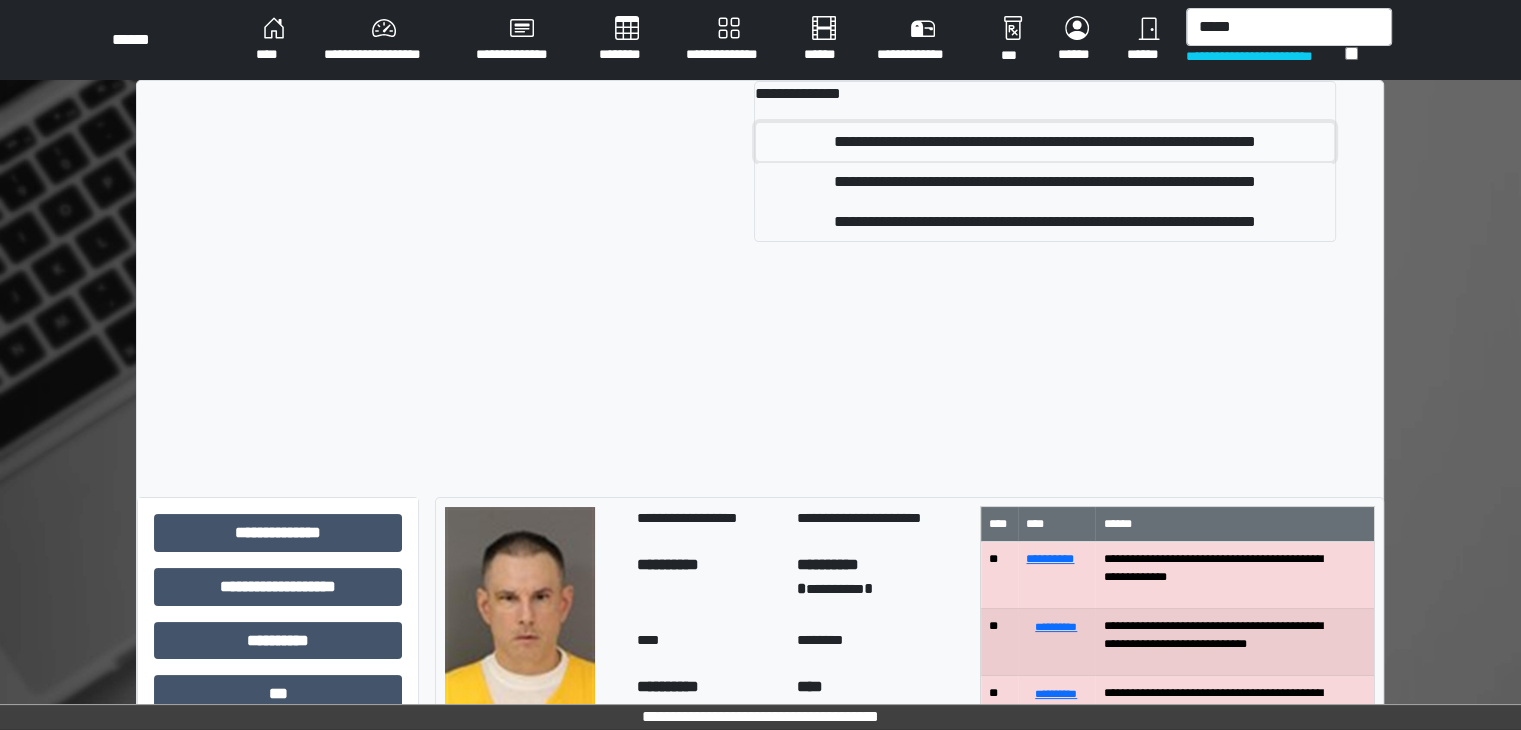 click on "**********" at bounding box center [1045, 142] 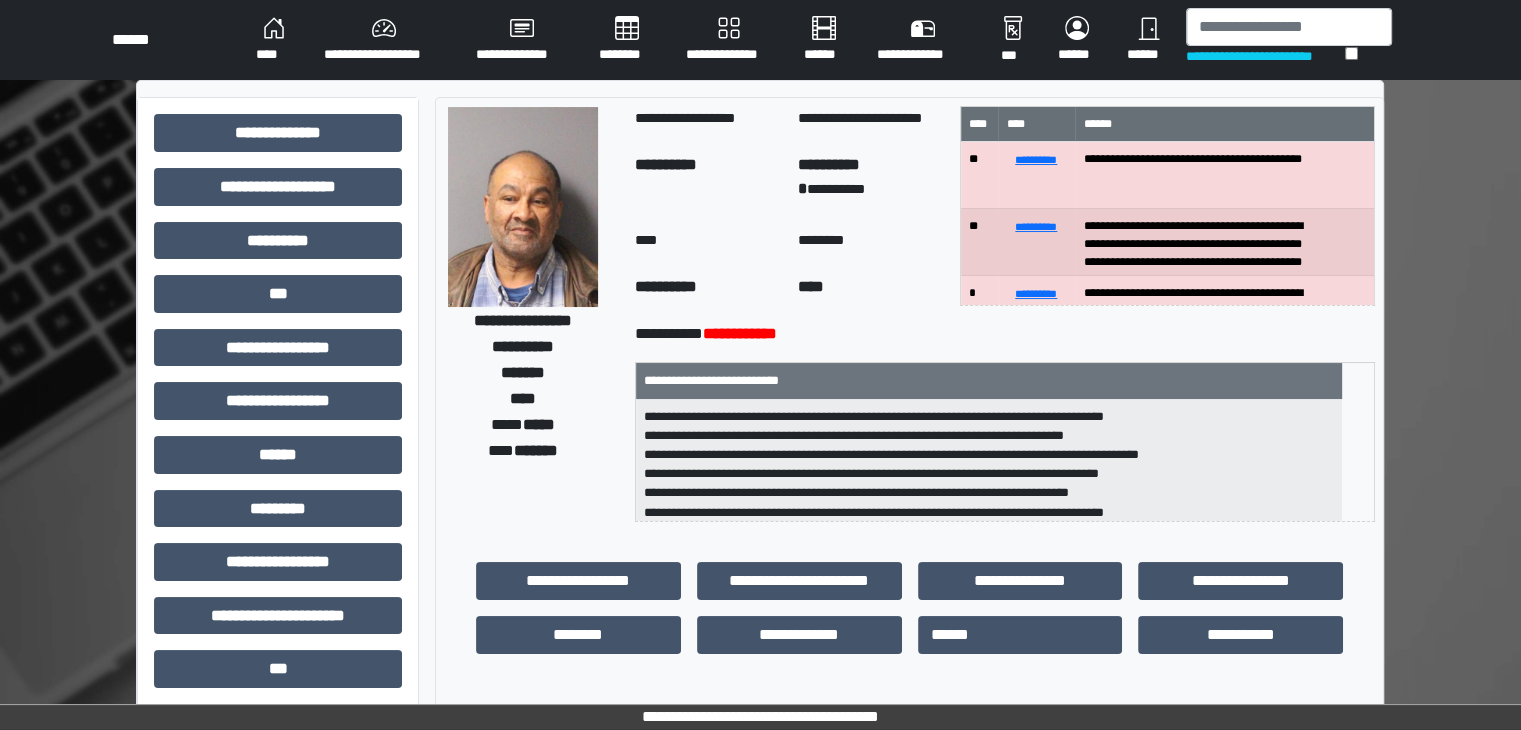 click at bounding box center (523, 207) 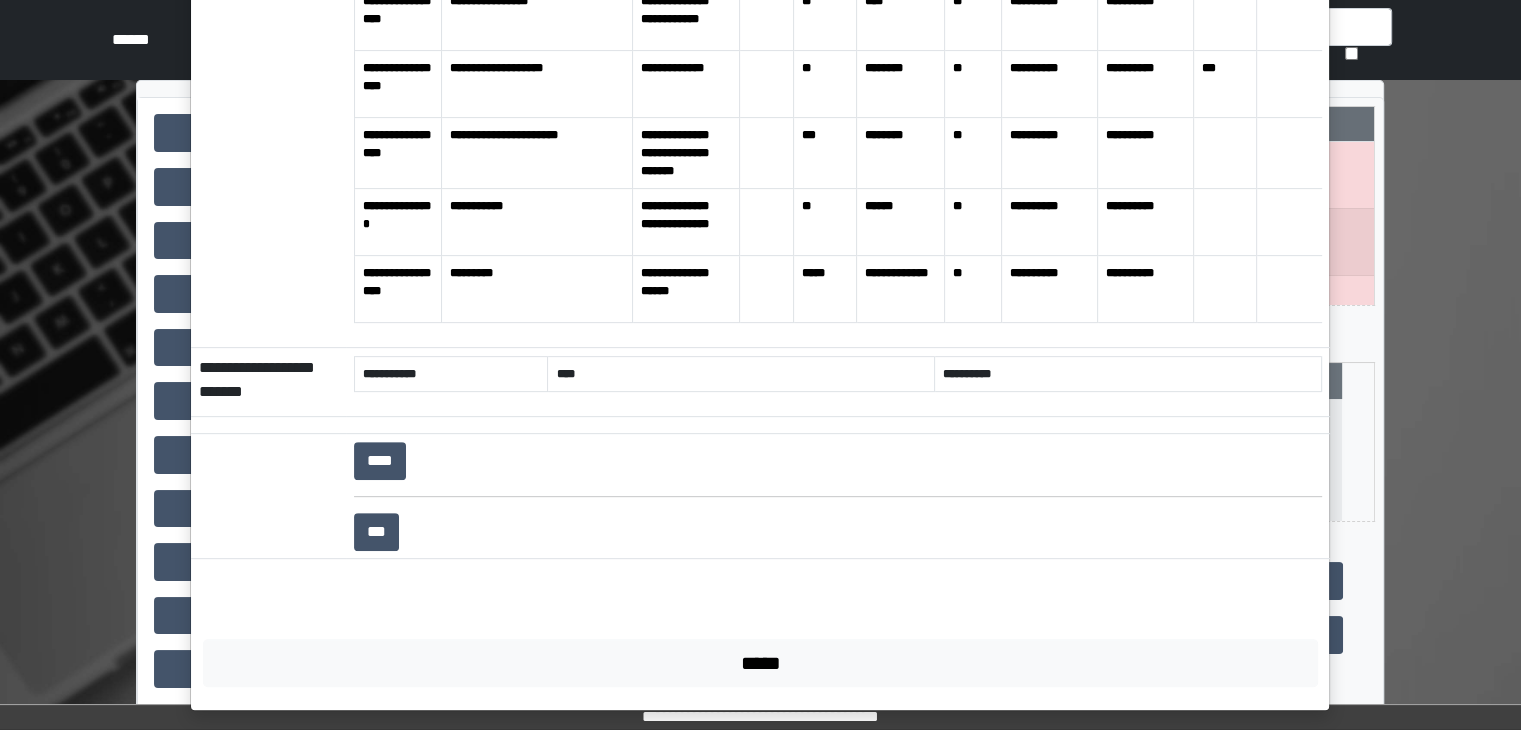 scroll, scrollTop: 683, scrollLeft: 0, axis: vertical 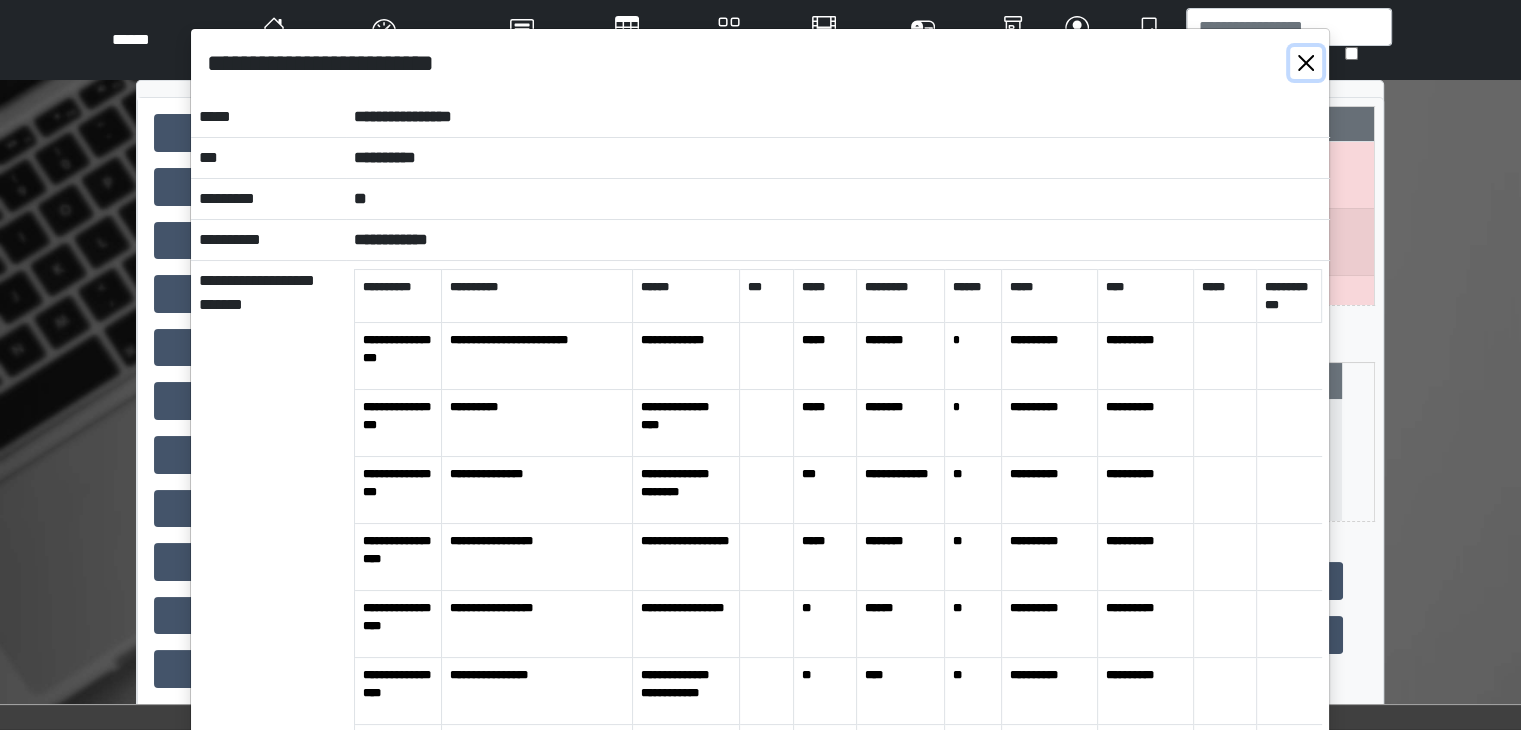 drag, startPoint x: 1306, startPoint y: 74, endPoint x: 1308, endPoint y: 53, distance: 21.095022 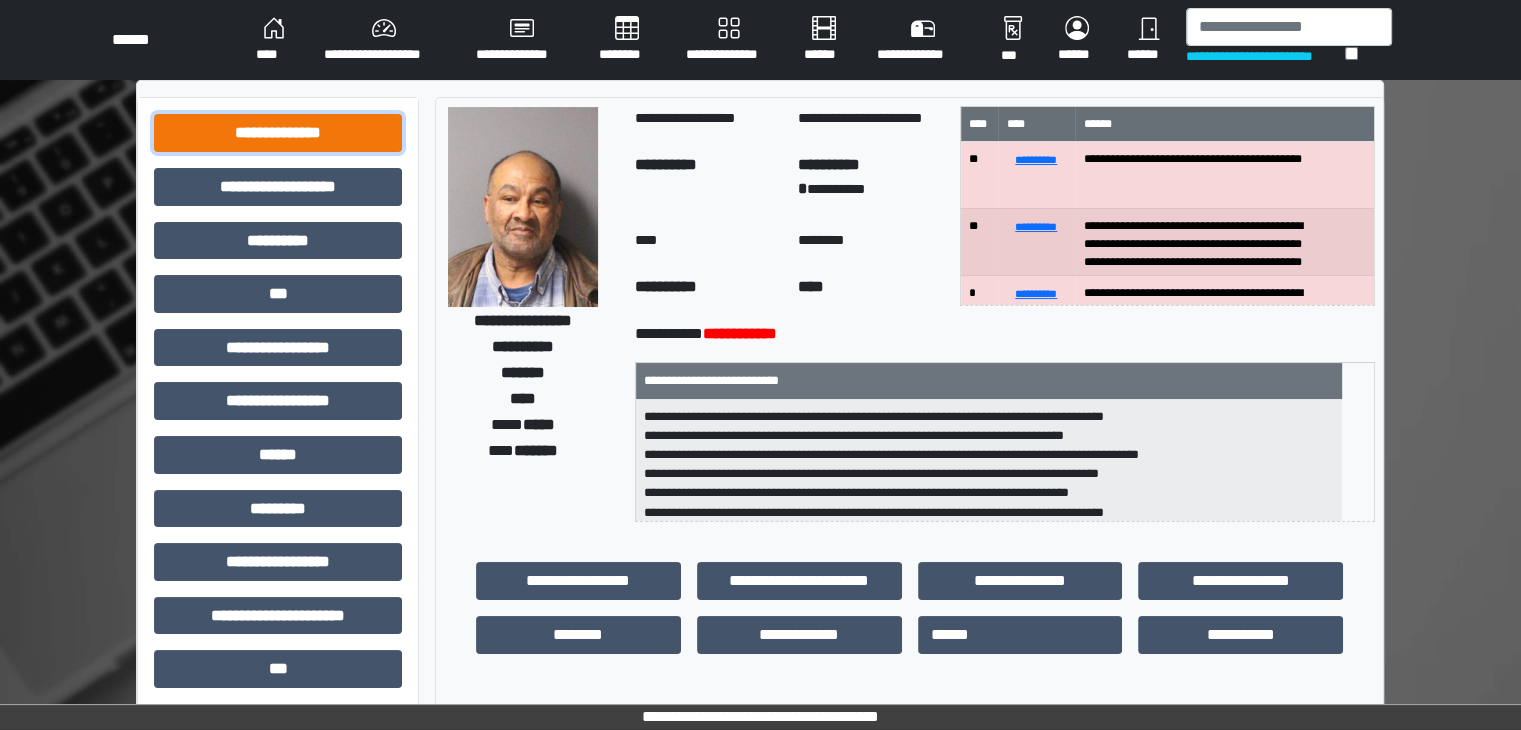 click on "**********" at bounding box center [278, 133] 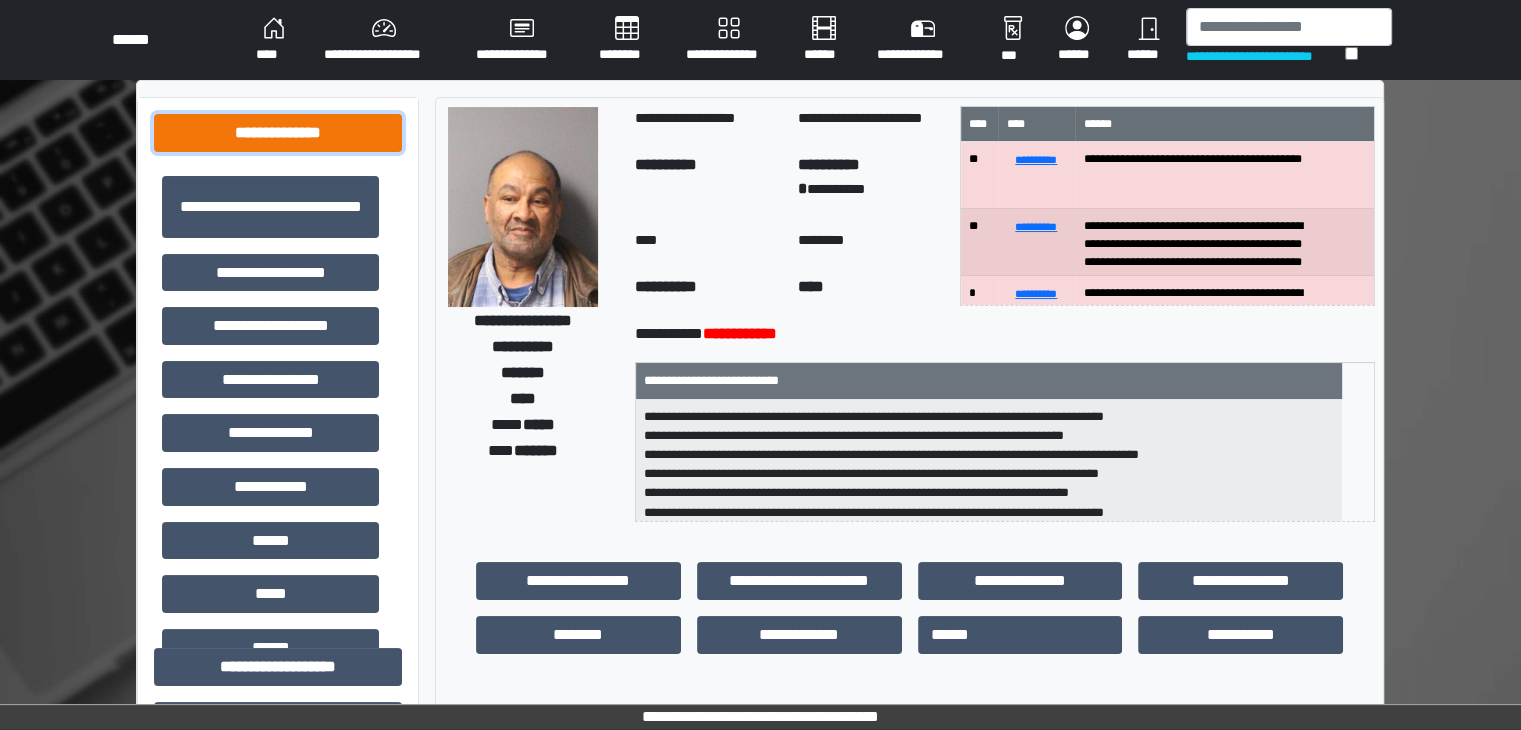 click on "**********" at bounding box center (278, 133) 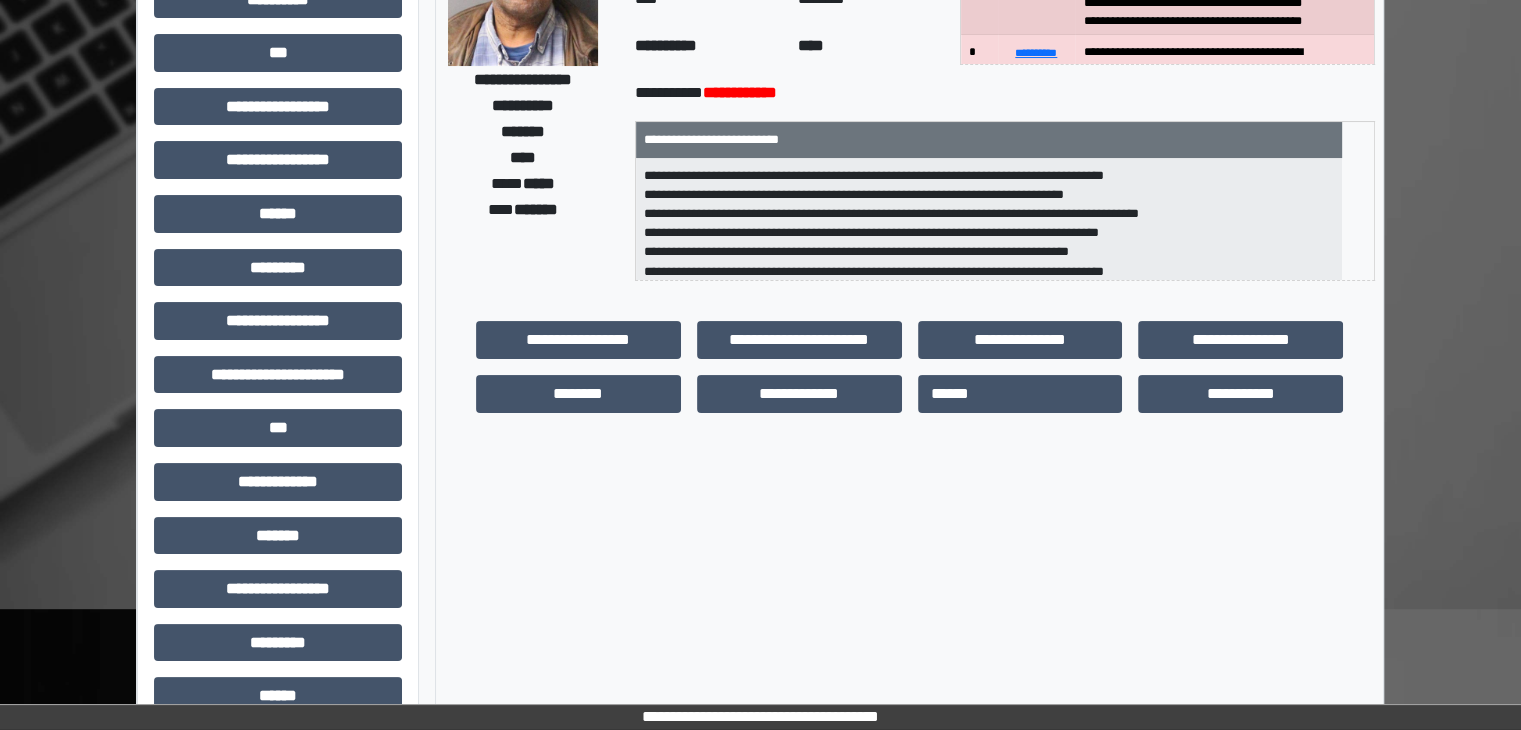 scroll, scrollTop: 136, scrollLeft: 0, axis: vertical 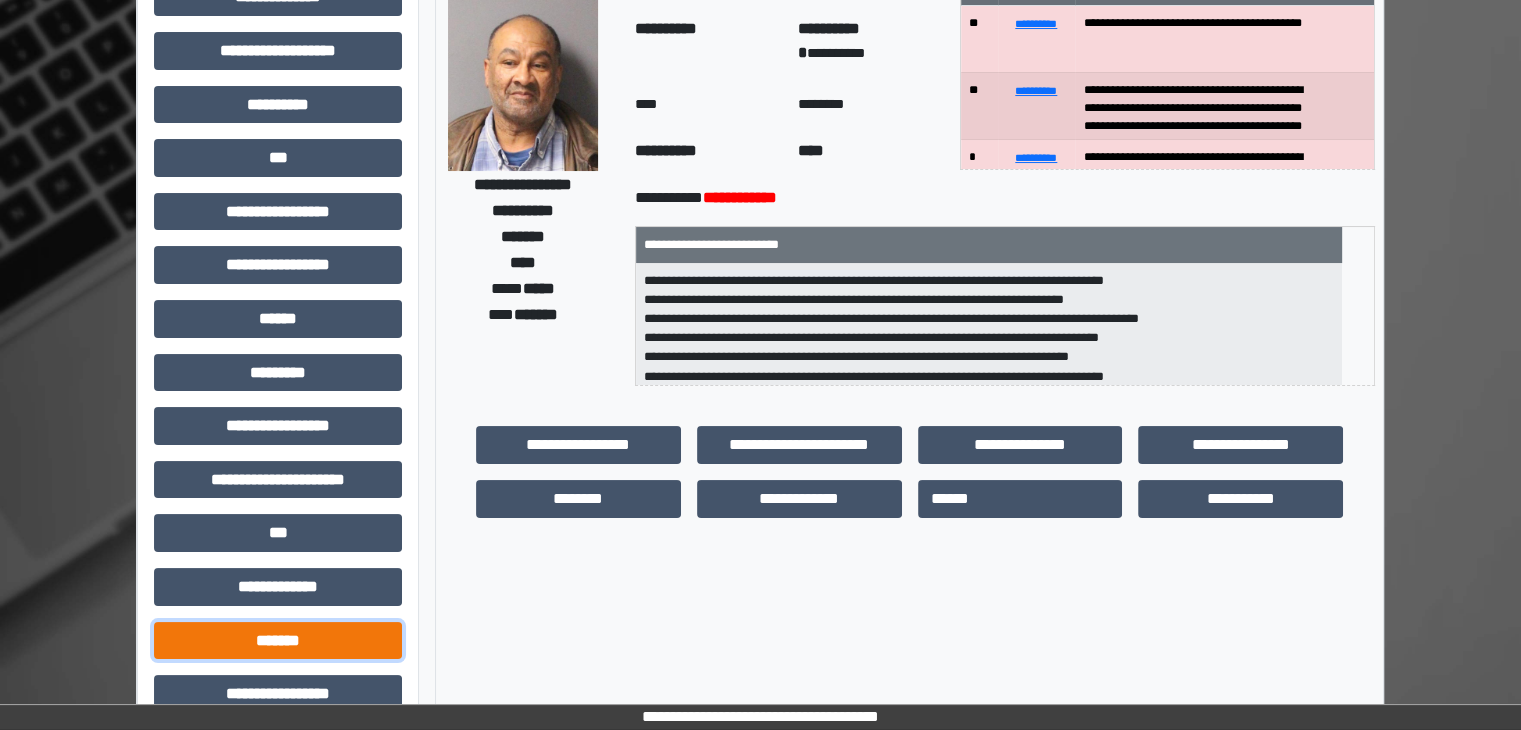 click on "*******" at bounding box center [278, 641] 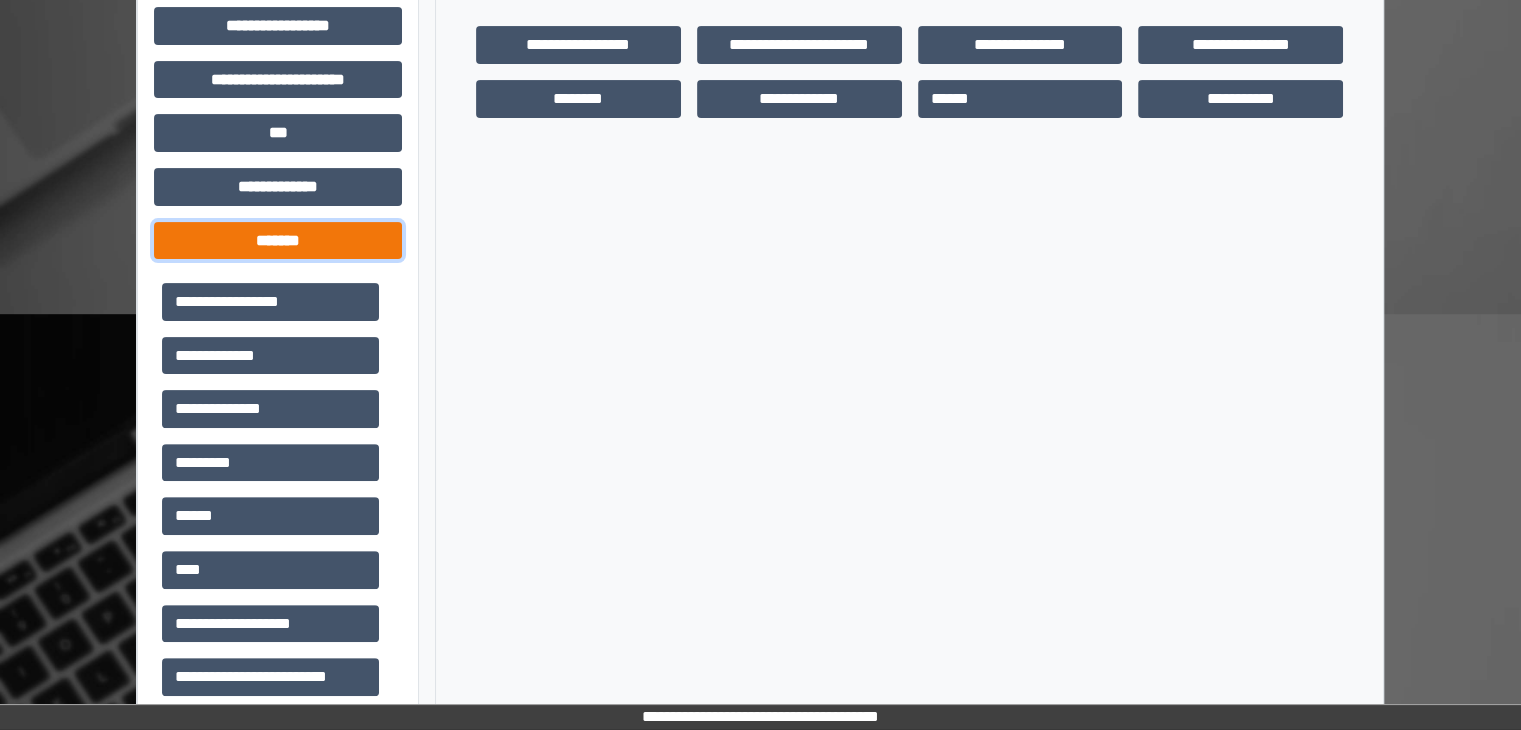 click on "*******" at bounding box center (278, 241) 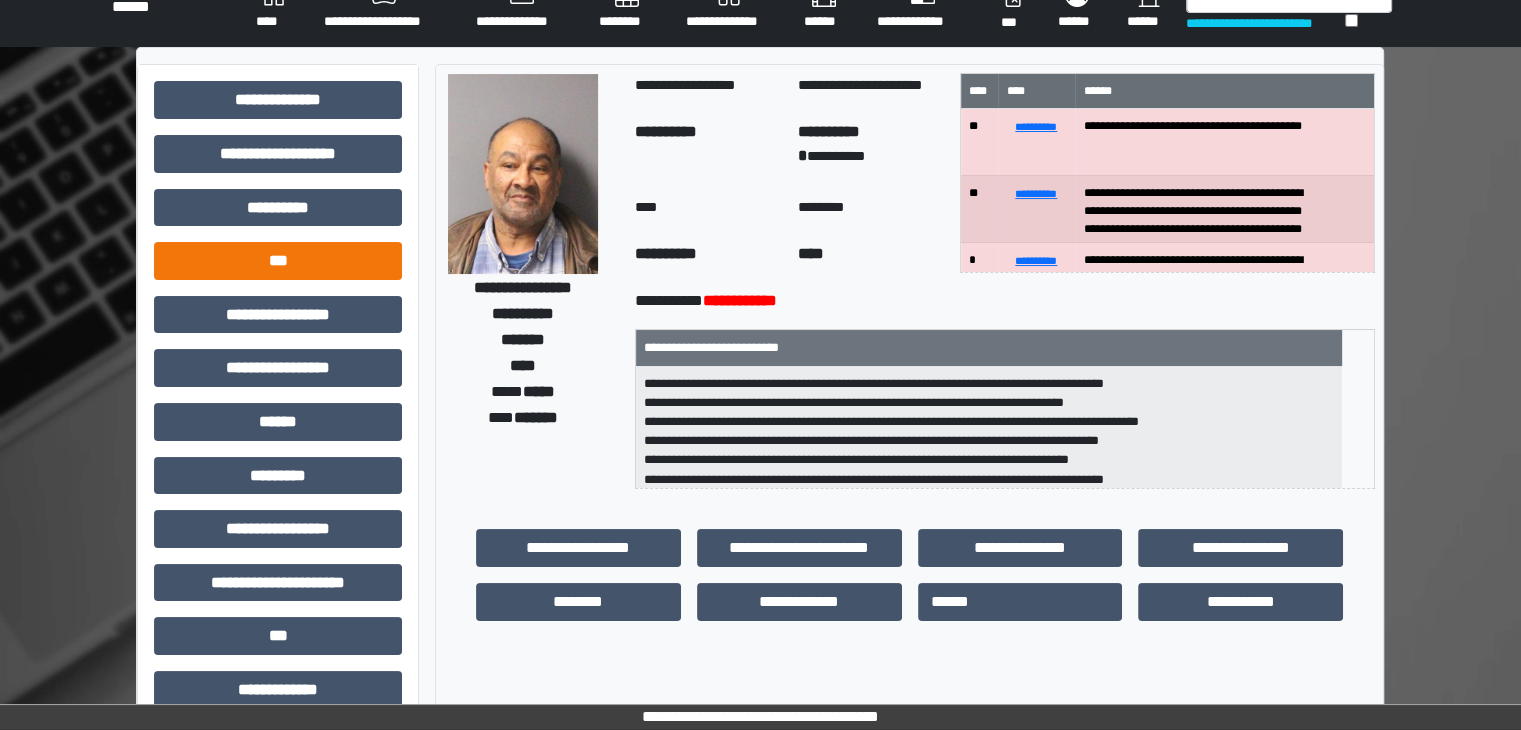 scroll, scrollTop: 0, scrollLeft: 0, axis: both 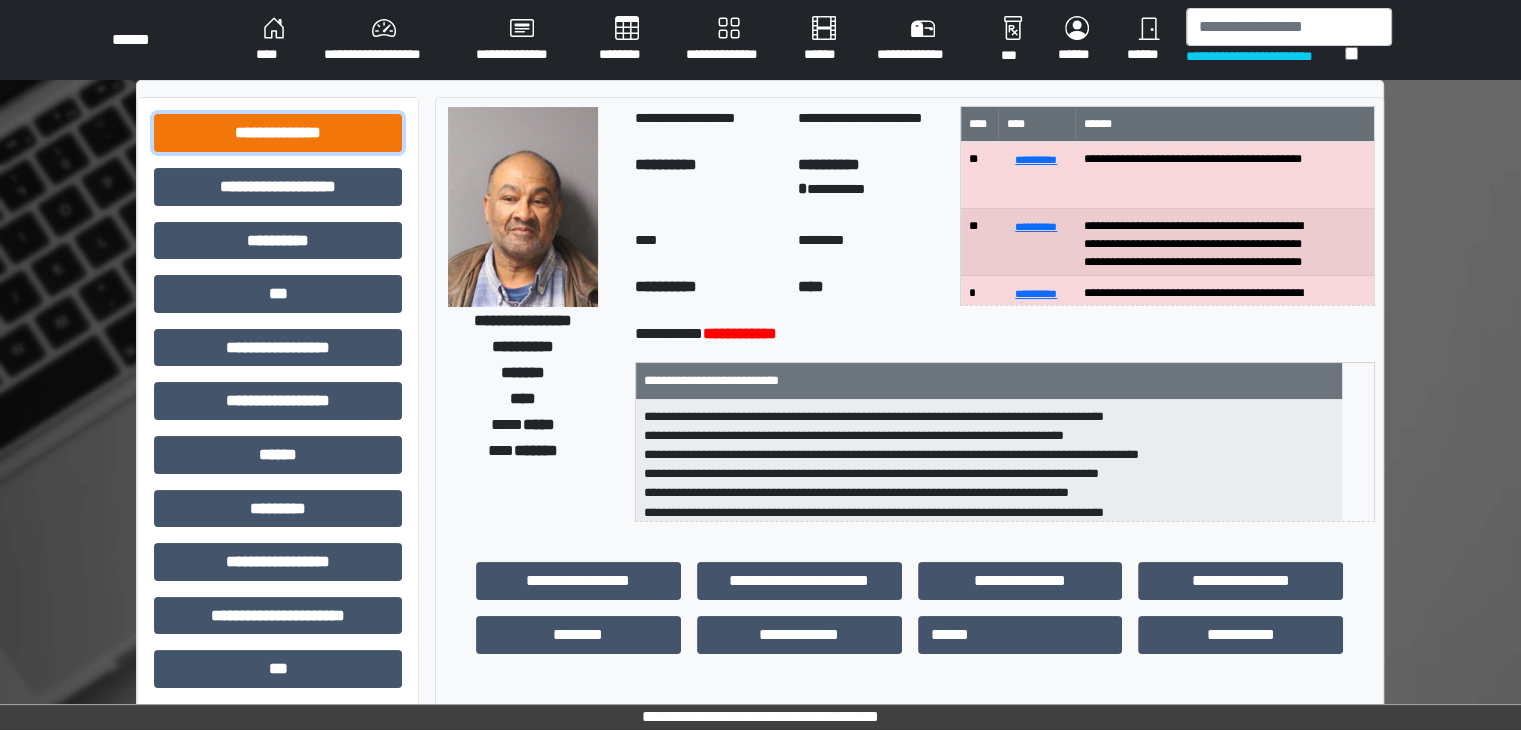 click on "**********" at bounding box center (278, 133) 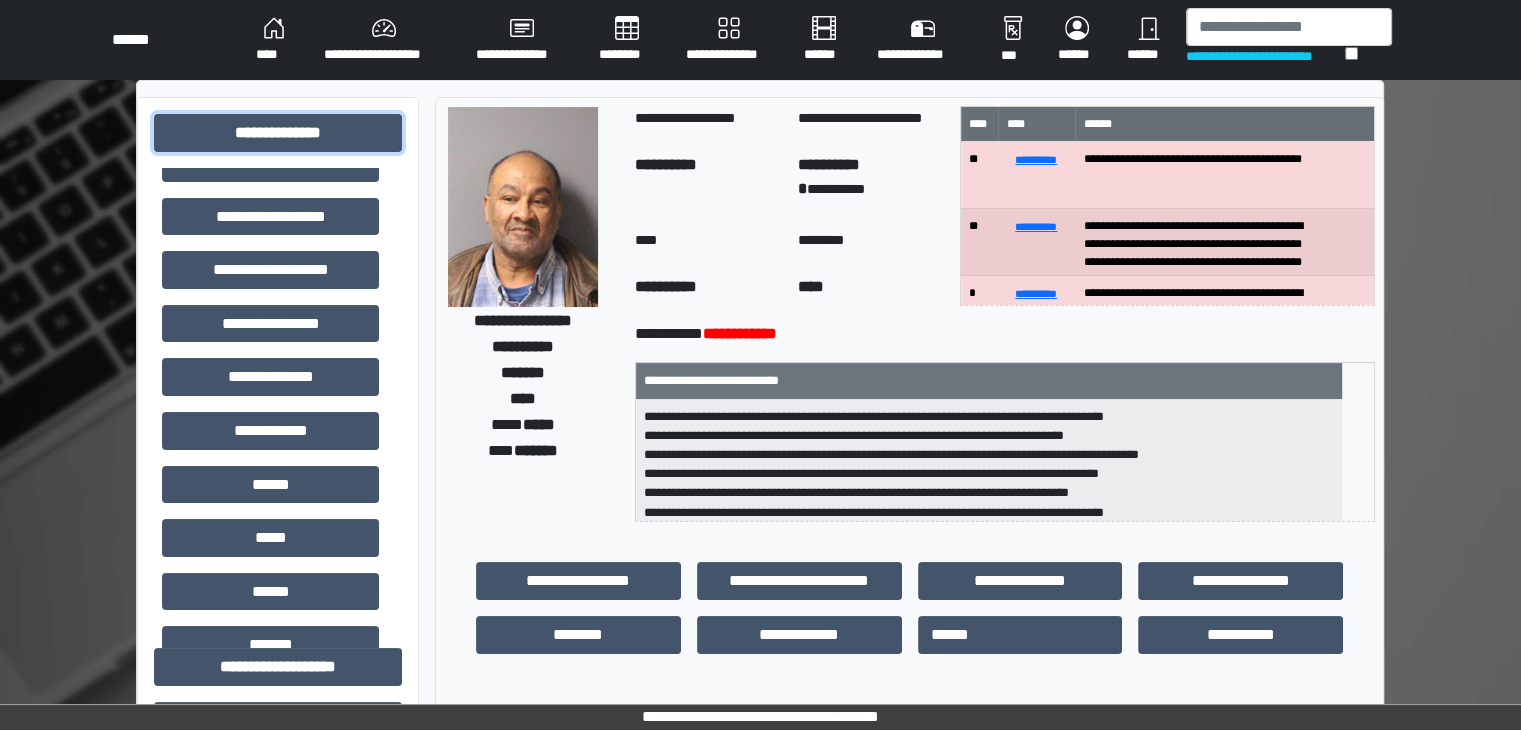 scroll, scrollTop: 0, scrollLeft: 0, axis: both 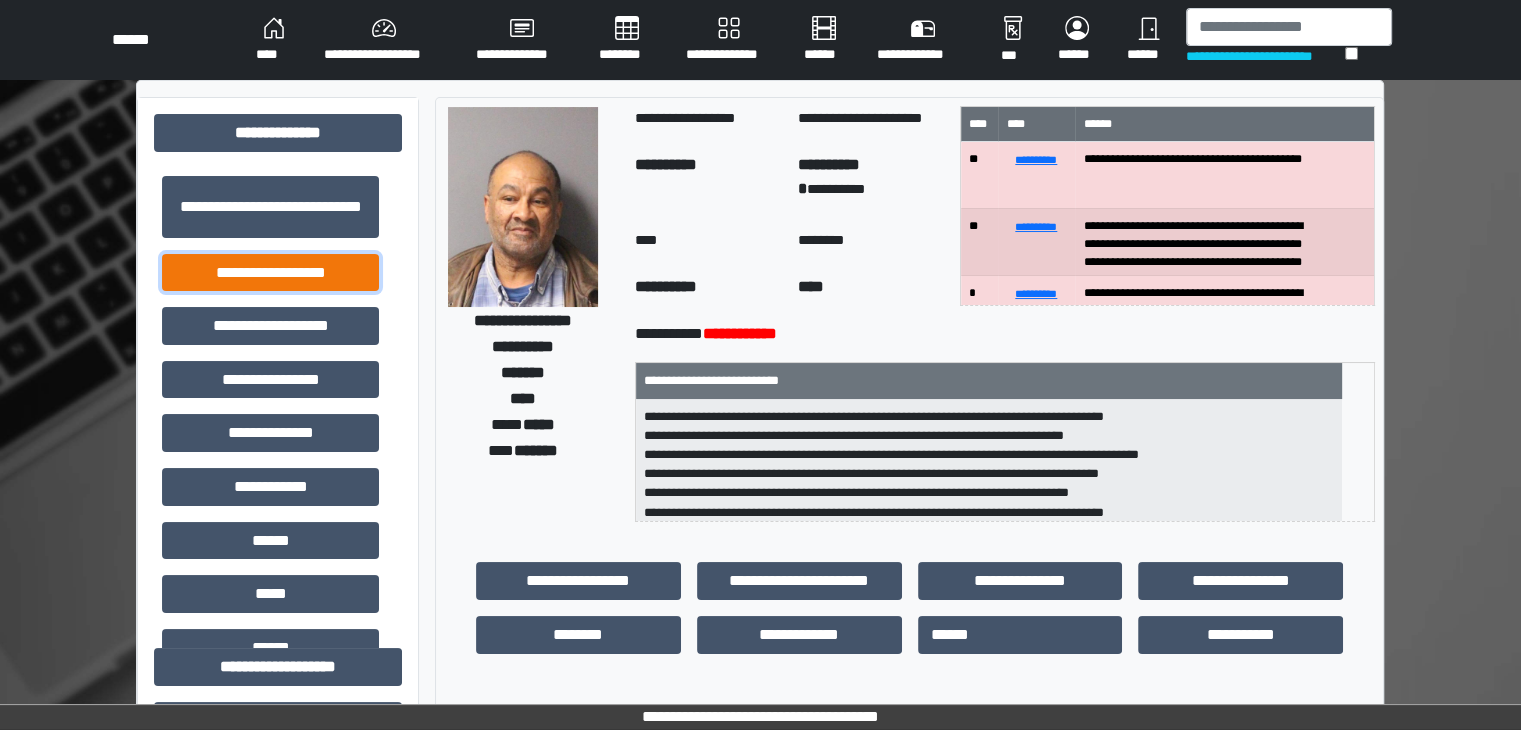 click on "**********" at bounding box center [270, 273] 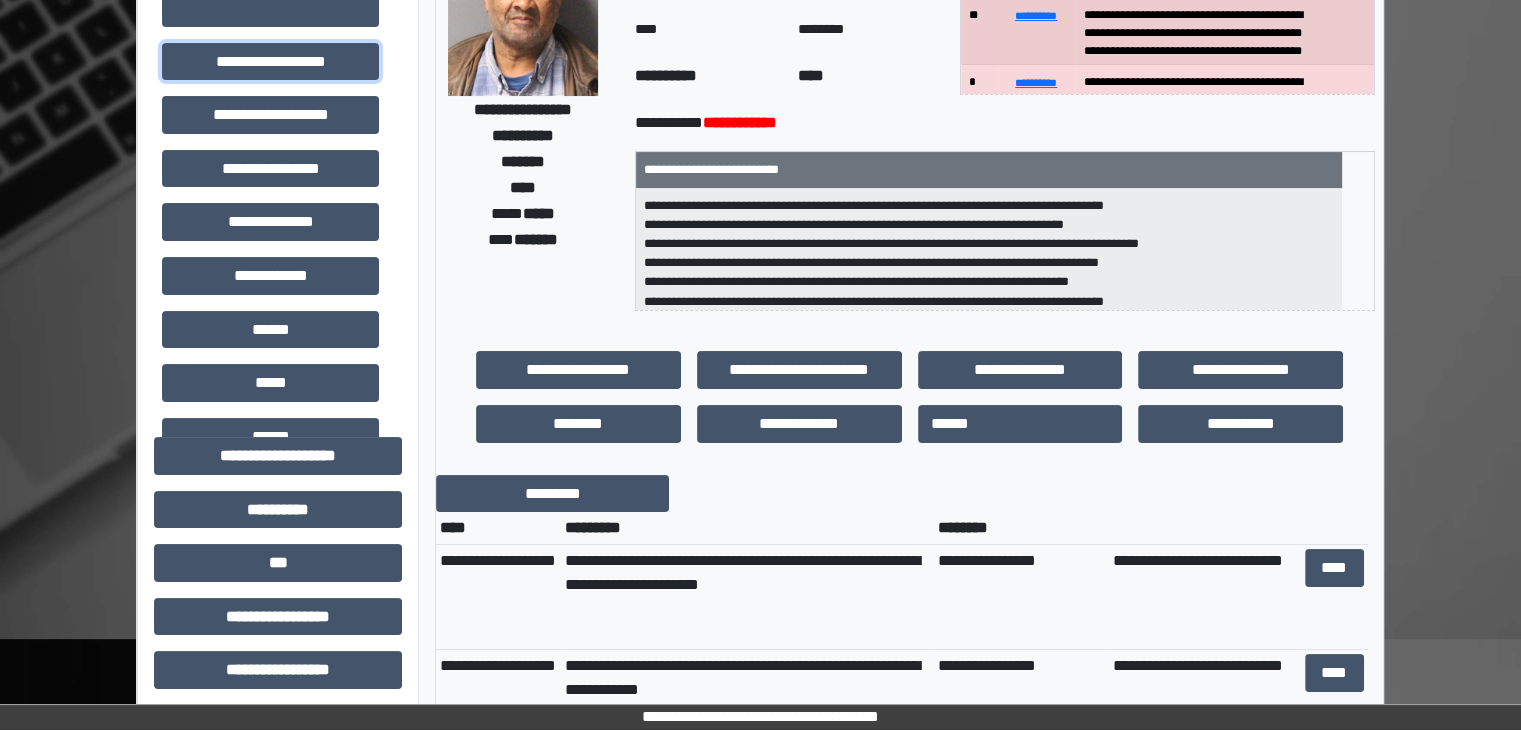scroll, scrollTop: 300, scrollLeft: 0, axis: vertical 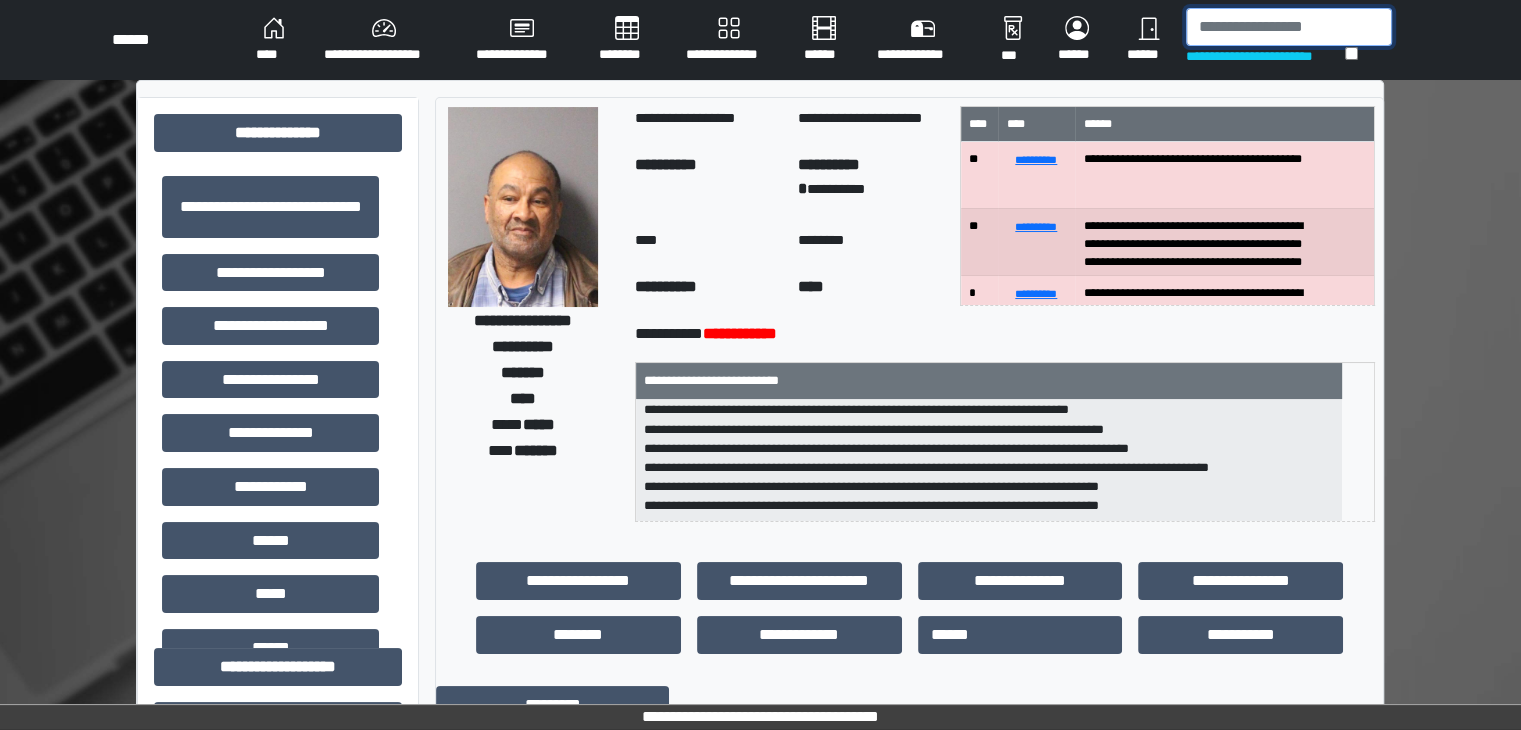 click at bounding box center [1289, 27] 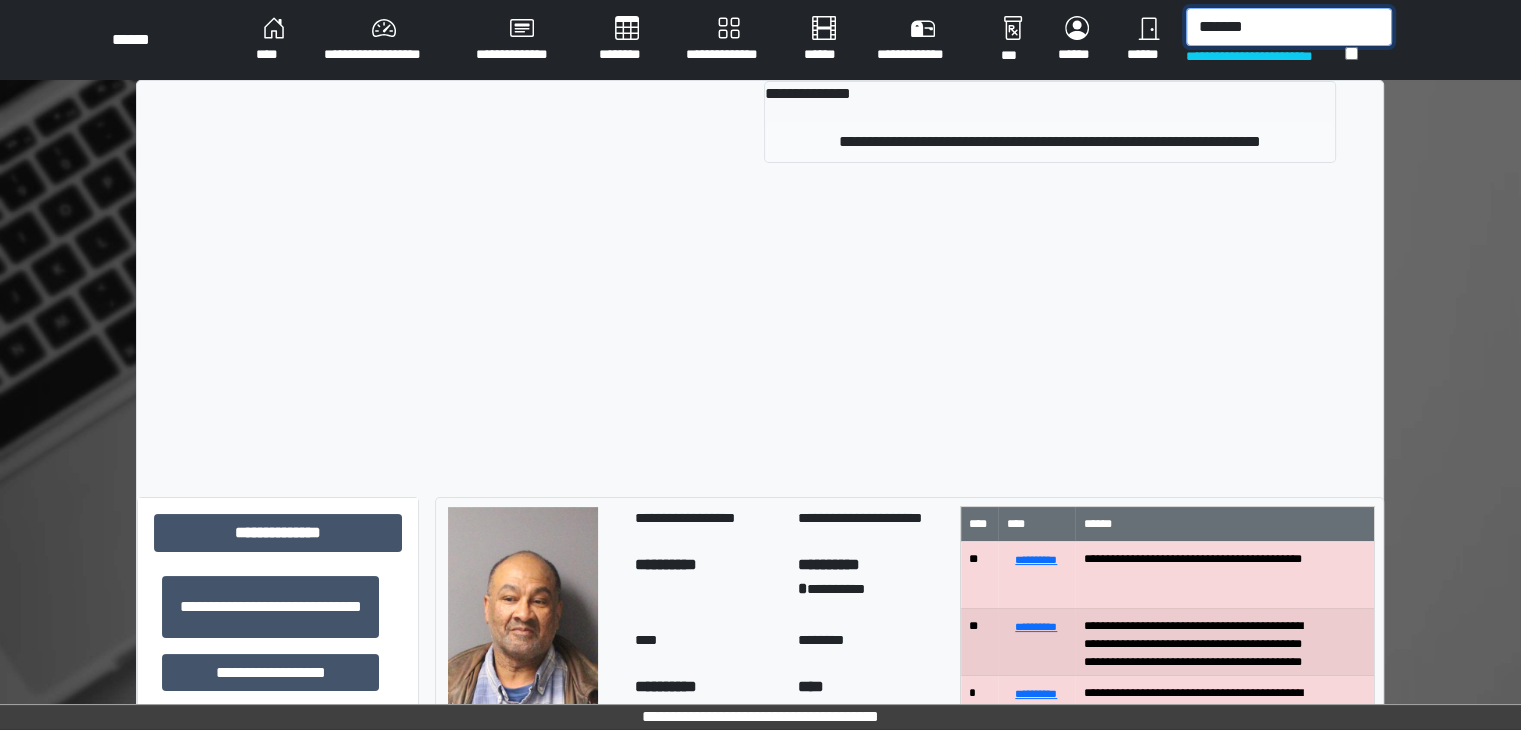 type on "*******" 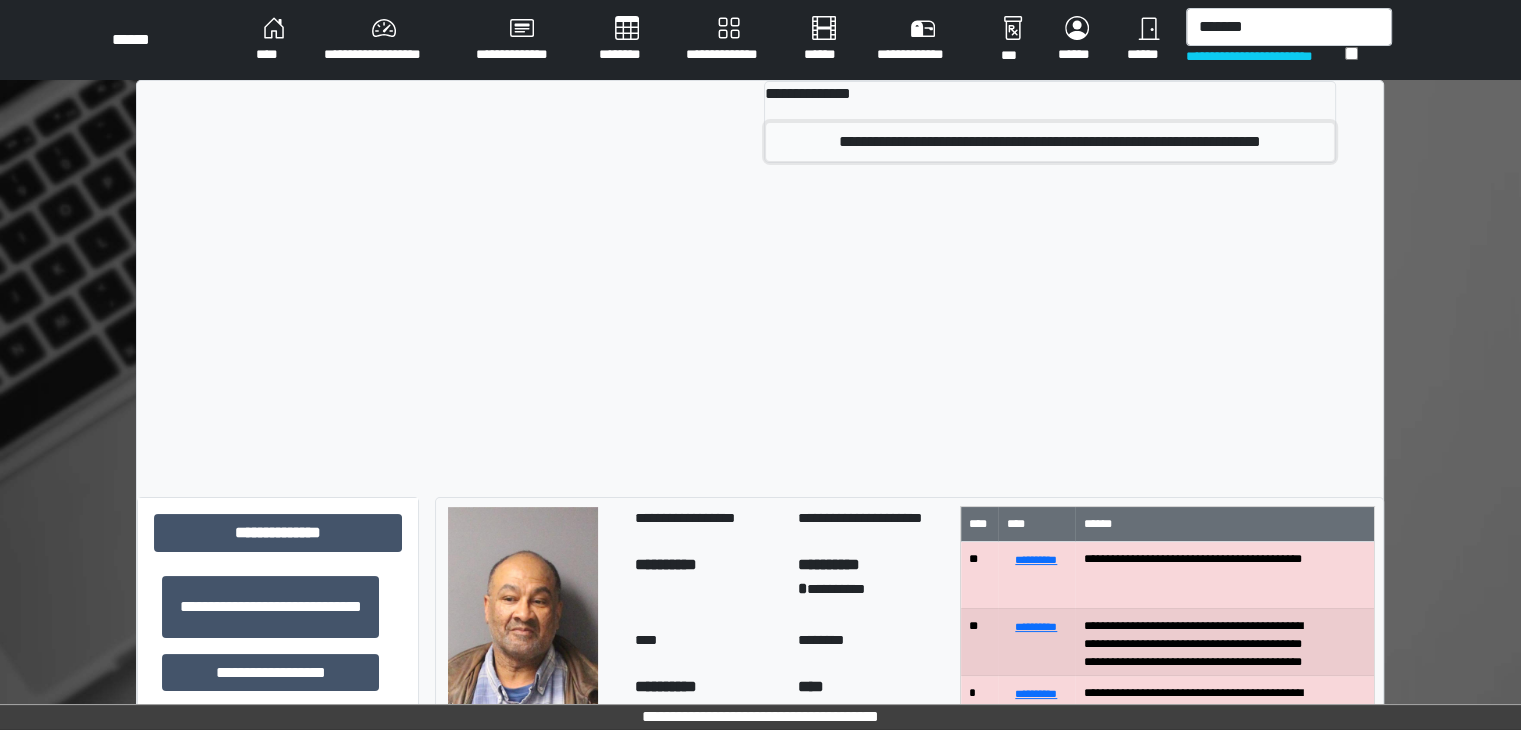 drag, startPoint x: 942, startPoint y: 140, endPoint x: 887, endPoint y: 105, distance: 65.192024 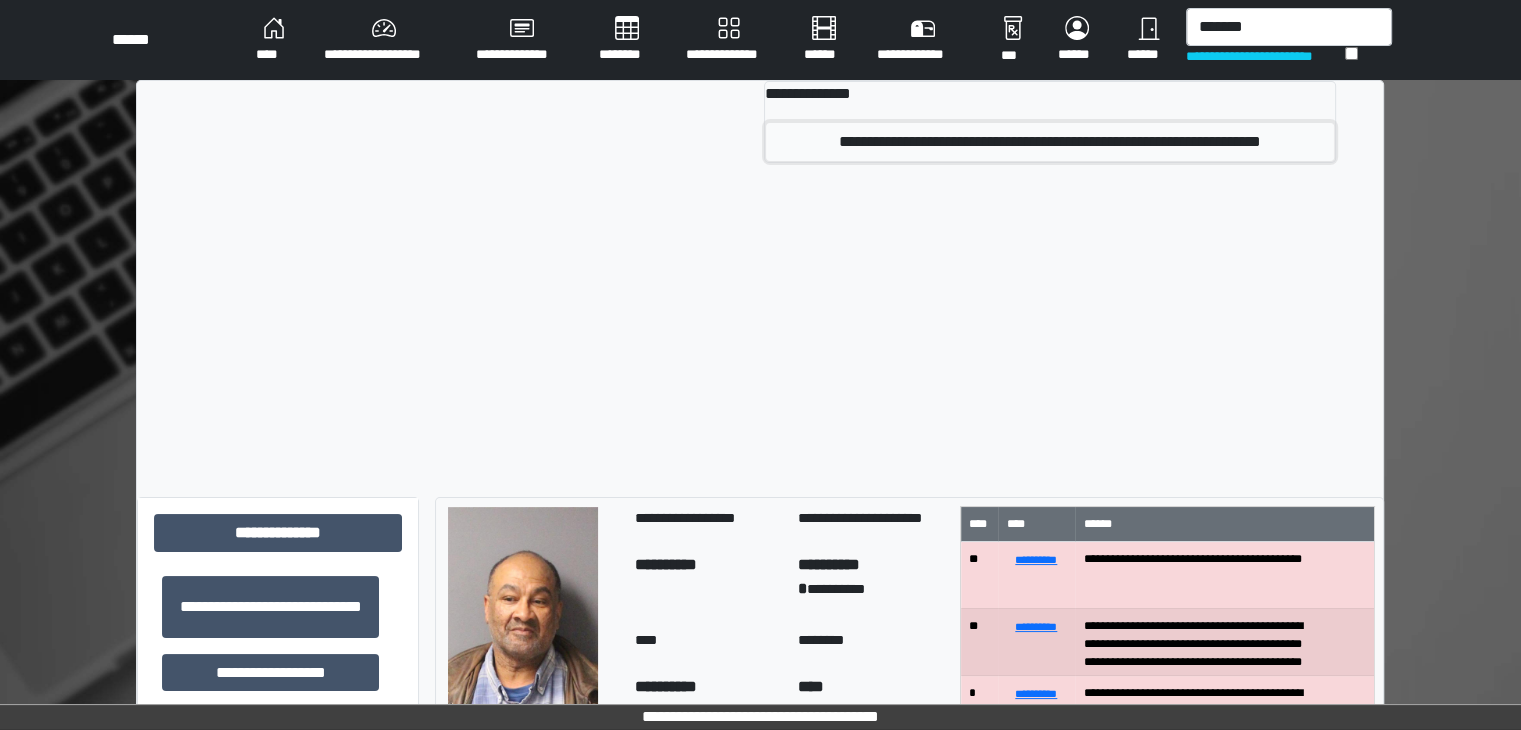 click on "**********" at bounding box center [1050, 142] 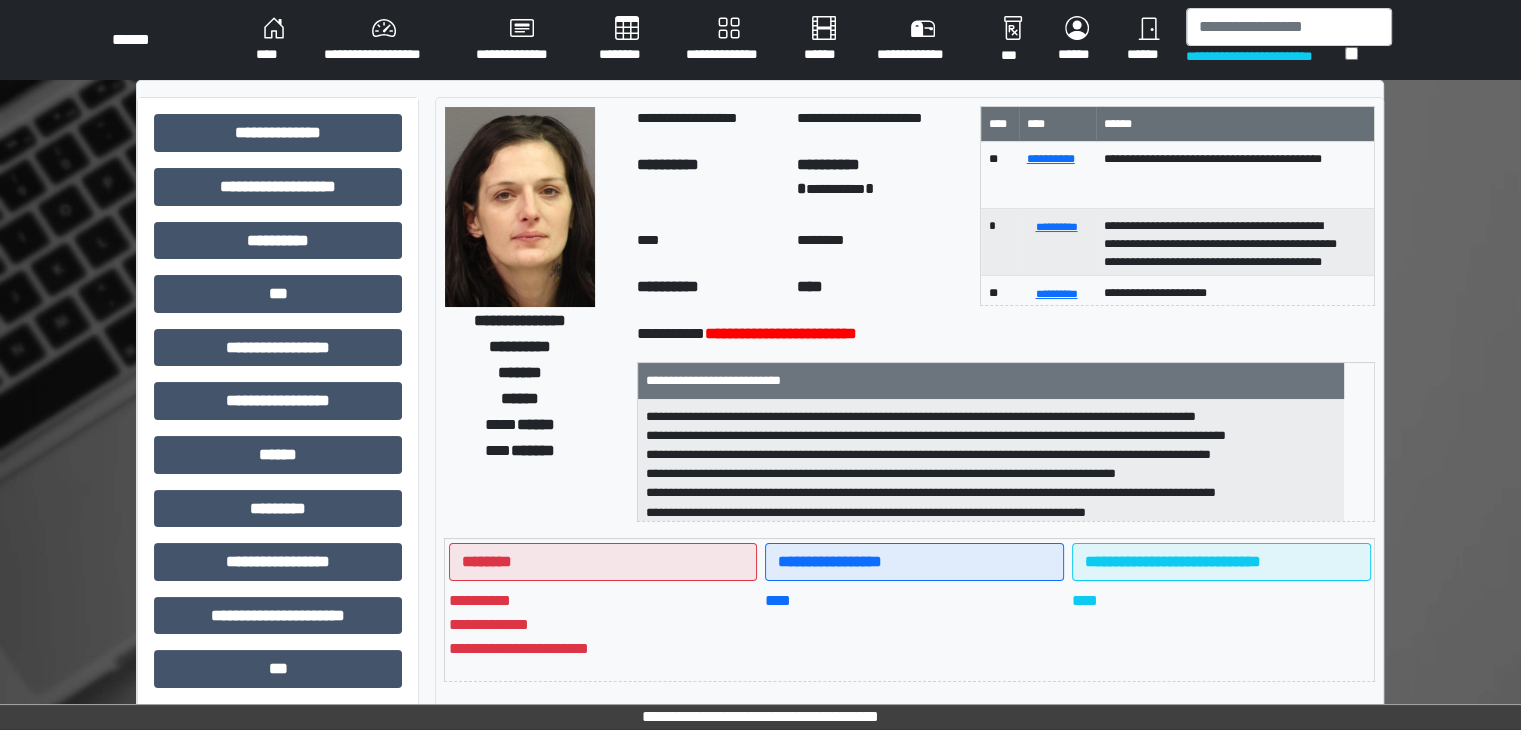 click at bounding box center (520, 207) 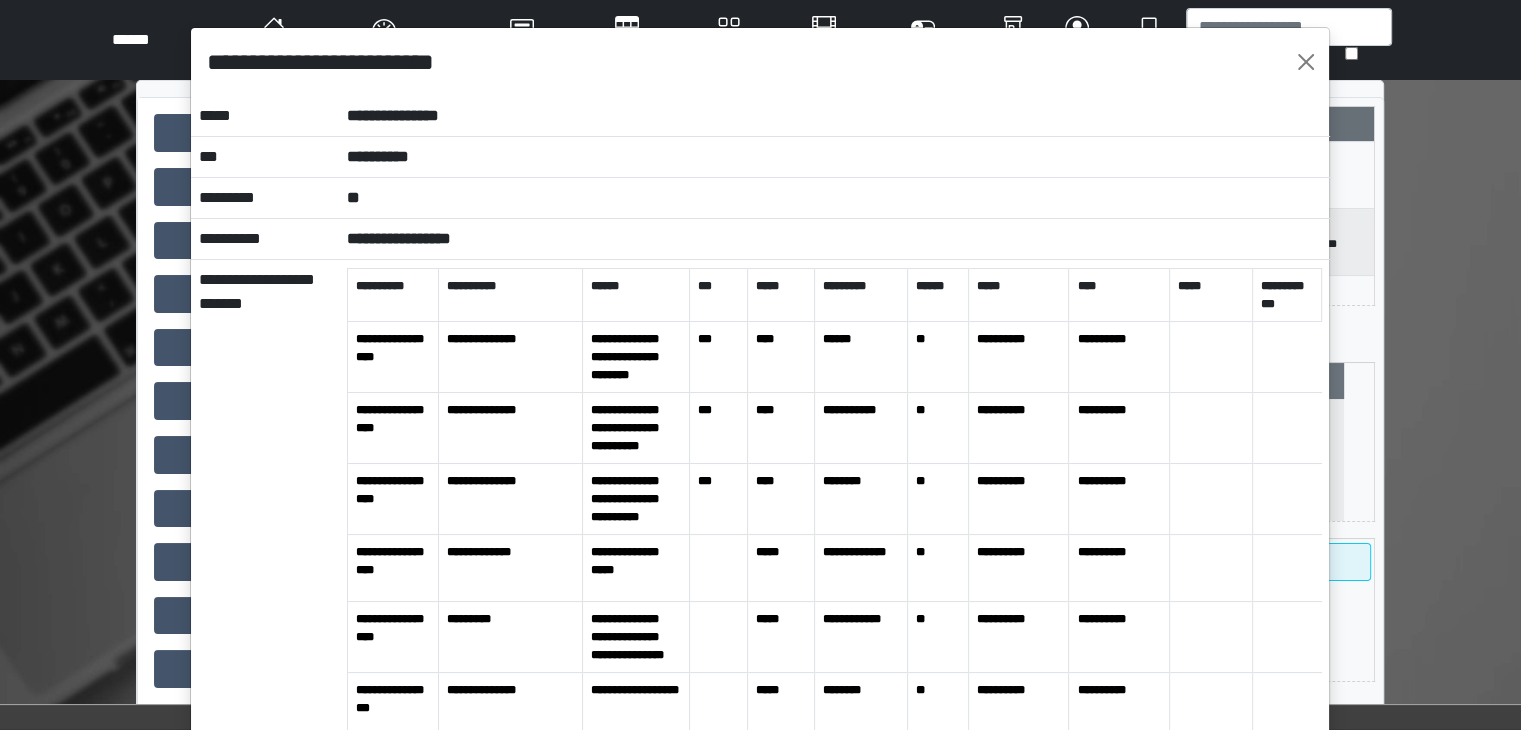 scroll, scrollTop: 0, scrollLeft: 0, axis: both 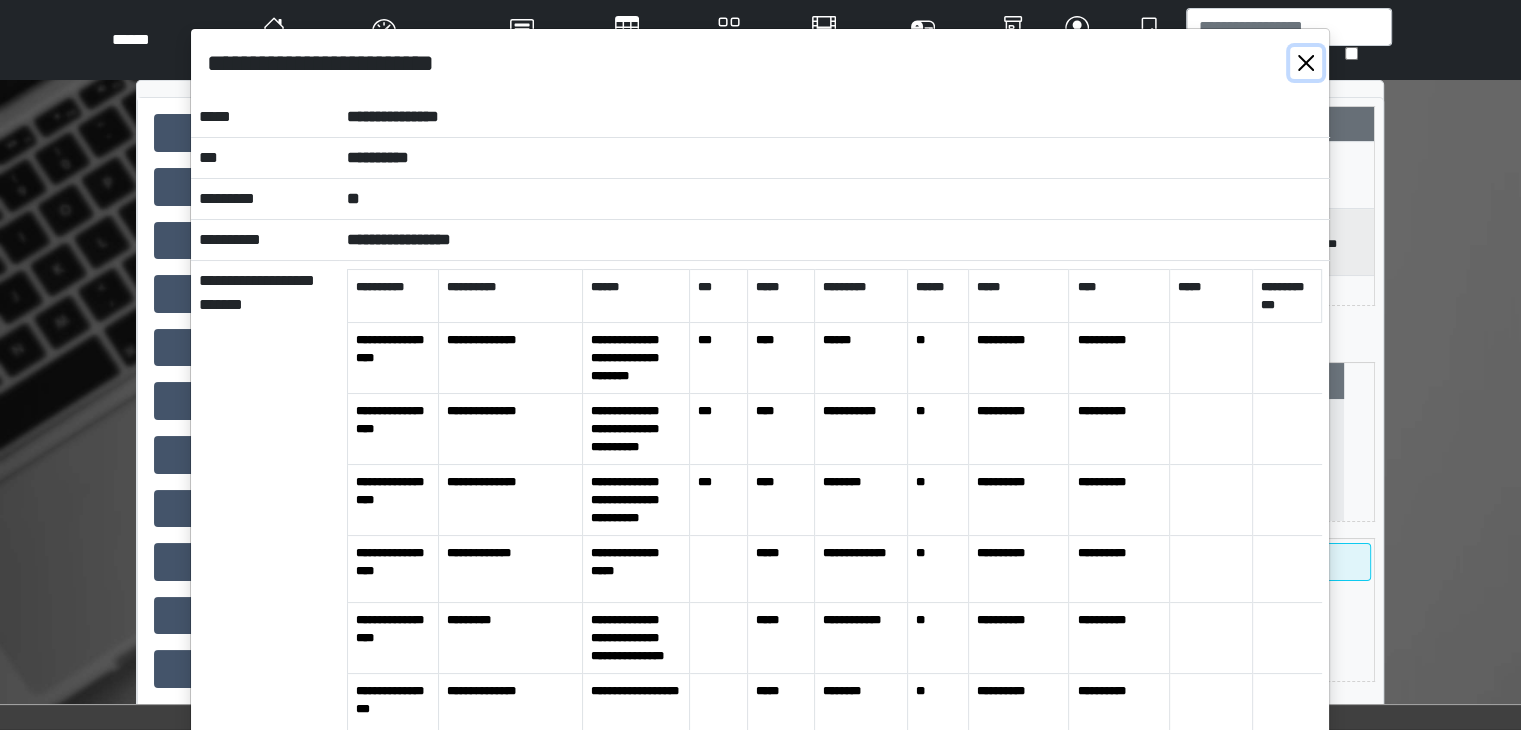 click at bounding box center [1306, 63] 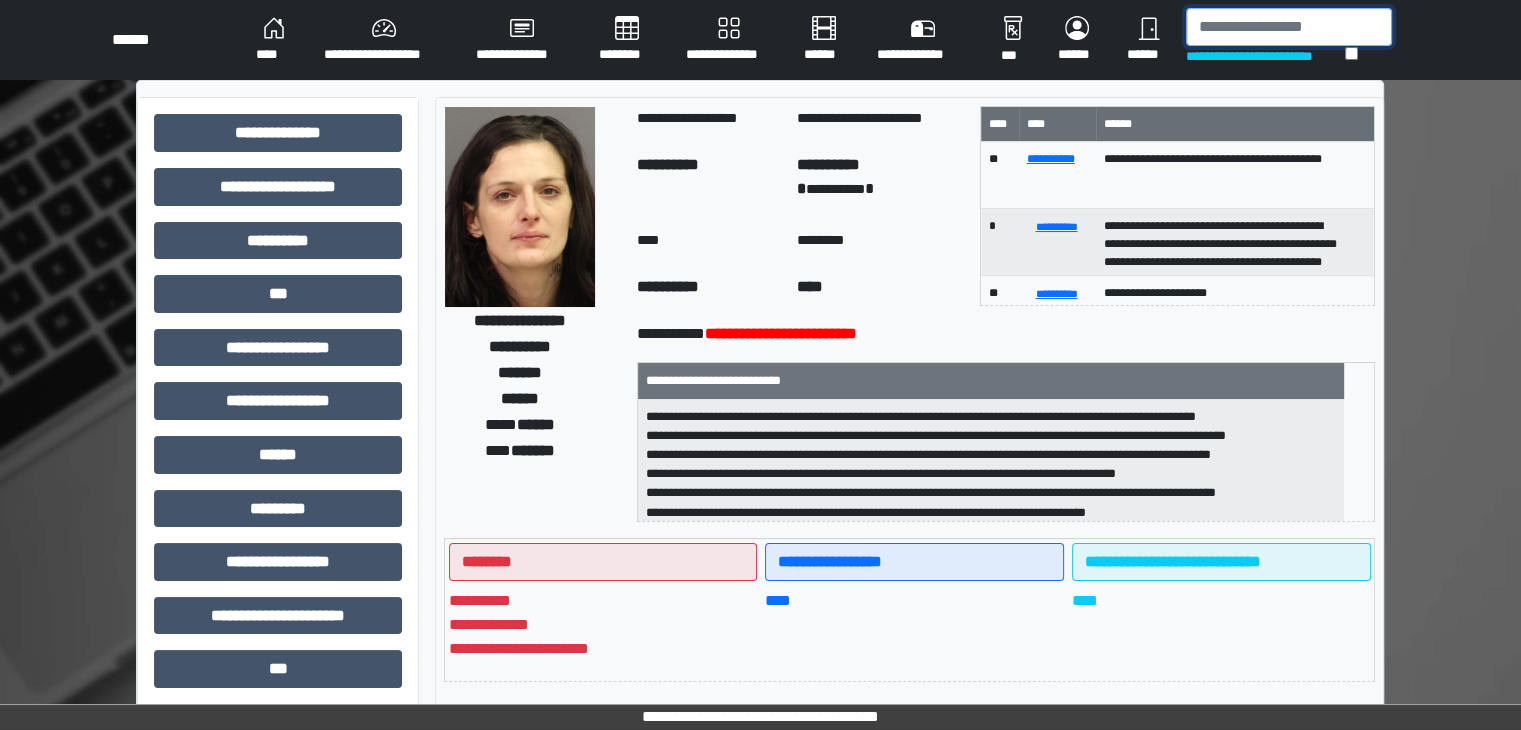 click at bounding box center [1289, 27] 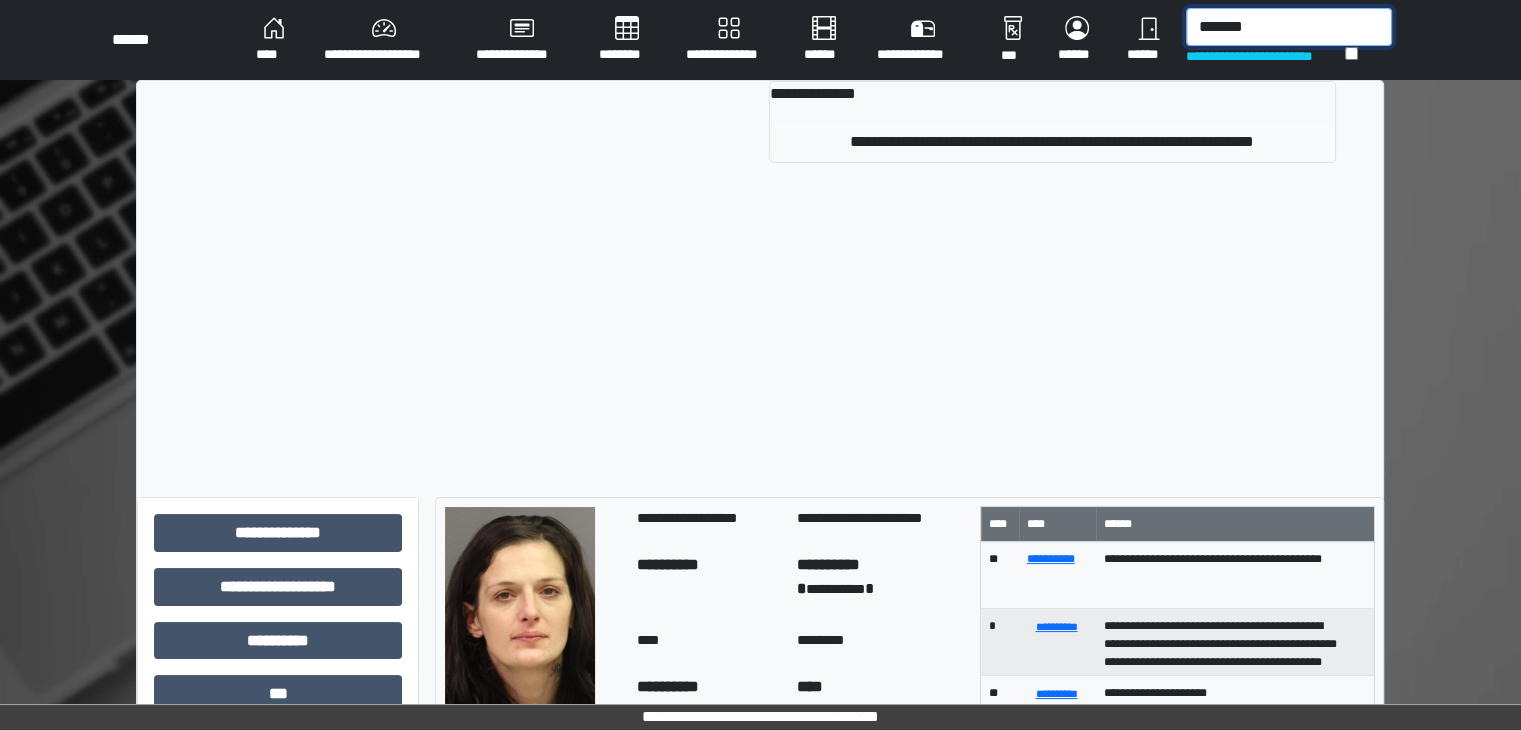 type on "*******" 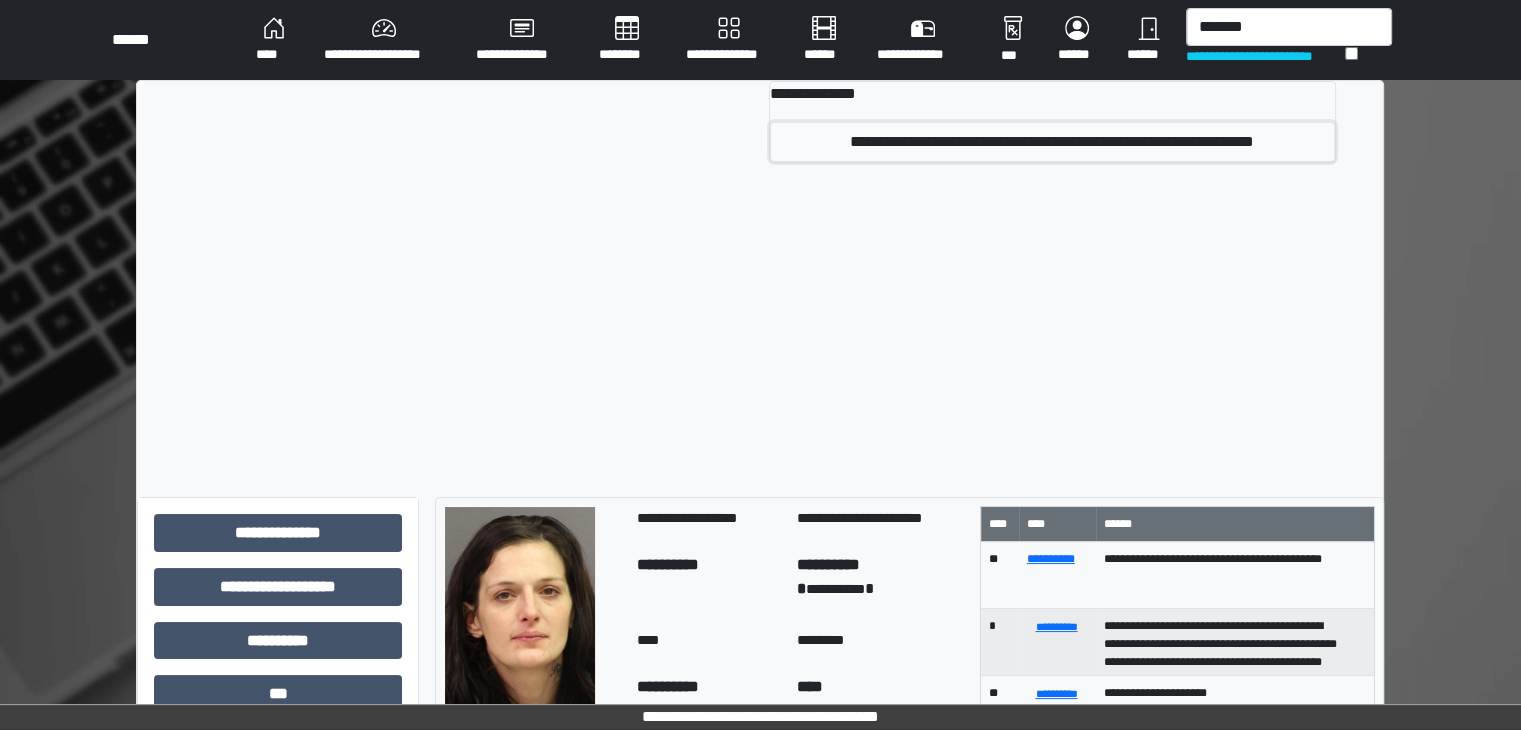 click on "**********" at bounding box center (1052, 142) 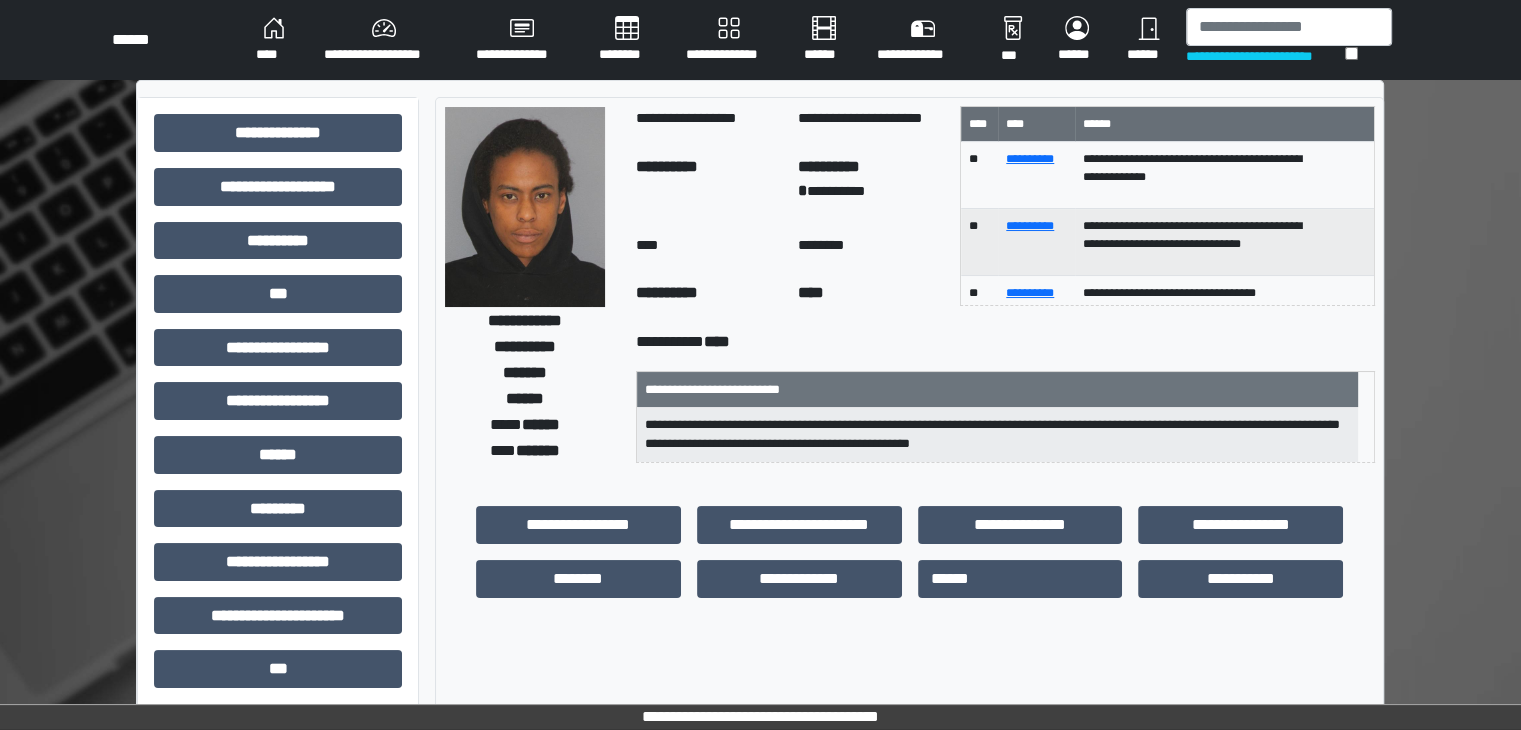 click at bounding box center [525, 207] 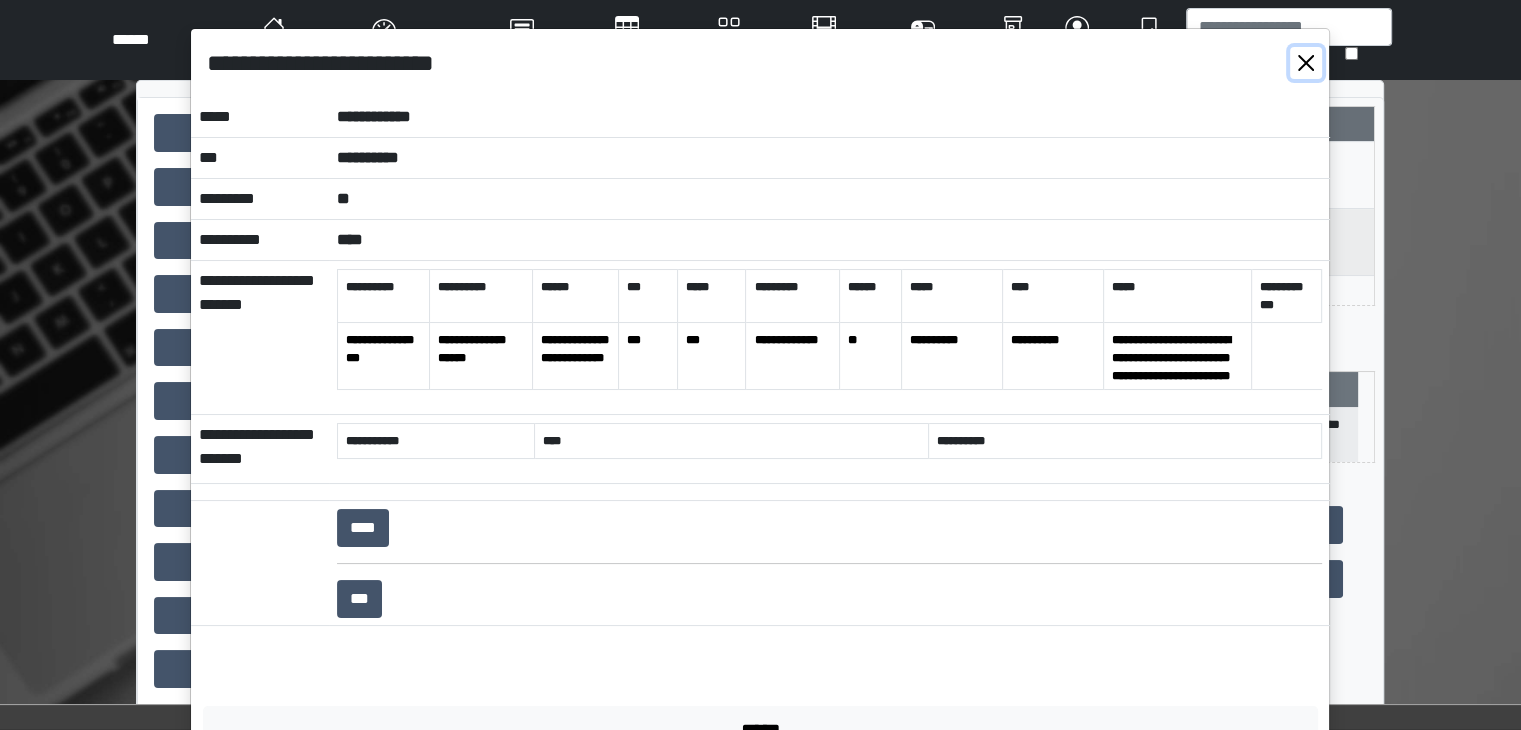click at bounding box center [1306, 63] 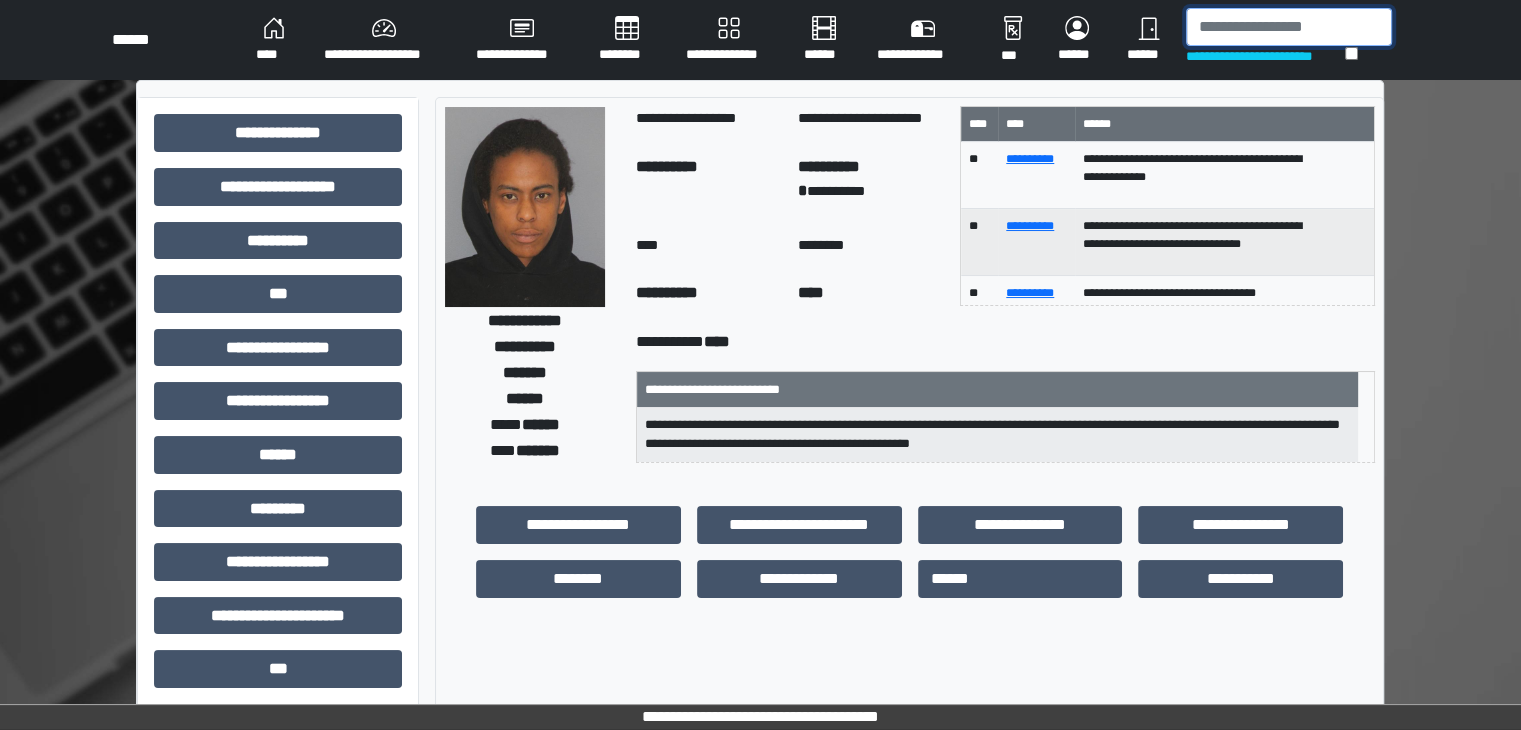 click at bounding box center [1289, 27] 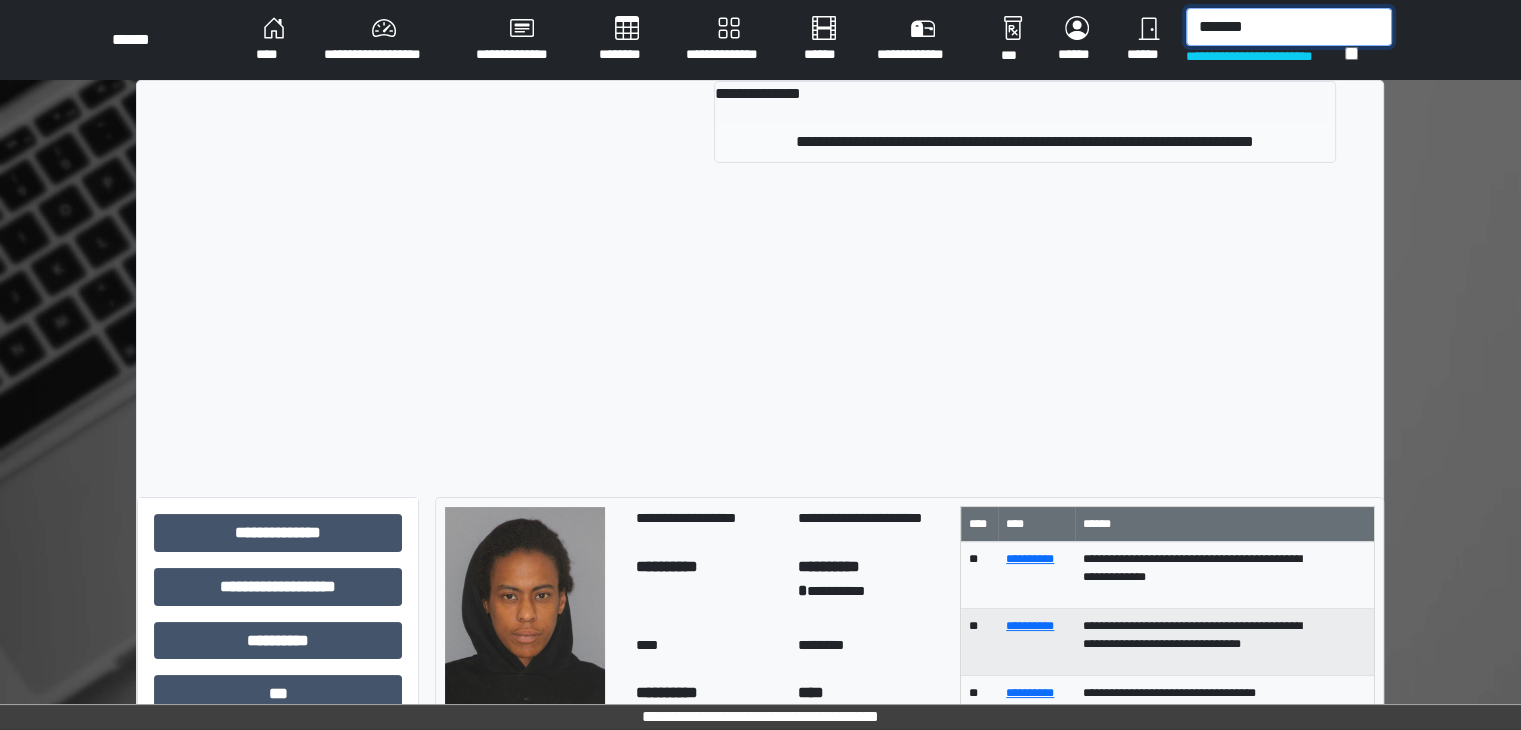 type on "*******" 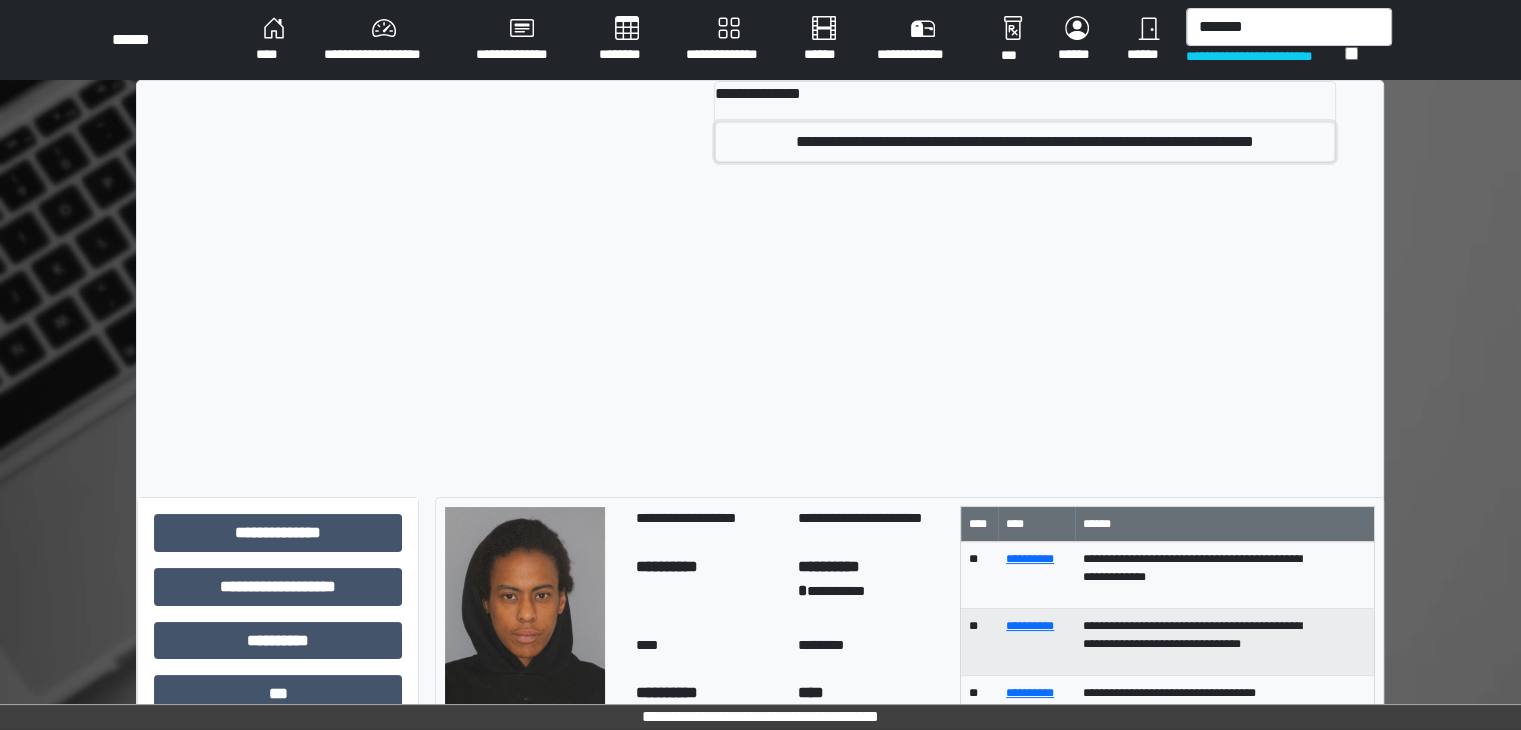 click on "**********" at bounding box center [1025, 142] 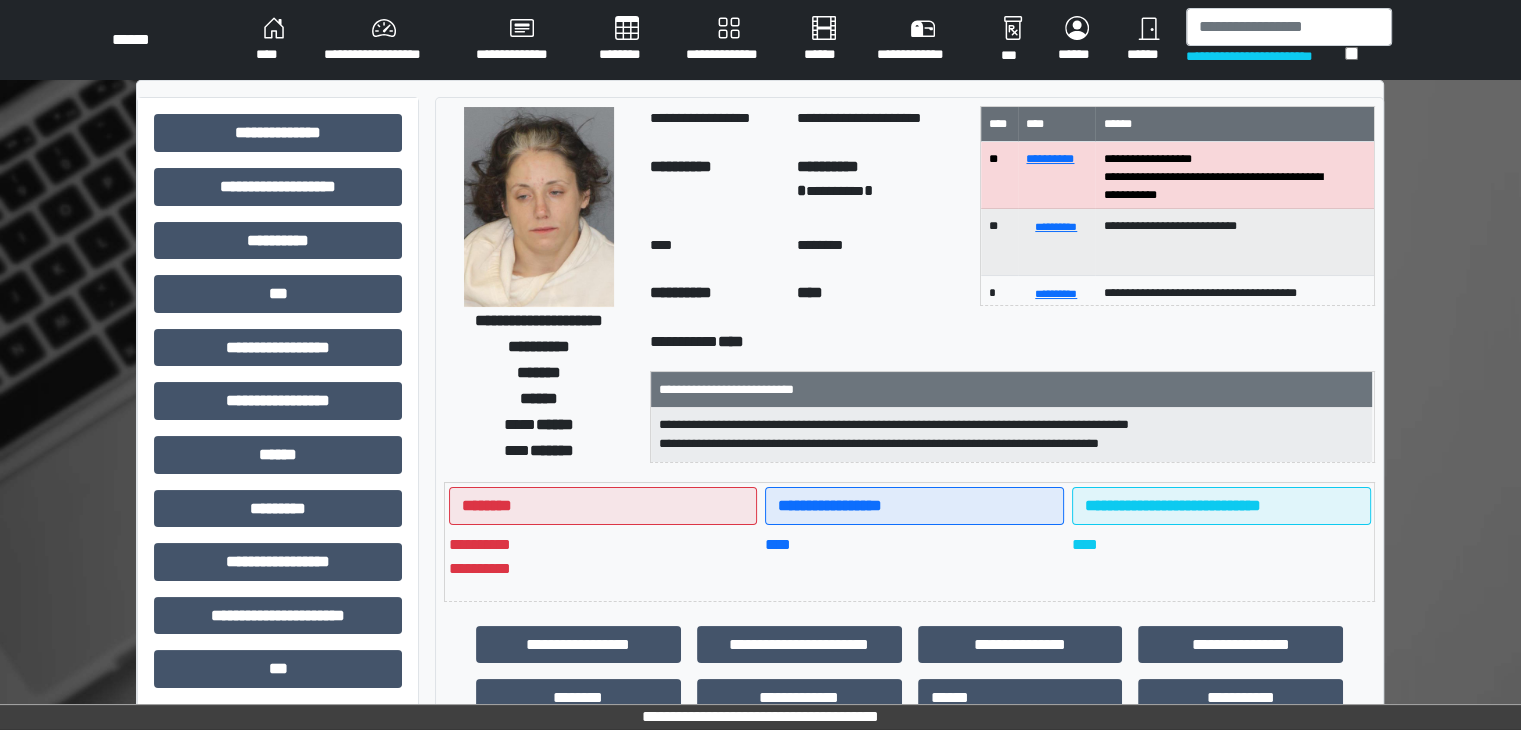 click at bounding box center [539, 207] 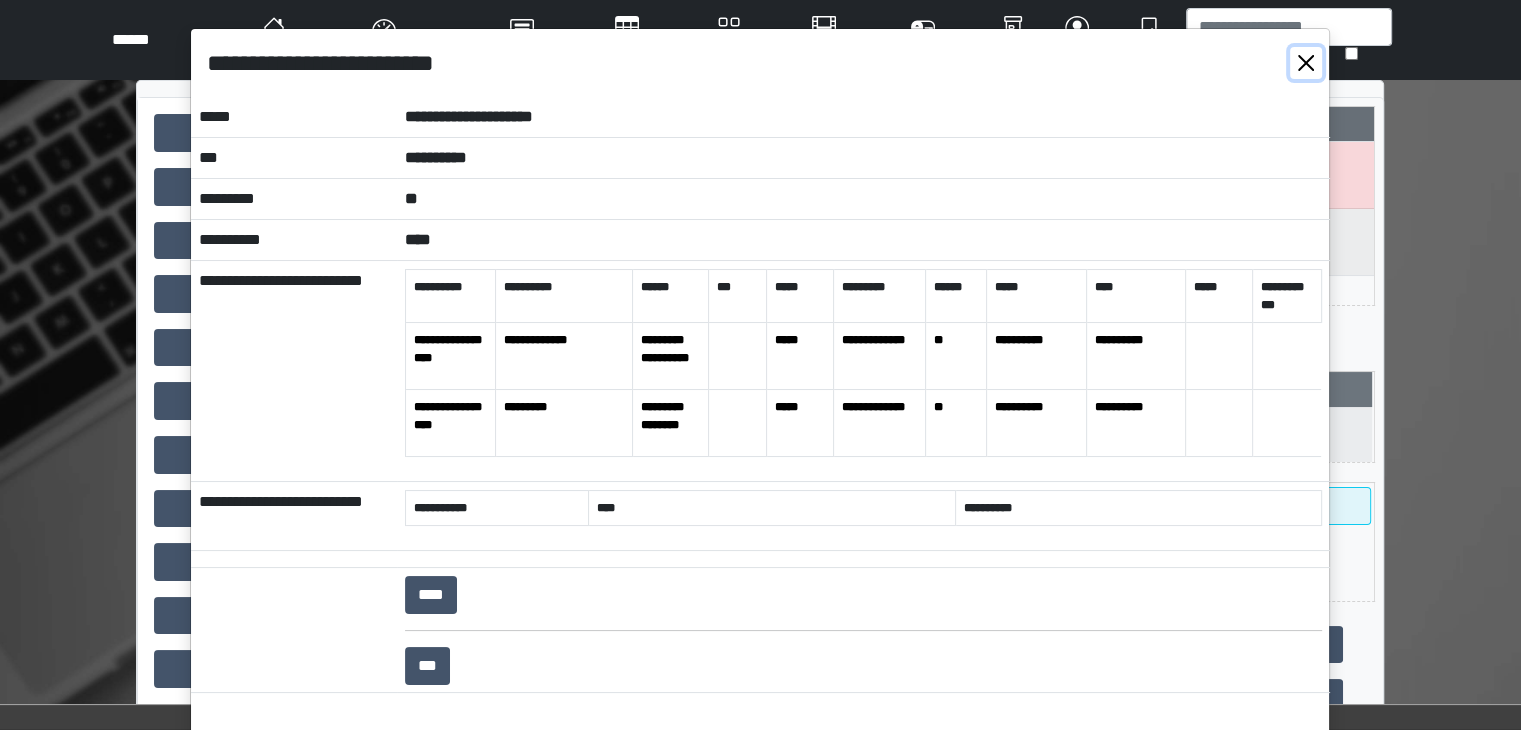 click at bounding box center (1306, 63) 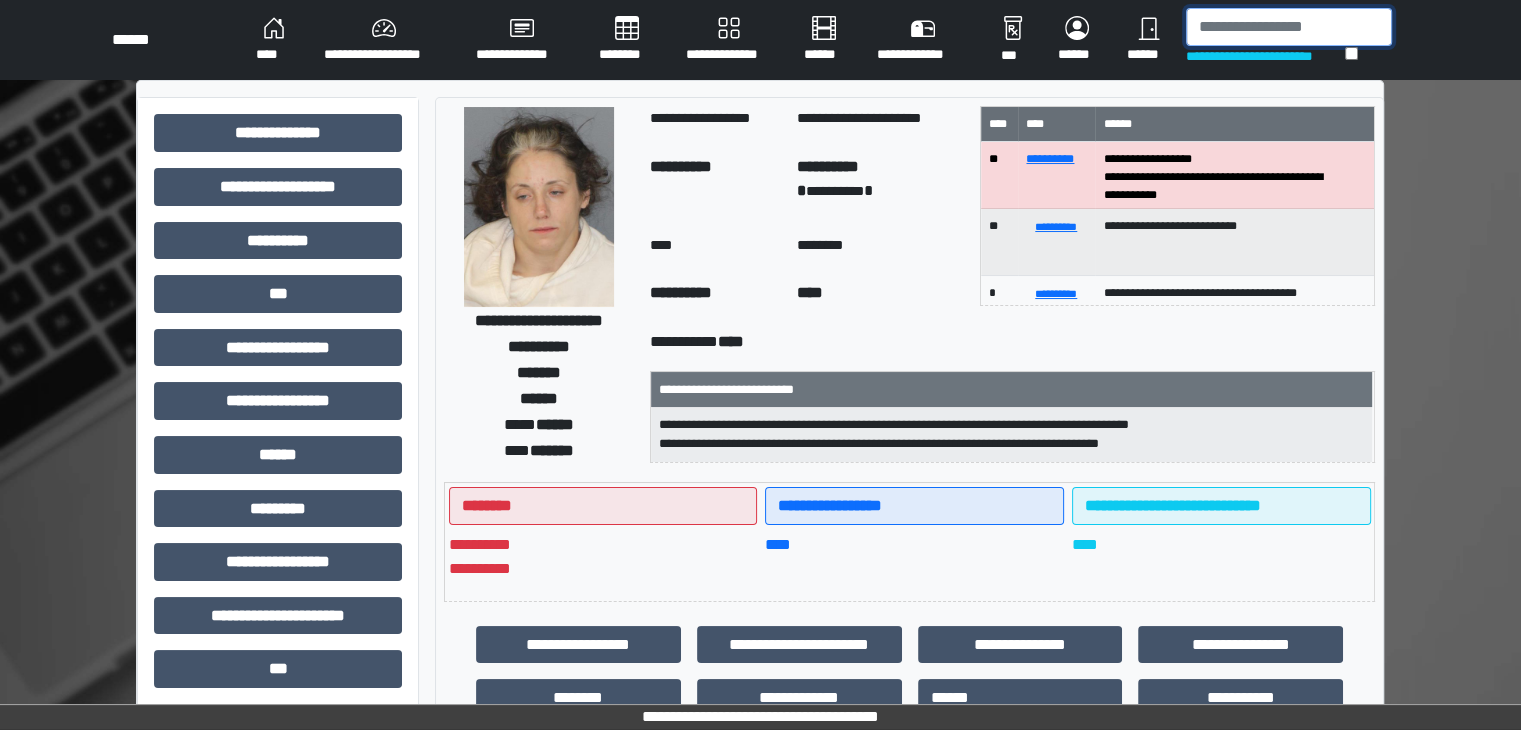 click at bounding box center [1289, 27] 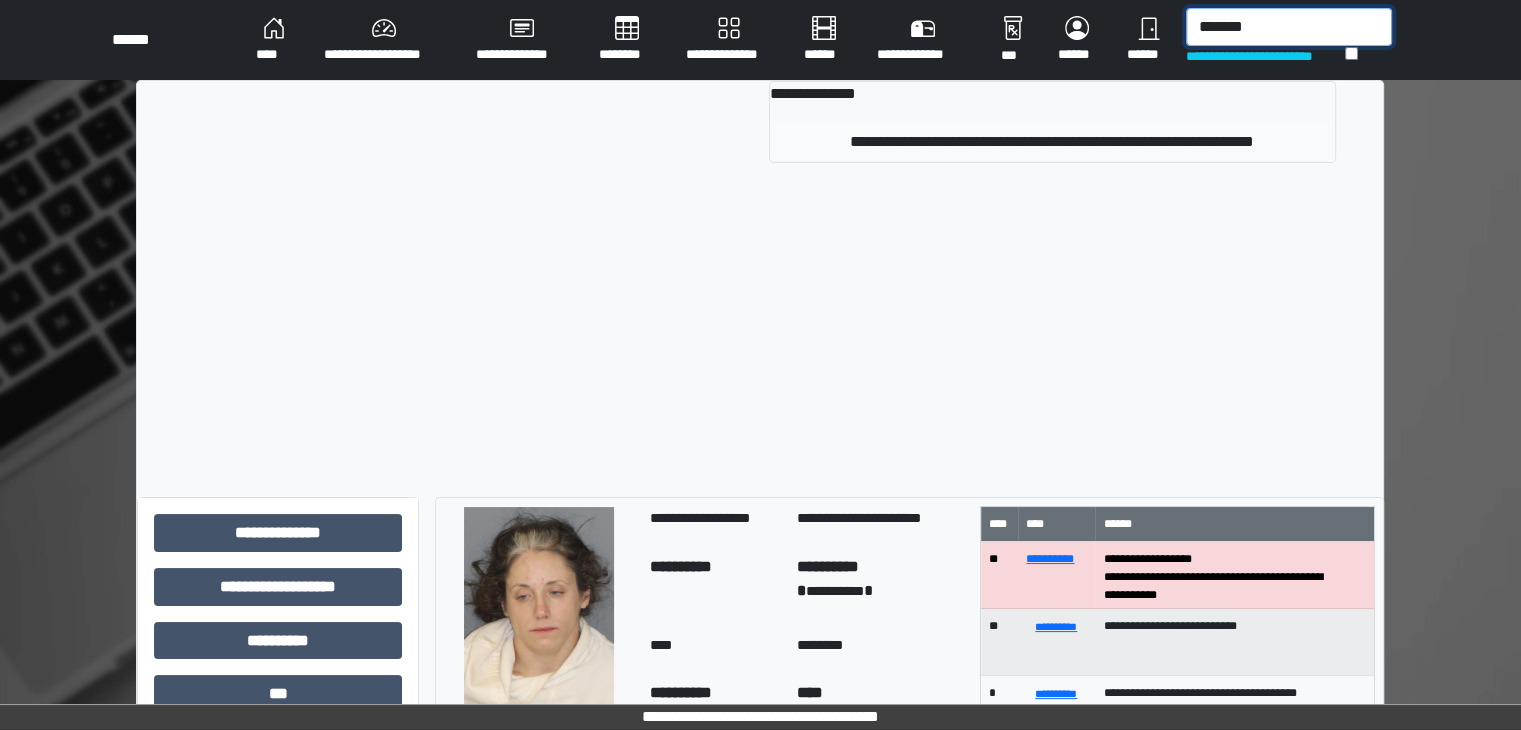 type on "*******" 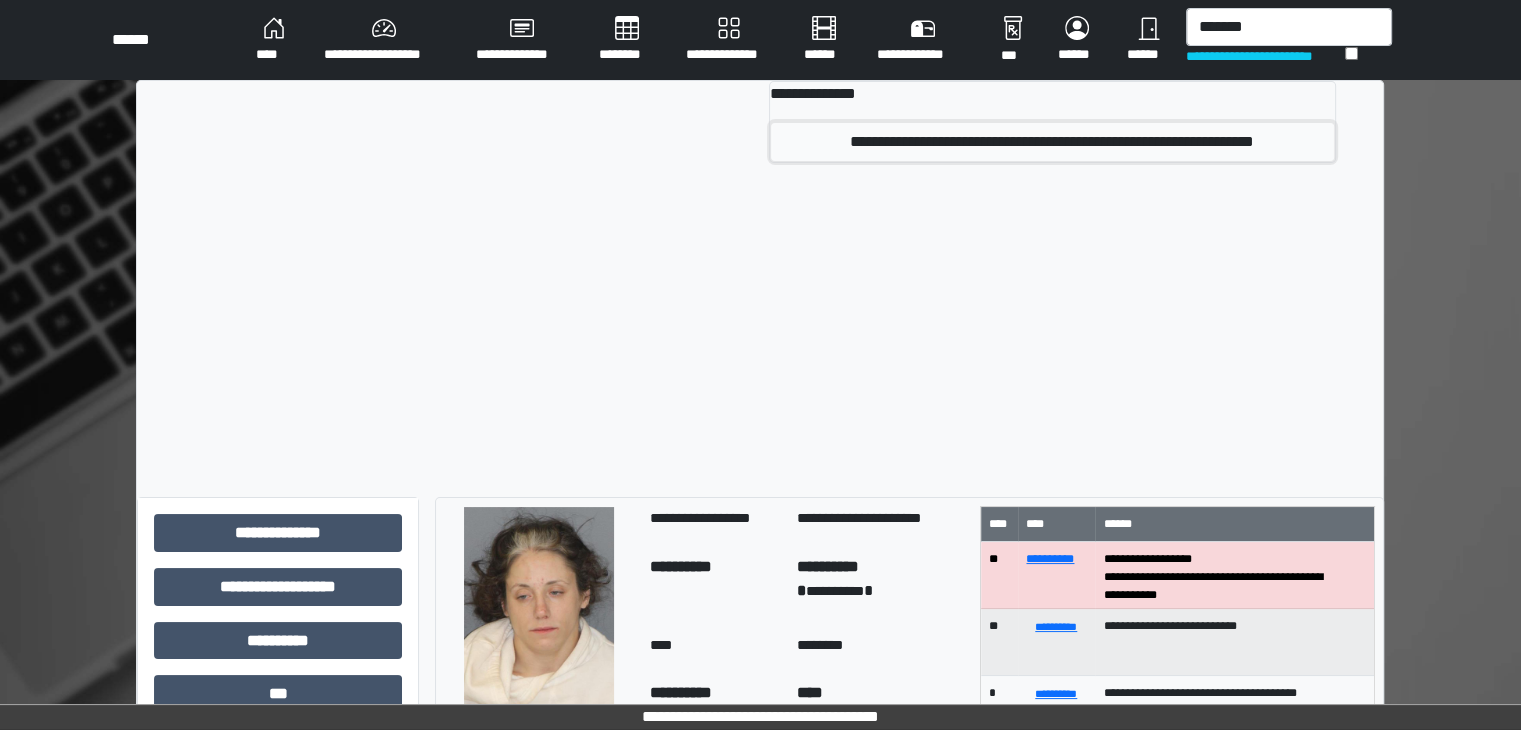 click on "**********" at bounding box center (1052, 142) 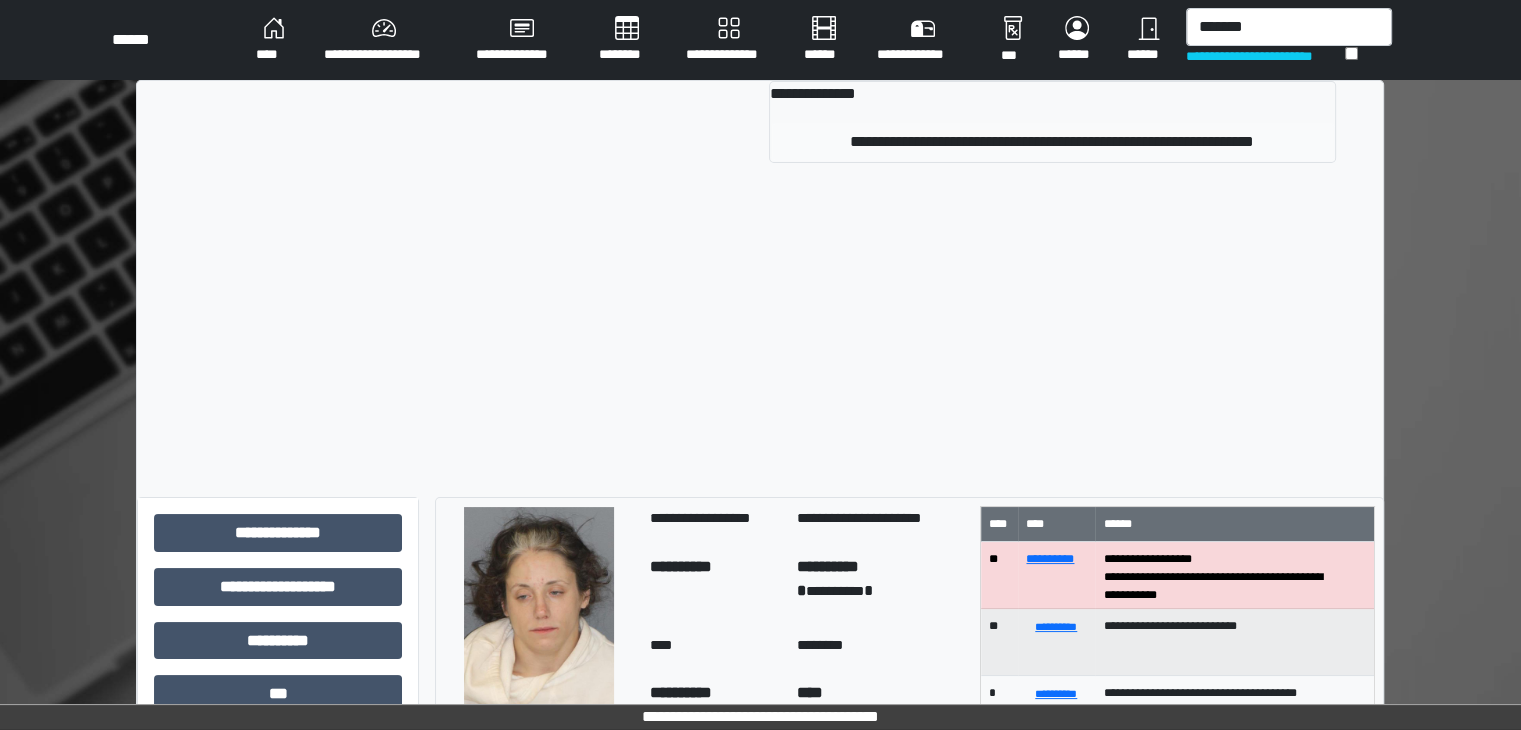 type 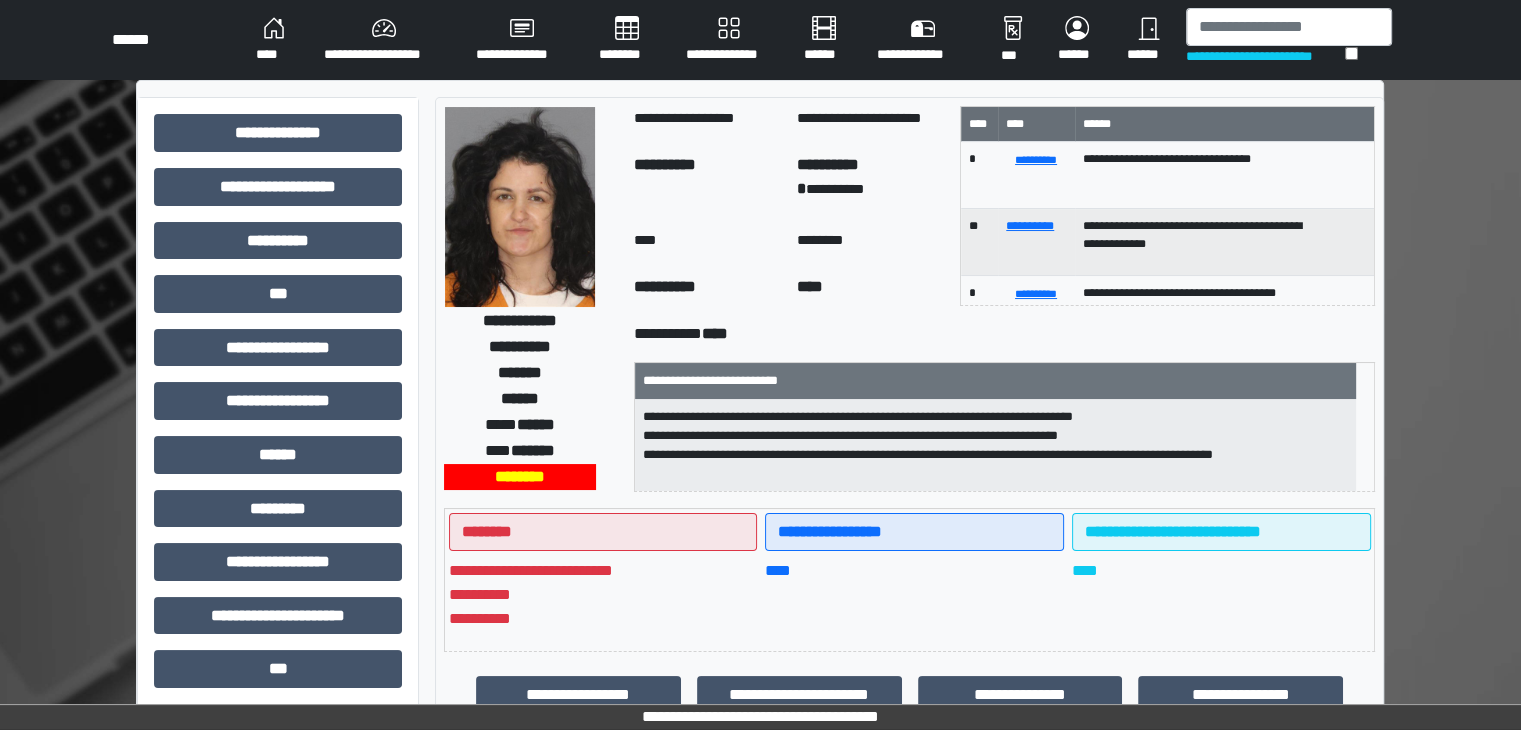 click at bounding box center [520, 207] 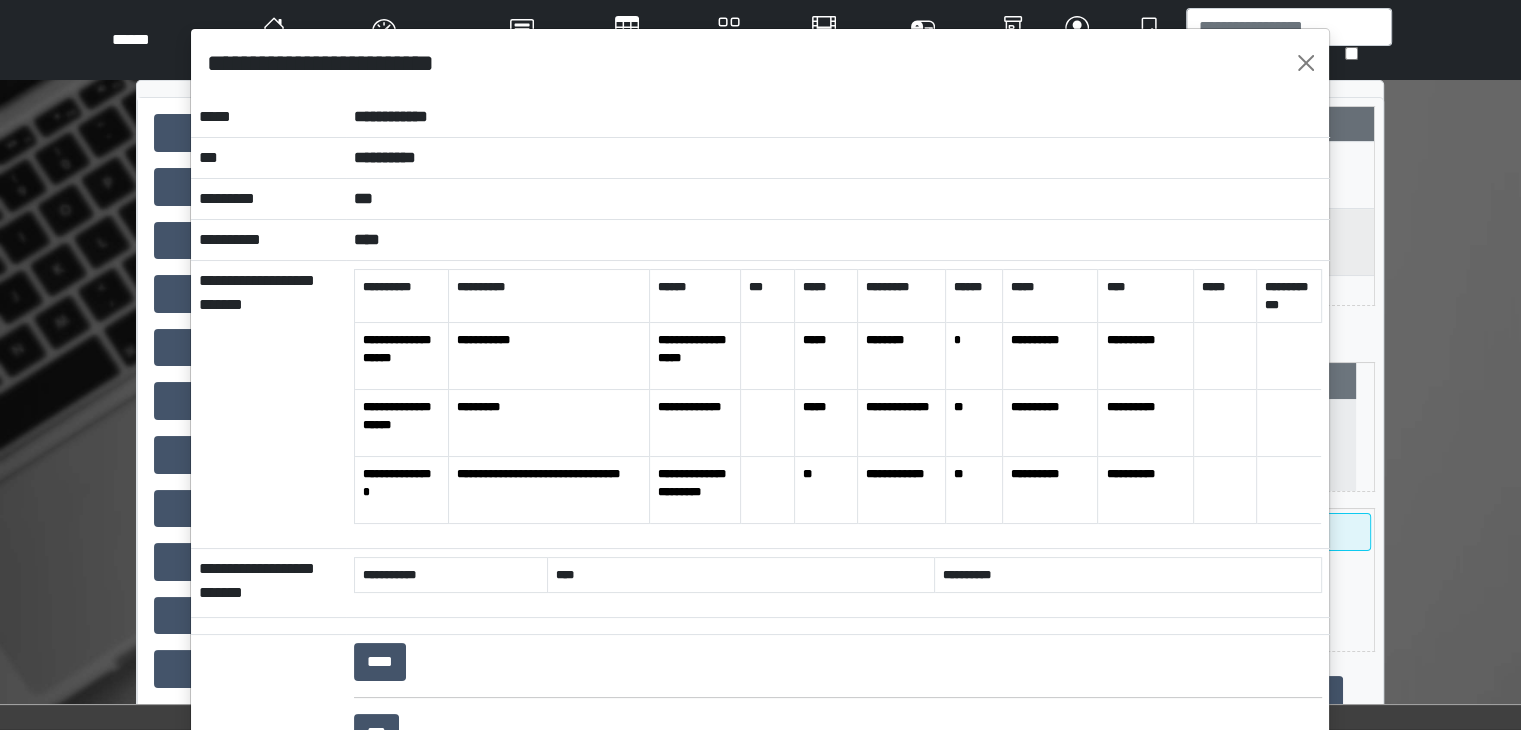 click on "**********" at bounding box center (760, 63) 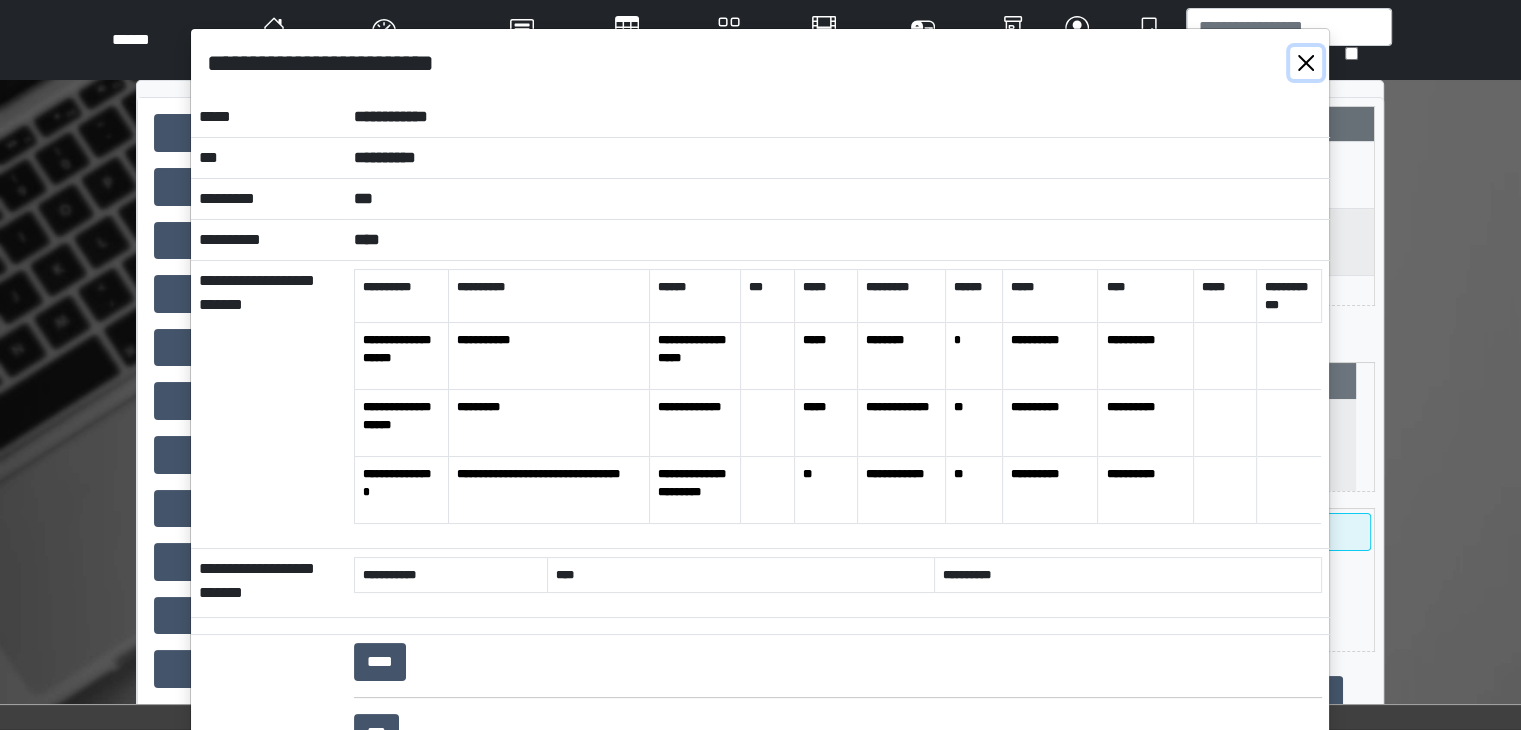 click at bounding box center [1306, 63] 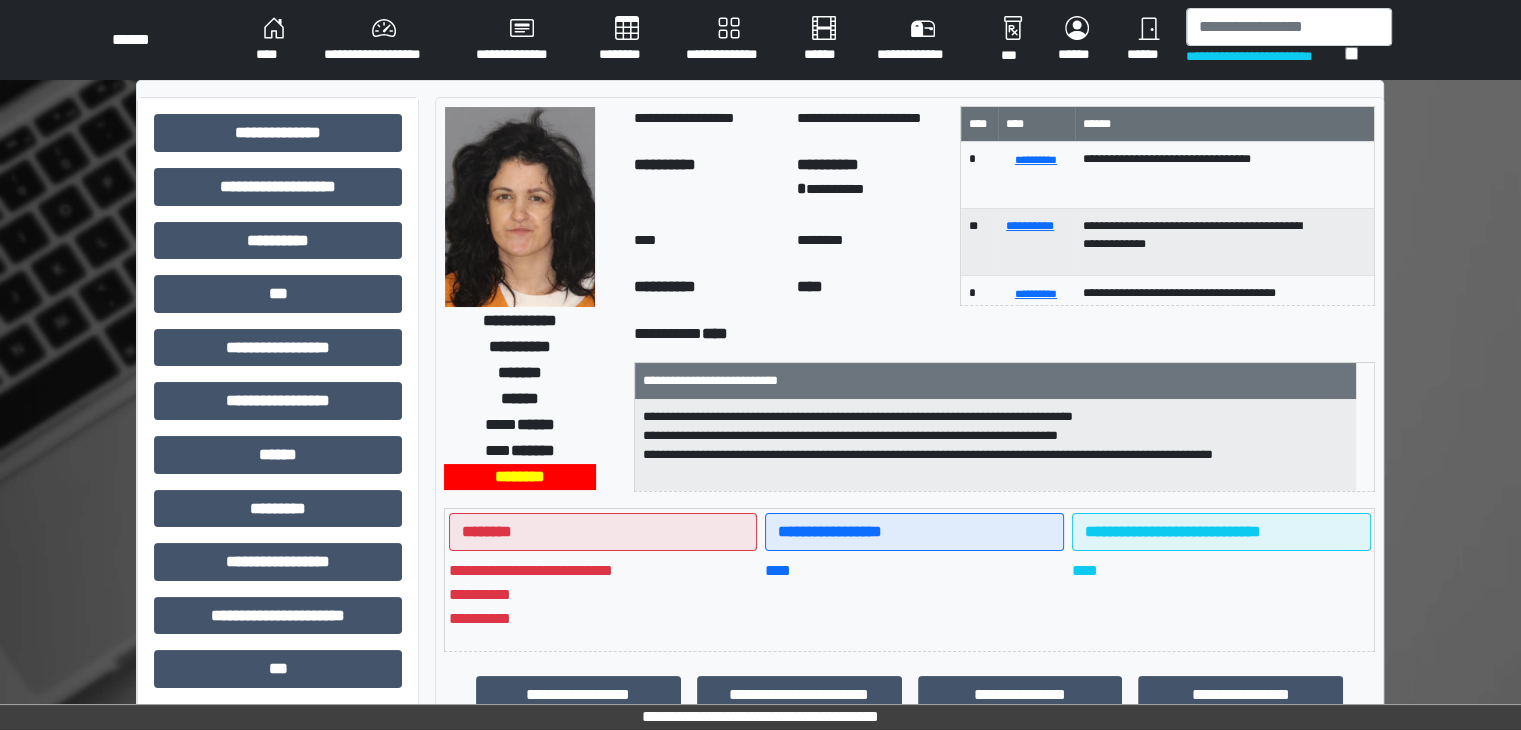 click on "******" at bounding box center [1148, 40] 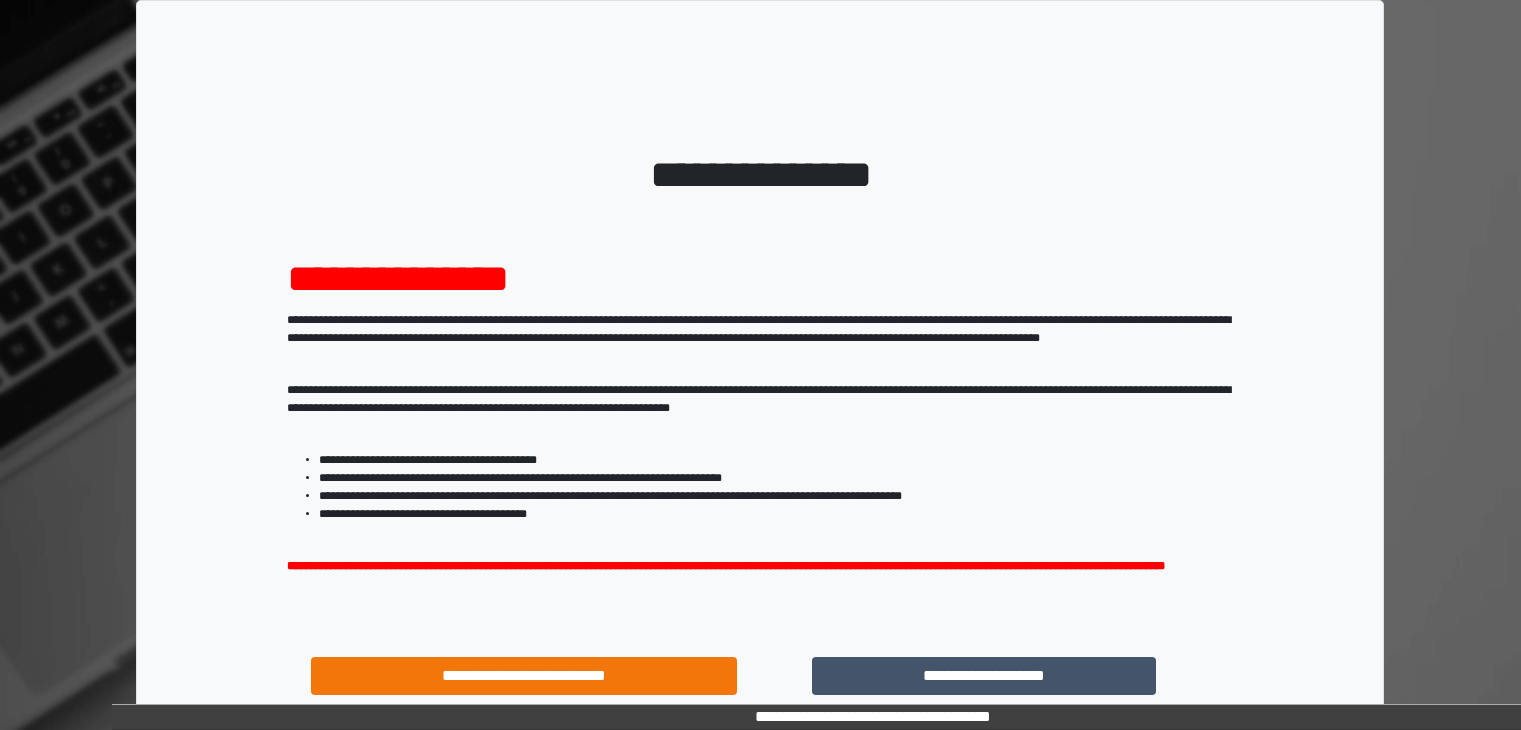 scroll, scrollTop: 0, scrollLeft: 0, axis: both 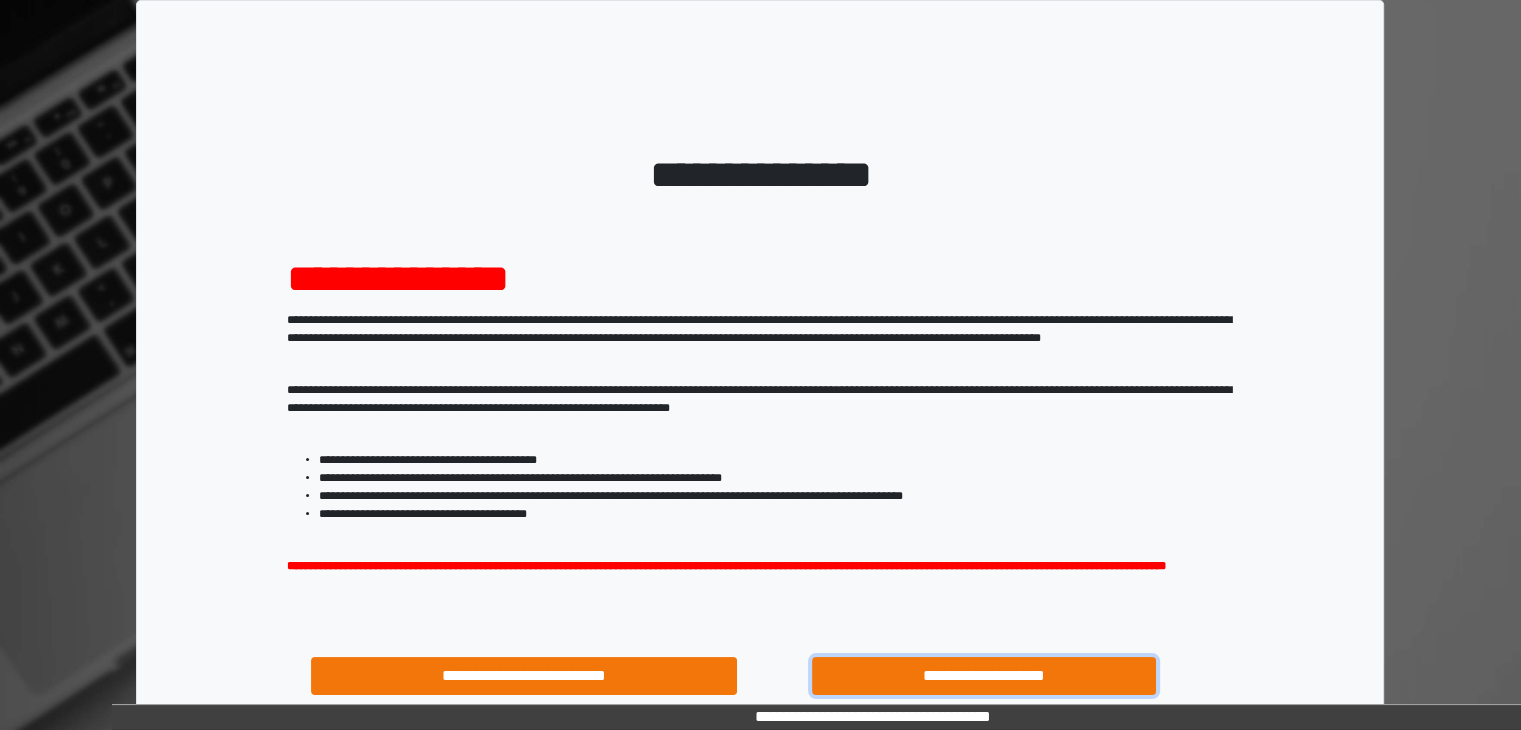click on "**********" at bounding box center [984, 676] 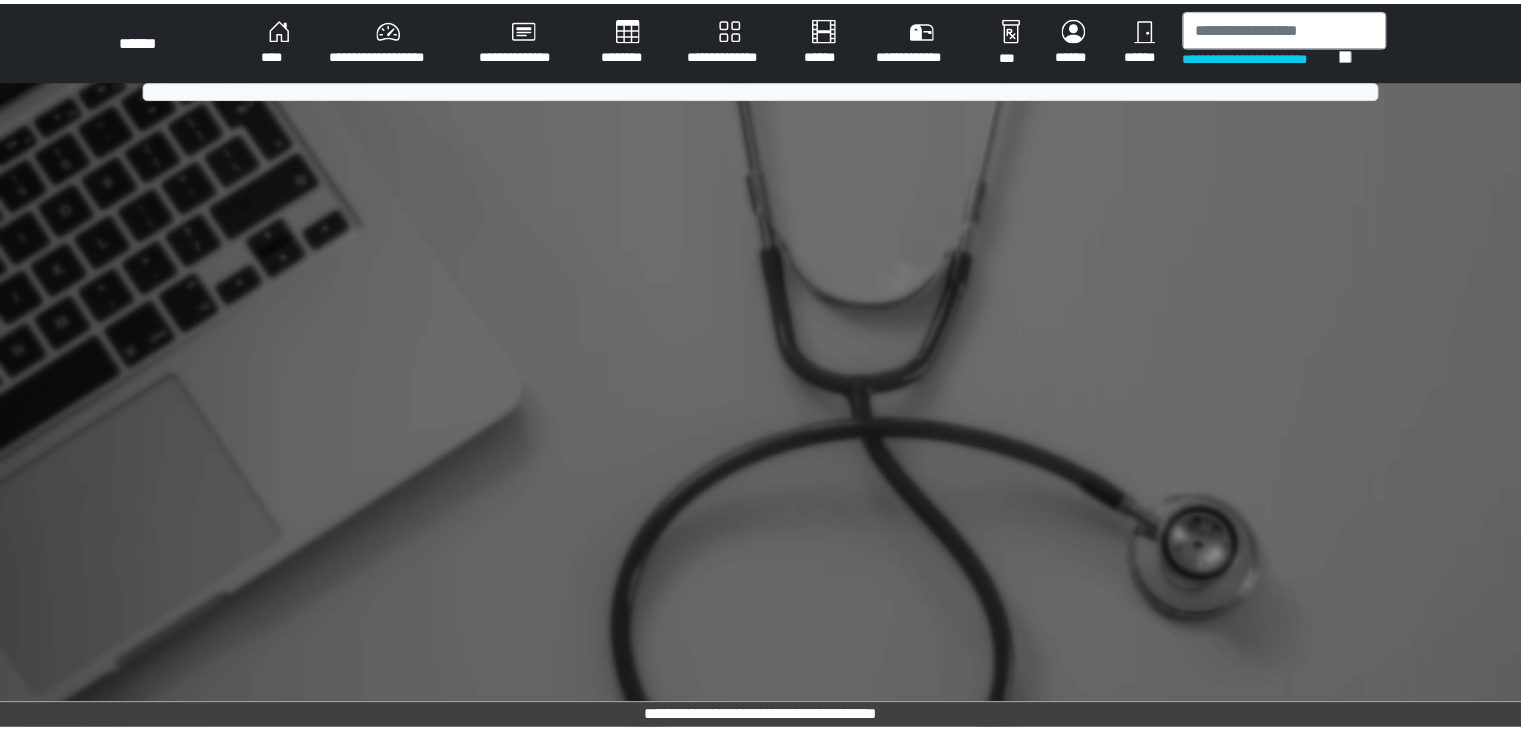 scroll, scrollTop: 0, scrollLeft: 0, axis: both 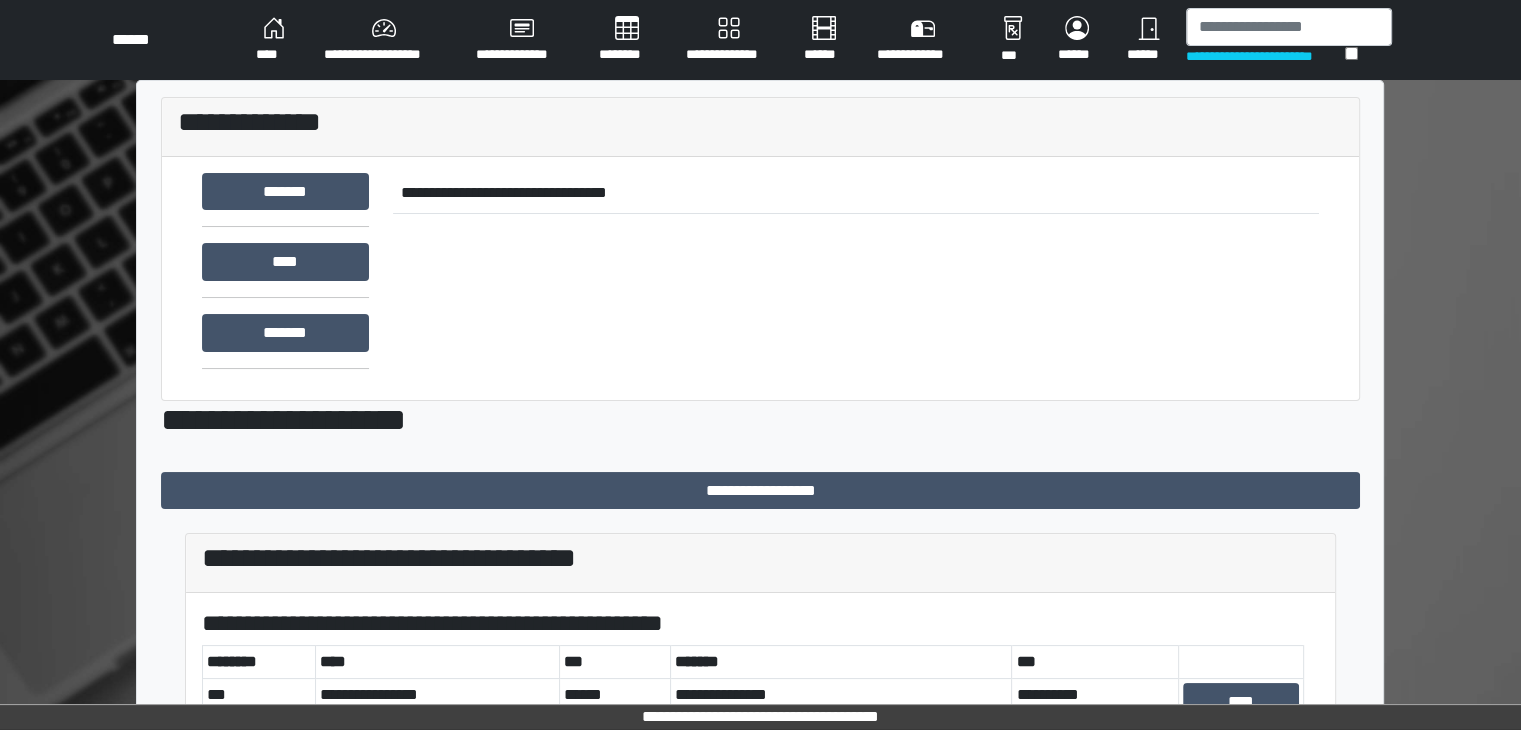 click on "**********" at bounding box center [1265, 56] 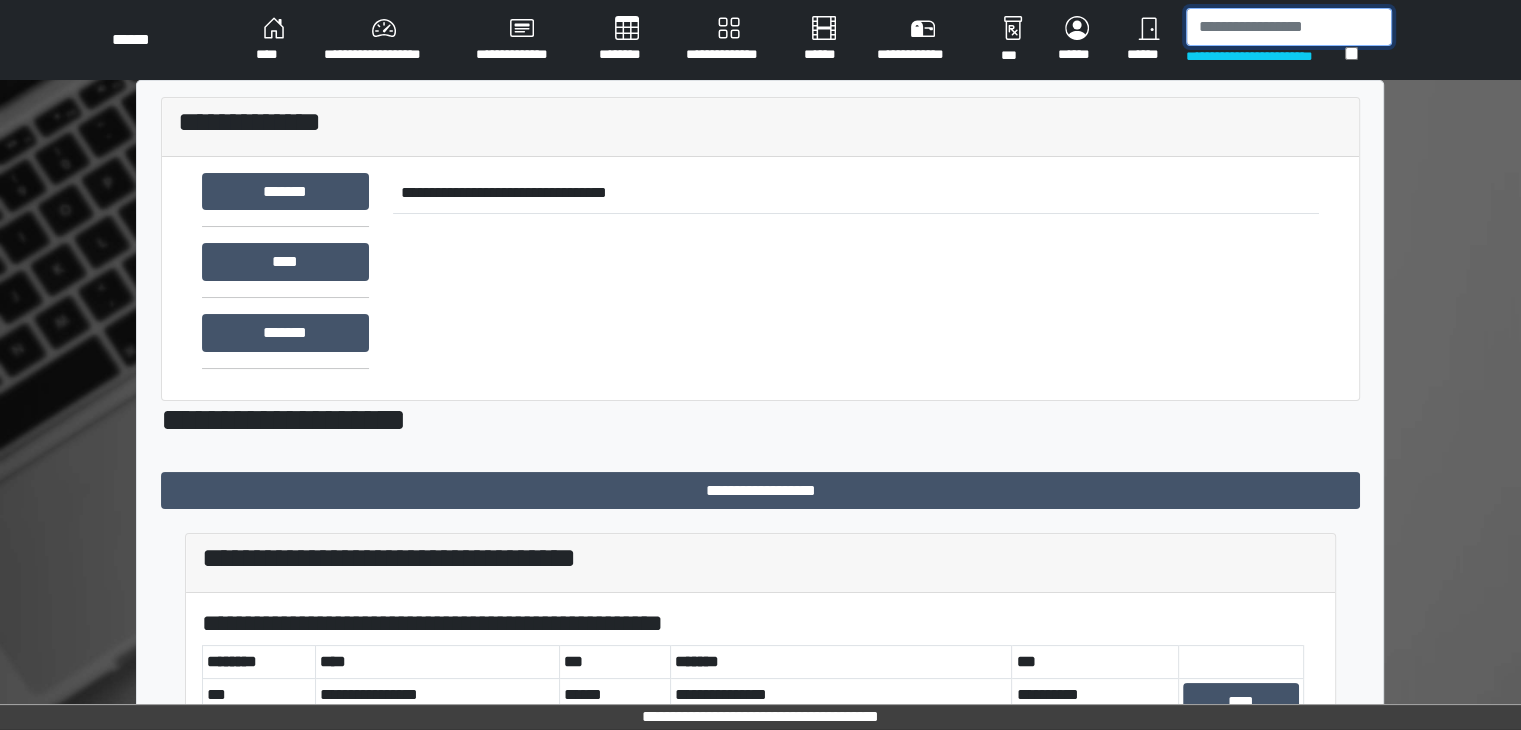 click at bounding box center (1289, 27) 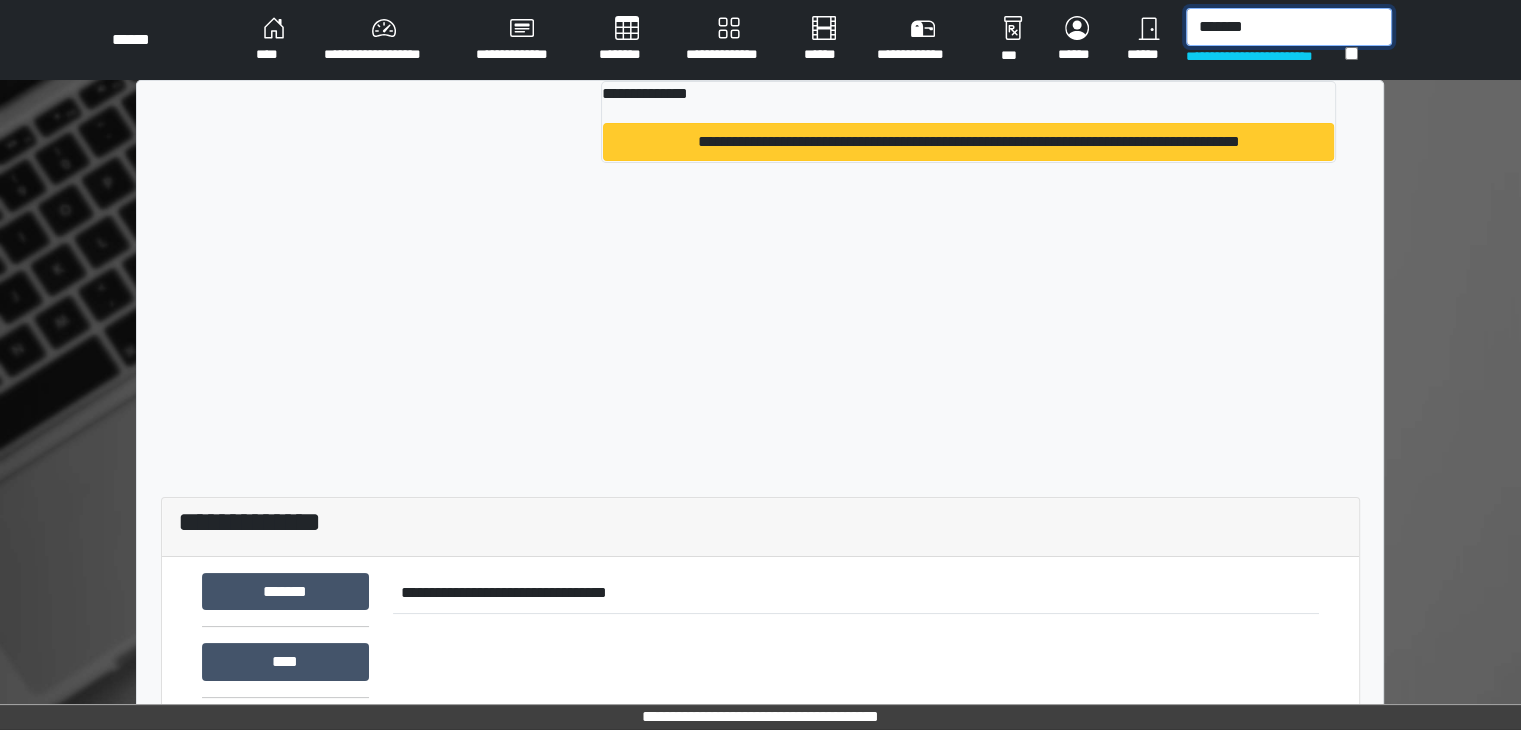 type on "*******" 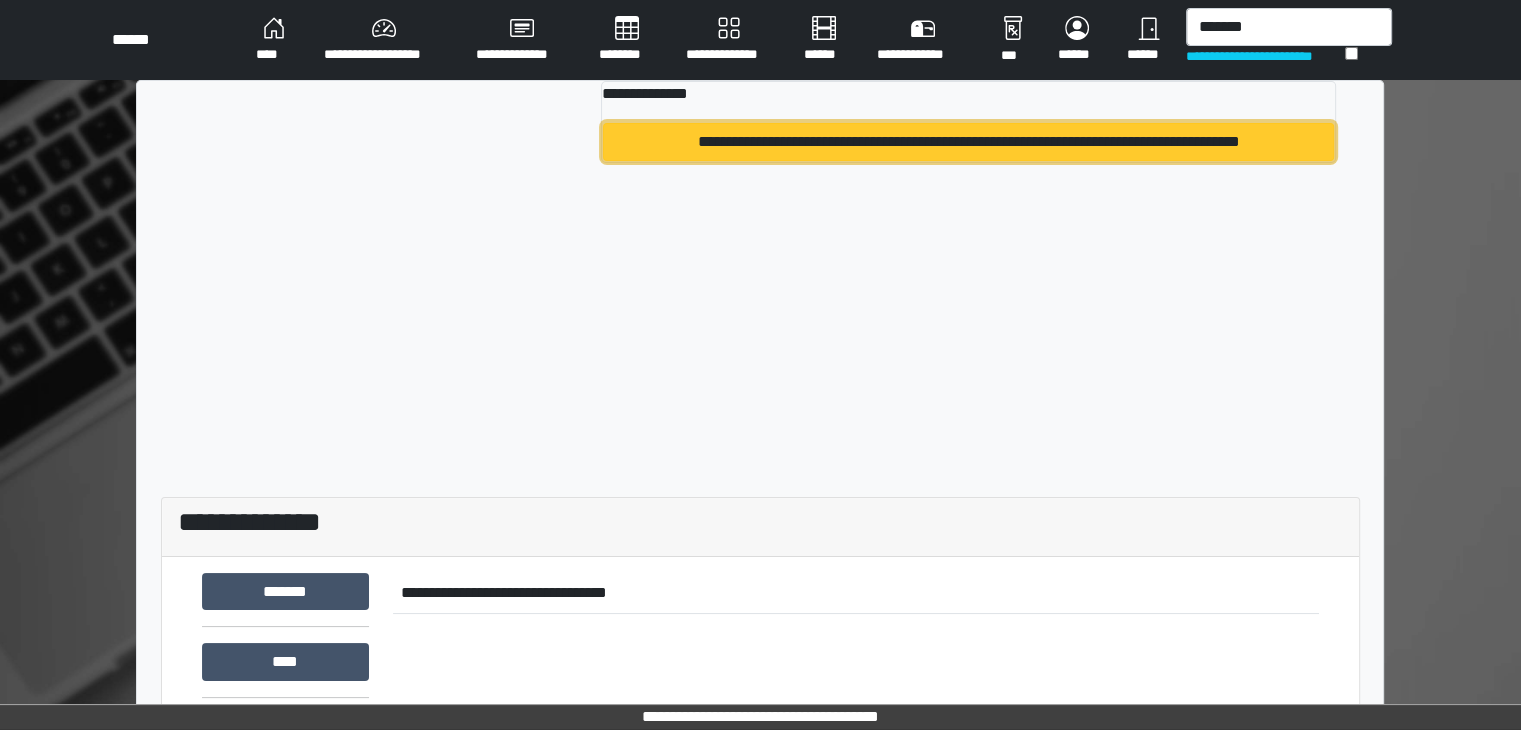 click on "**********" at bounding box center (968, 142) 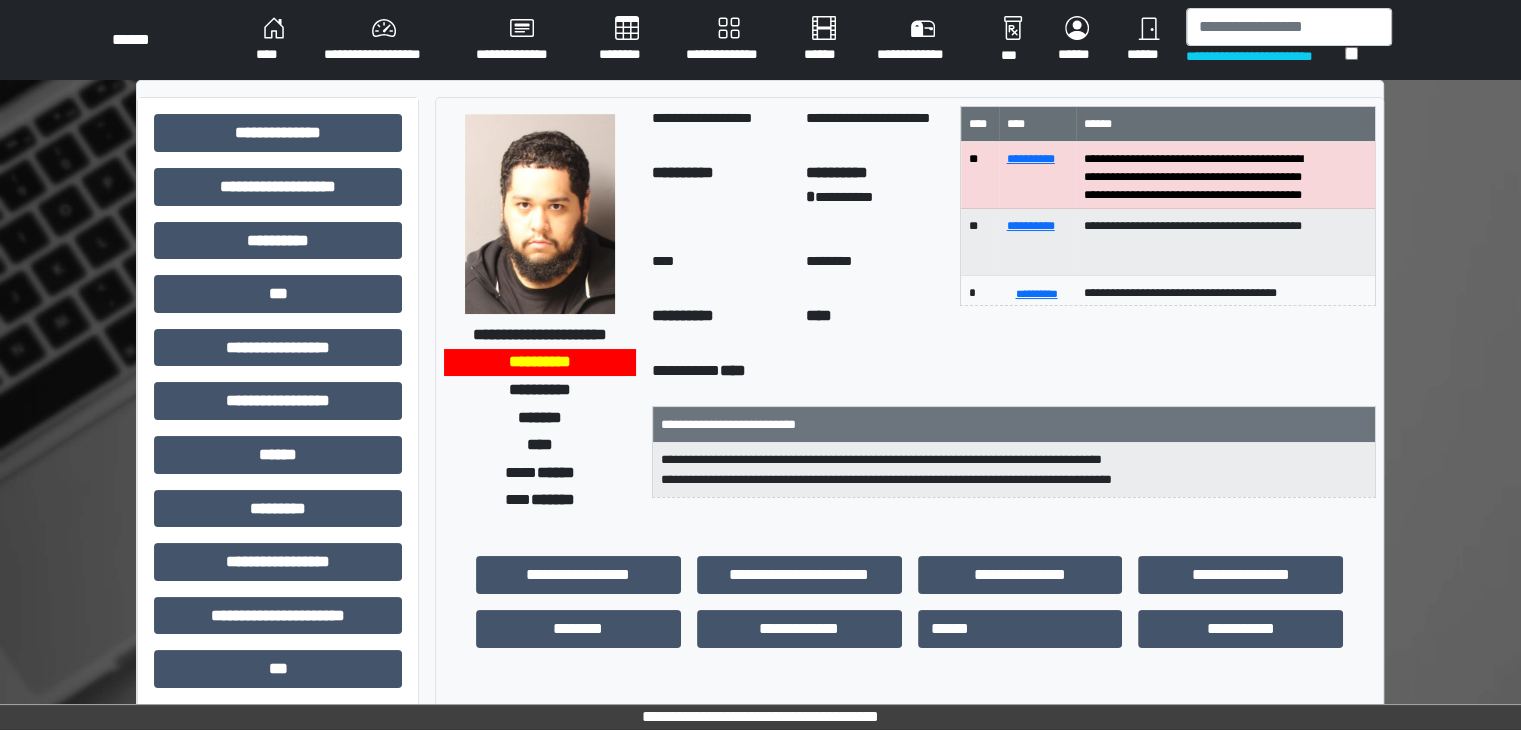click at bounding box center (540, 214) 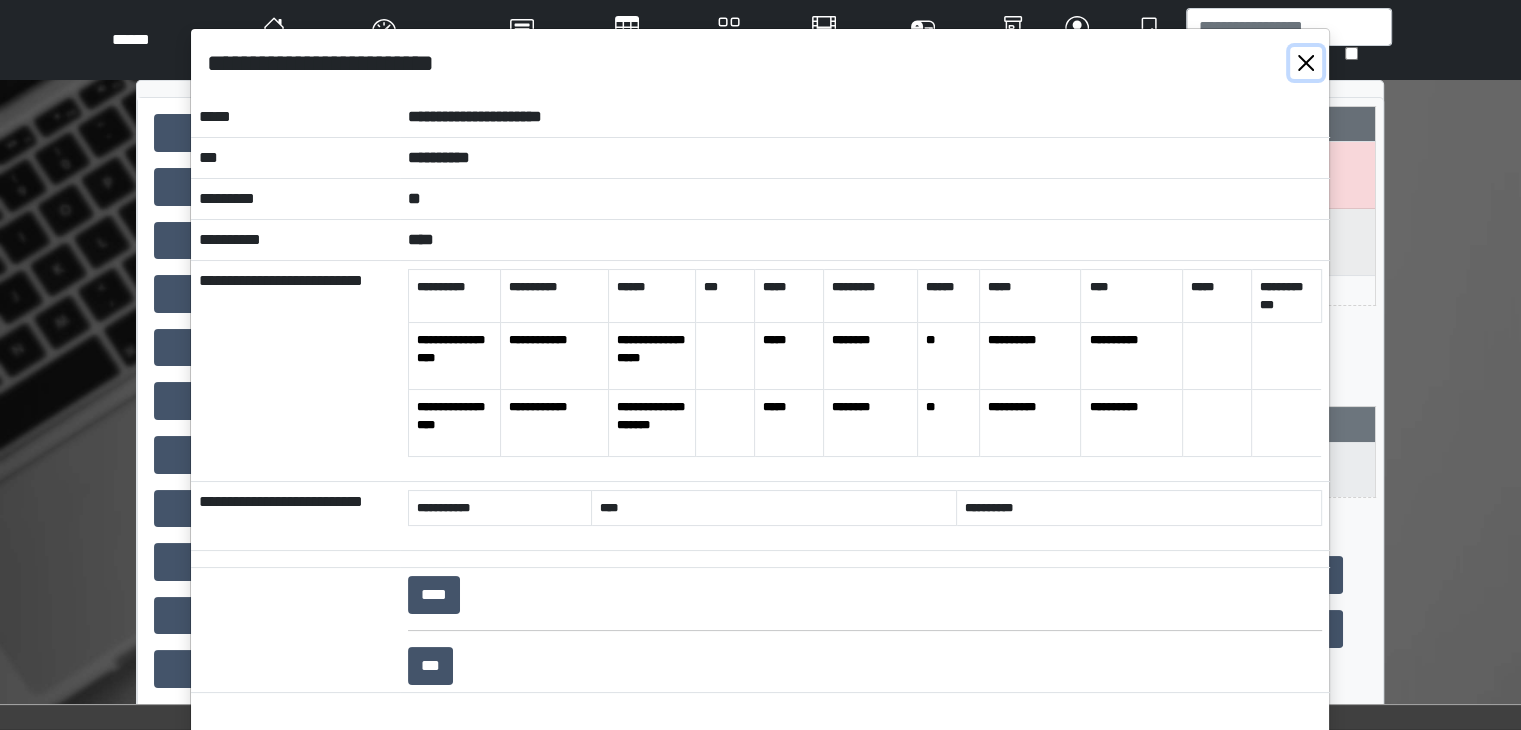 click at bounding box center (1306, 63) 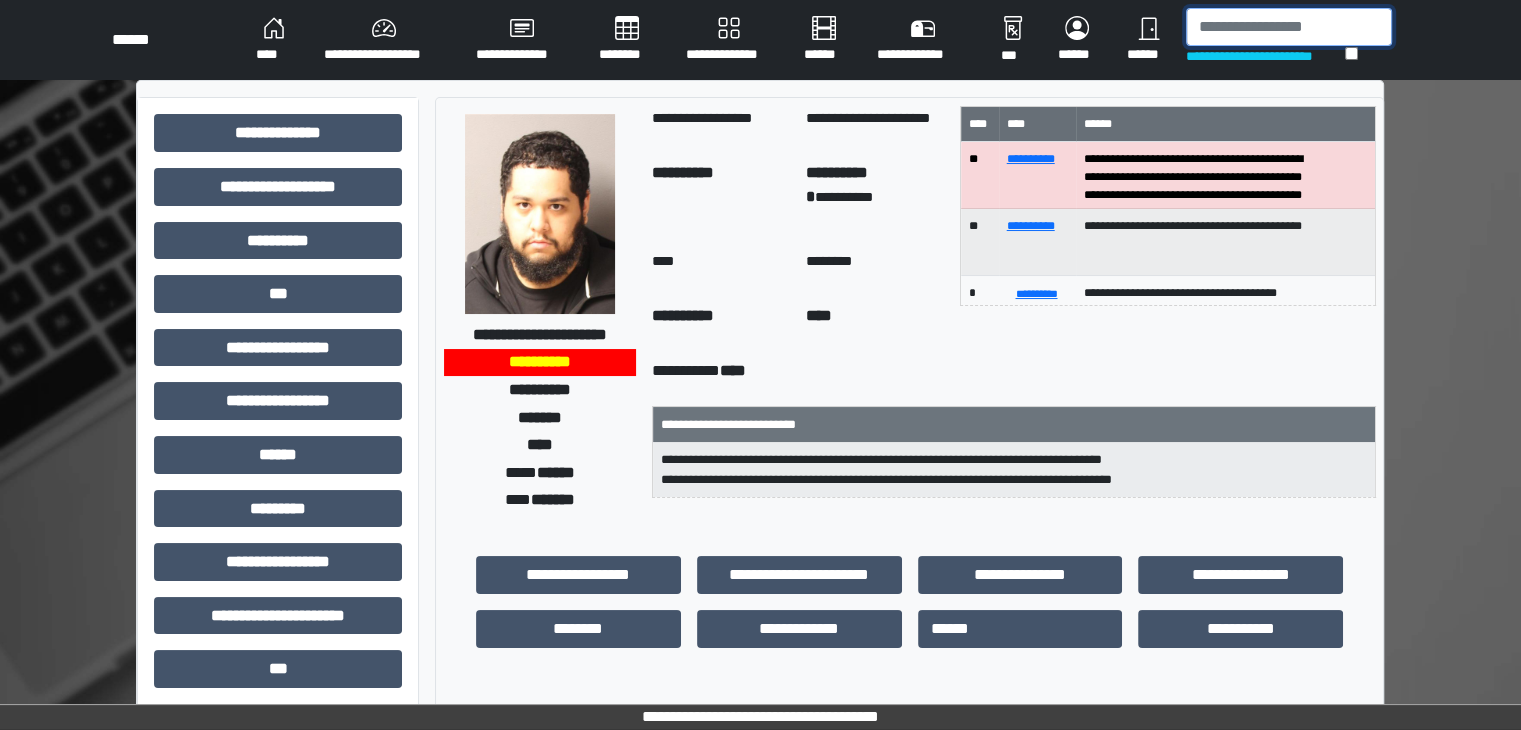 click at bounding box center [1289, 27] 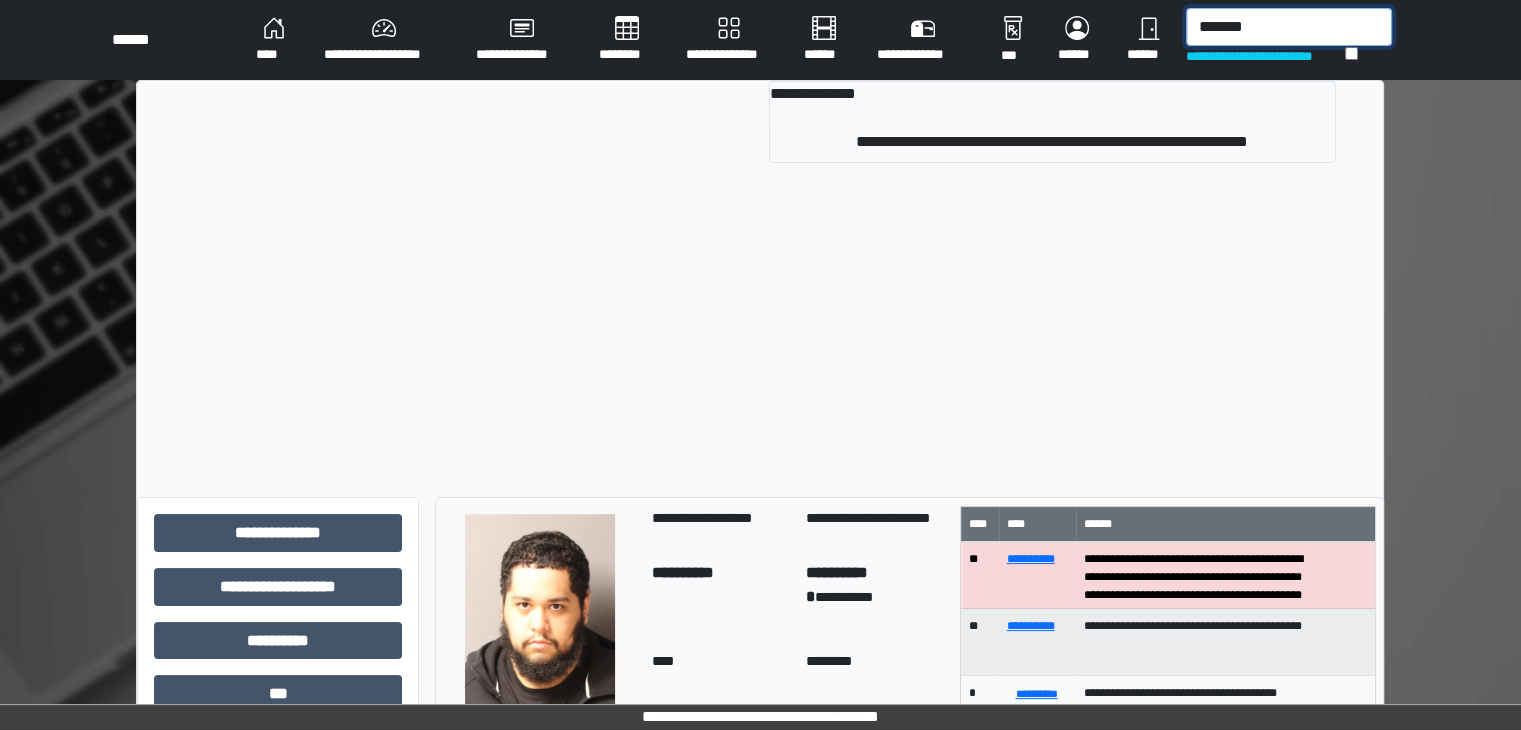 type on "*******" 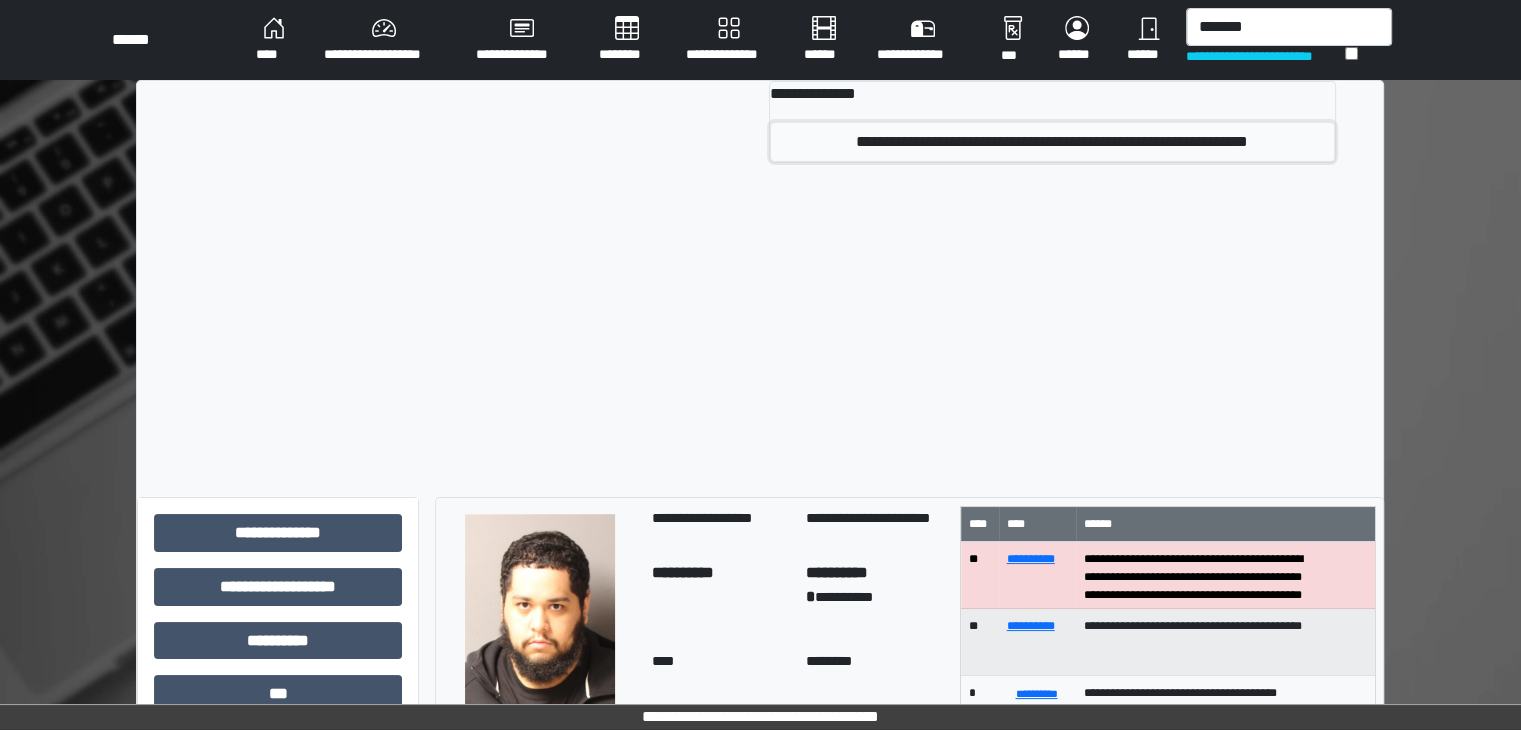 click on "**********" at bounding box center [1052, 142] 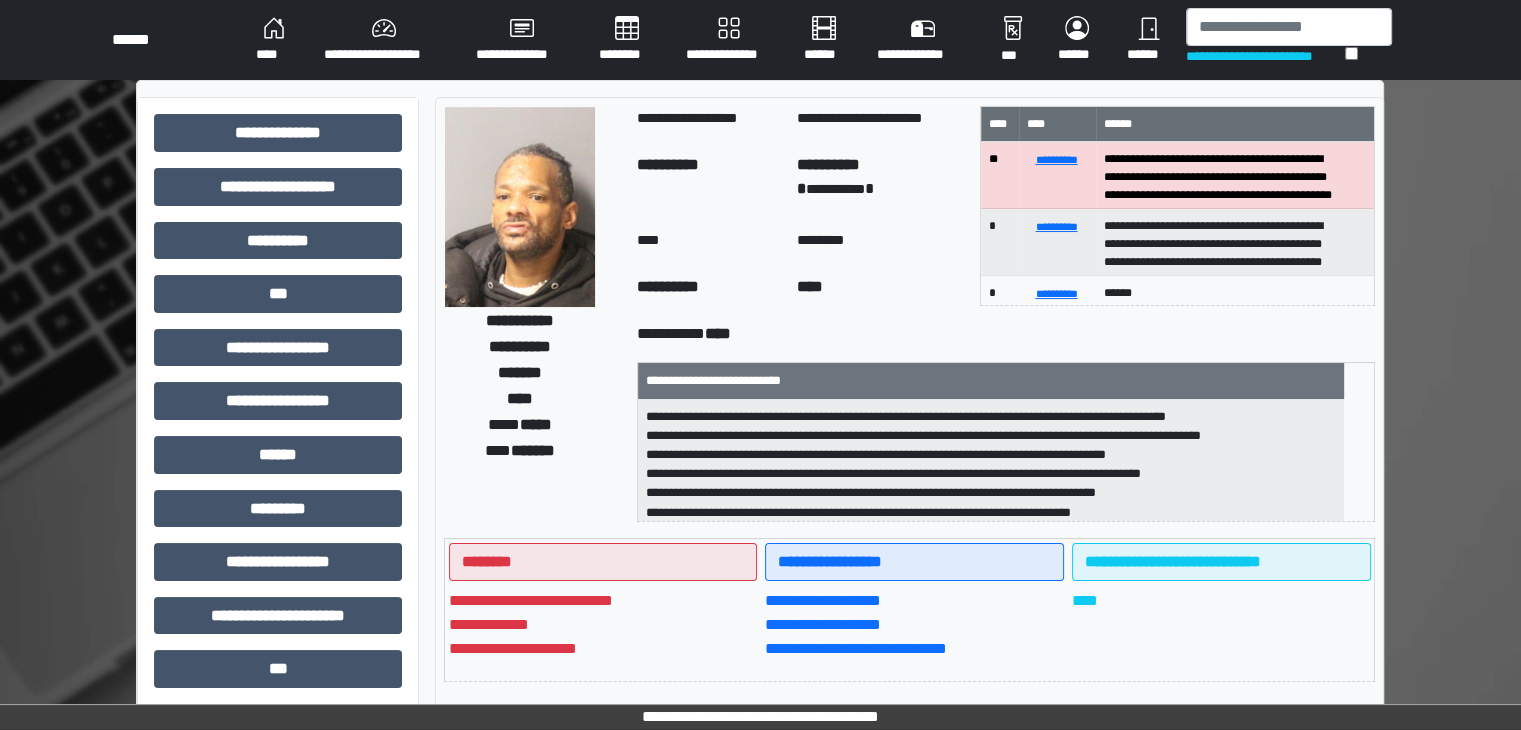 click at bounding box center [520, 207] 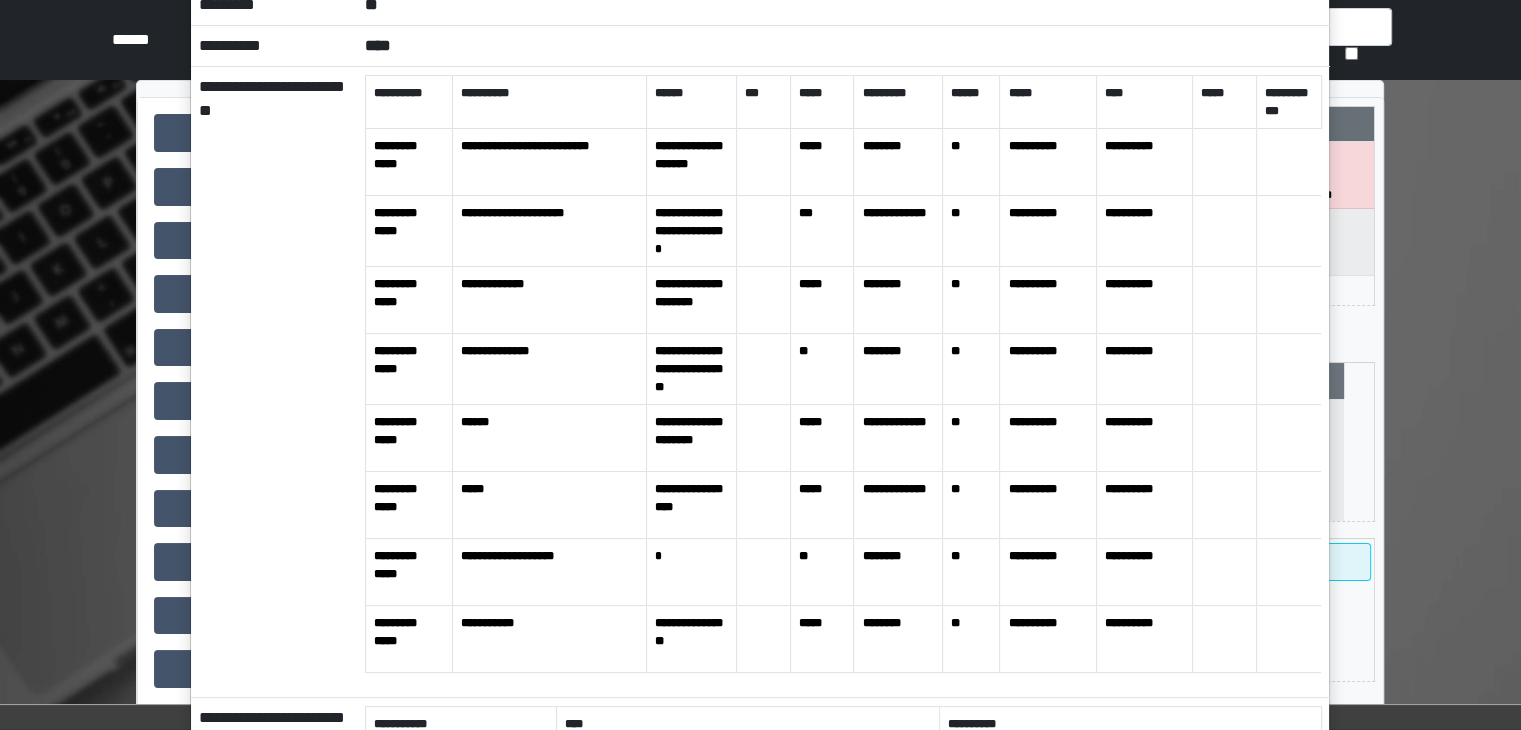 scroll, scrollTop: 0, scrollLeft: 0, axis: both 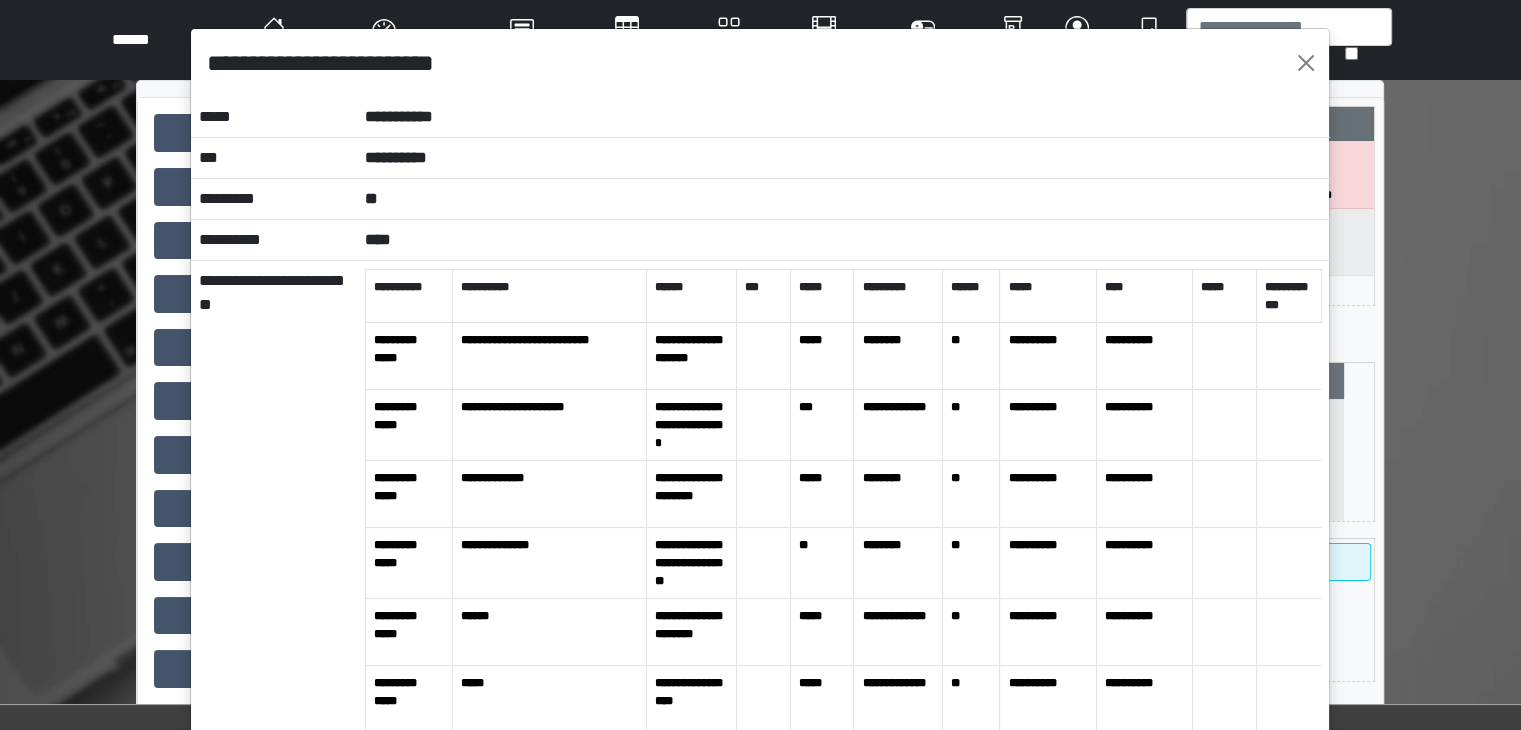 click on "**********" at bounding box center (760, 63) 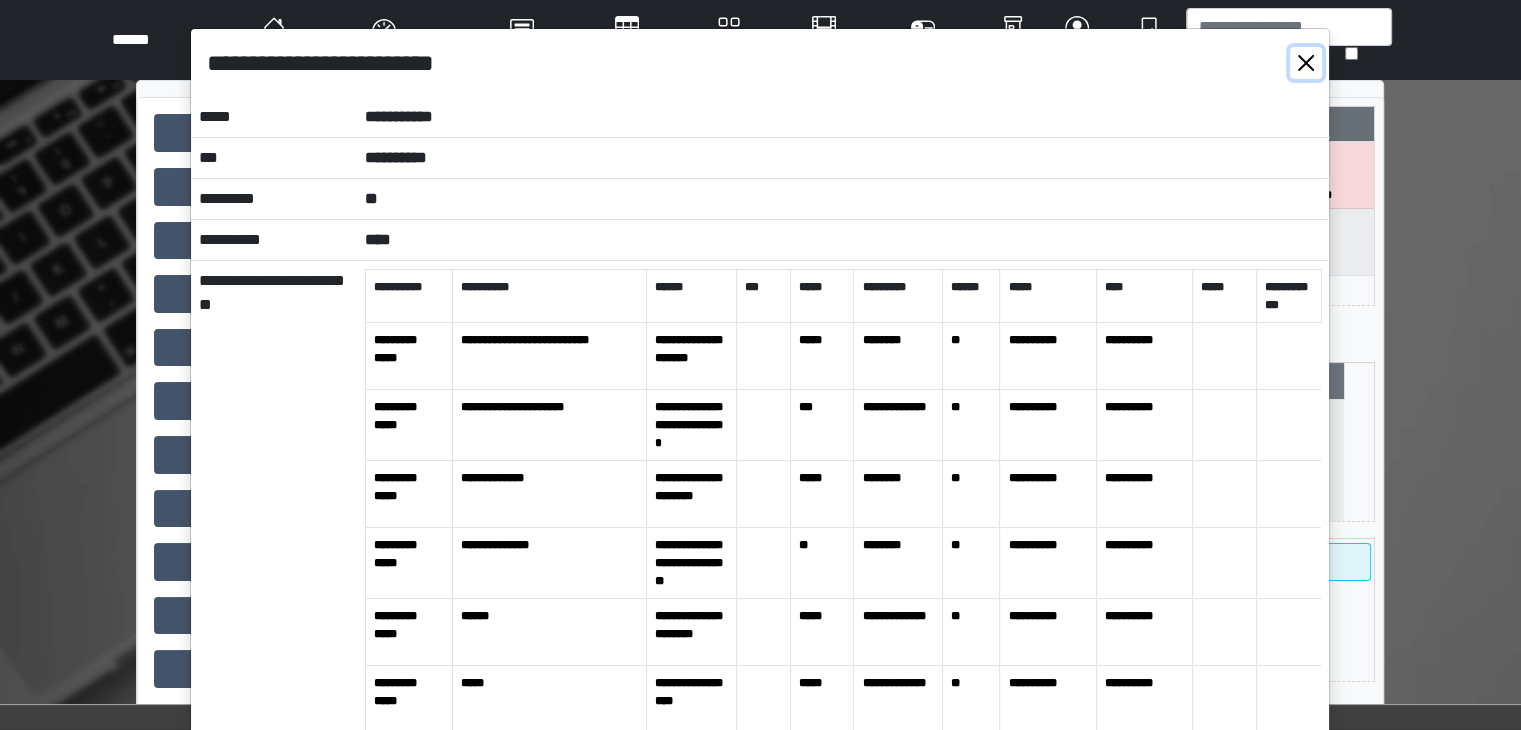 click at bounding box center (1306, 63) 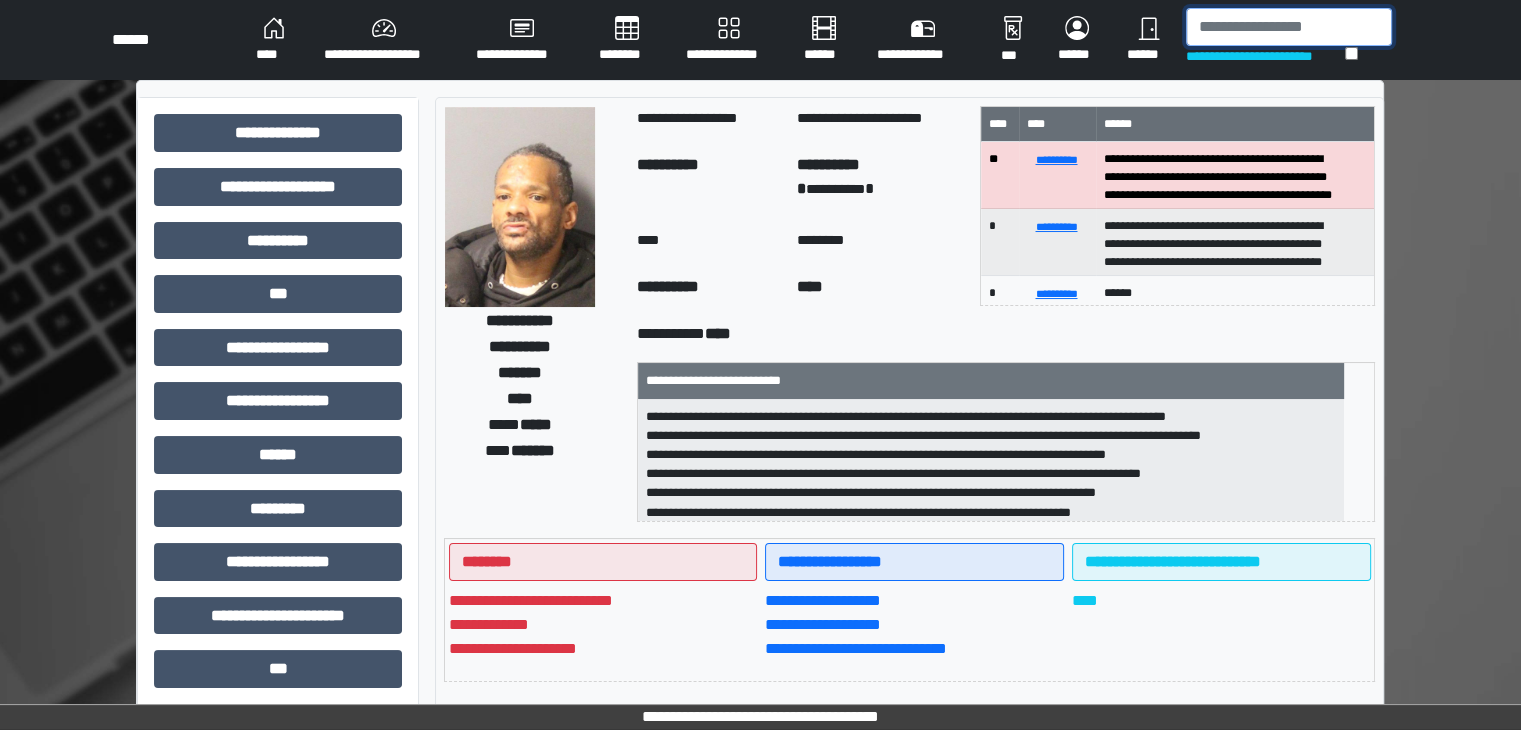 click at bounding box center (1289, 27) 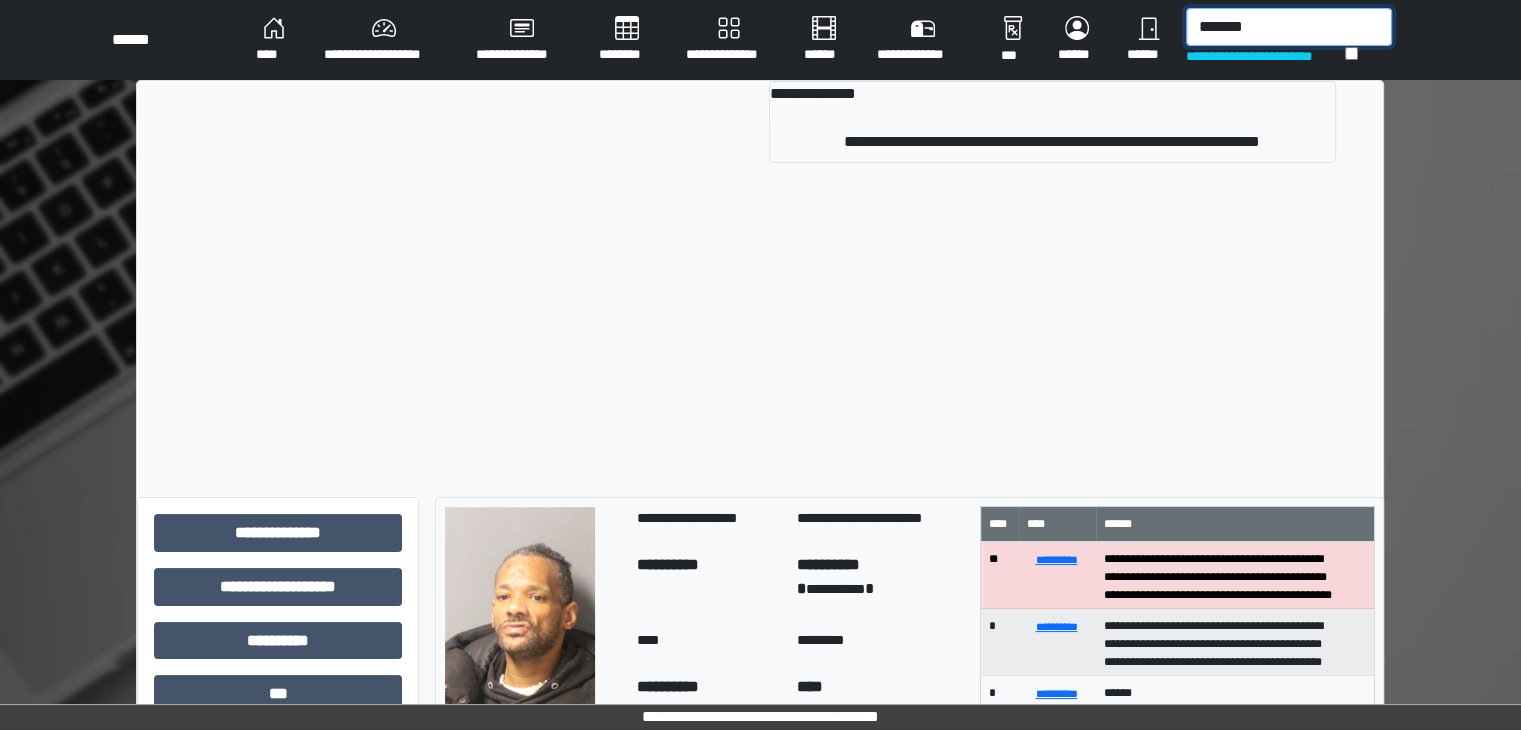 type on "*******" 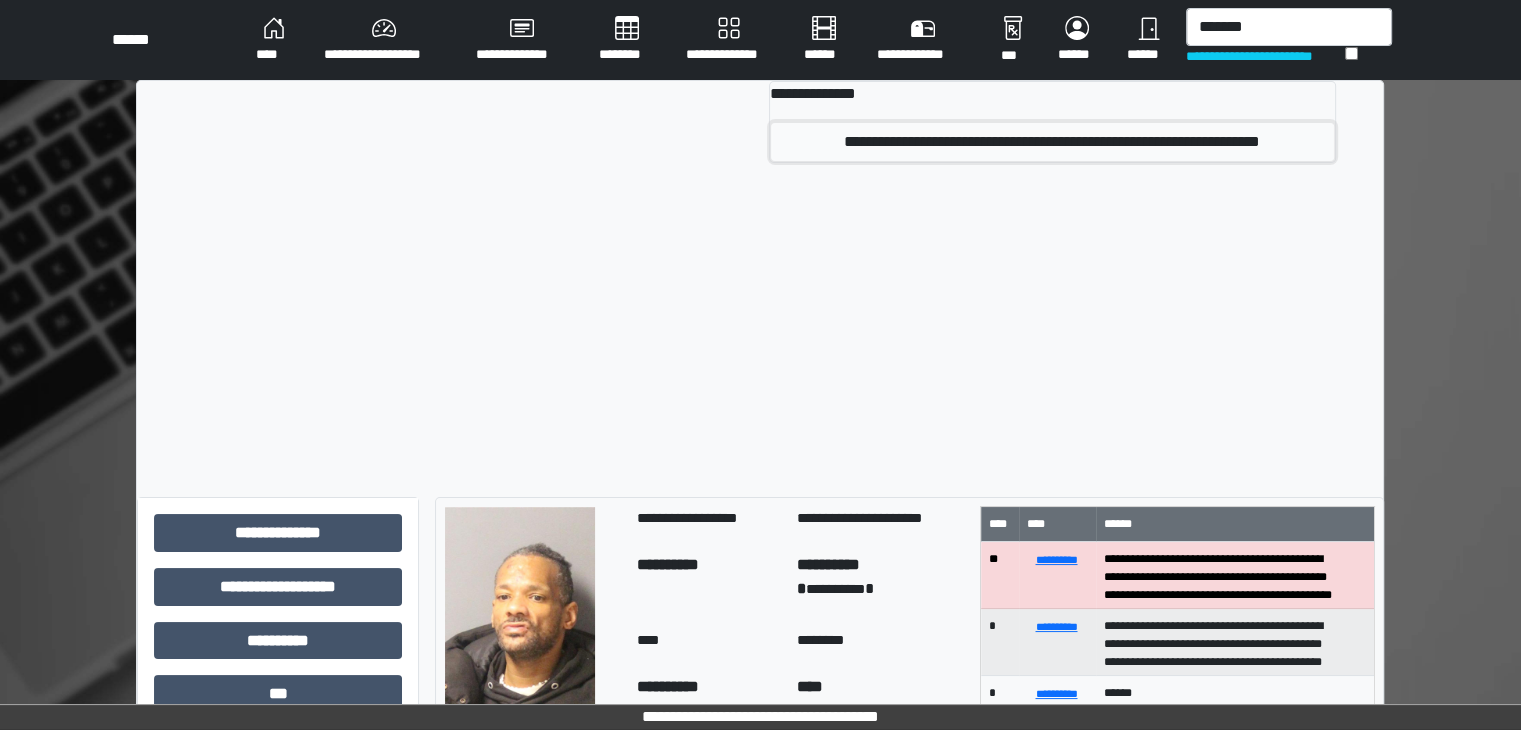 click on "**********" at bounding box center (1052, 142) 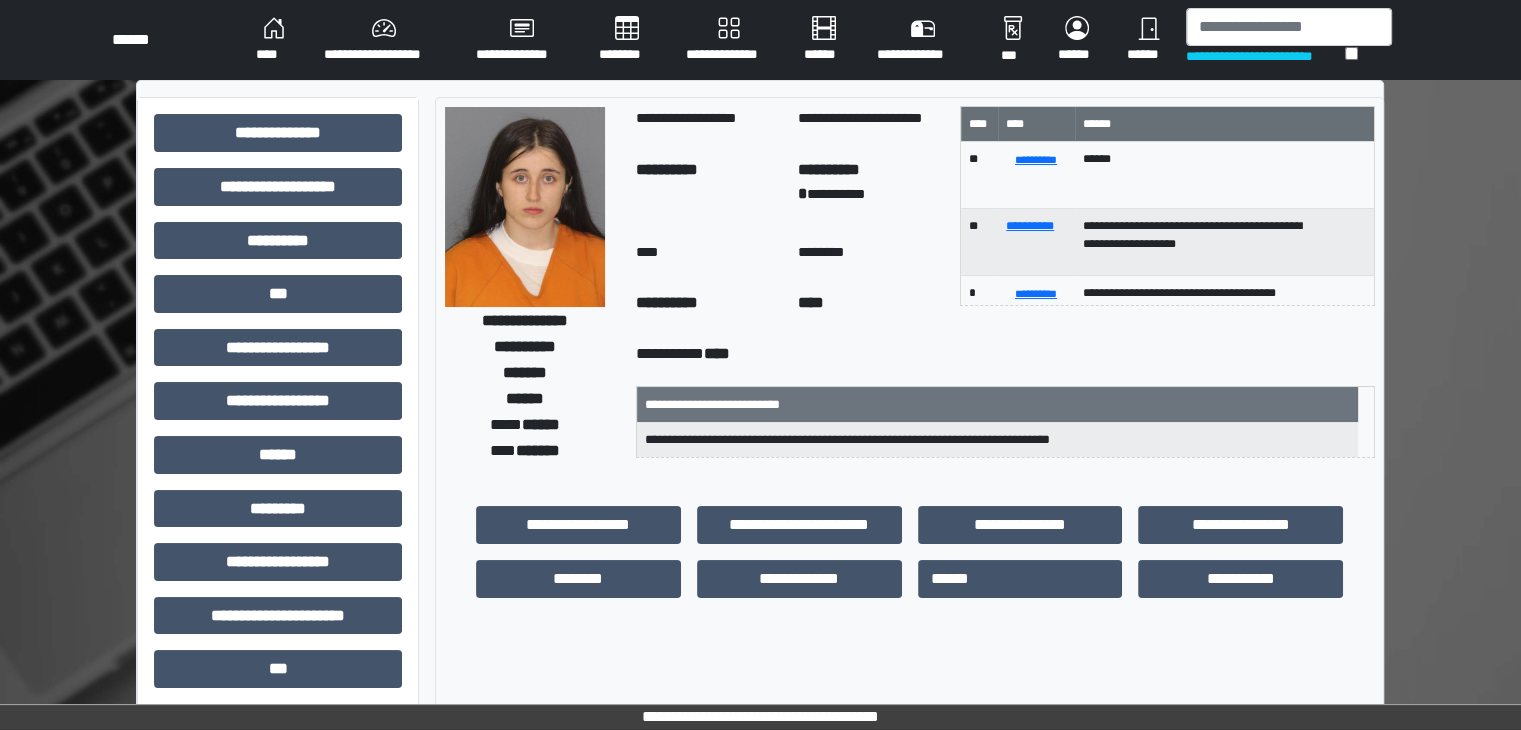 click at bounding box center [525, 207] 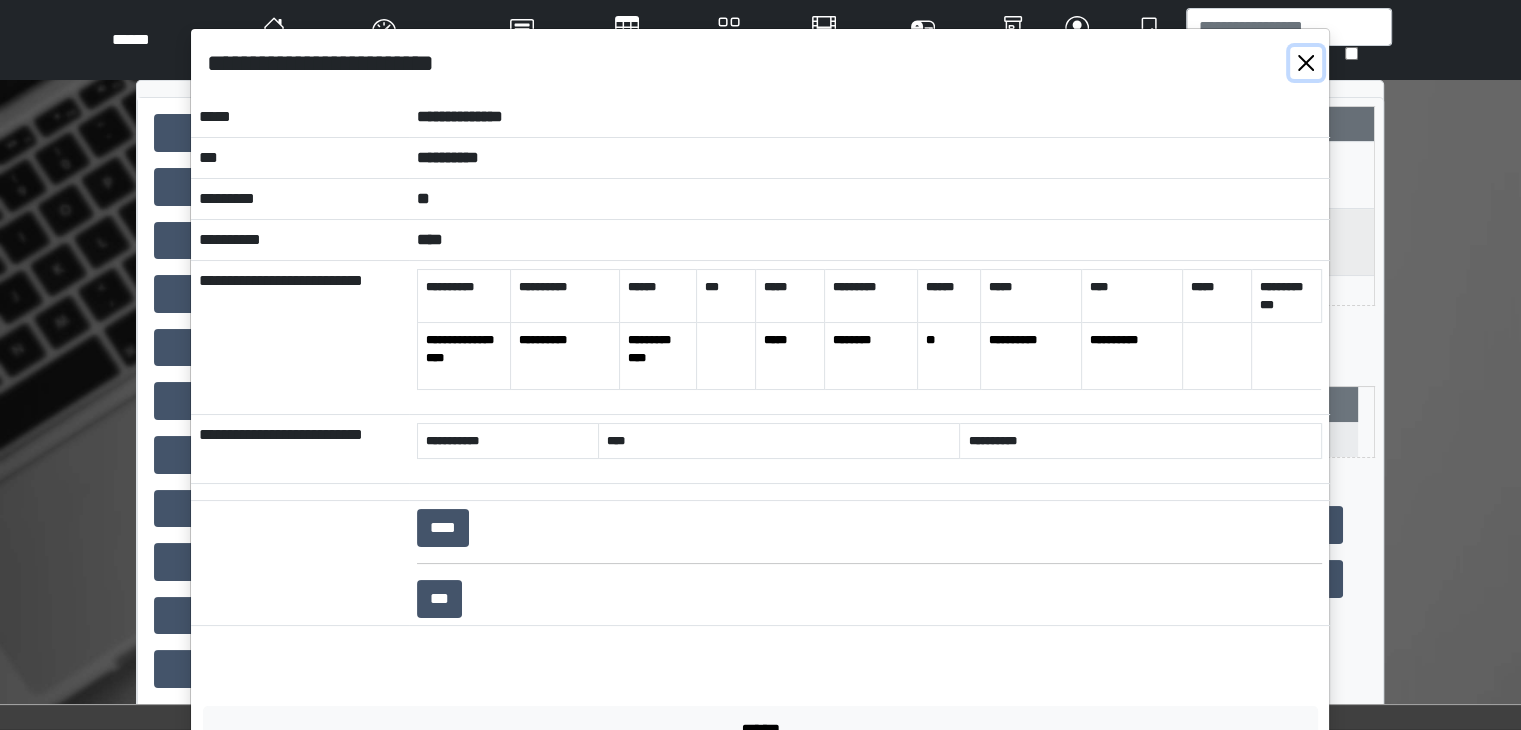 drag, startPoint x: 1299, startPoint y: 69, endPoint x: 1288, endPoint y: 47, distance: 24.596748 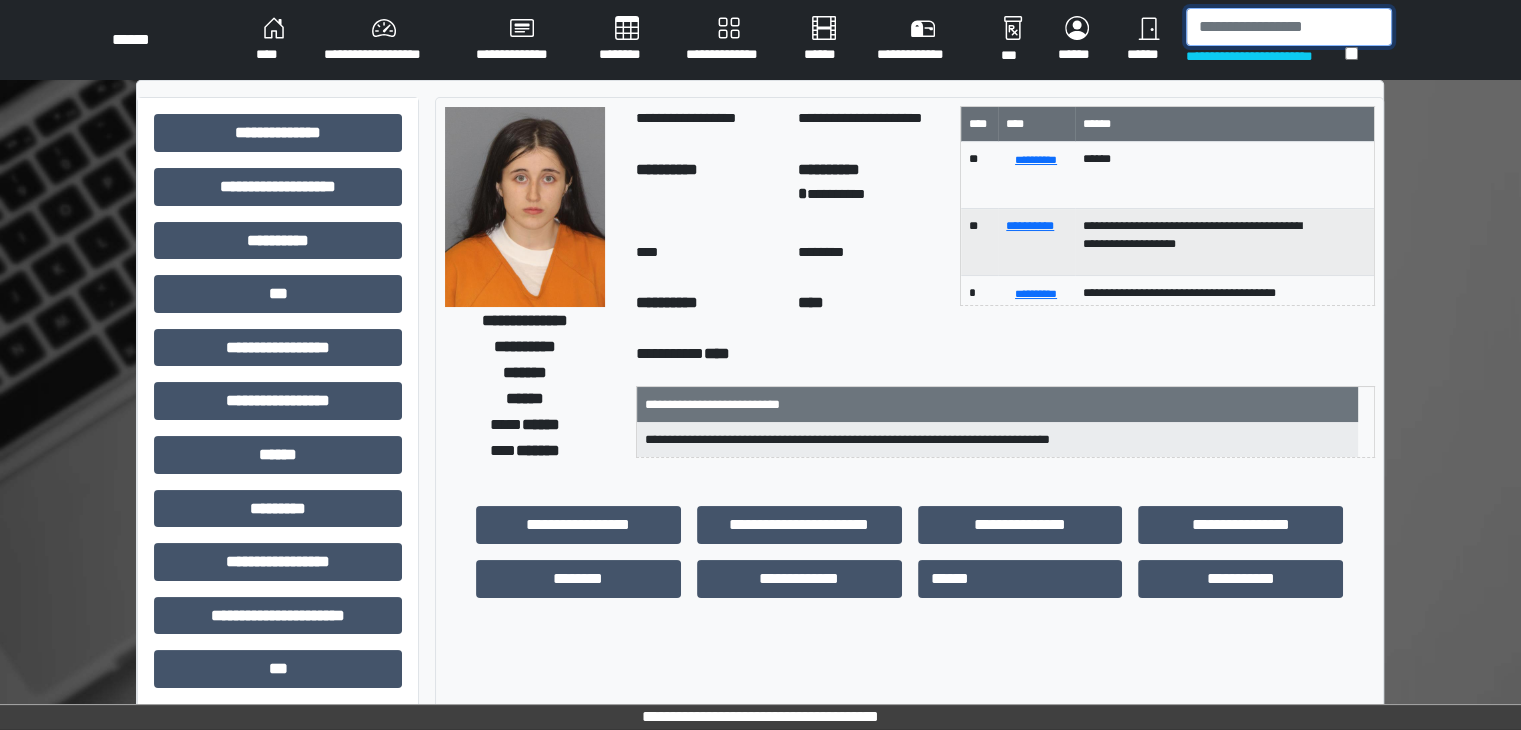 click at bounding box center (1289, 27) 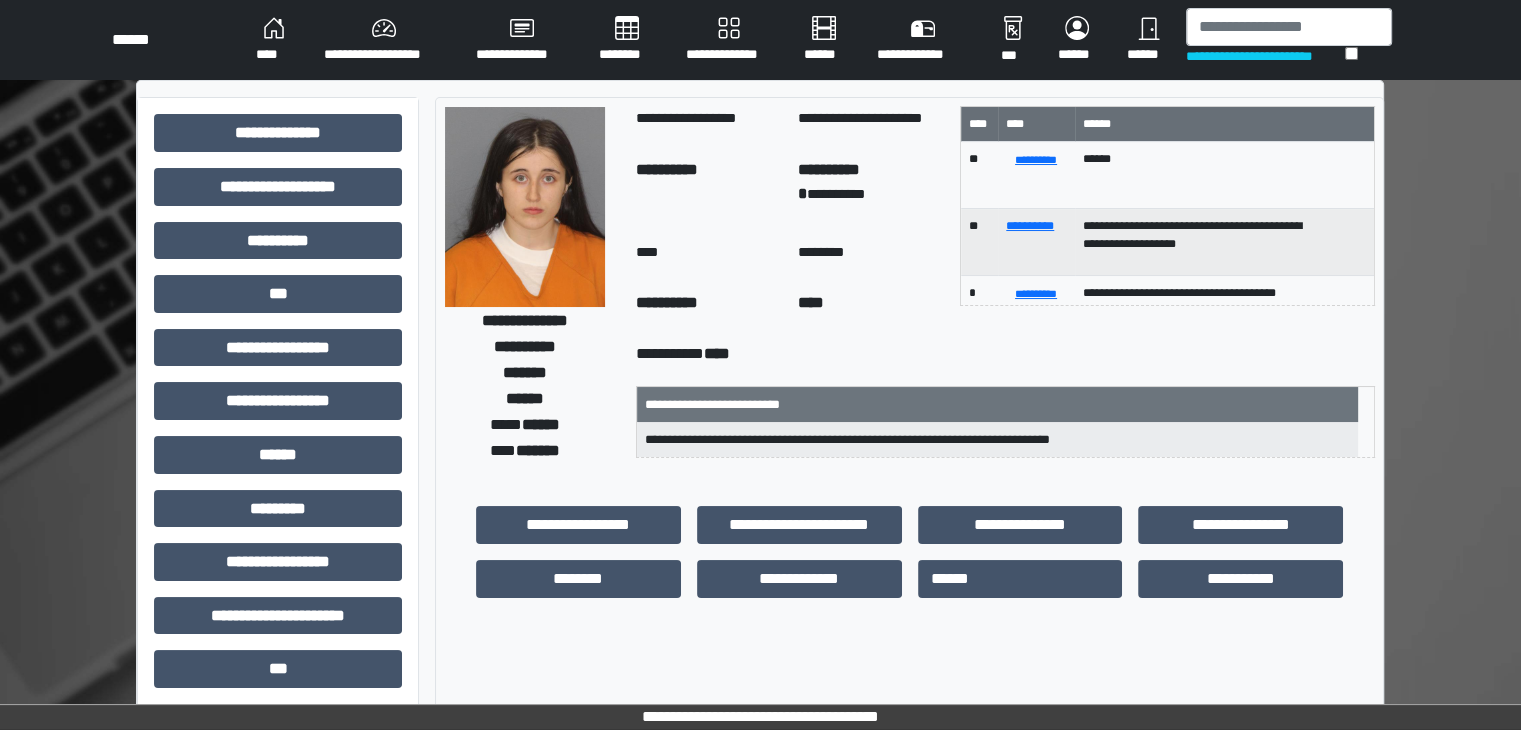 click on "**********" at bounding box center [760, 40] 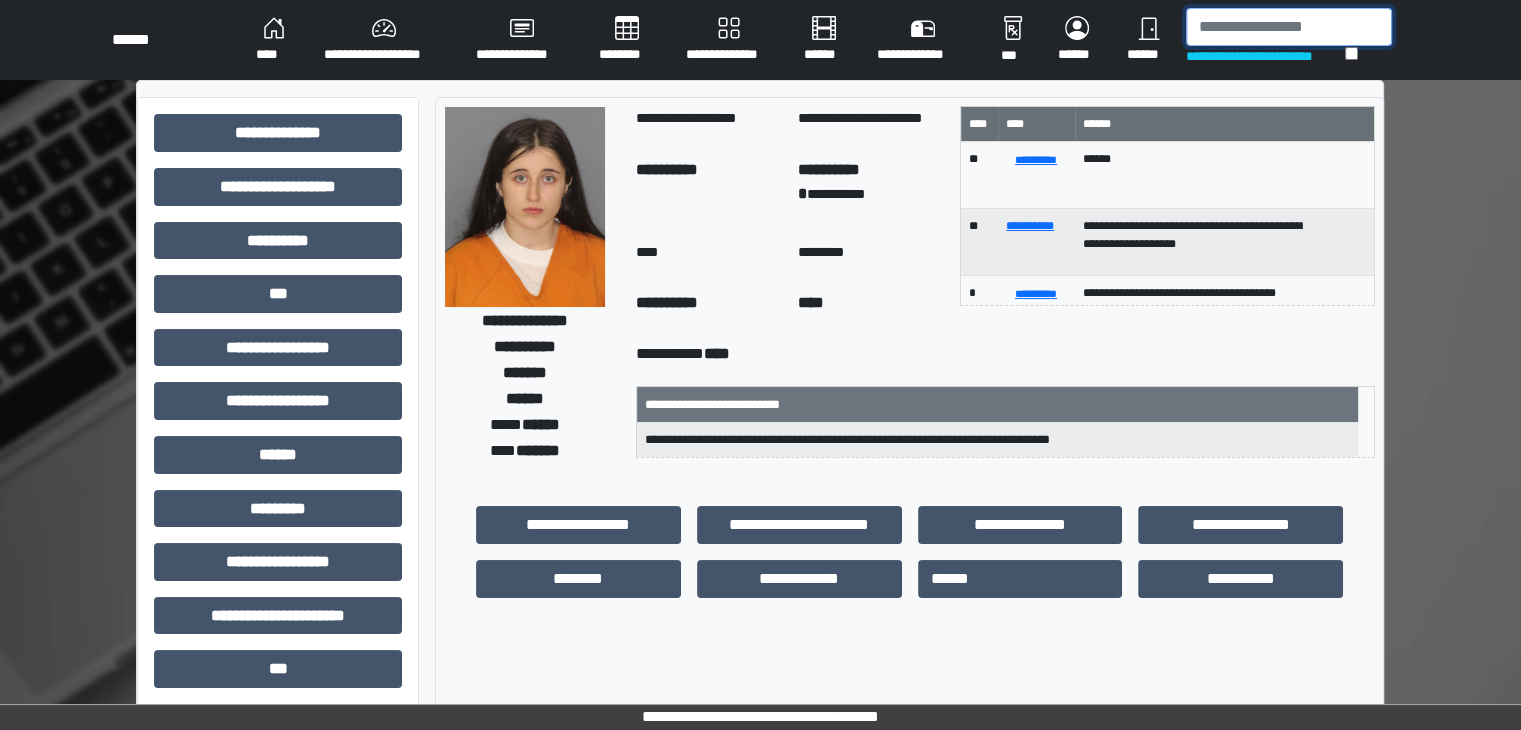 click at bounding box center [1289, 27] 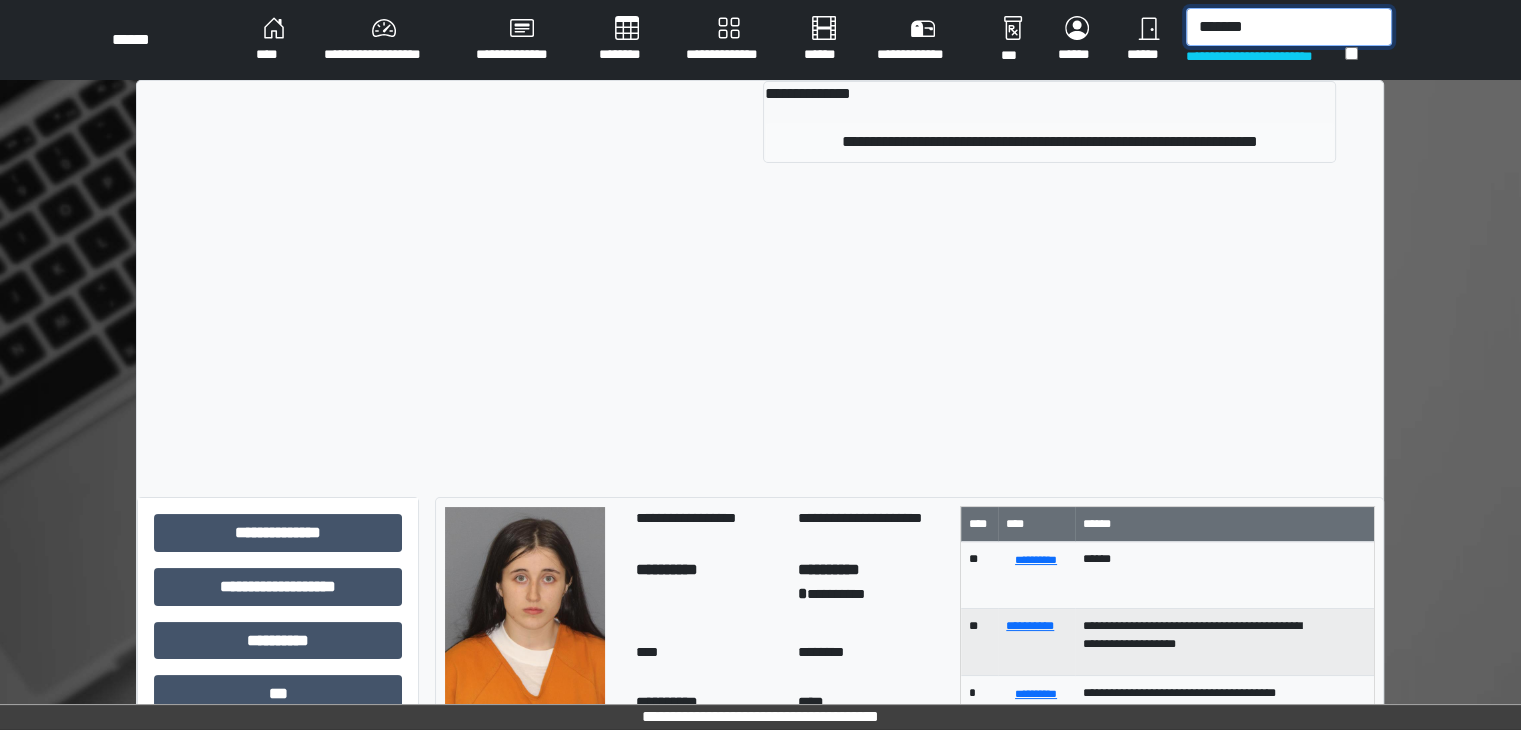 type on "*******" 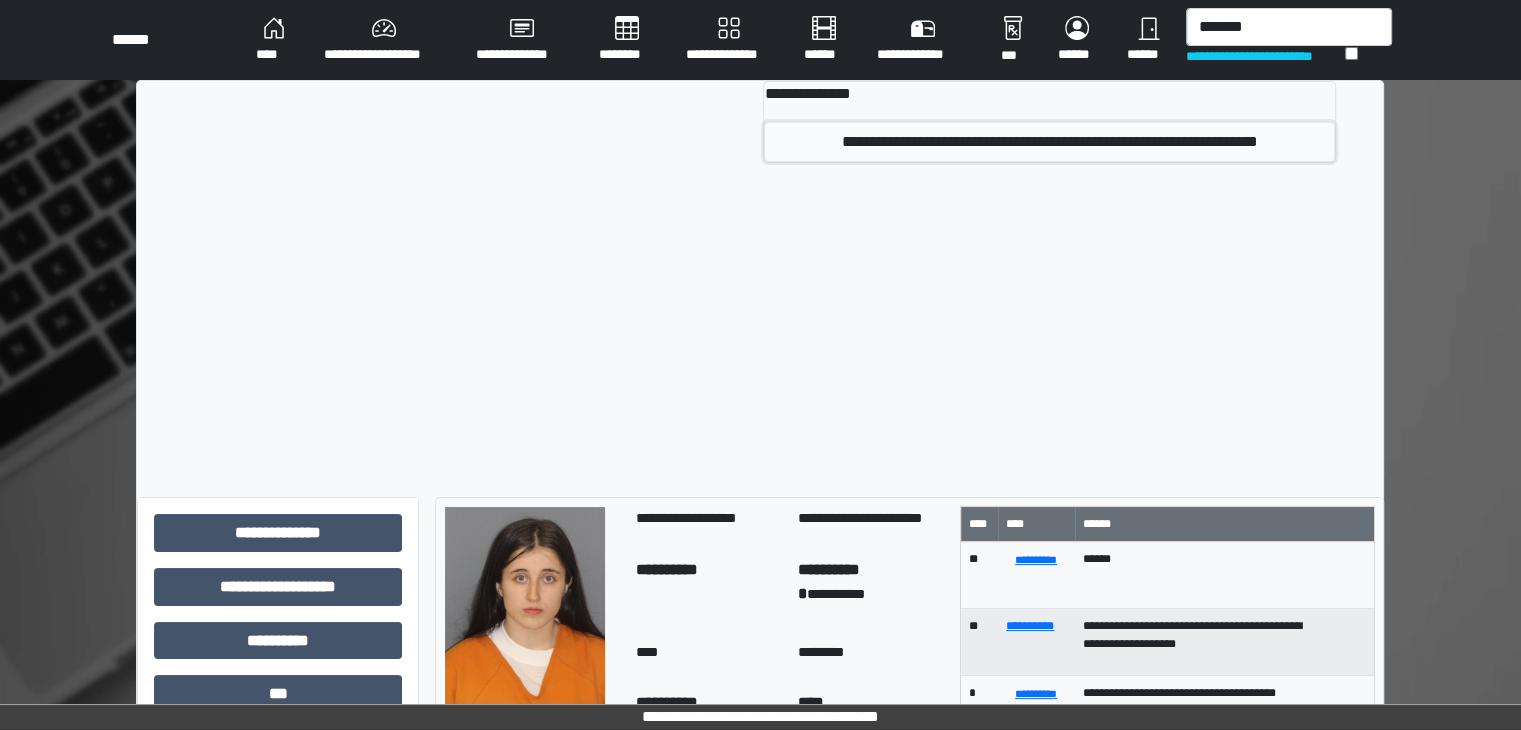 click on "**********" at bounding box center (1049, 142) 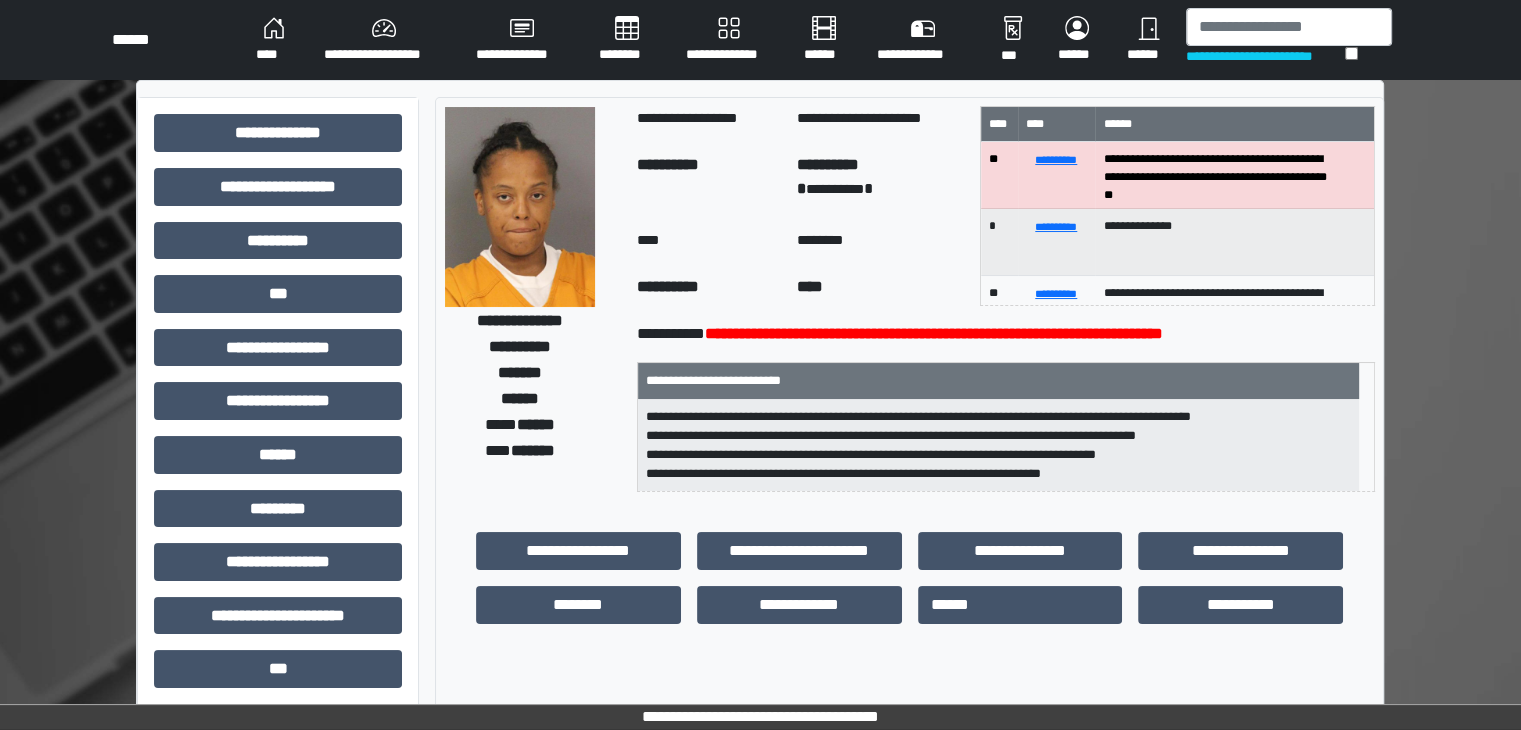 click at bounding box center [520, 207] 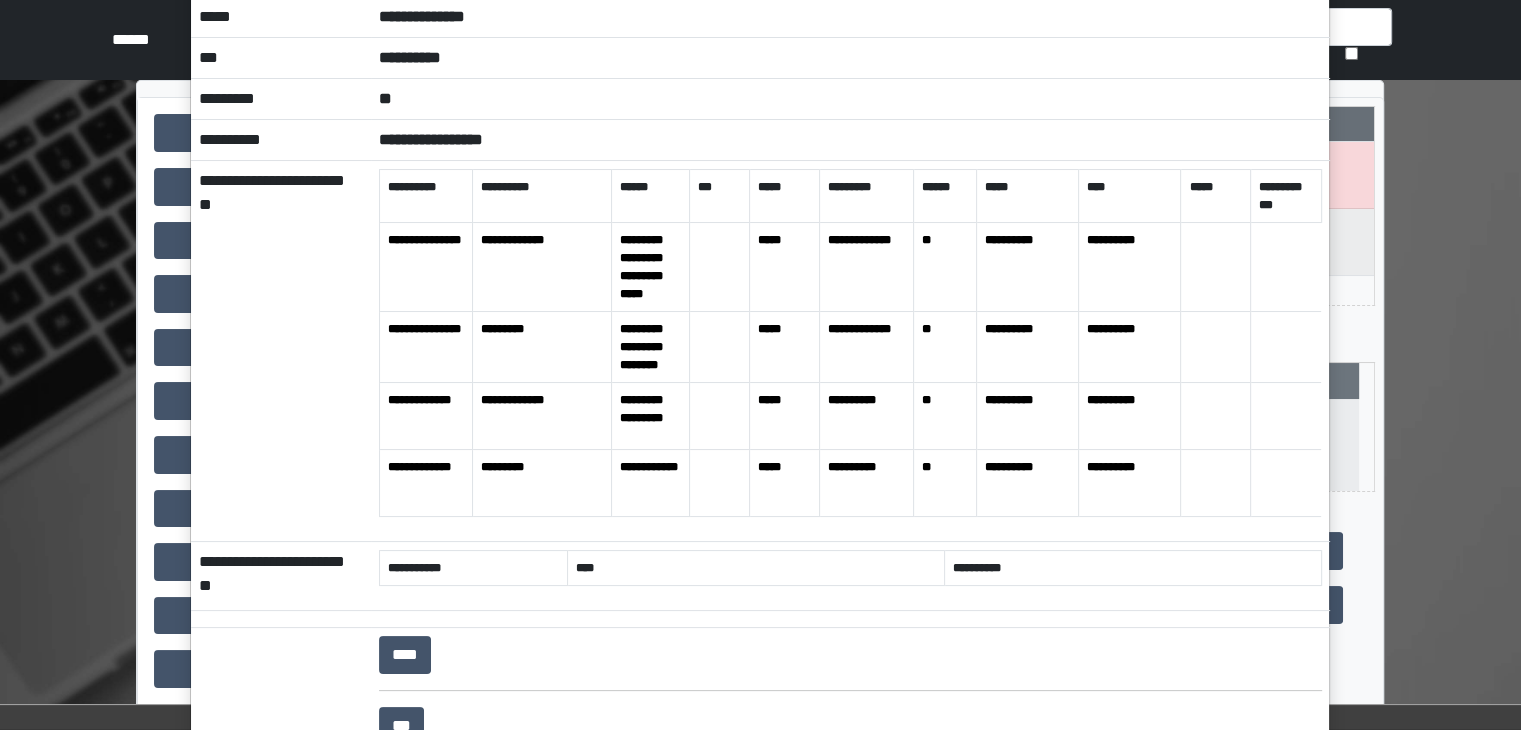 scroll, scrollTop: 0, scrollLeft: 0, axis: both 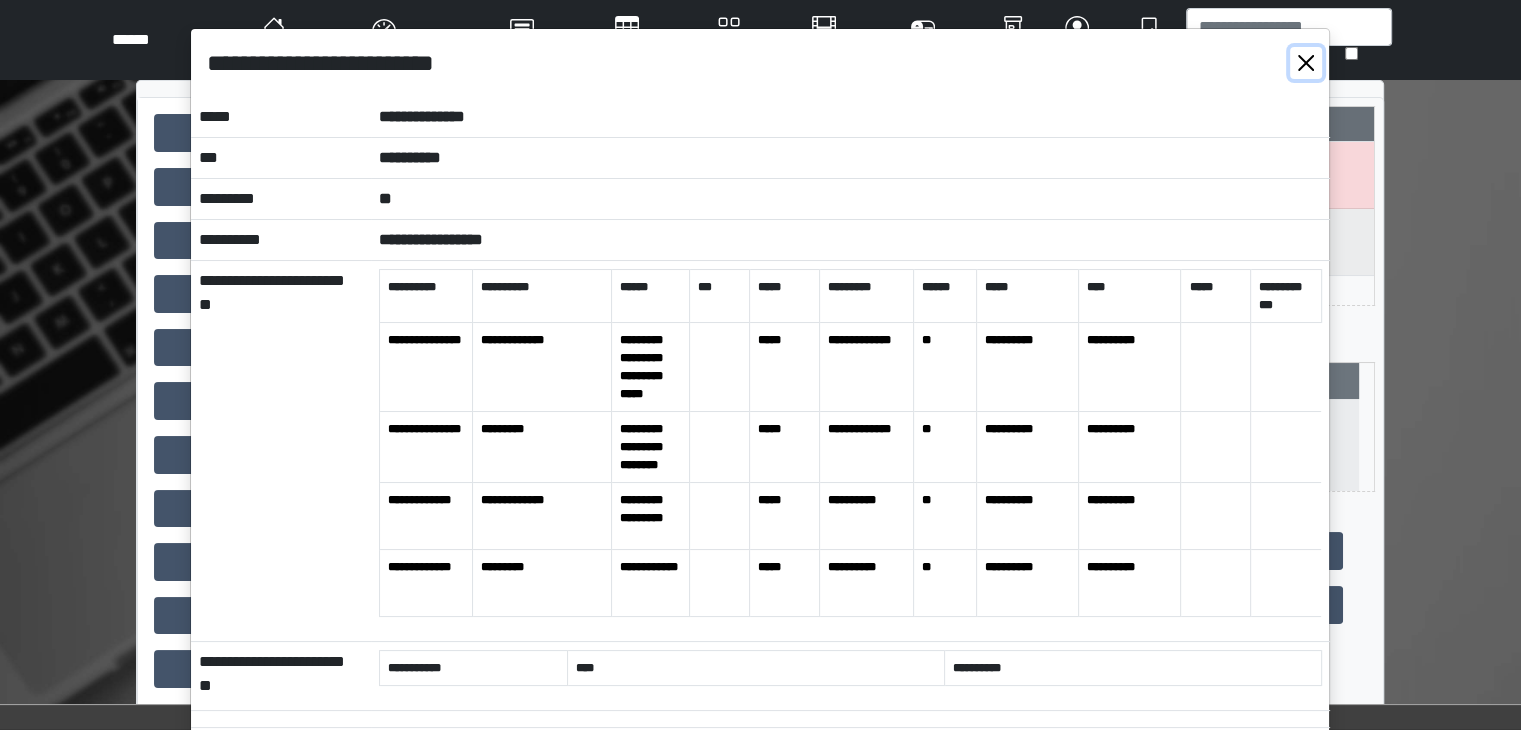 click at bounding box center (1306, 63) 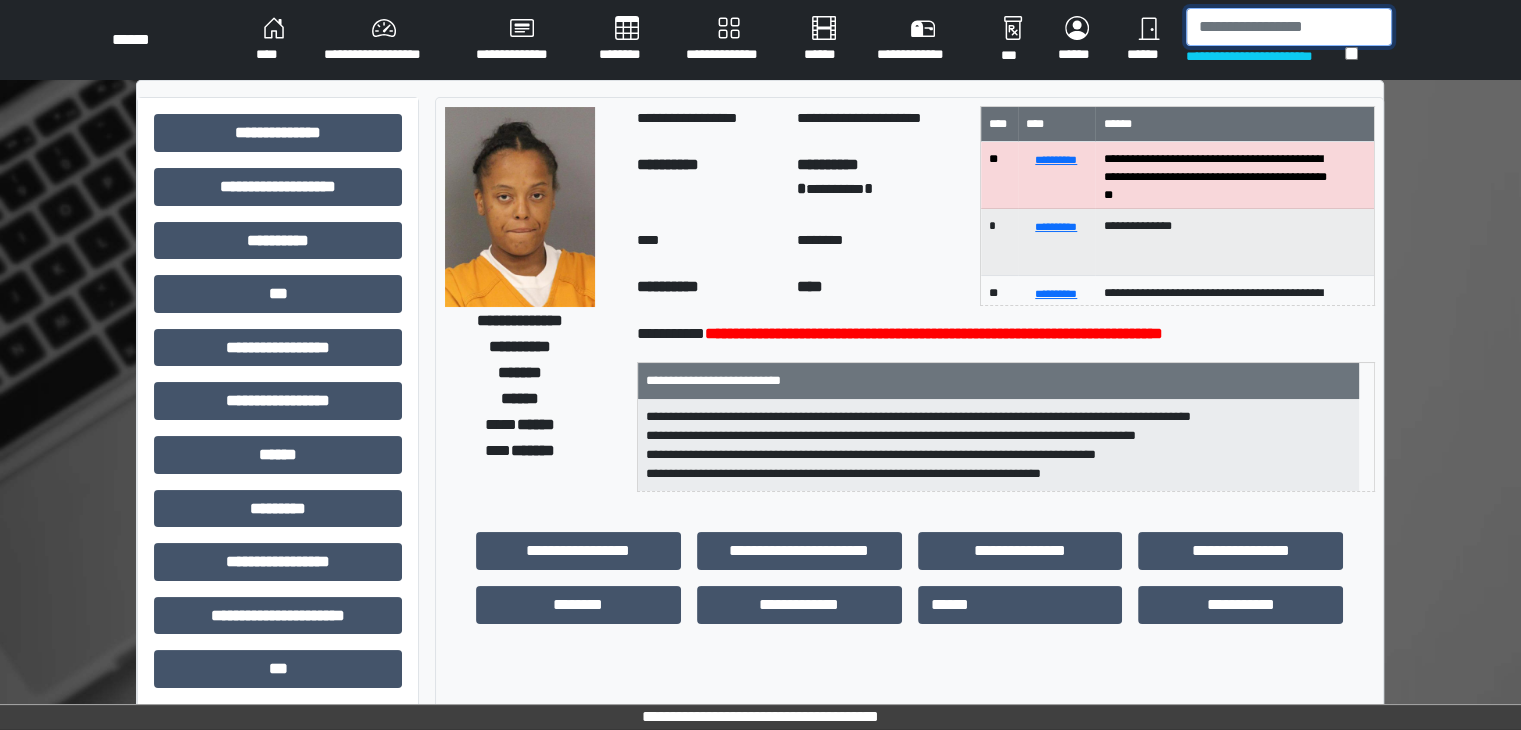 click at bounding box center [1289, 27] 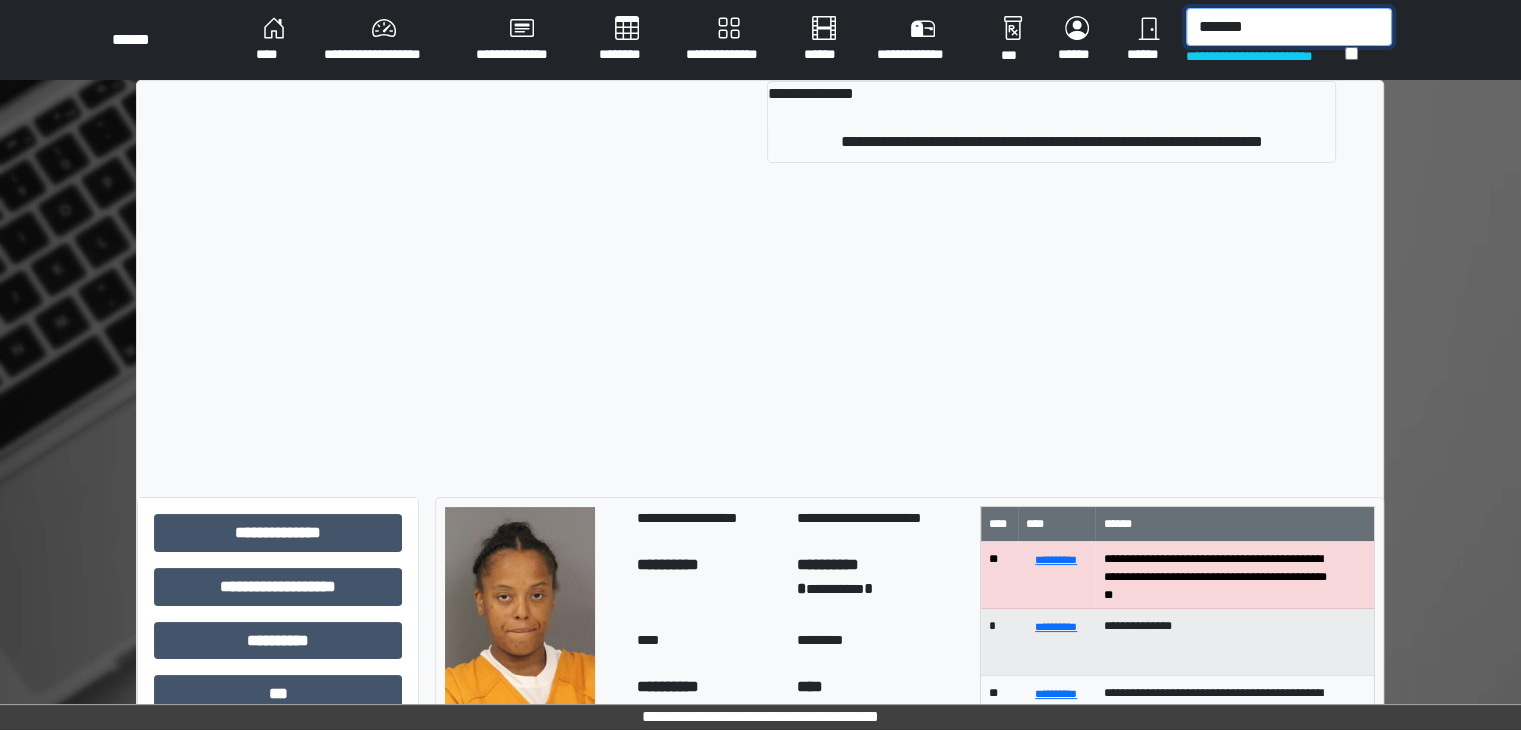type on "*******" 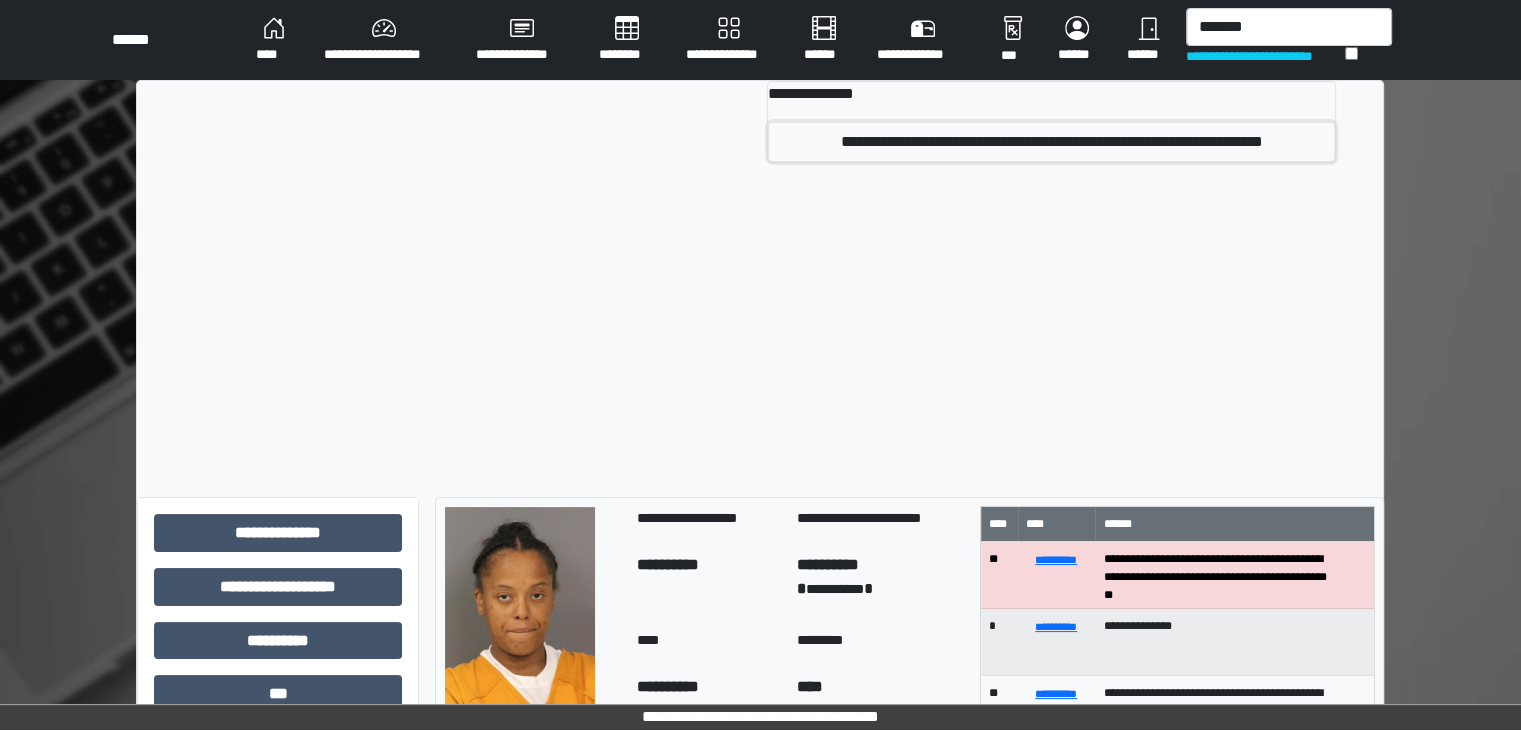 click on "**********" at bounding box center (1051, 142) 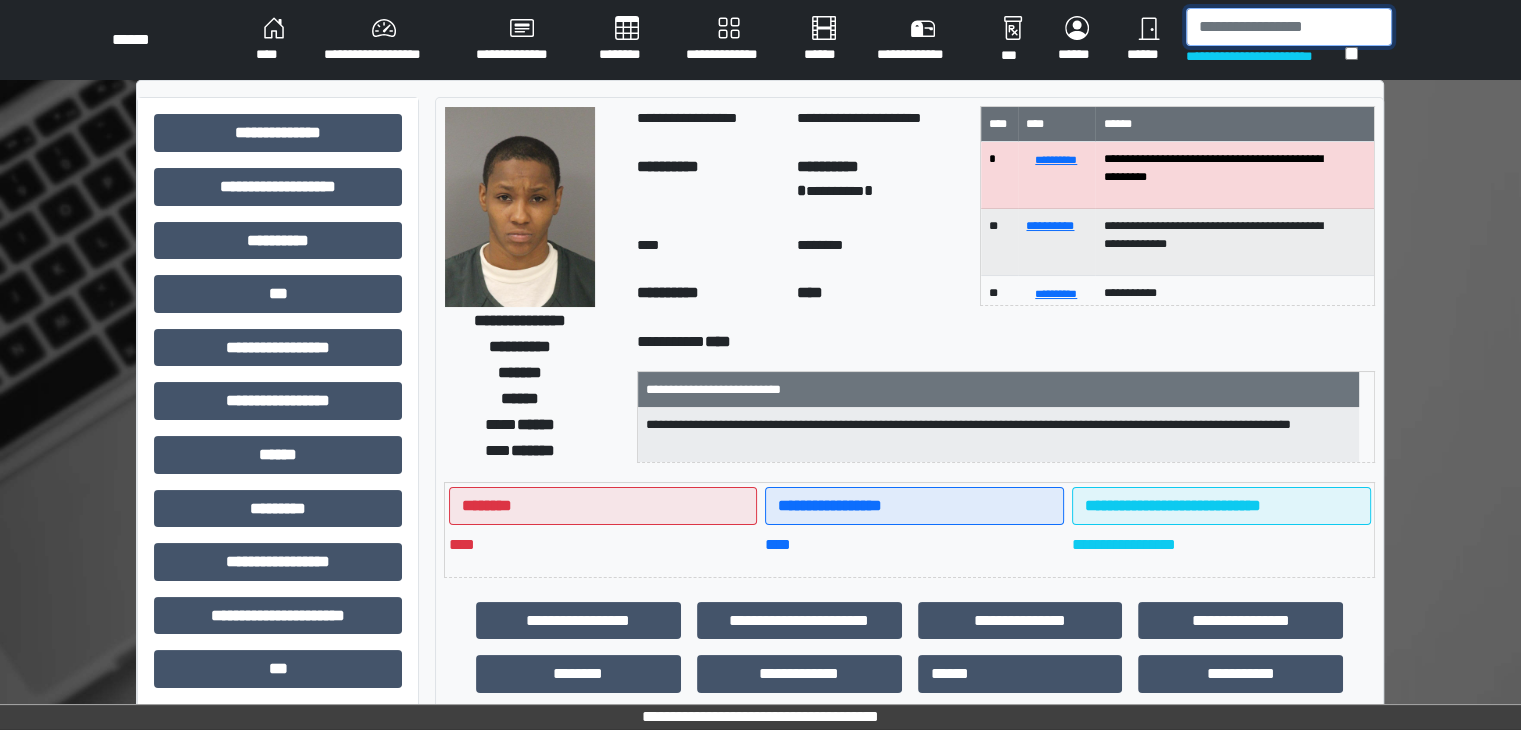 click at bounding box center [1289, 27] 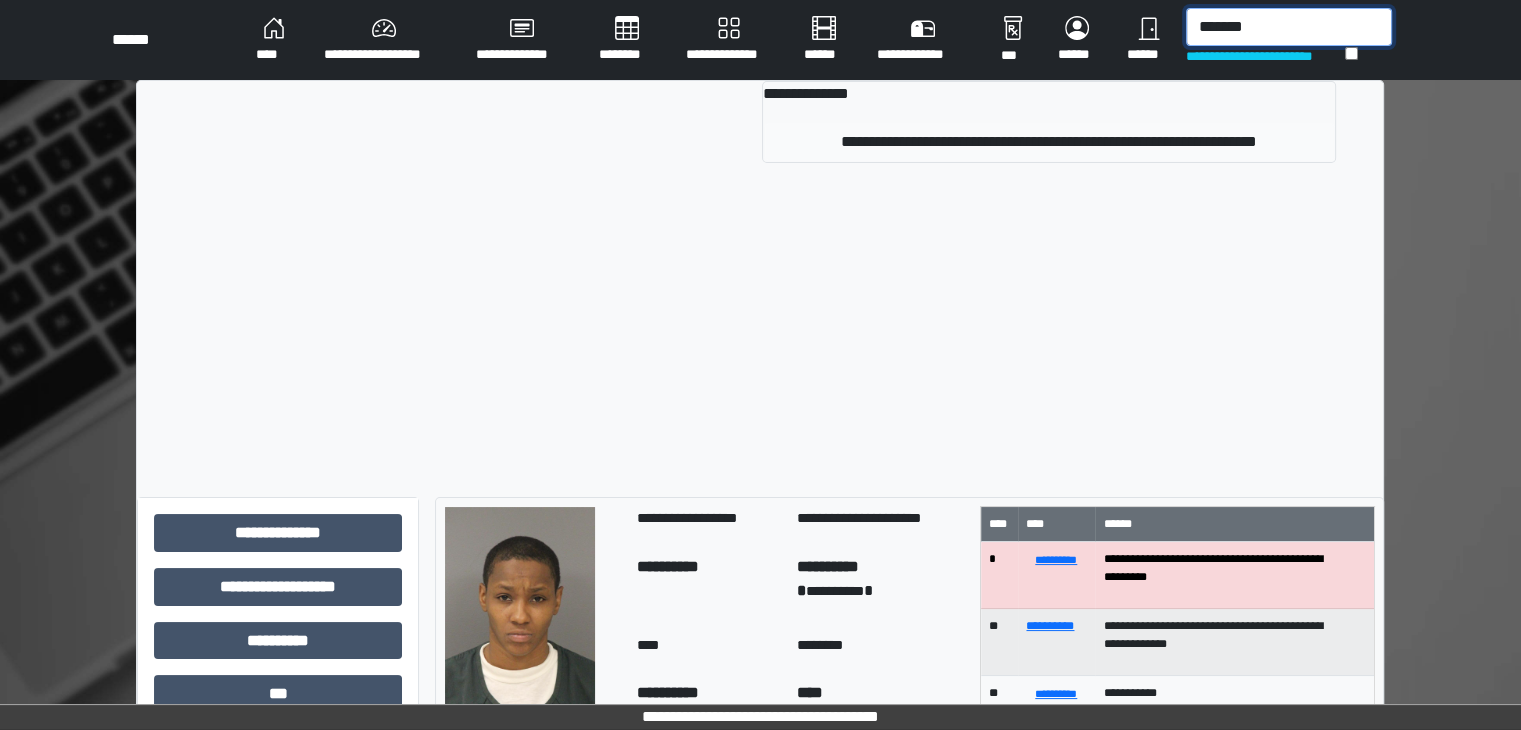 type on "*******" 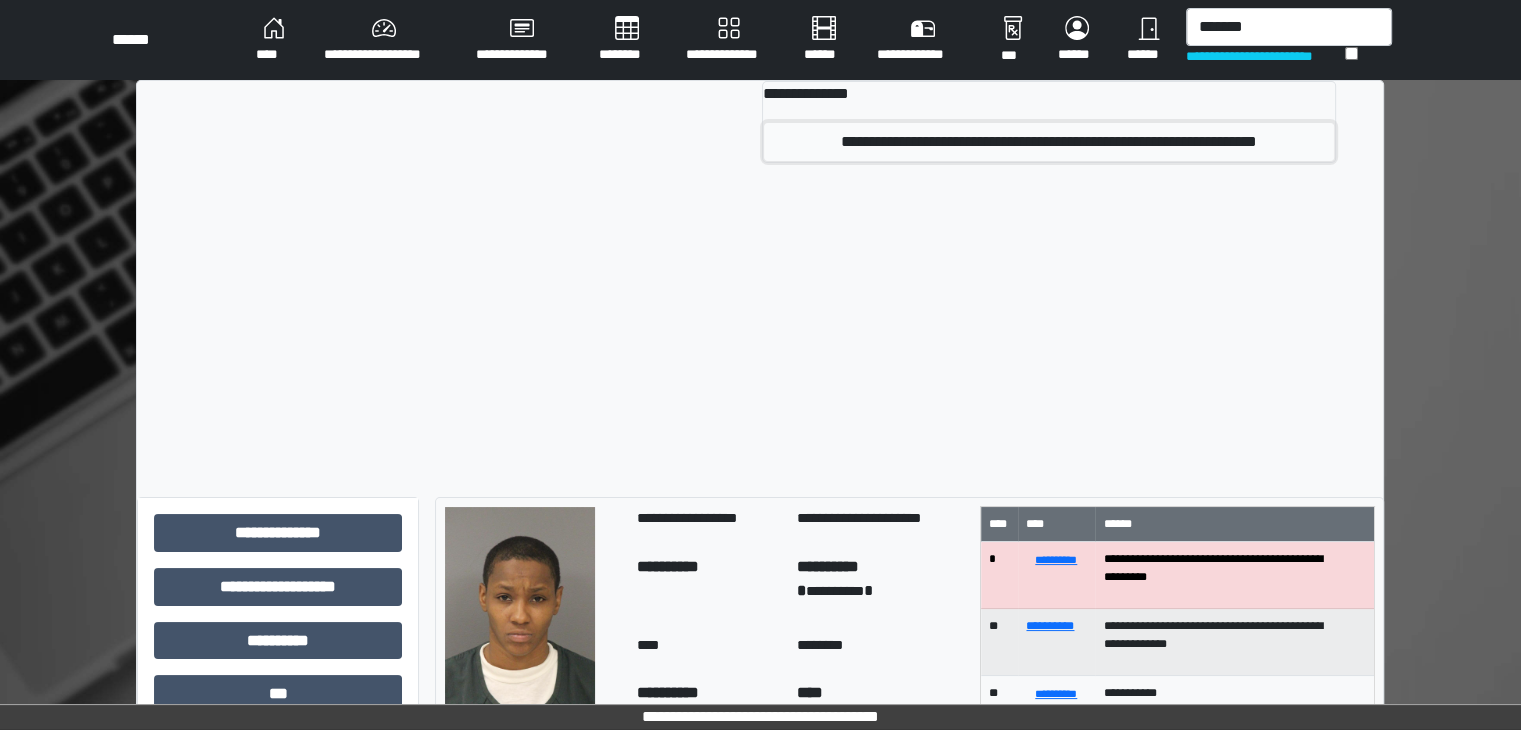 click on "**********" at bounding box center [1048, 142] 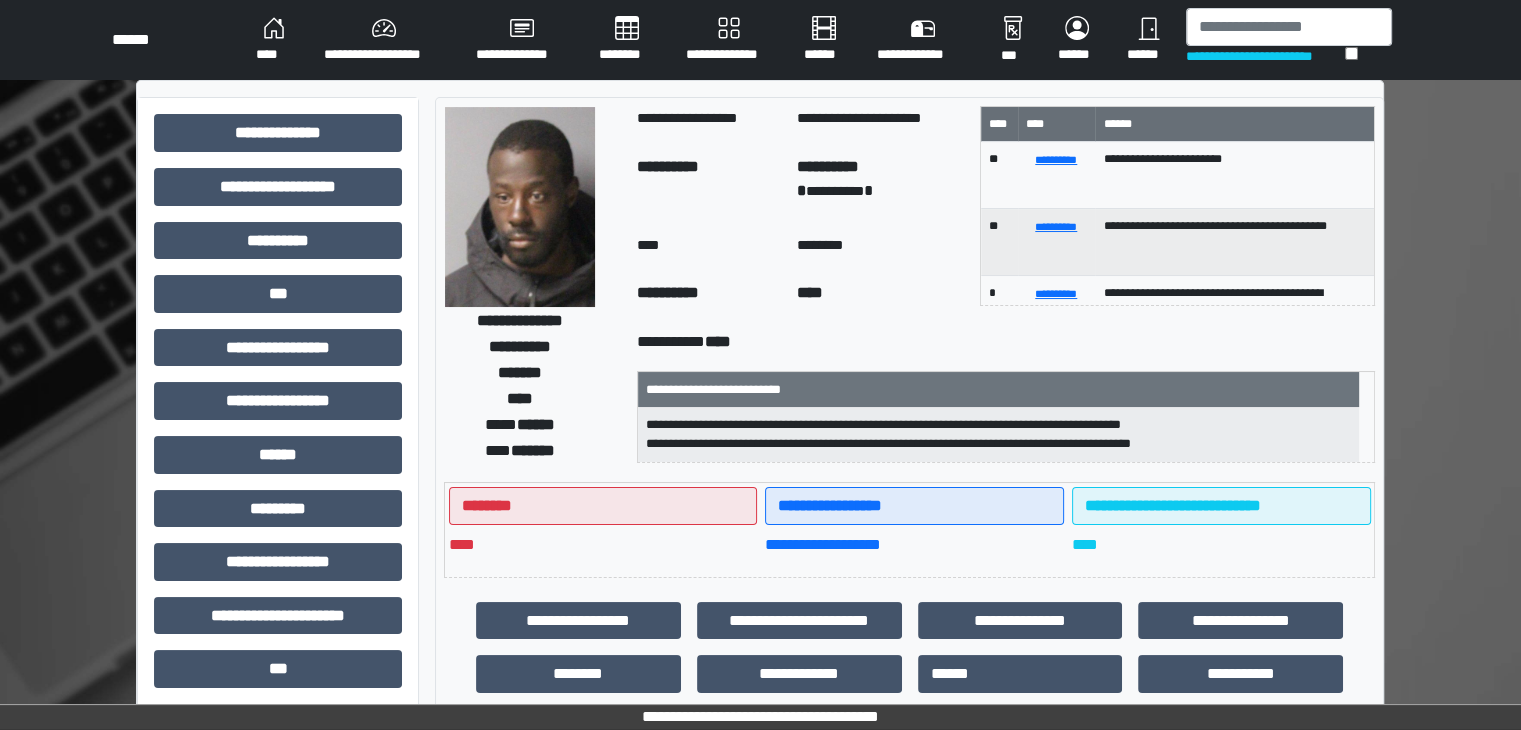 click at bounding box center (520, 207) 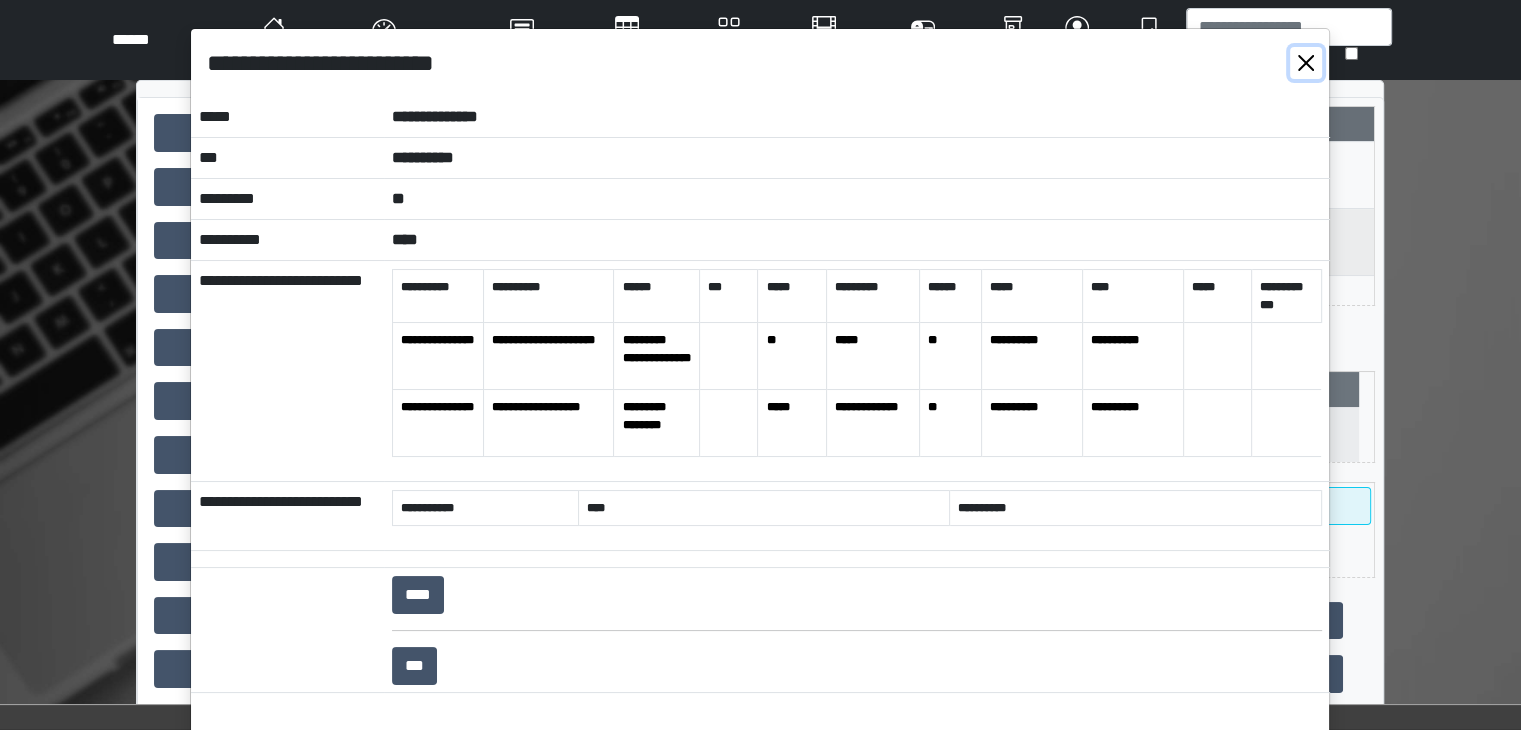 click at bounding box center (1306, 63) 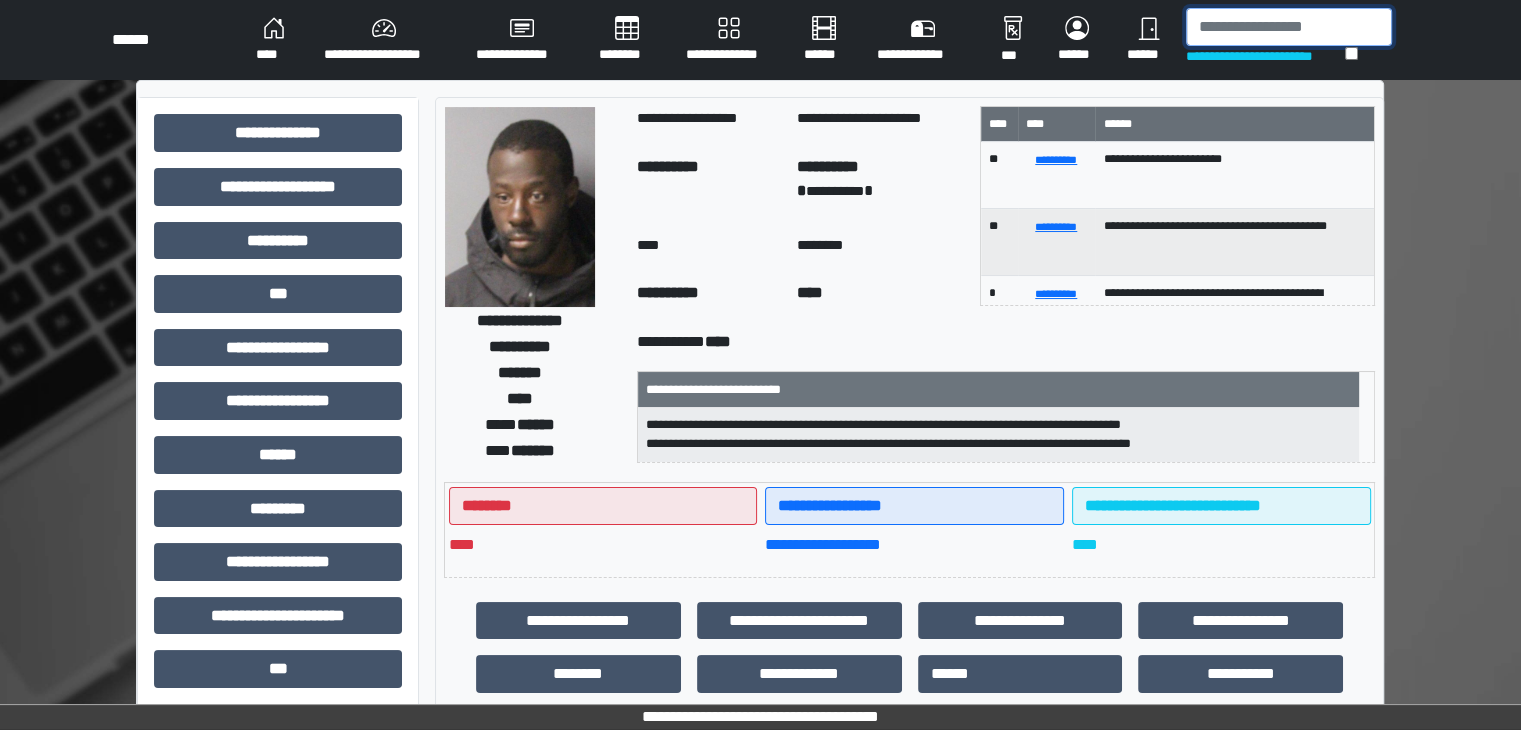 click at bounding box center [1289, 27] 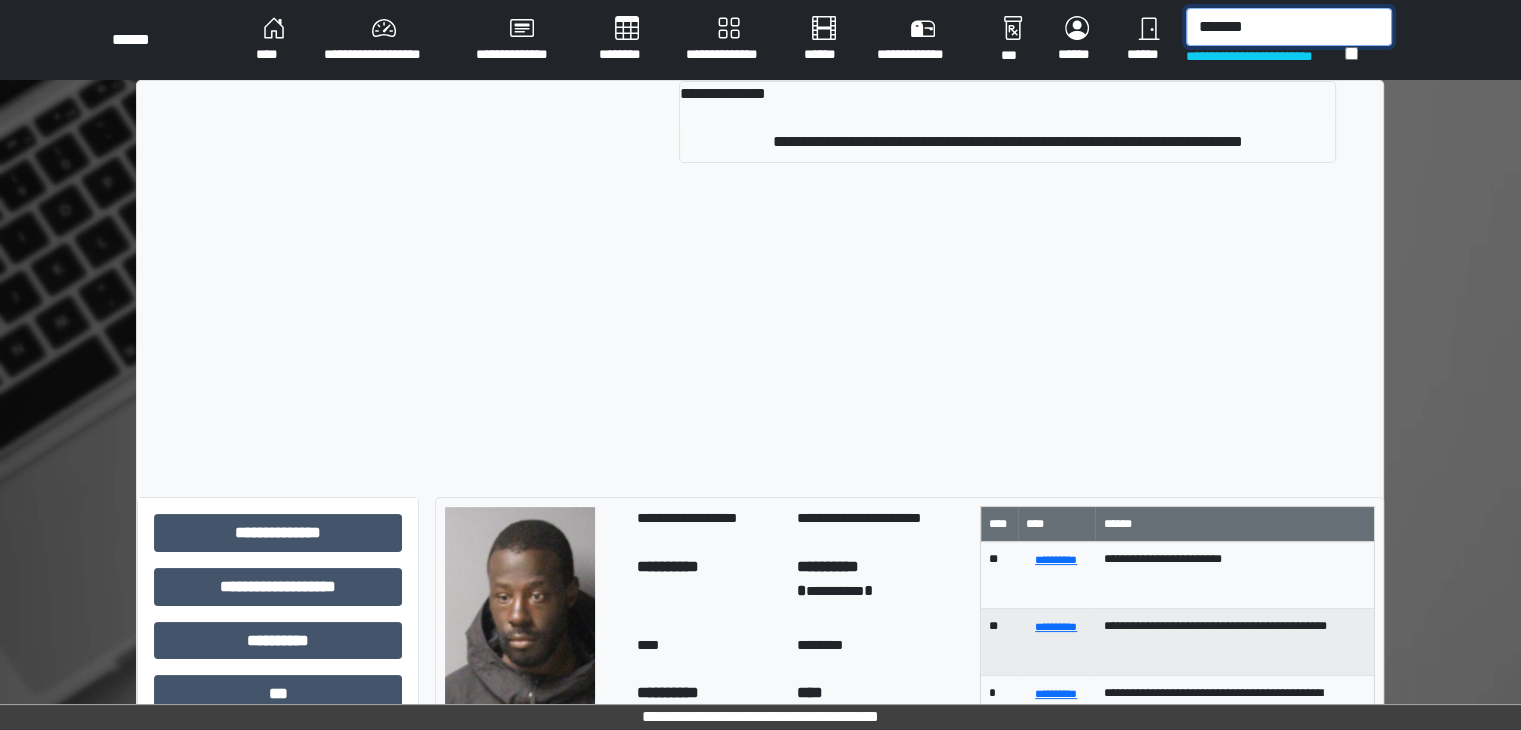 type on "*******" 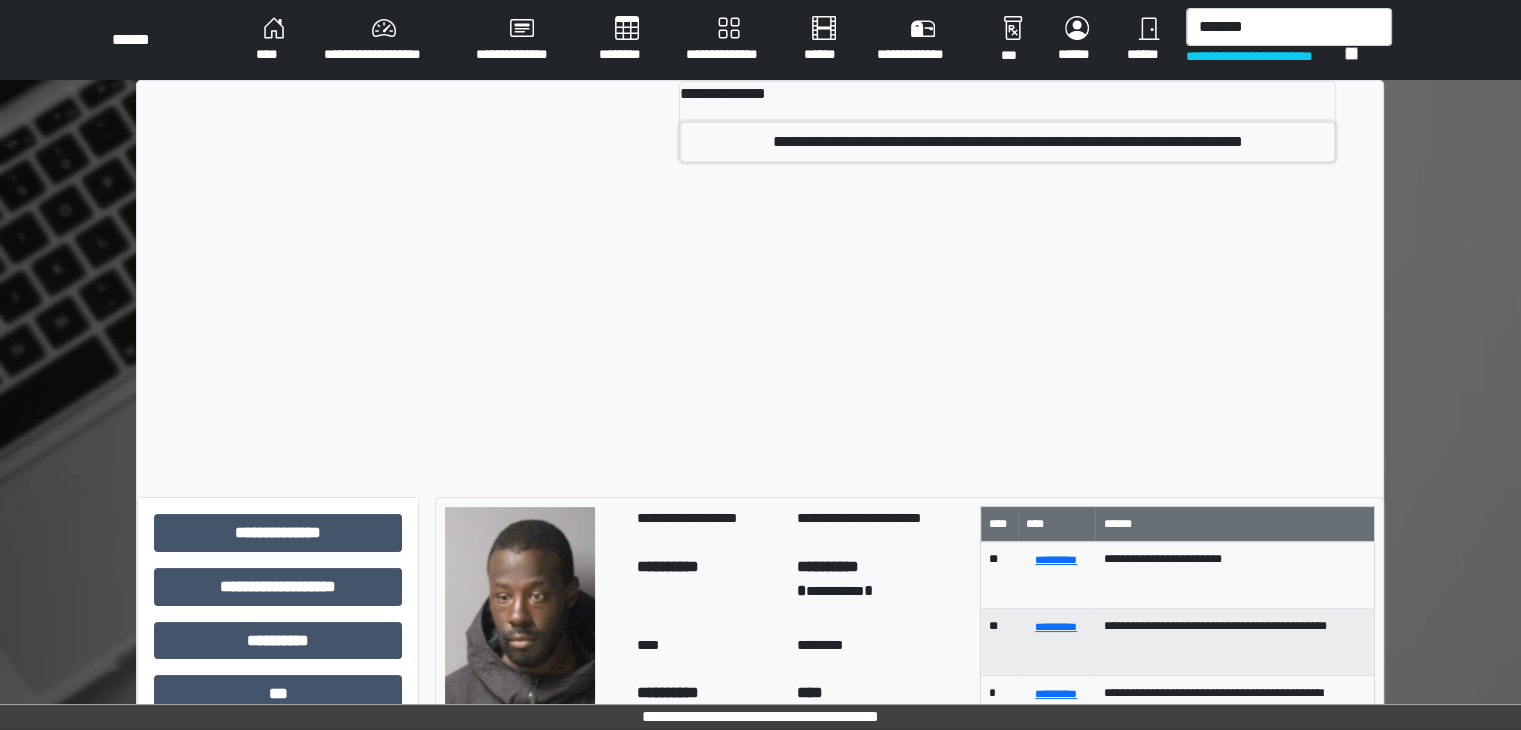 click on "**********" at bounding box center [1007, 142] 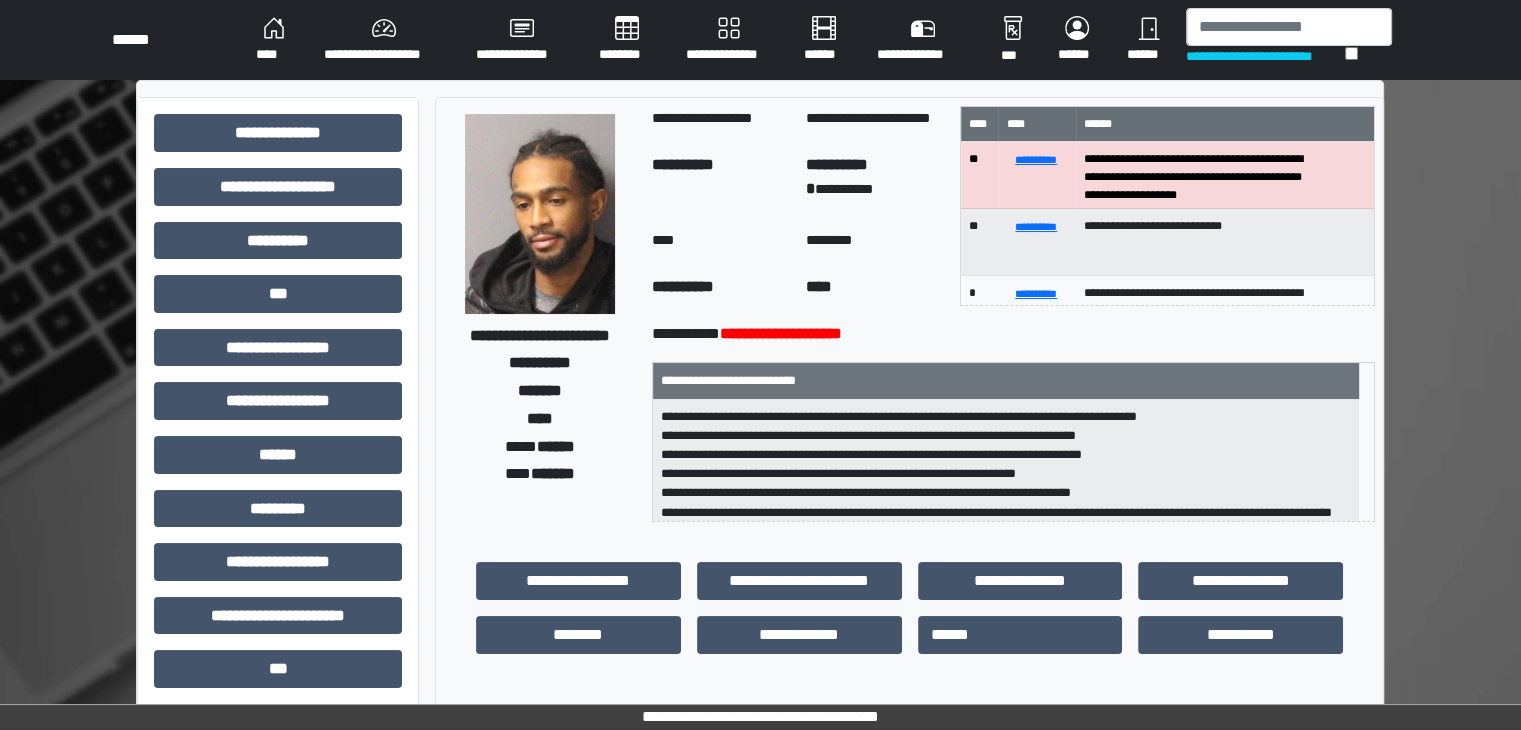 click at bounding box center [540, 214] 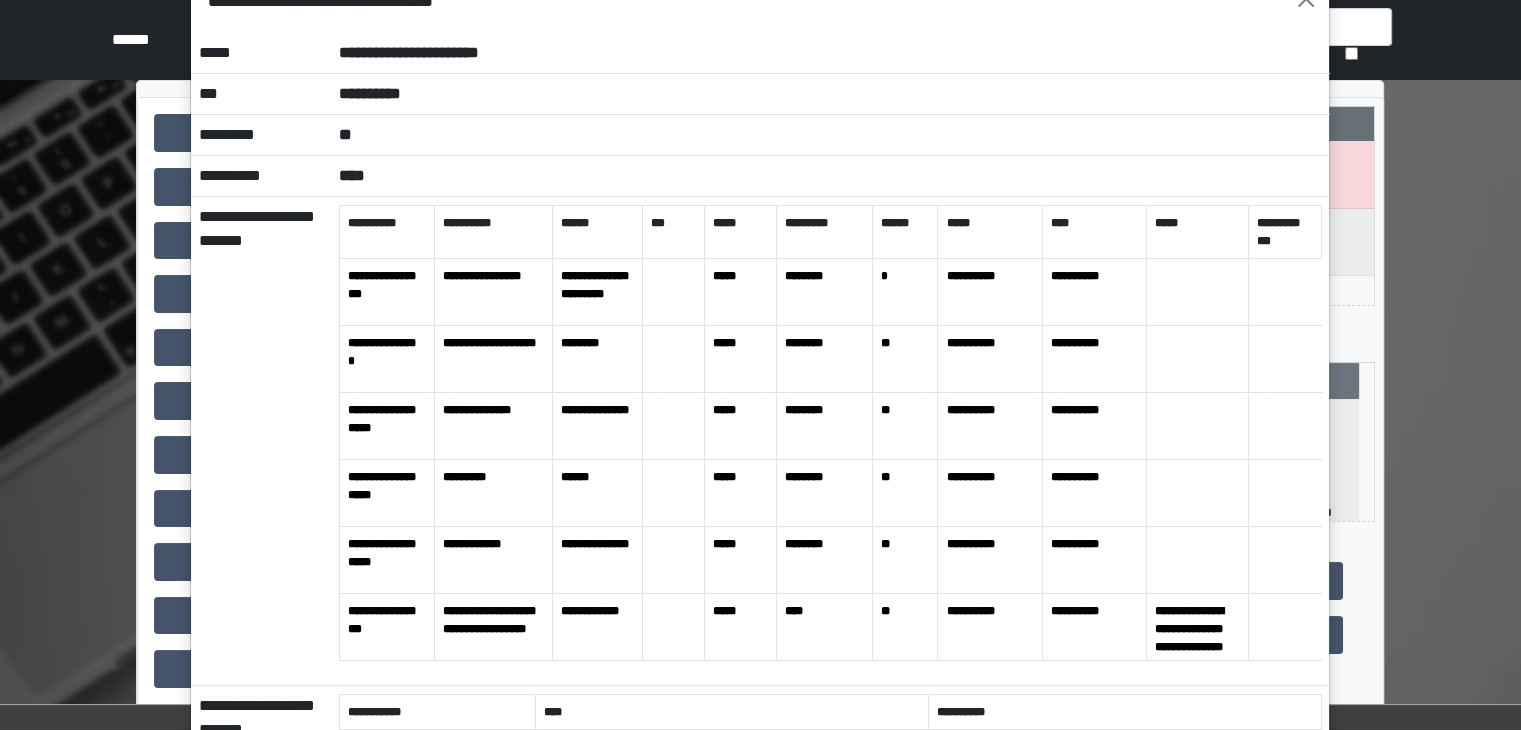 scroll, scrollTop: 0, scrollLeft: 0, axis: both 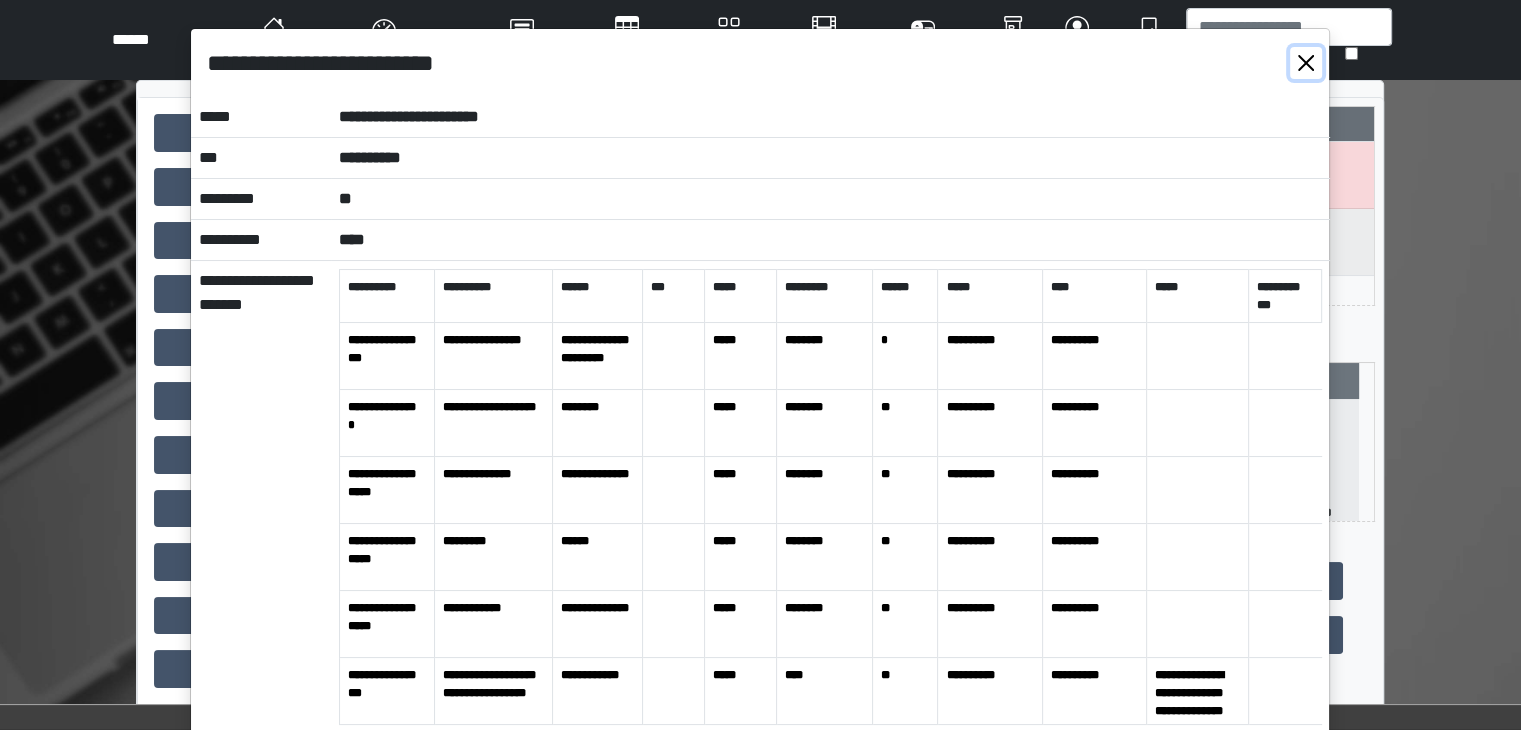 drag, startPoint x: 1297, startPoint y: 72, endPoint x: 1285, endPoint y: 32, distance: 41.761227 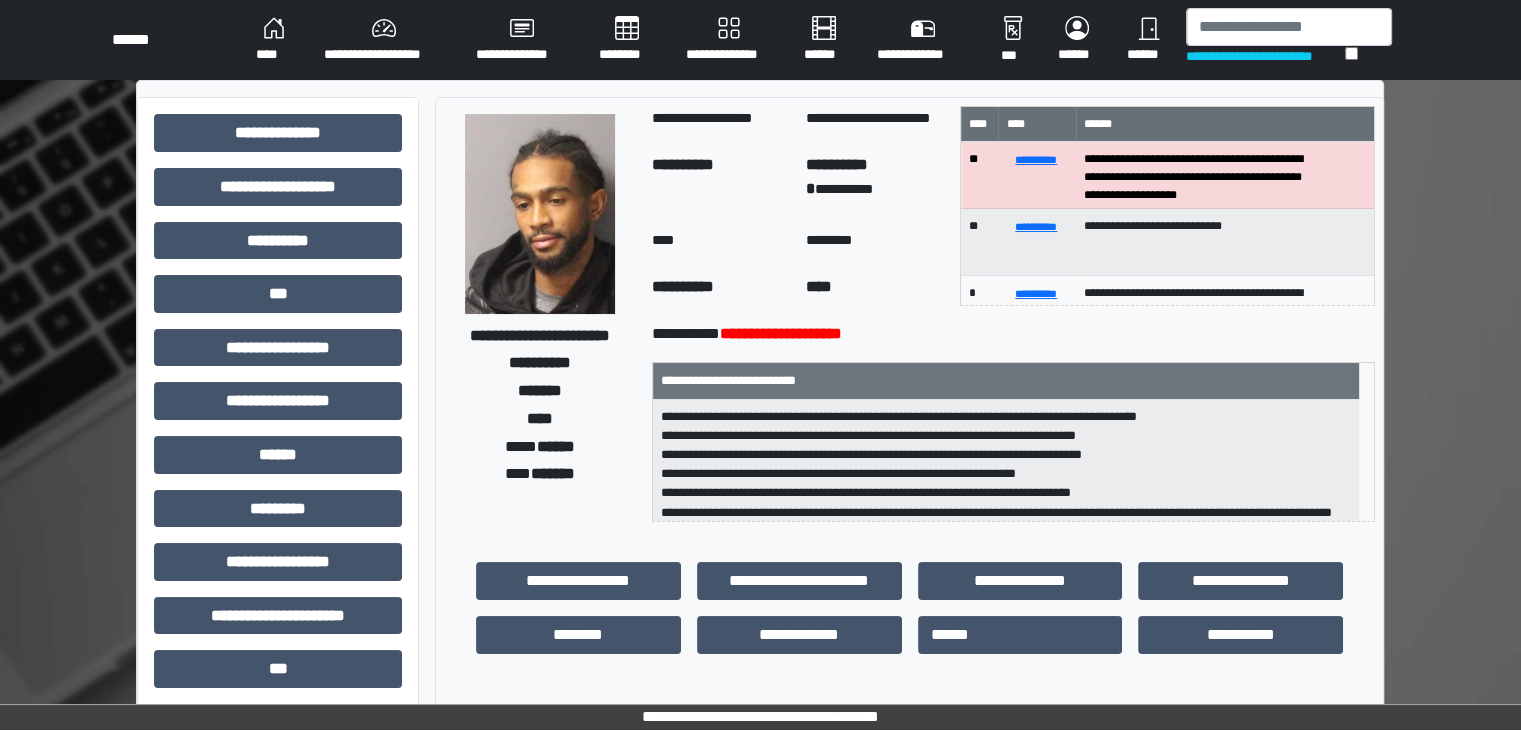click on "**********" at bounding box center [1265, 56] 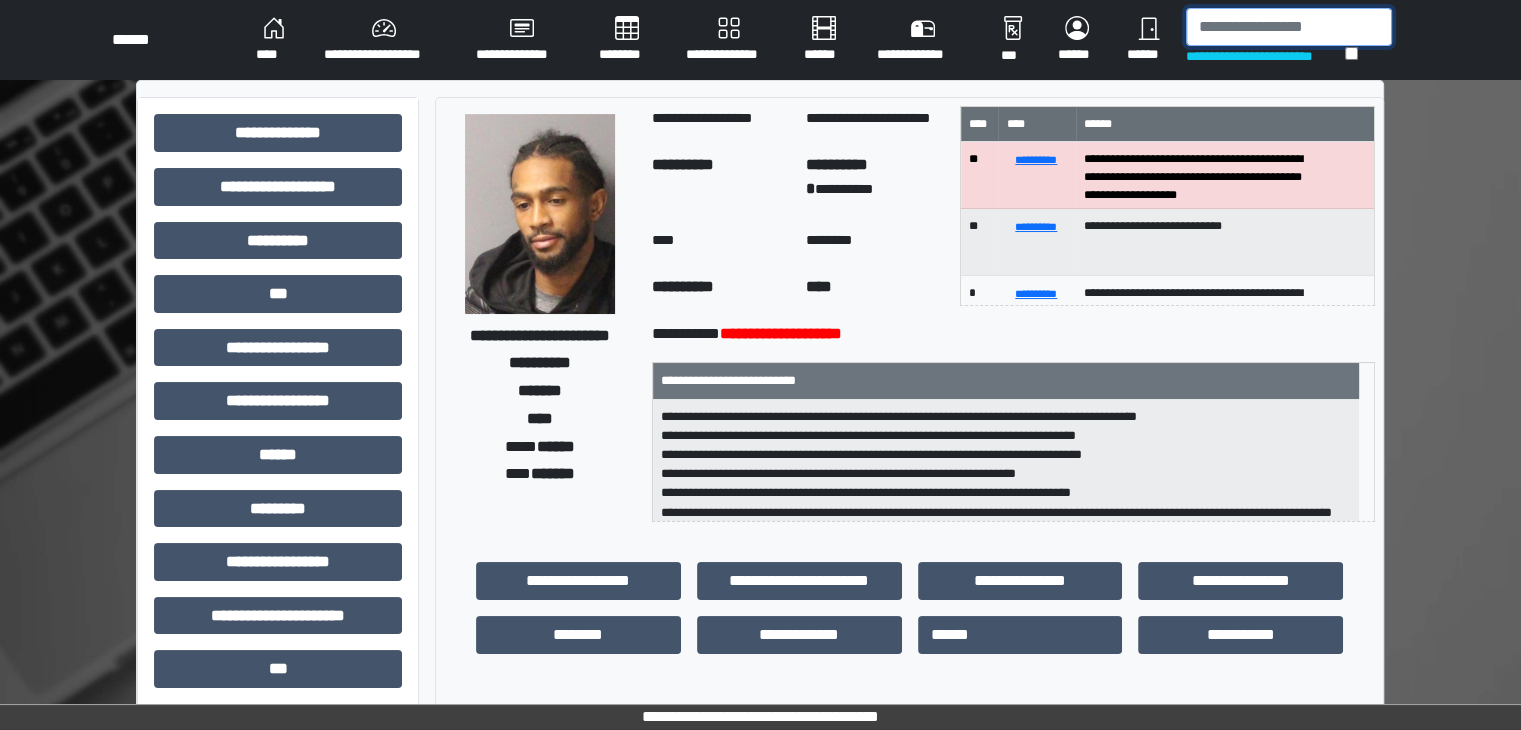 click at bounding box center [1289, 27] 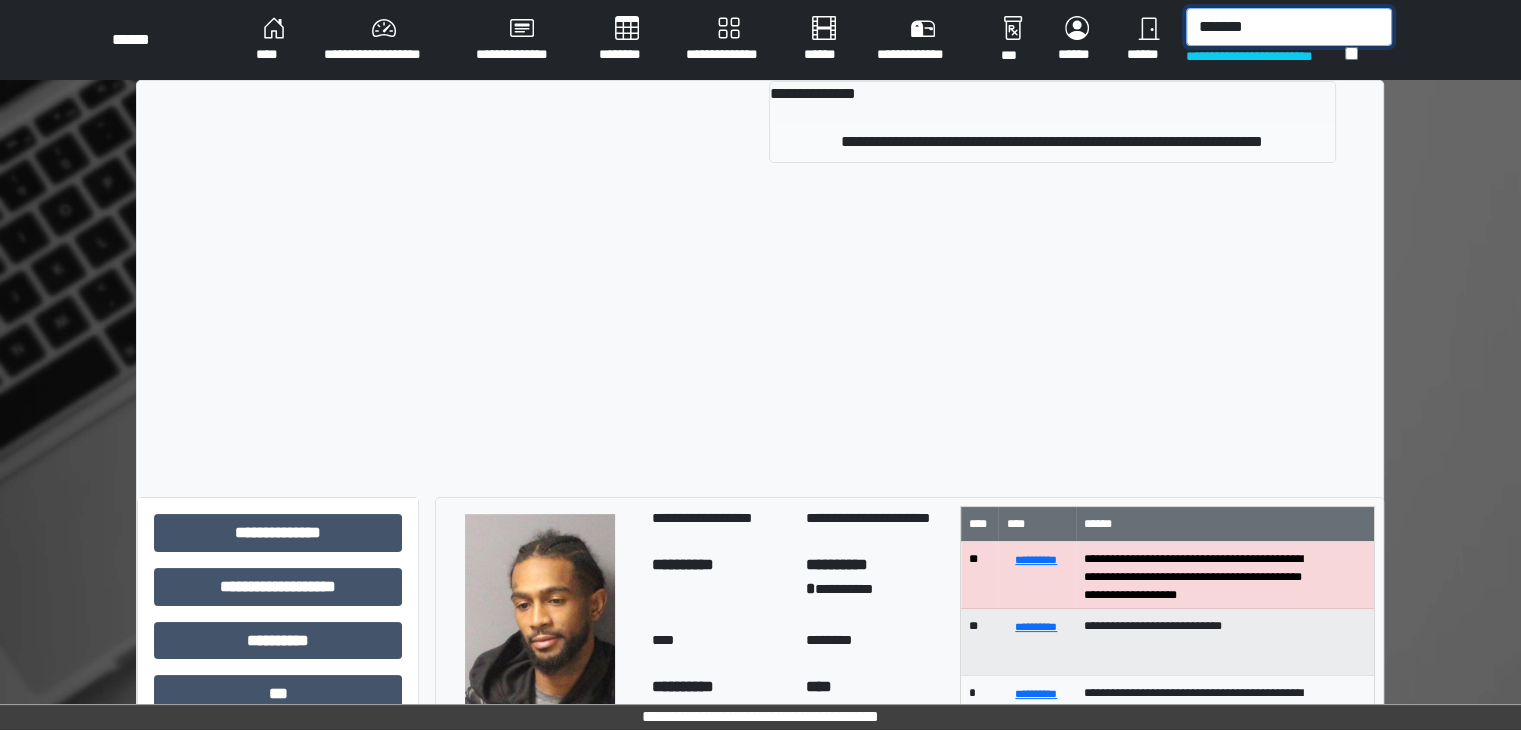type on "*******" 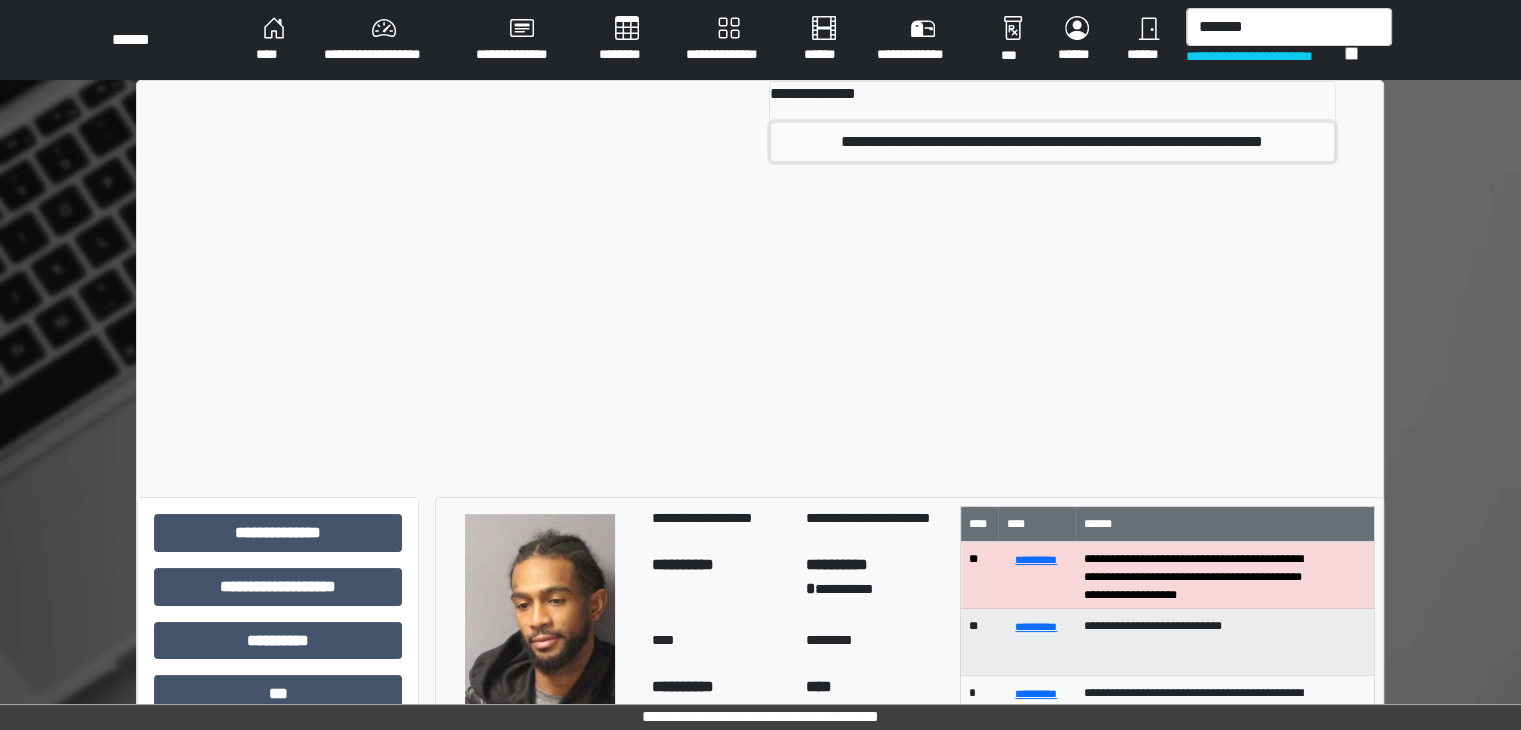 click on "**********" at bounding box center [1052, 142] 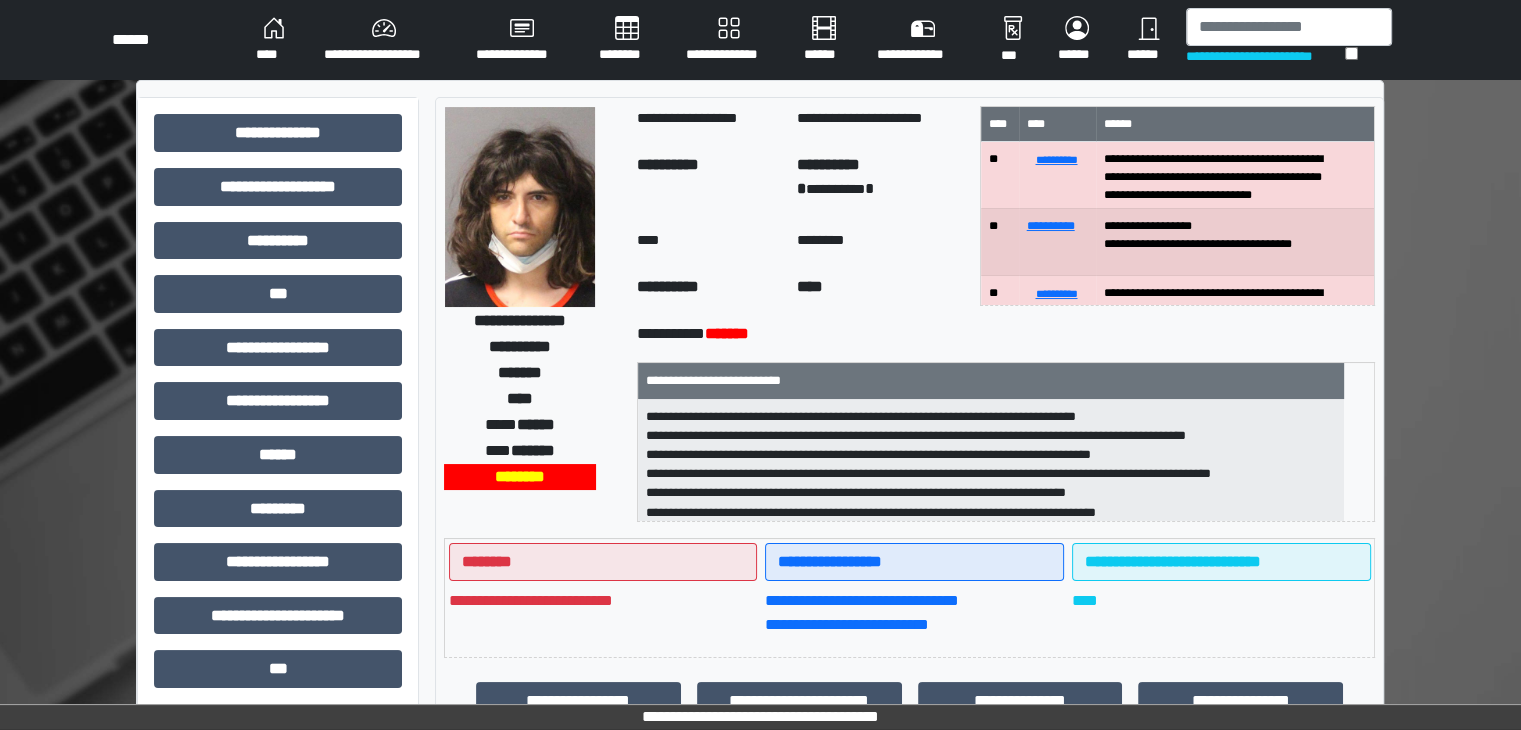 click at bounding box center (520, 207) 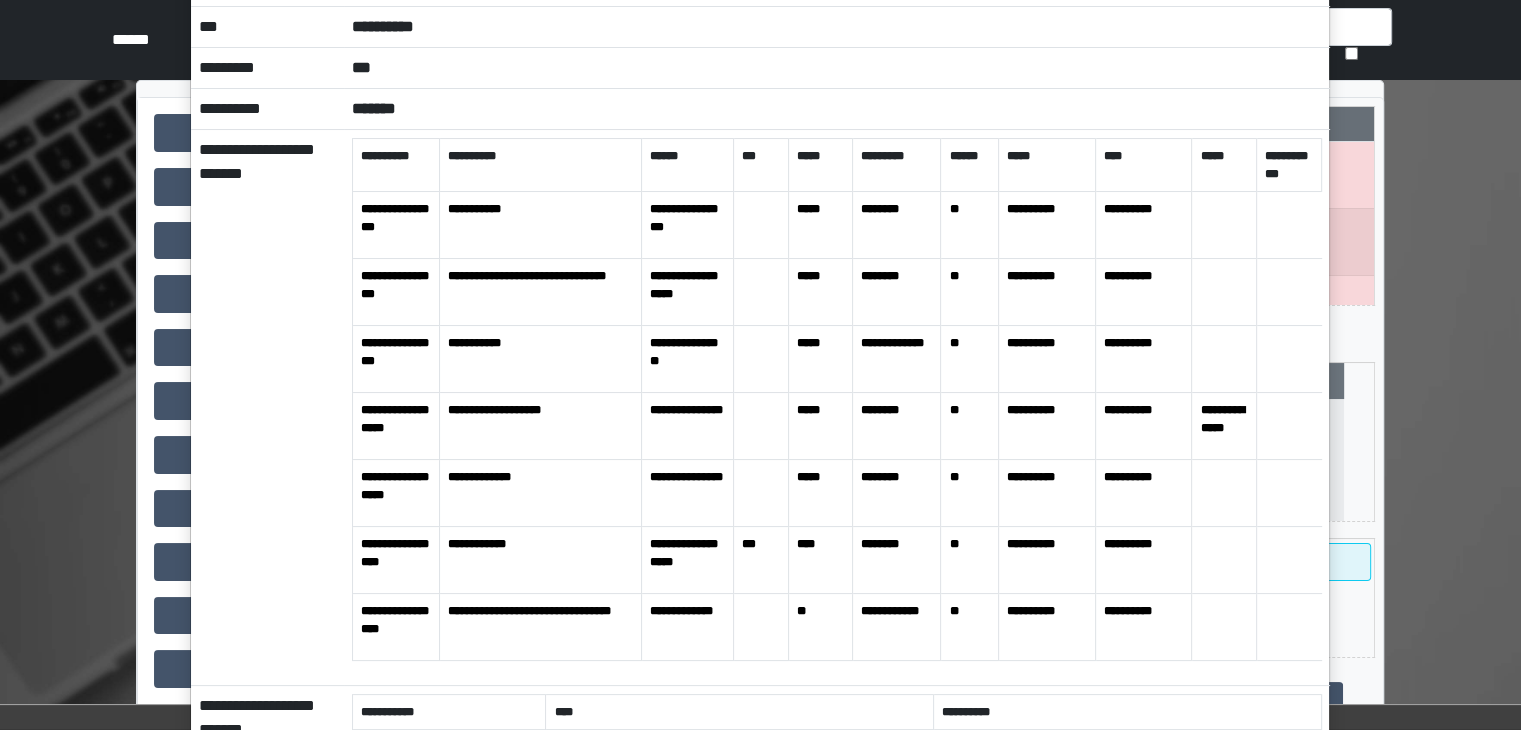 scroll, scrollTop: 0, scrollLeft: 0, axis: both 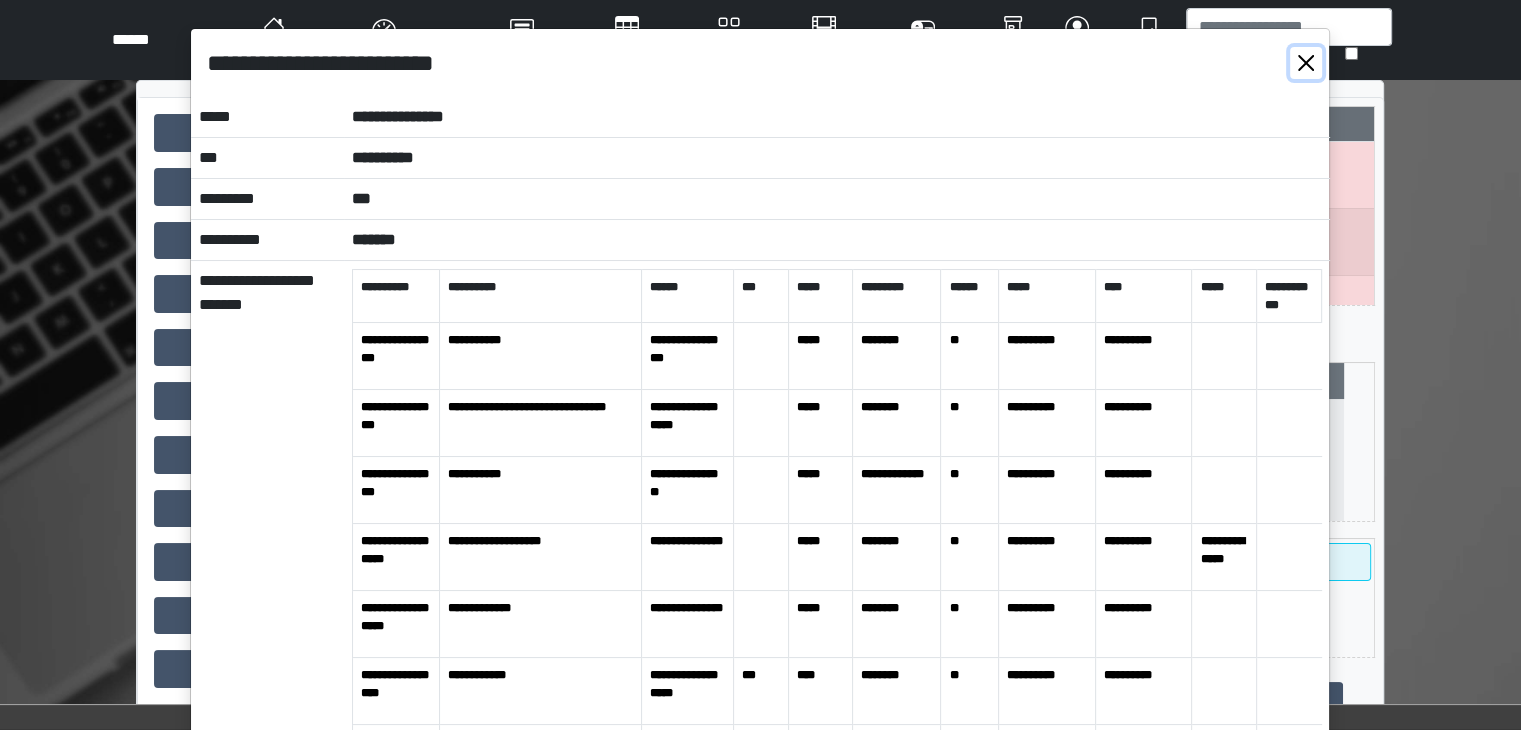 click at bounding box center [1306, 63] 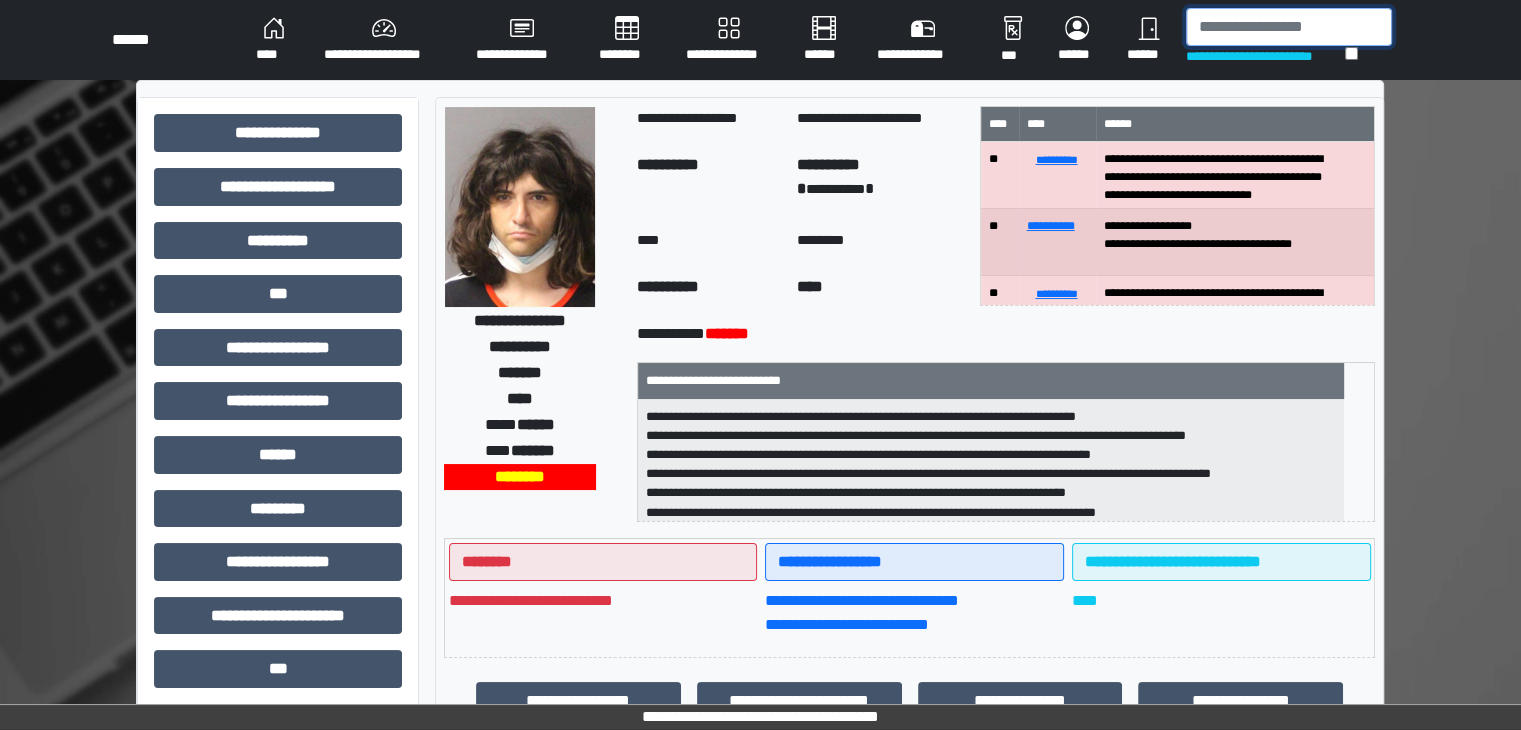 click at bounding box center (1289, 27) 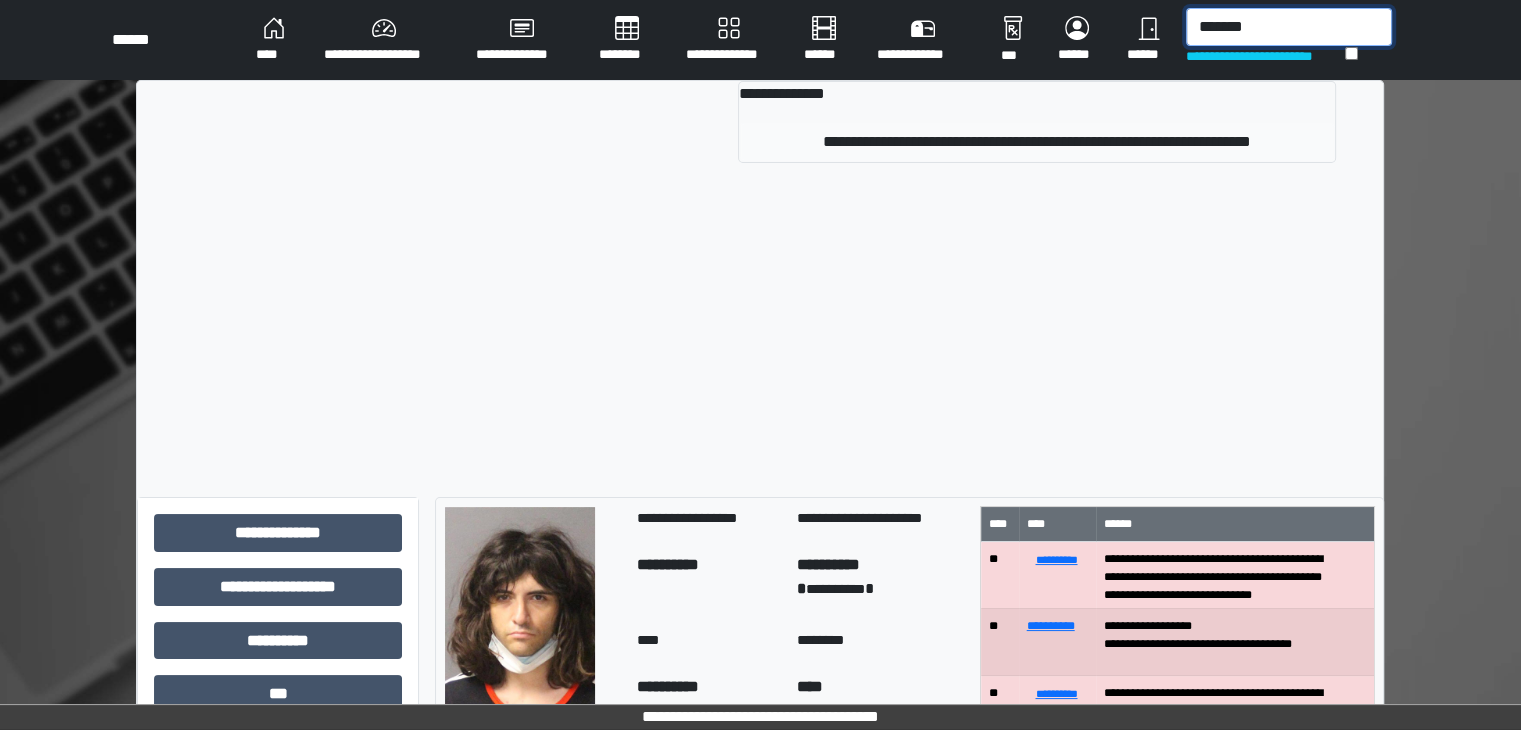 type on "*******" 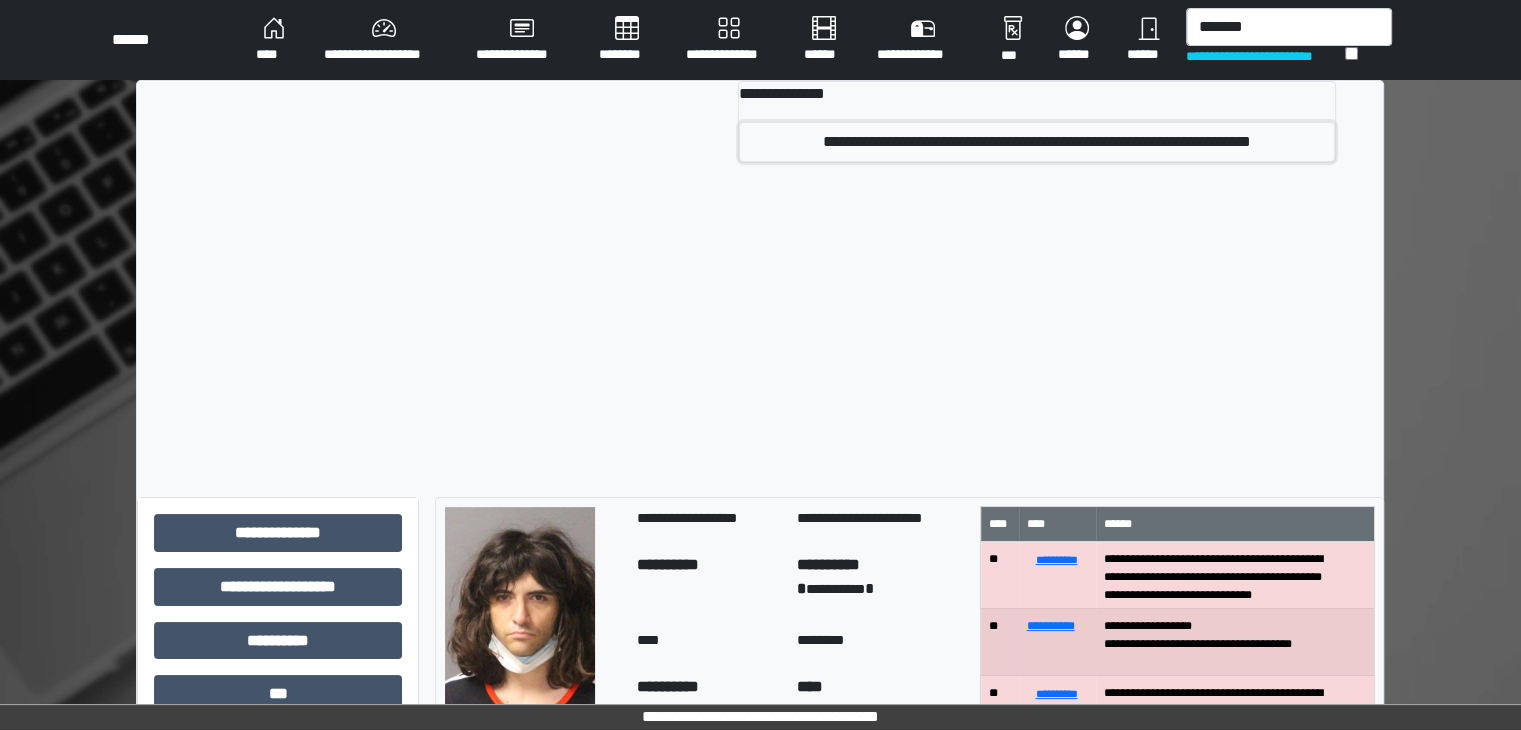 click on "**********" at bounding box center (1037, 142) 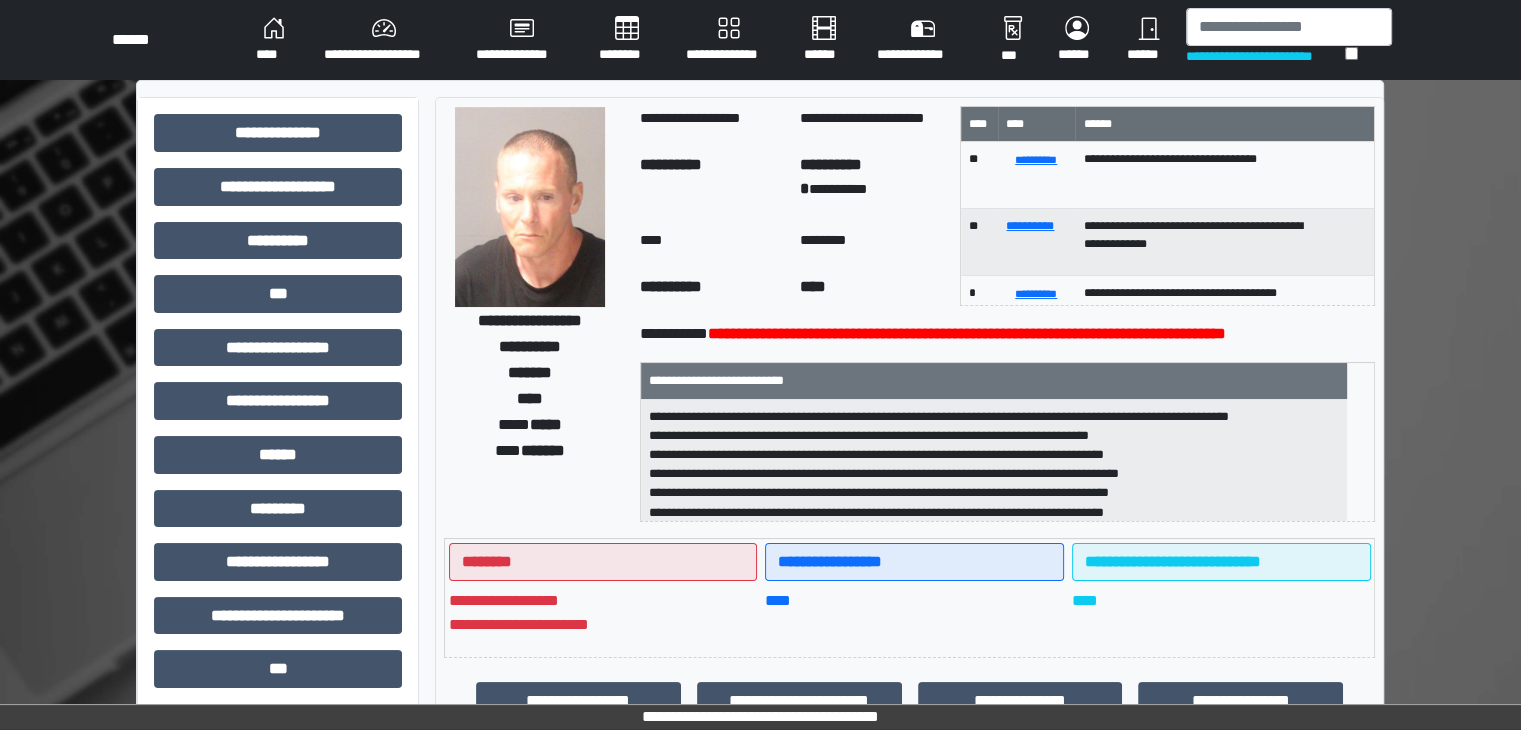 click at bounding box center (530, 207) 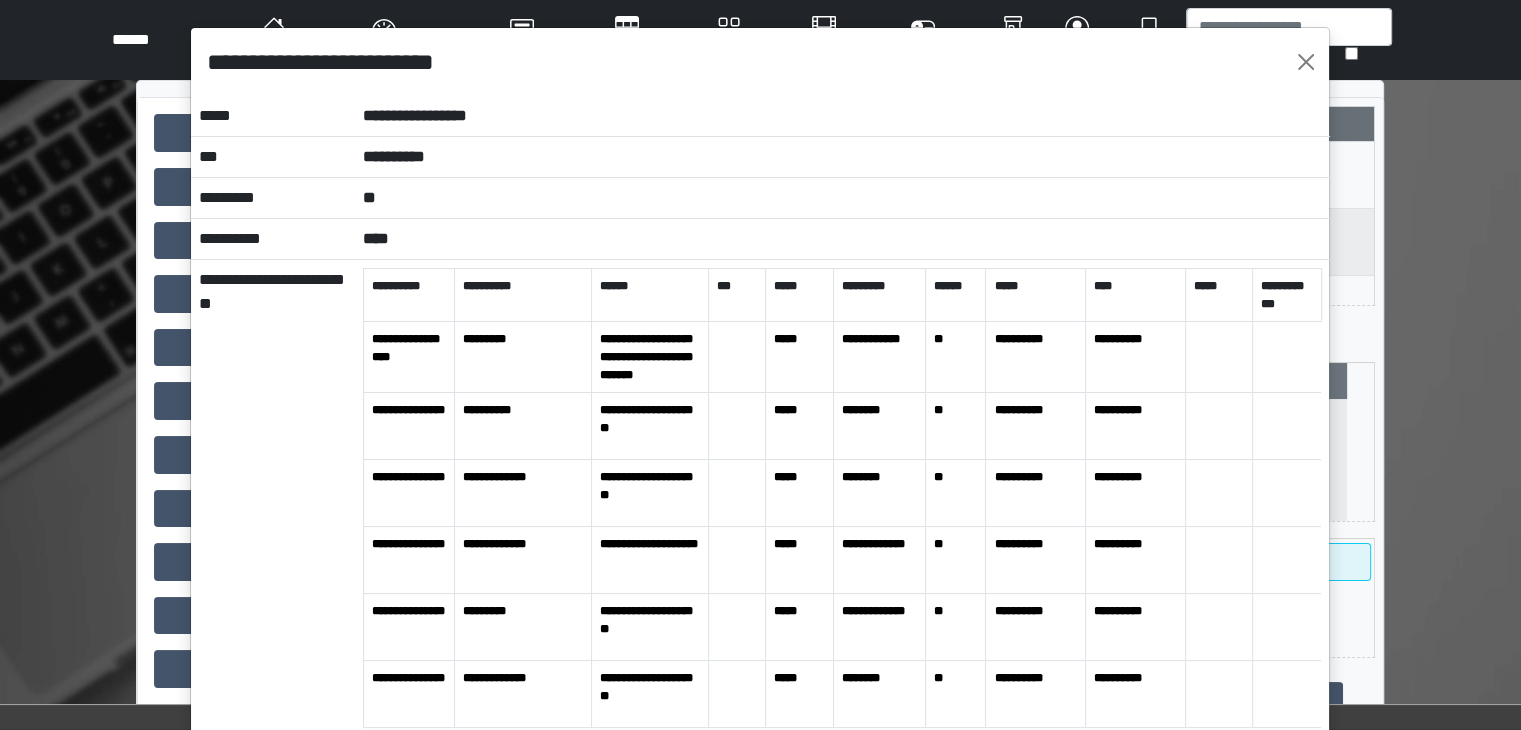 scroll, scrollTop: 0, scrollLeft: 0, axis: both 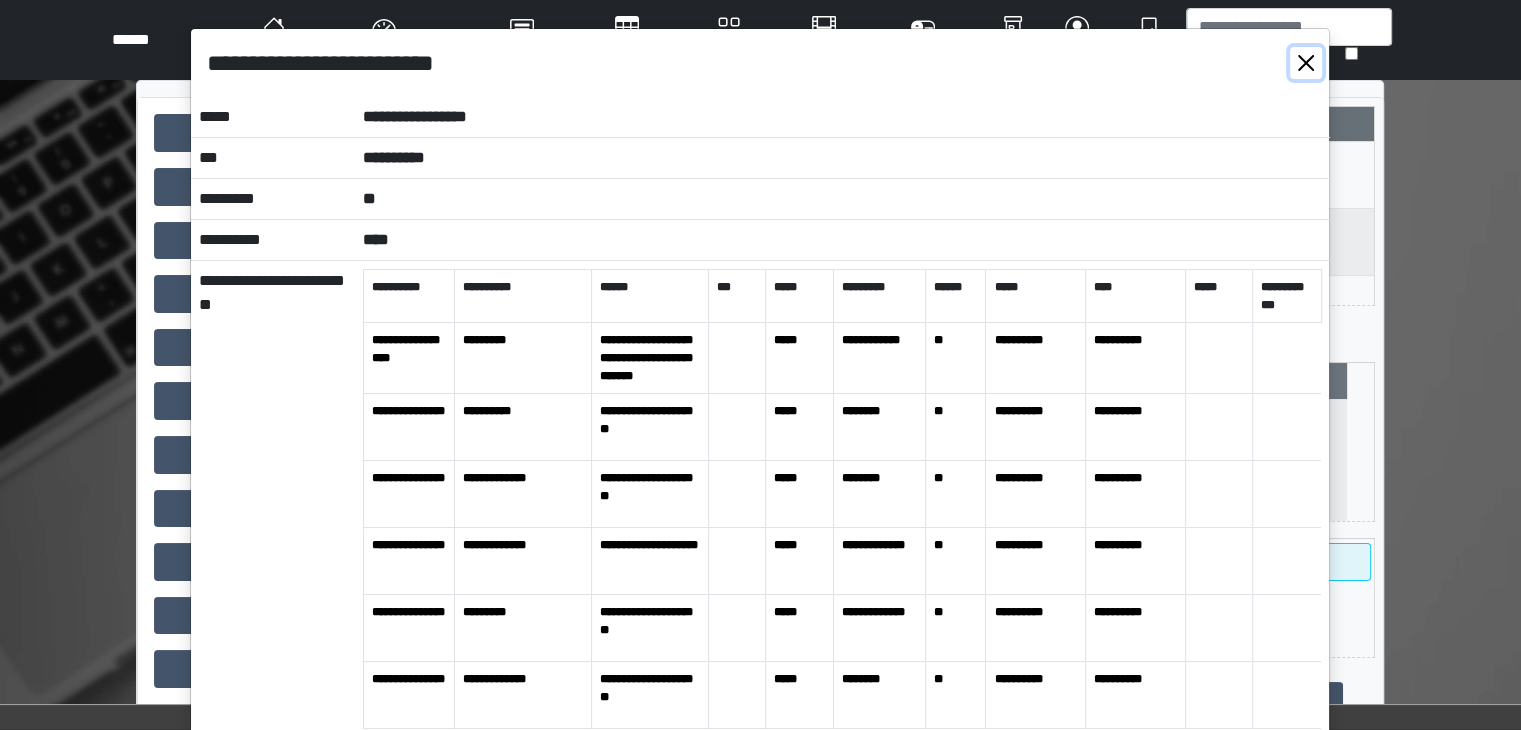 click at bounding box center (1306, 63) 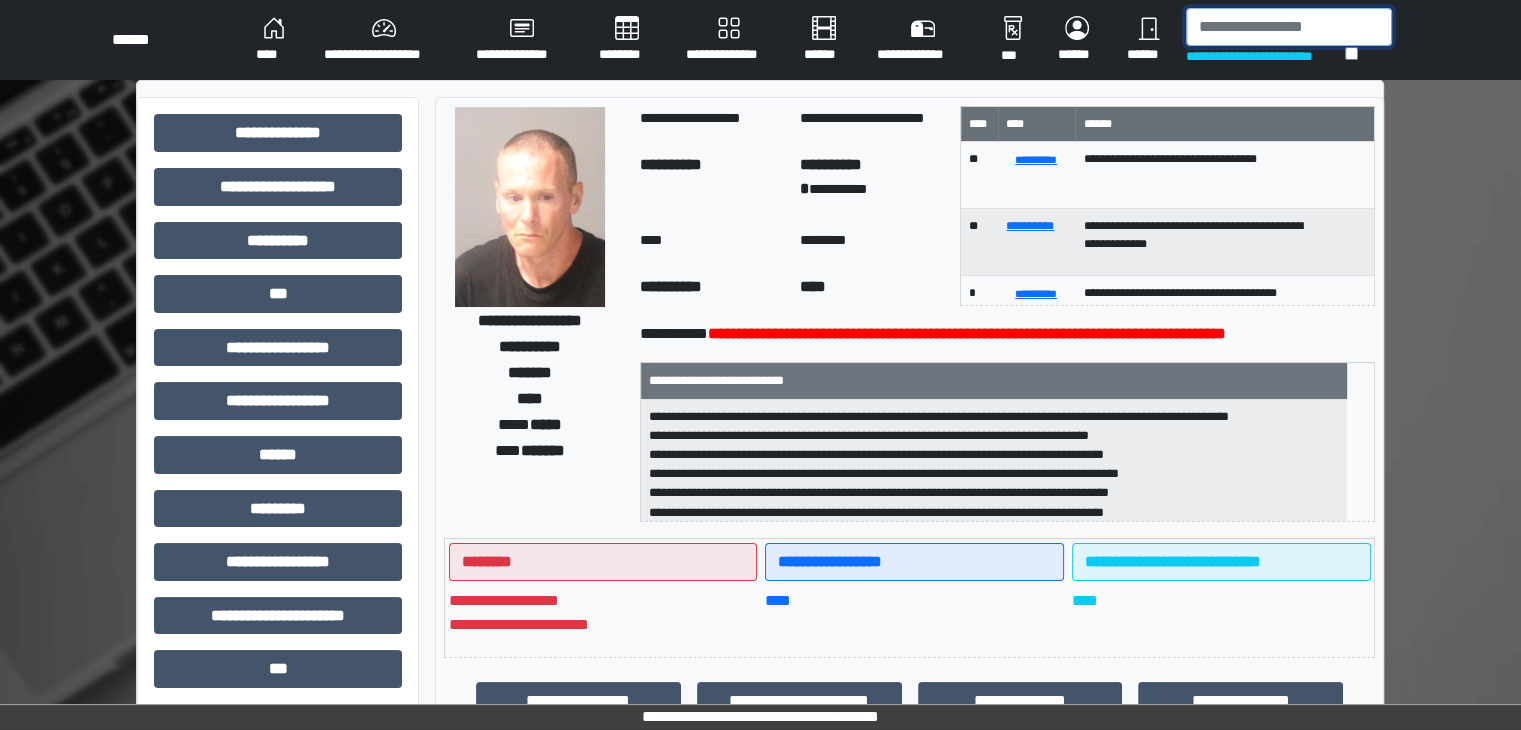 click at bounding box center (1289, 27) 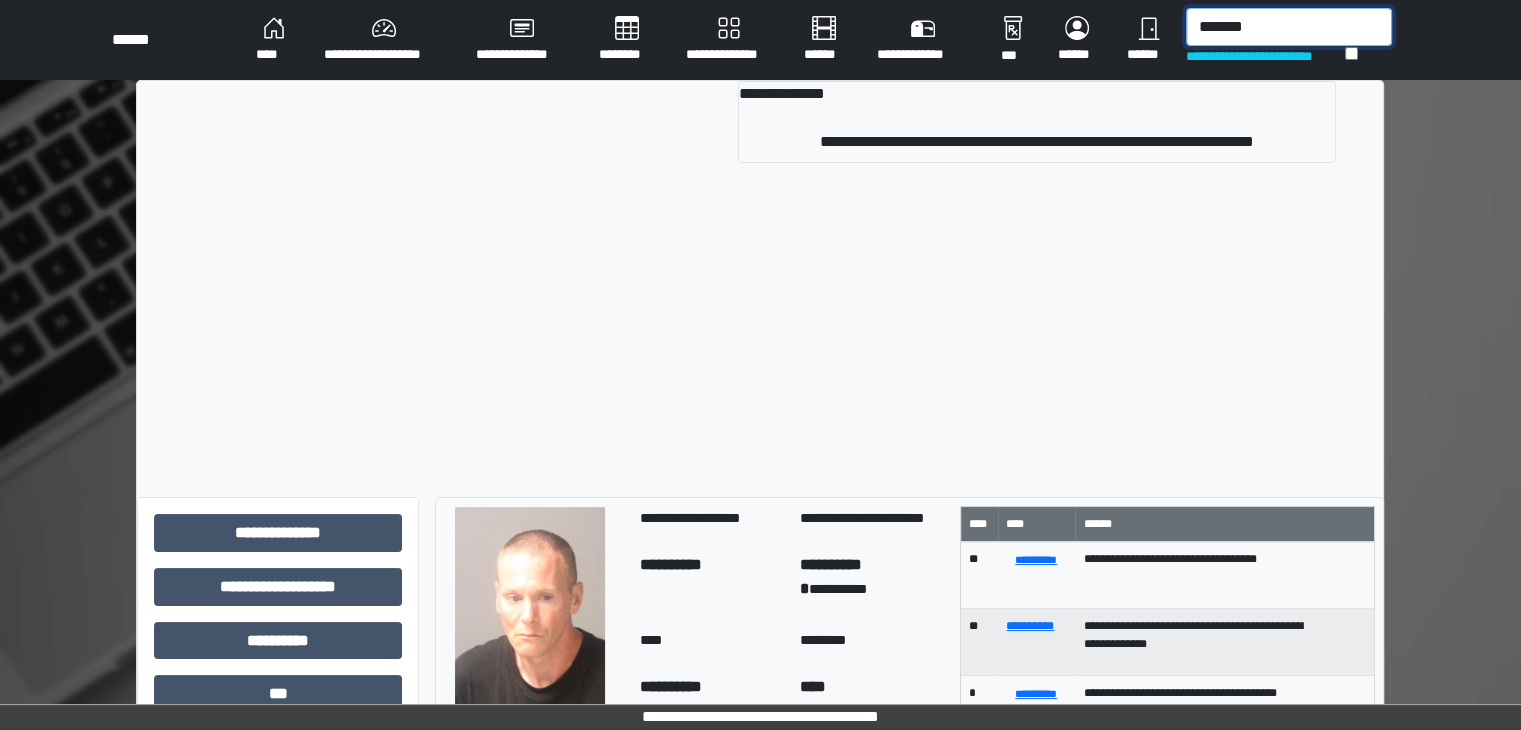 type on "*******" 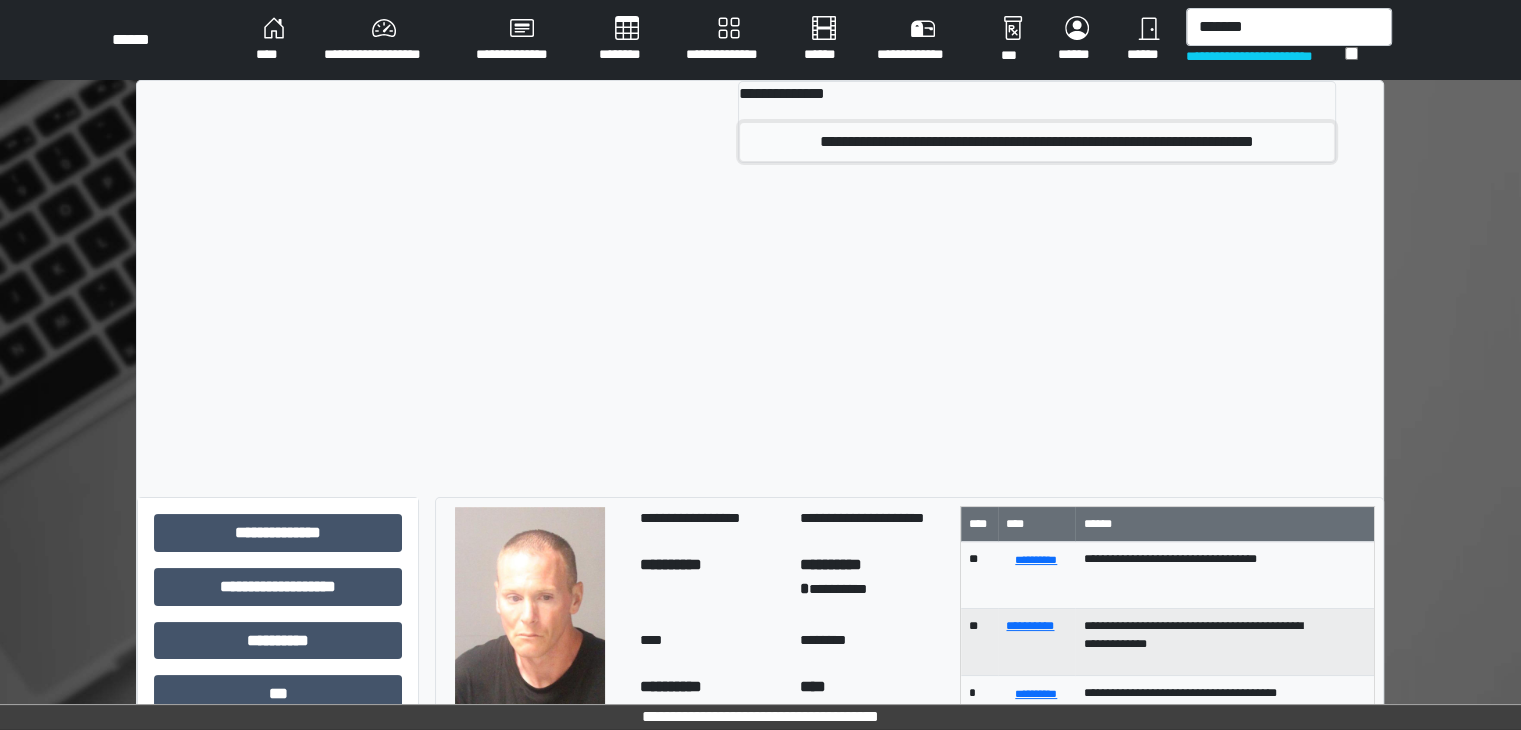 click on "**********" at bounding box center [1037, 142] 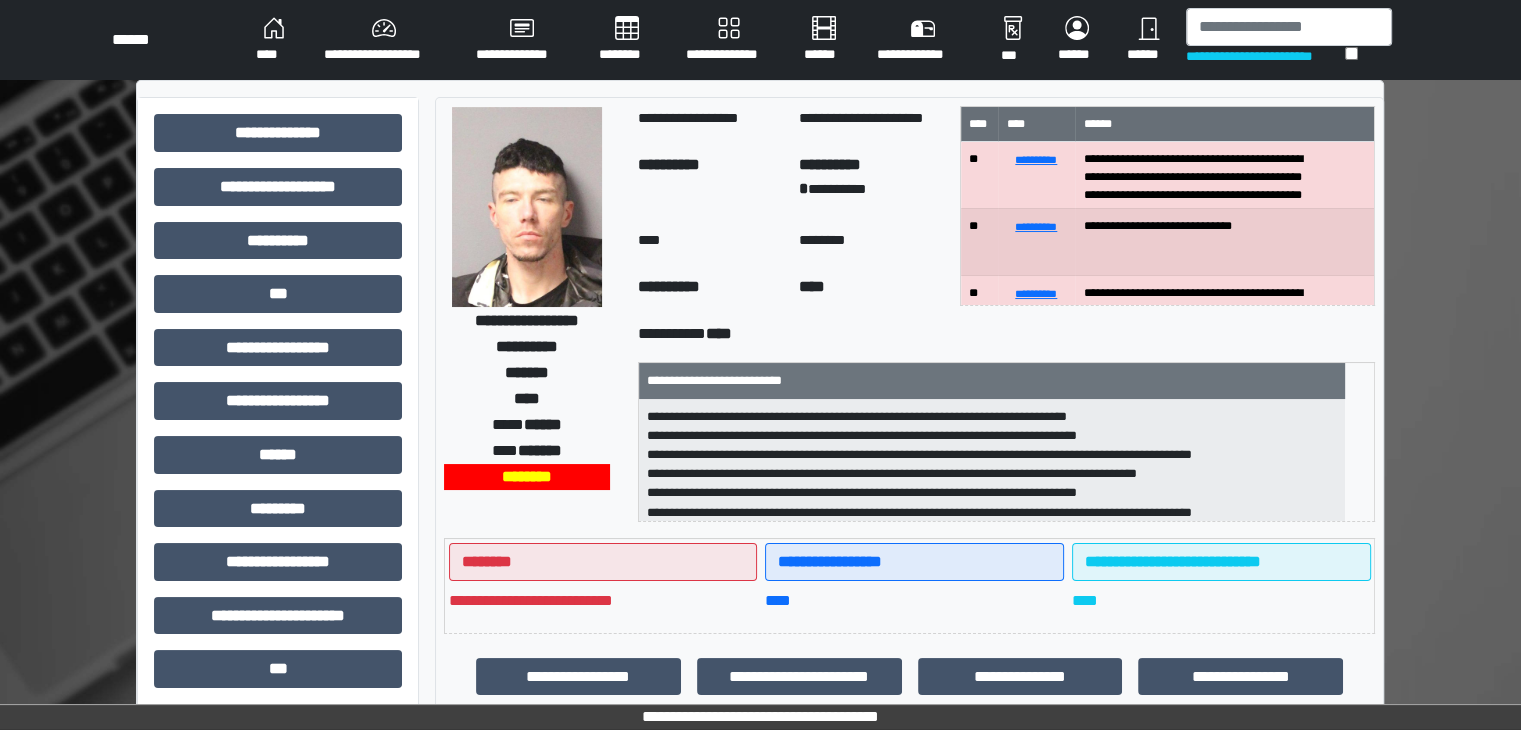 click at bounding box center [527, 207] 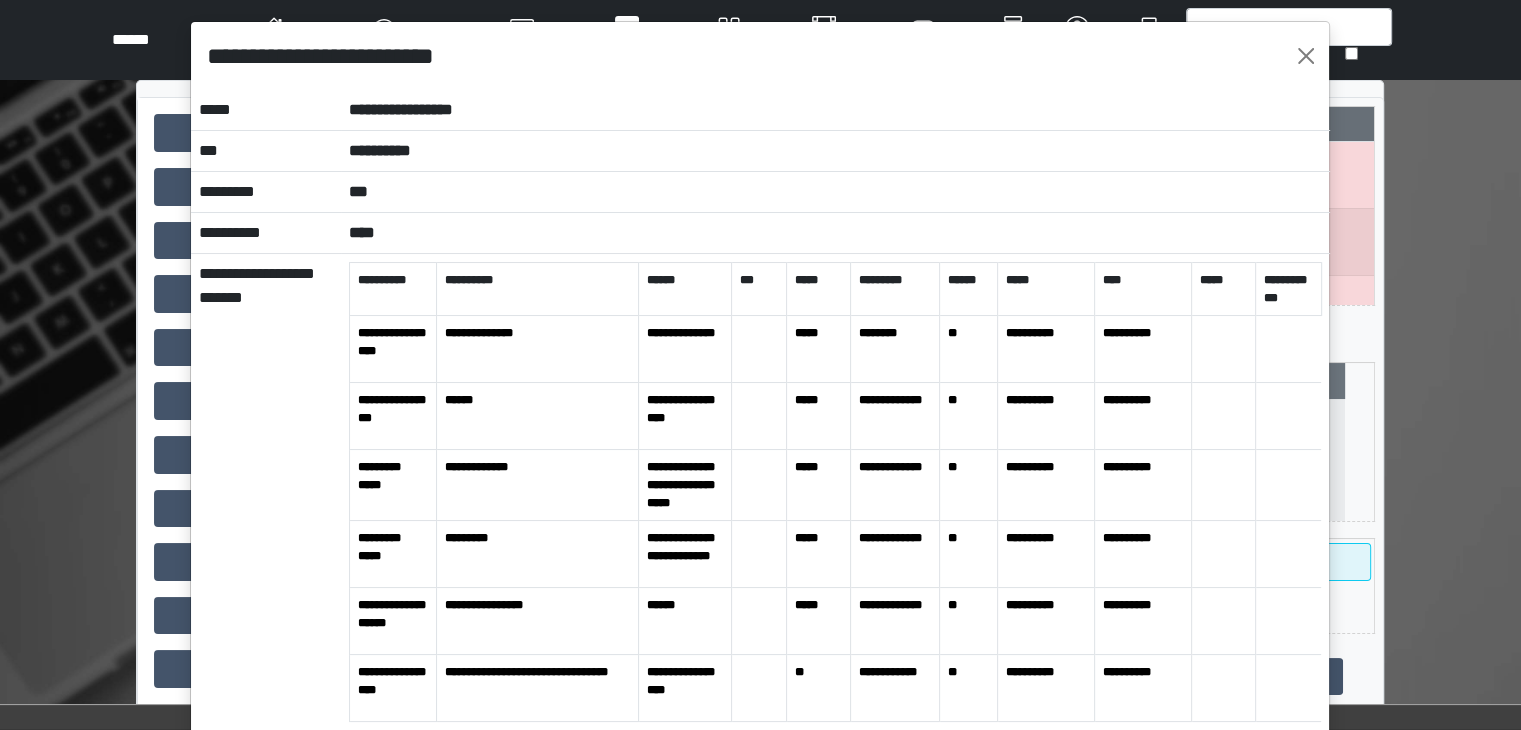 scroll, scrollTop: 0, scrollLeft: 0, axis: both 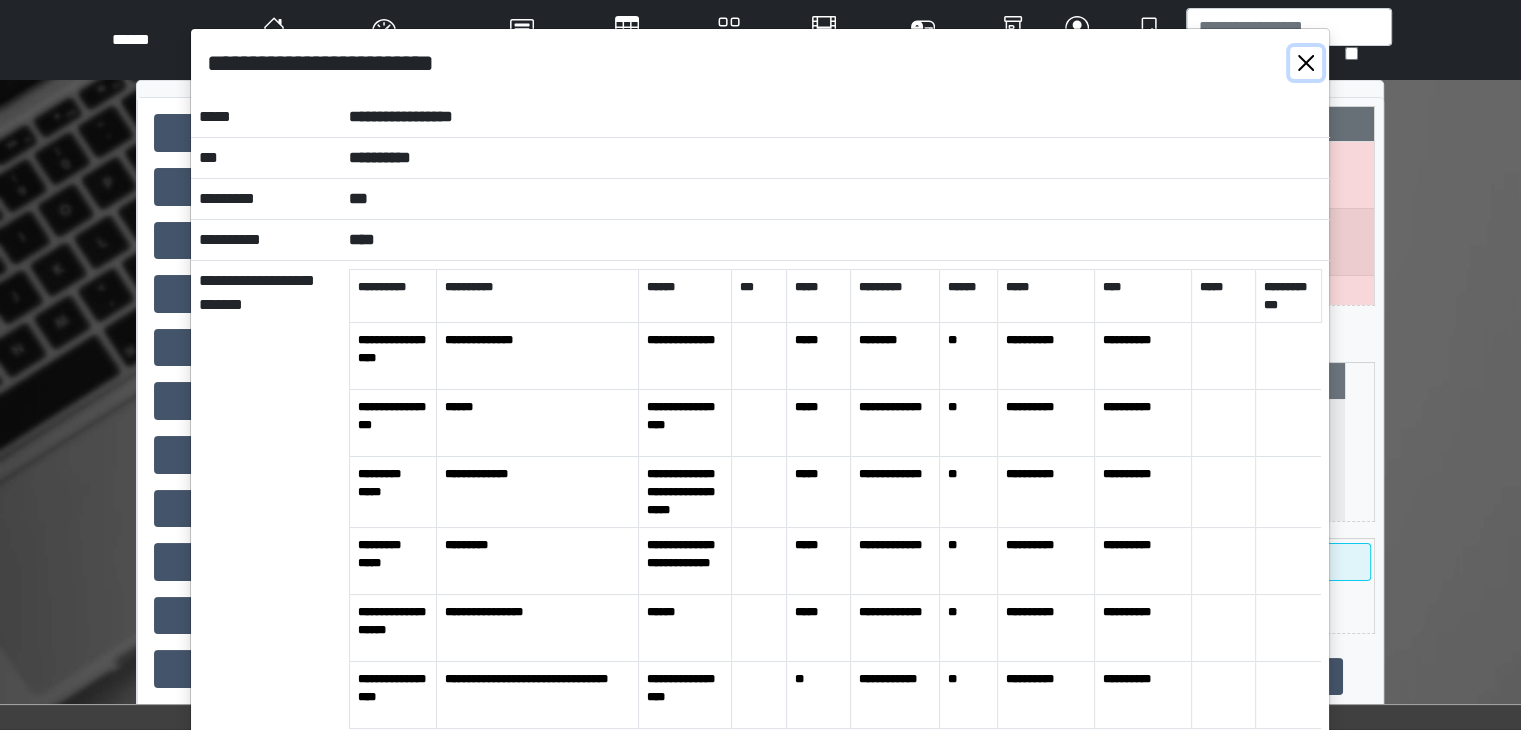 click at bounding box center [1306, 63] 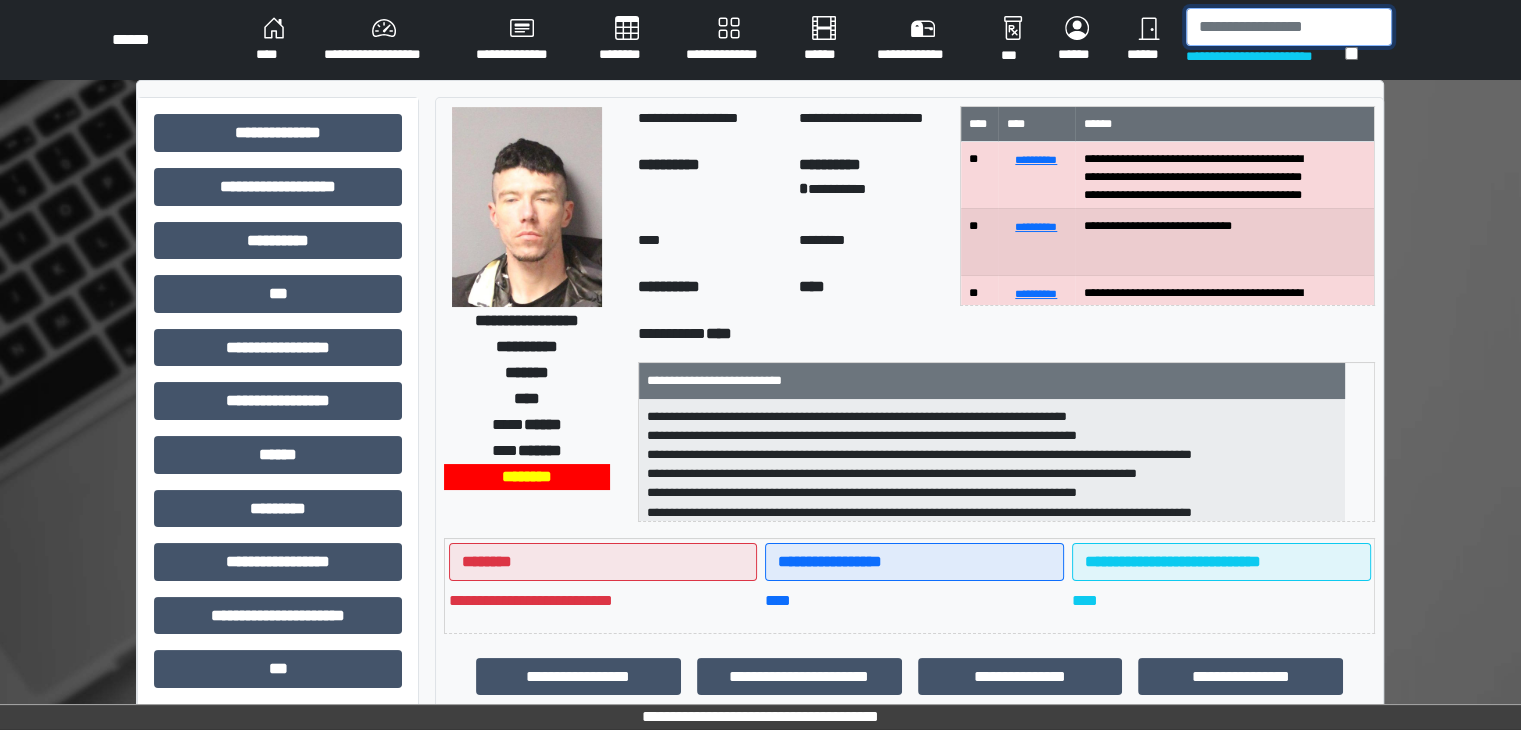 click at bounding box center [1289, 27] 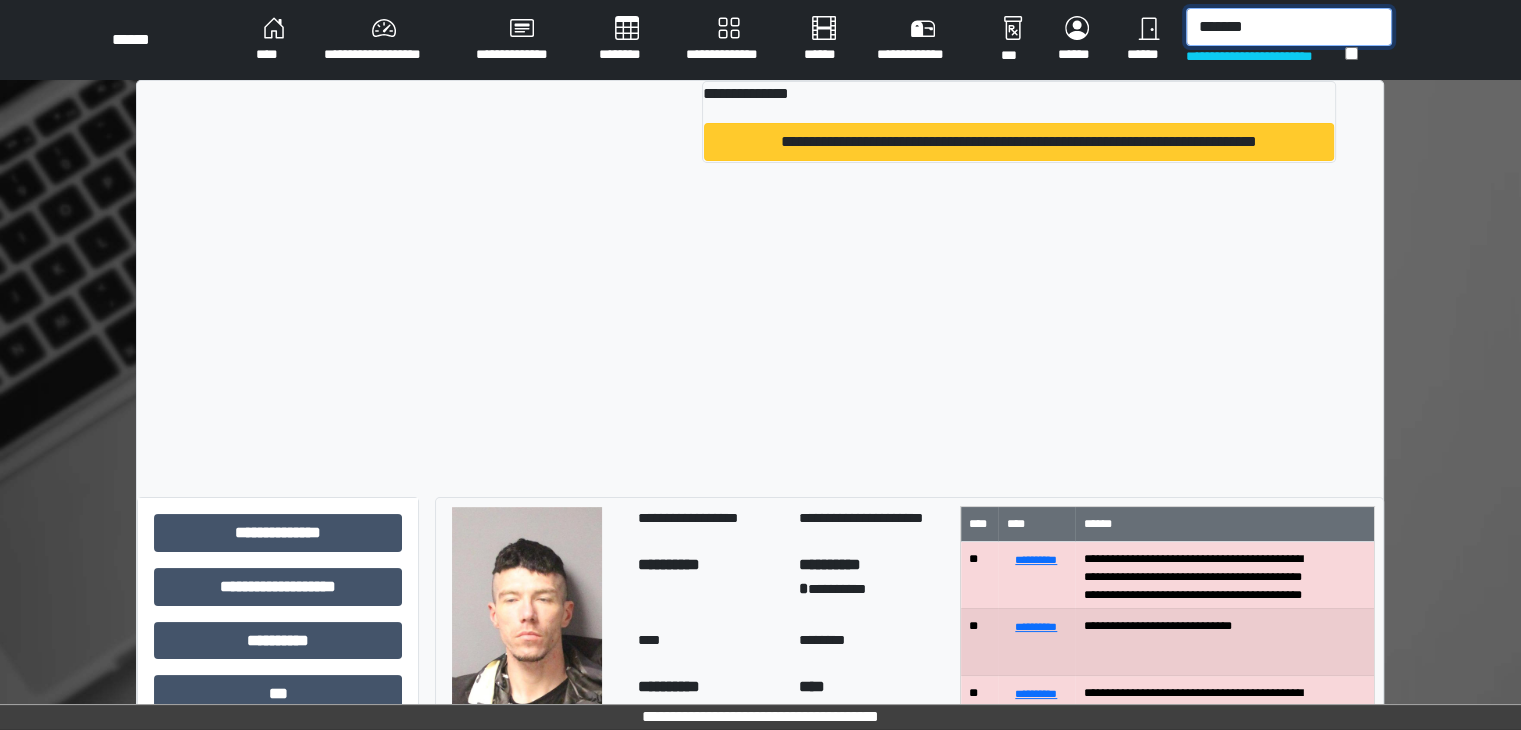 type on "*******" 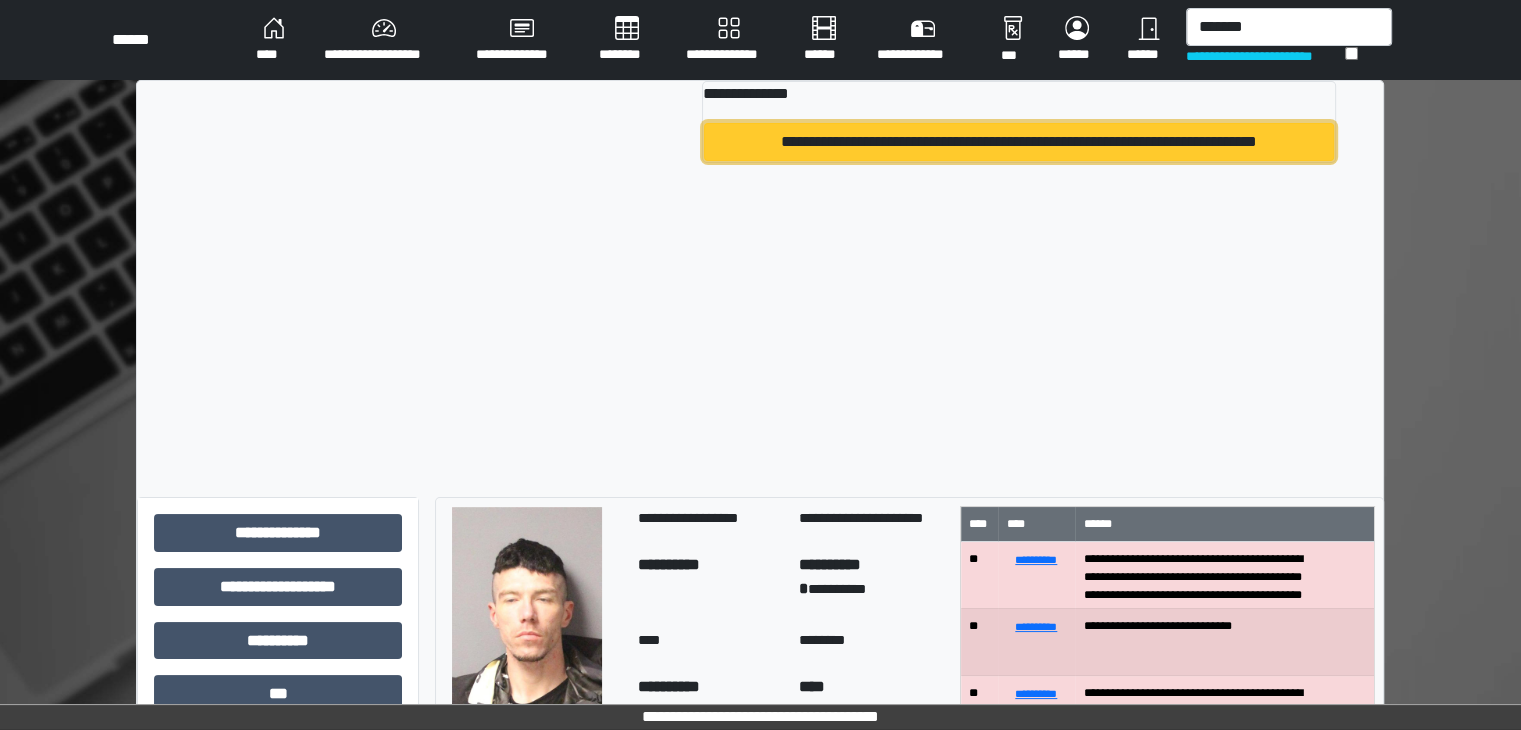 drag, startPoint x: 892, startPoint y: 122, endPoint x: 892, endPoint y: 143, distance: 21 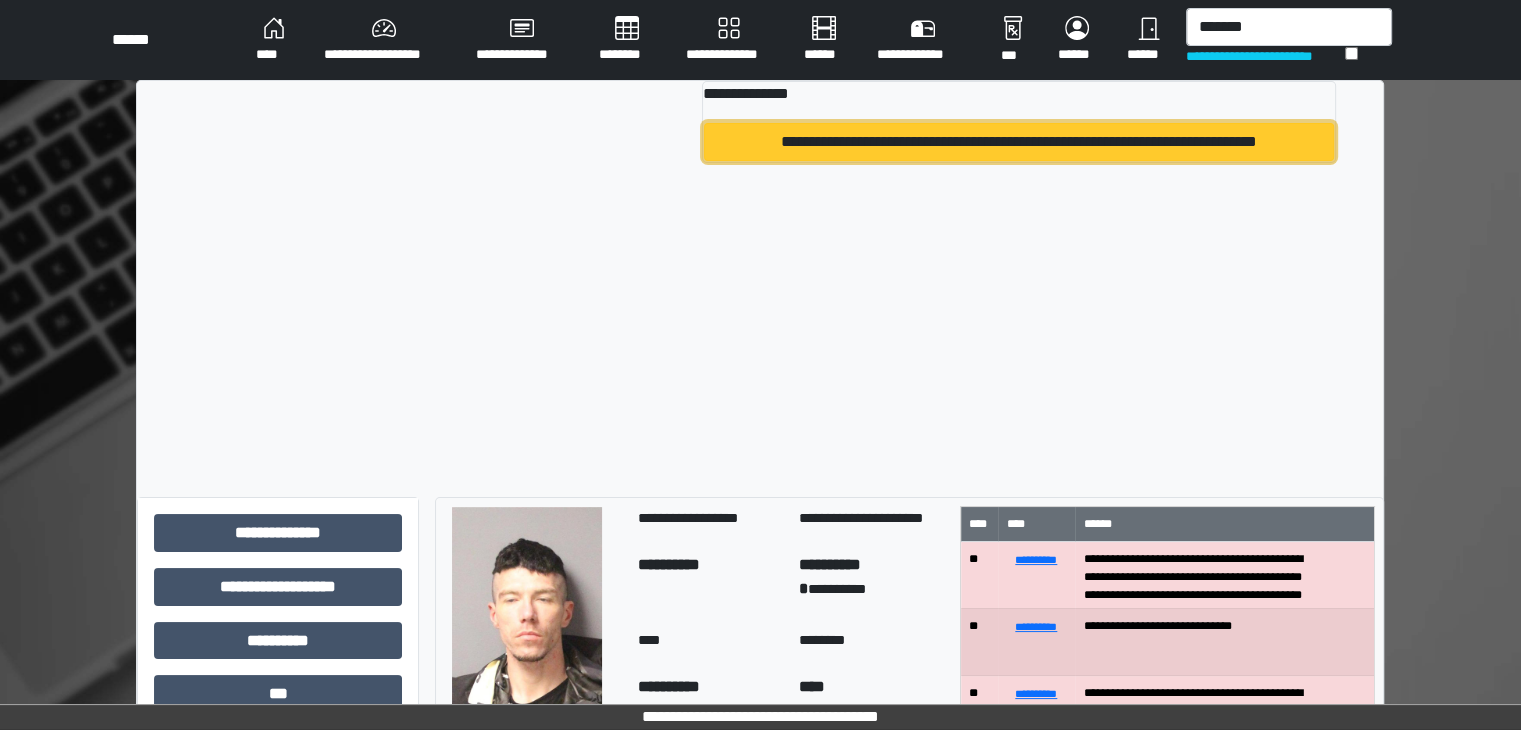 click on "**********" at bounding box center [1019, 142] 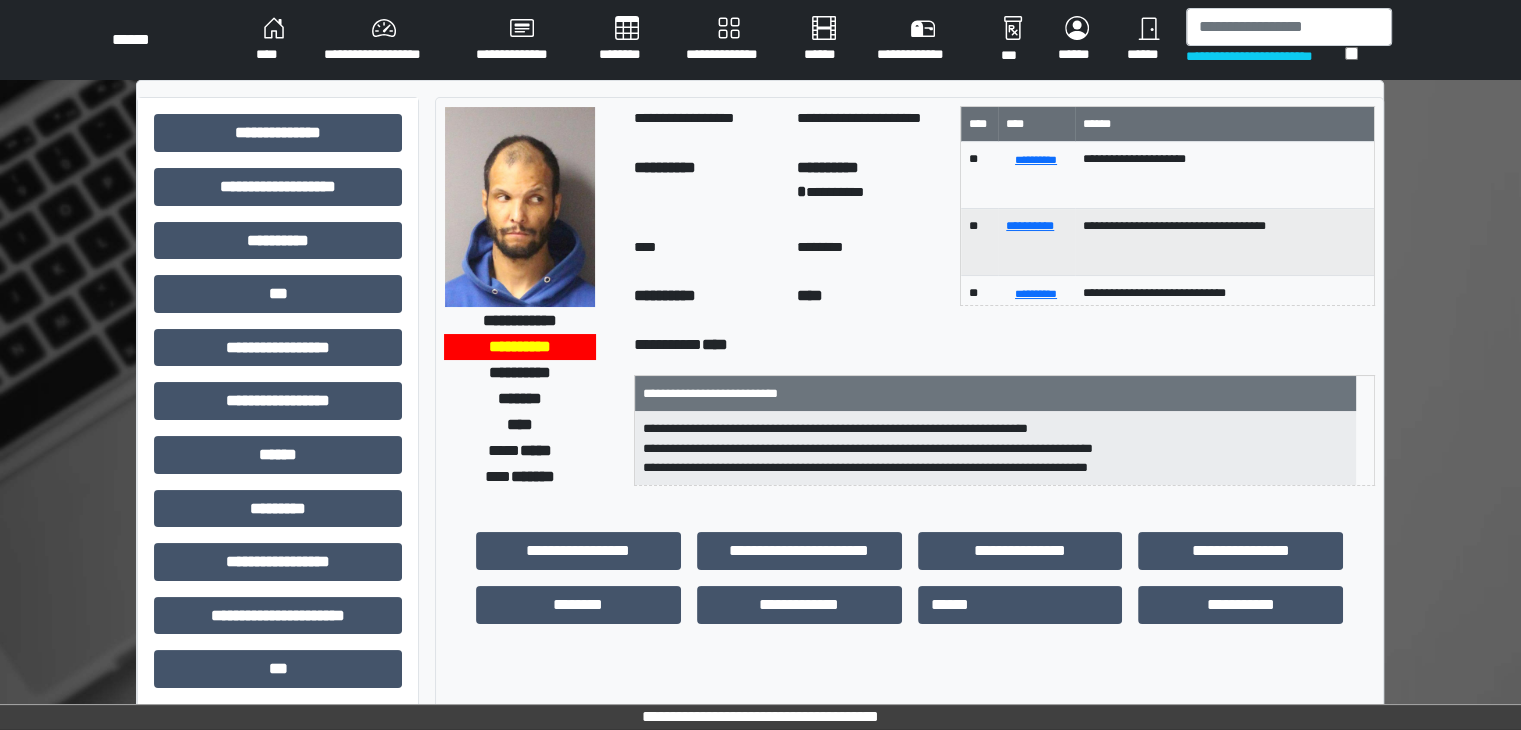 click at bounding box center [520, 207] 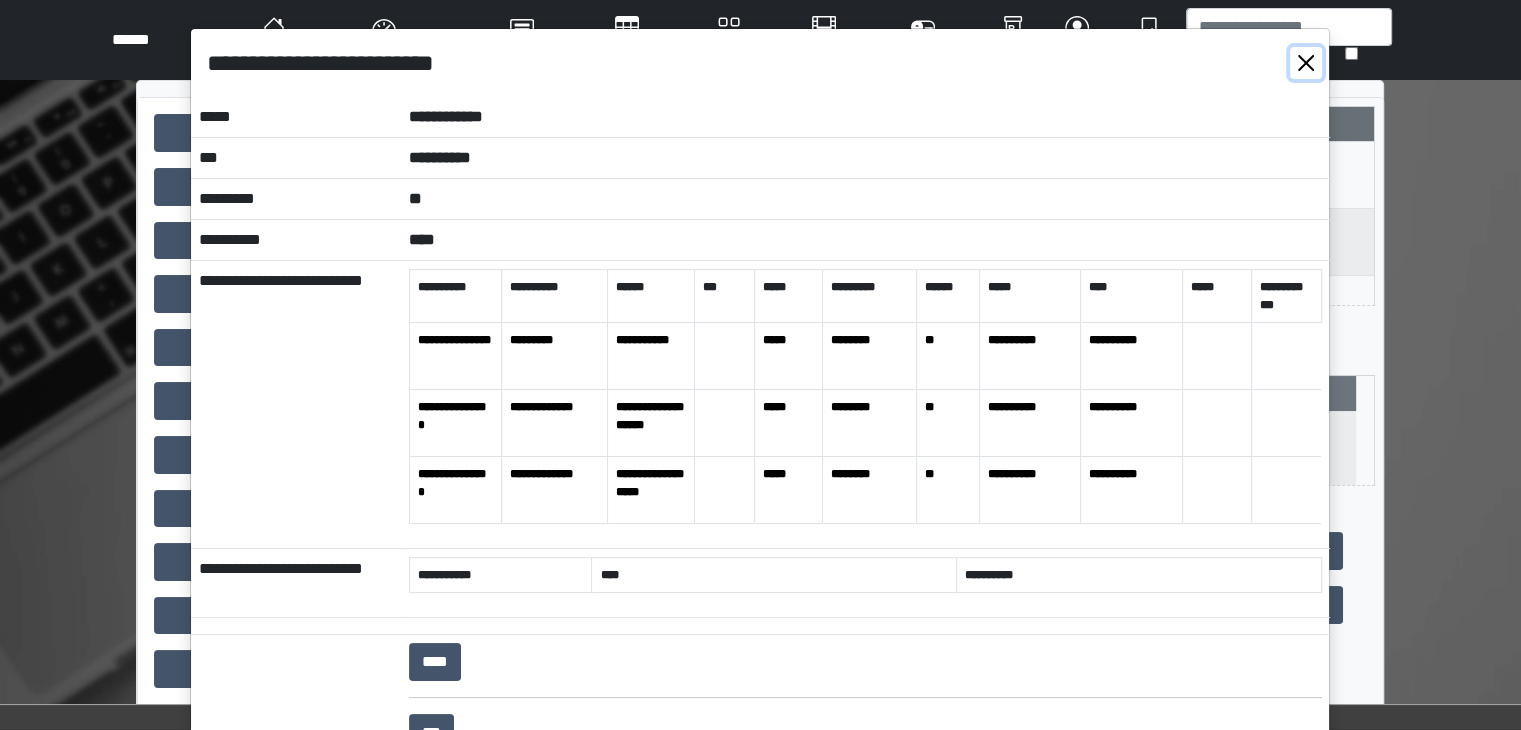 drag, startPoint x: 1303, startPoint y: 66, endPoint x: 1286, endPoint y: 43, distance: 28.600698 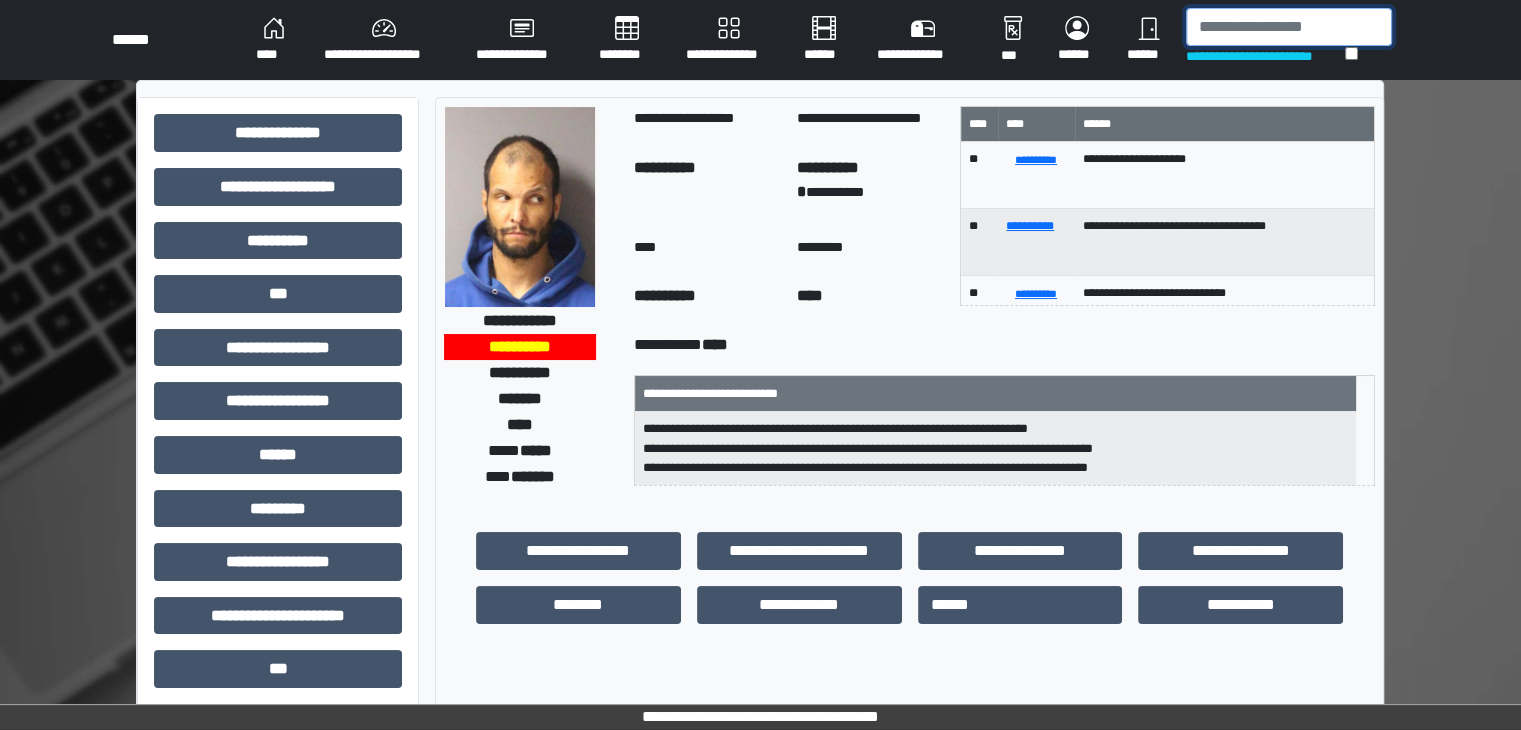 click at bounding box center (1289, 27) 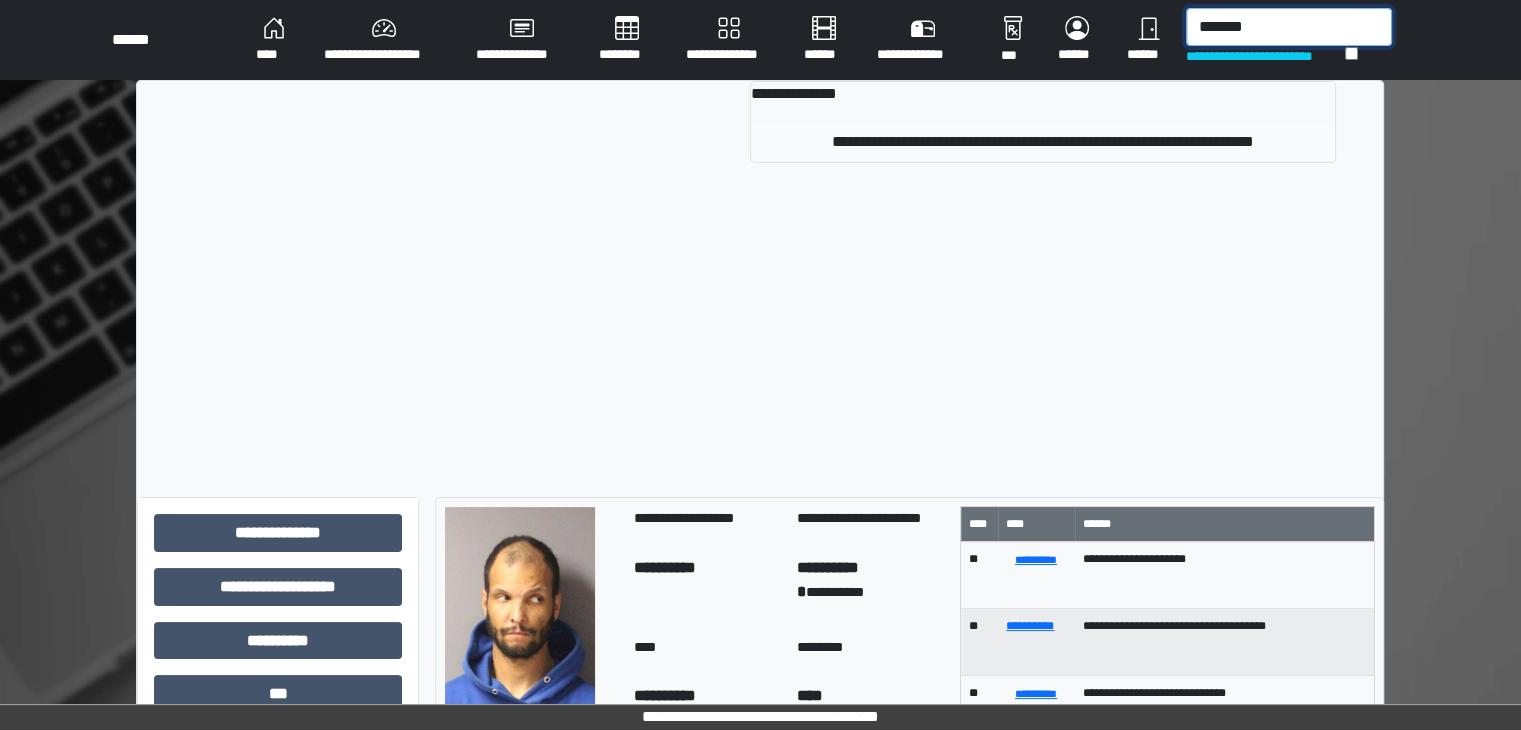 type on "*******" 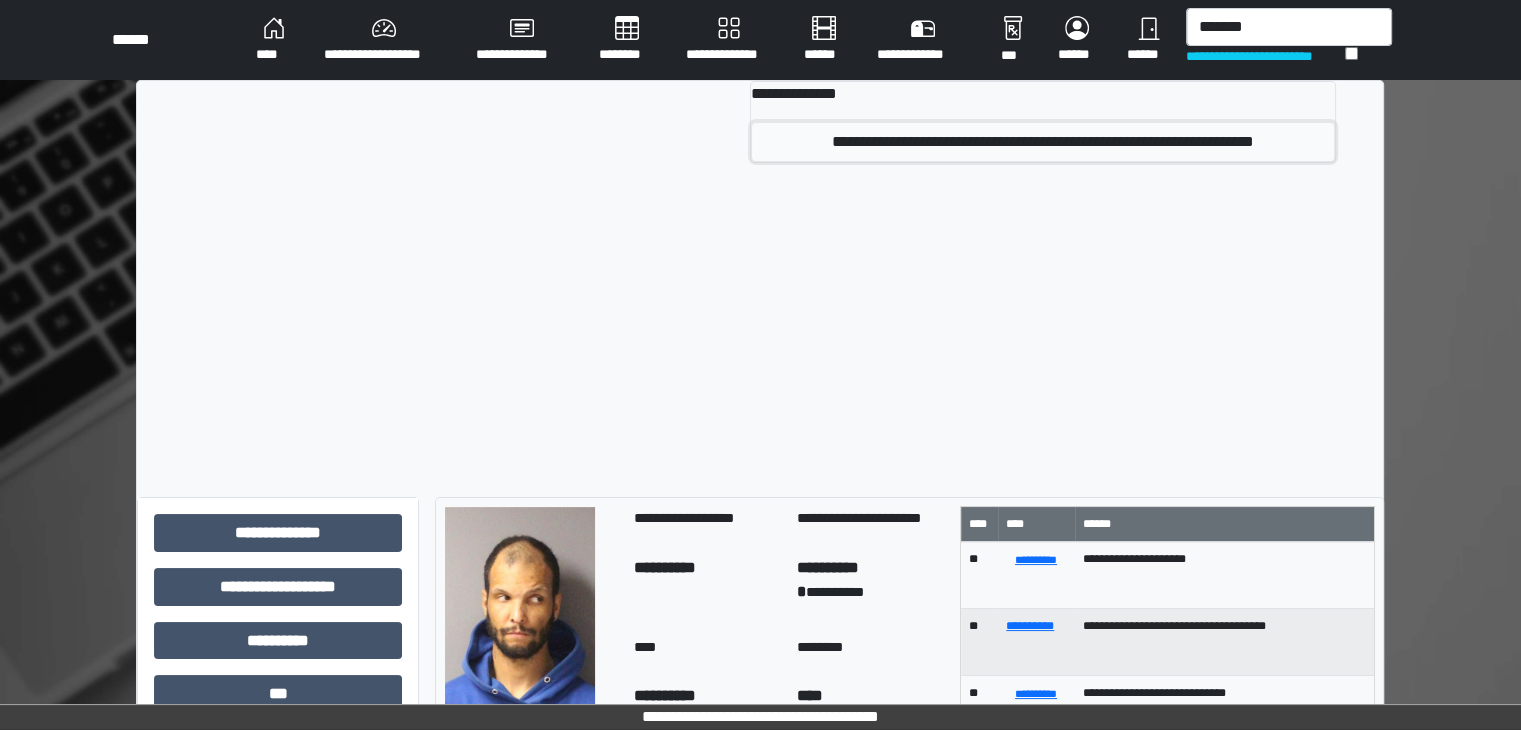 click on "**********" at bounding box center (1043, 142) 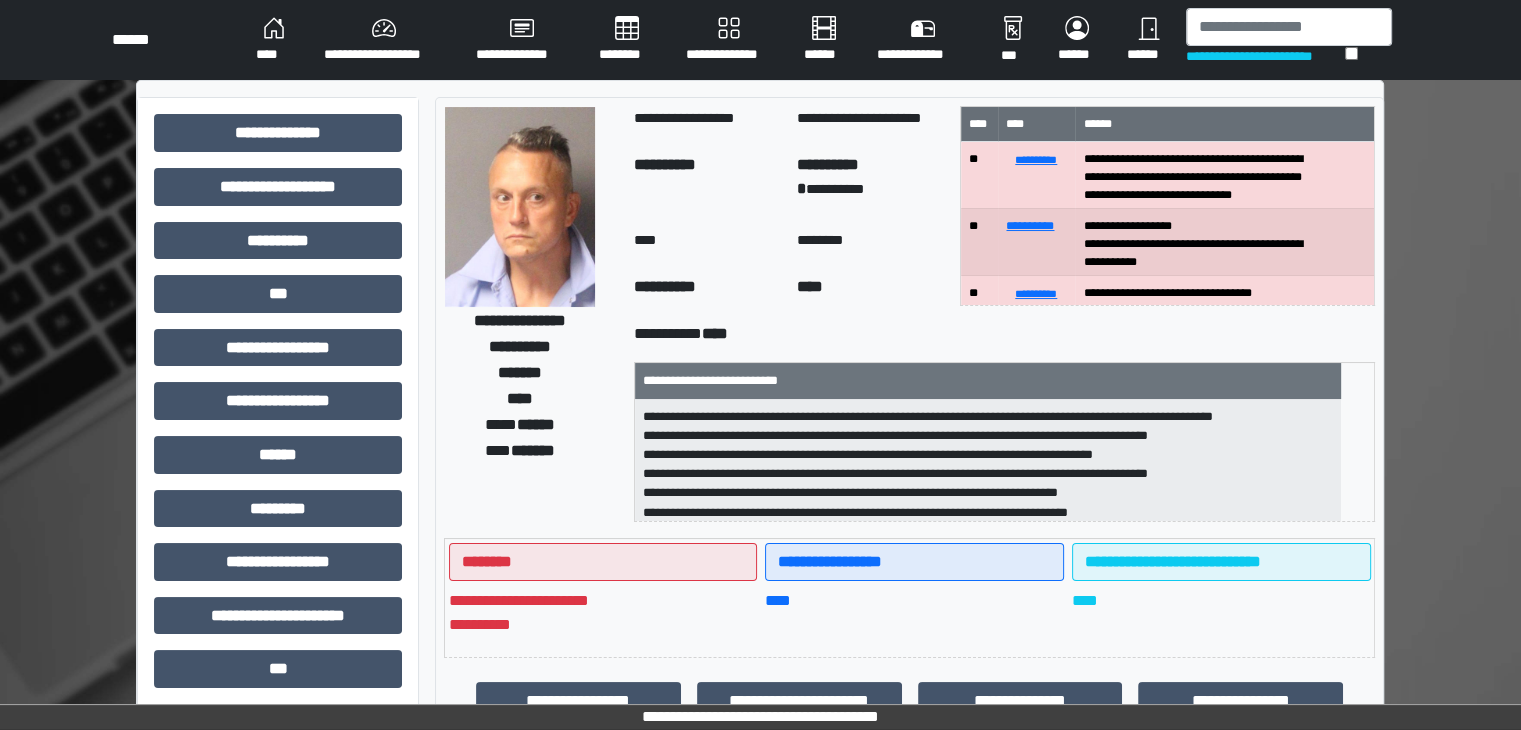 click at bounding box center [520, 207] 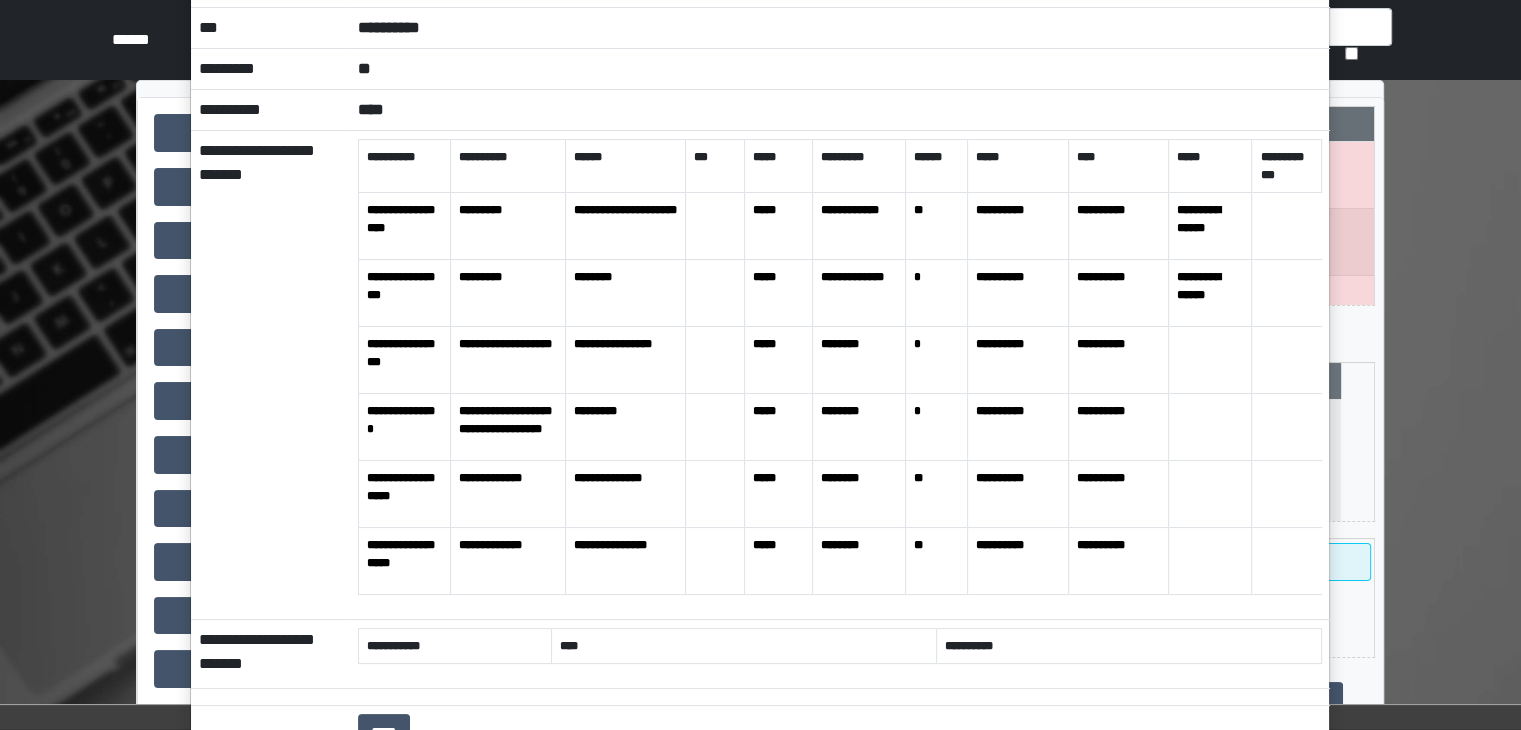 scroll, scrollTop: 0, scrollLeft: 0, axis: both 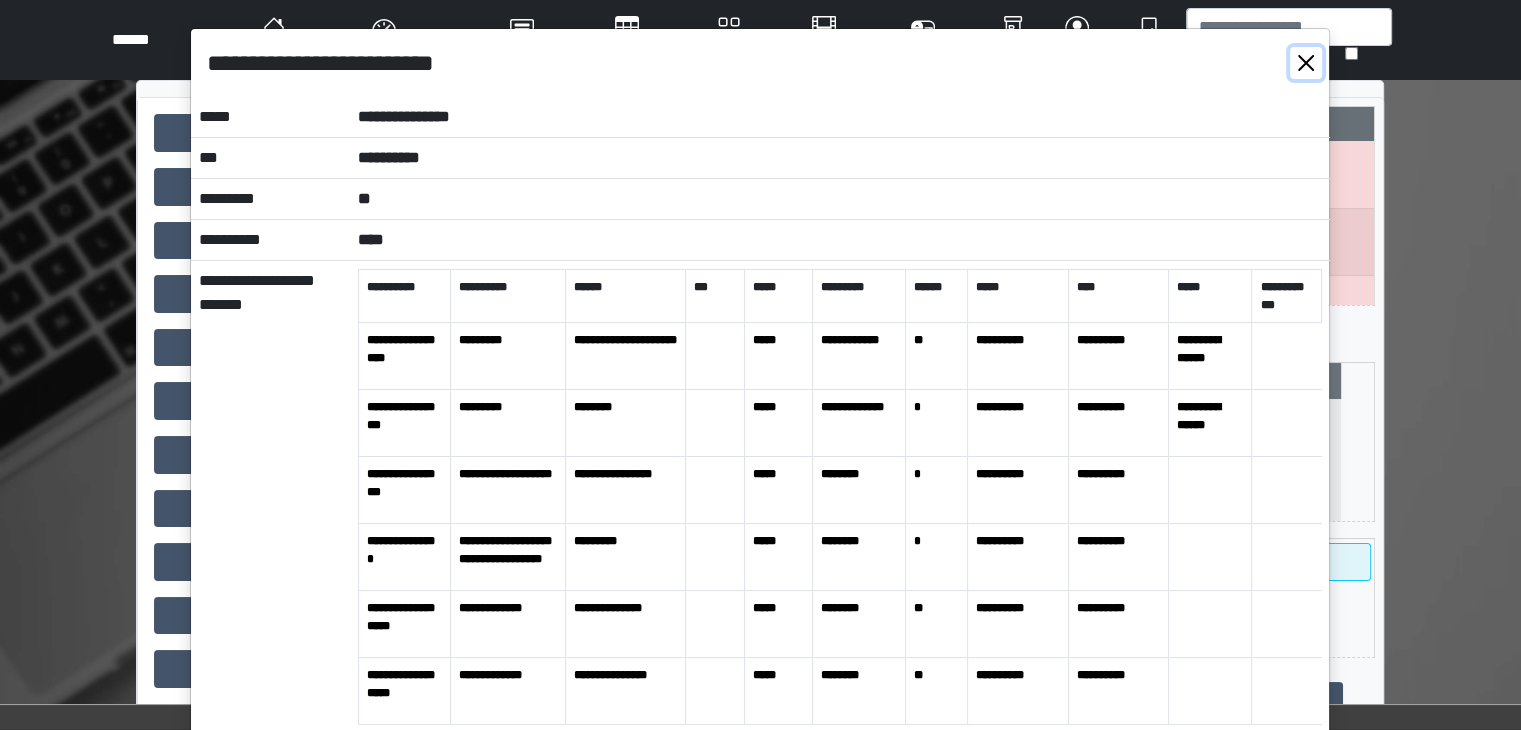 click at bounding box center [1306, 63] 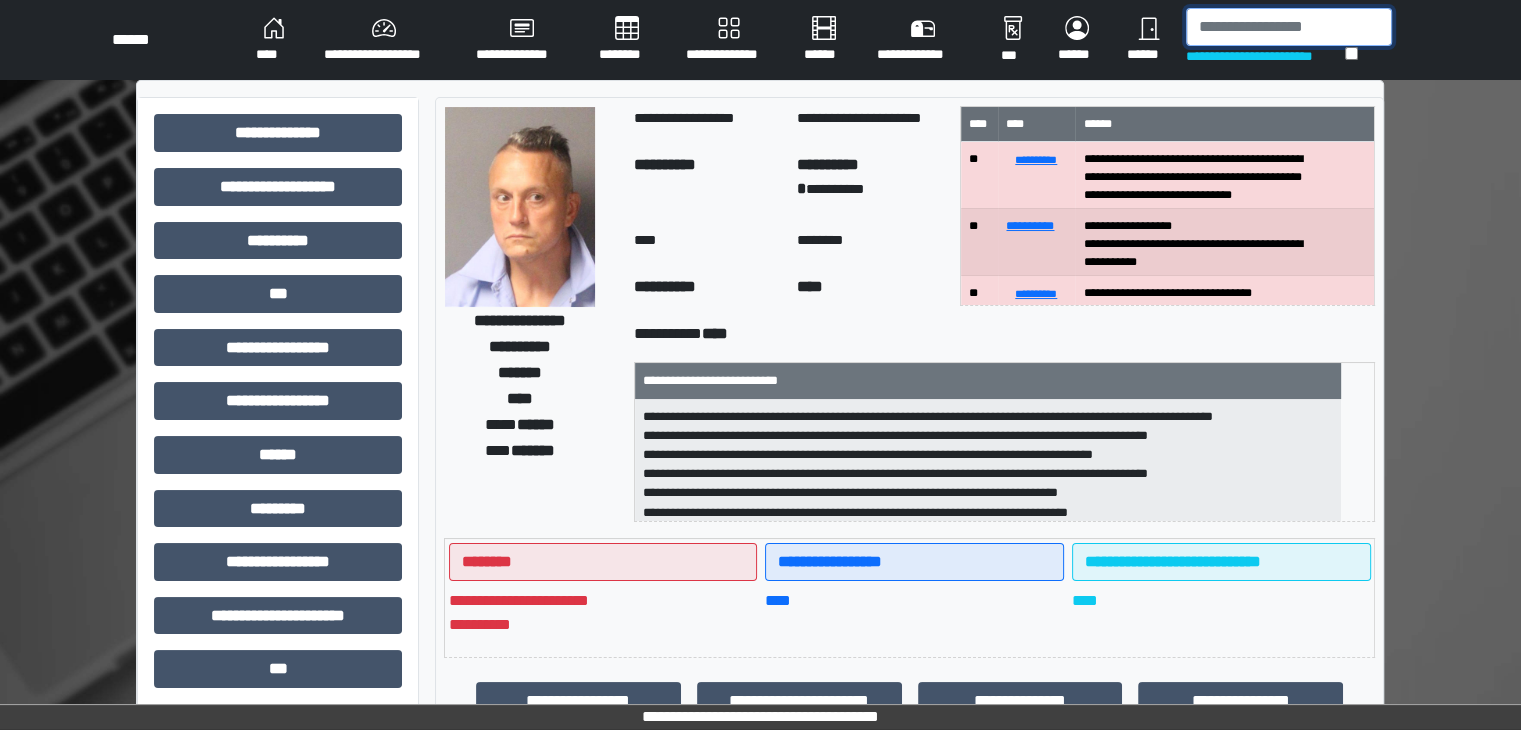 click at bounding box center (1289, 27) 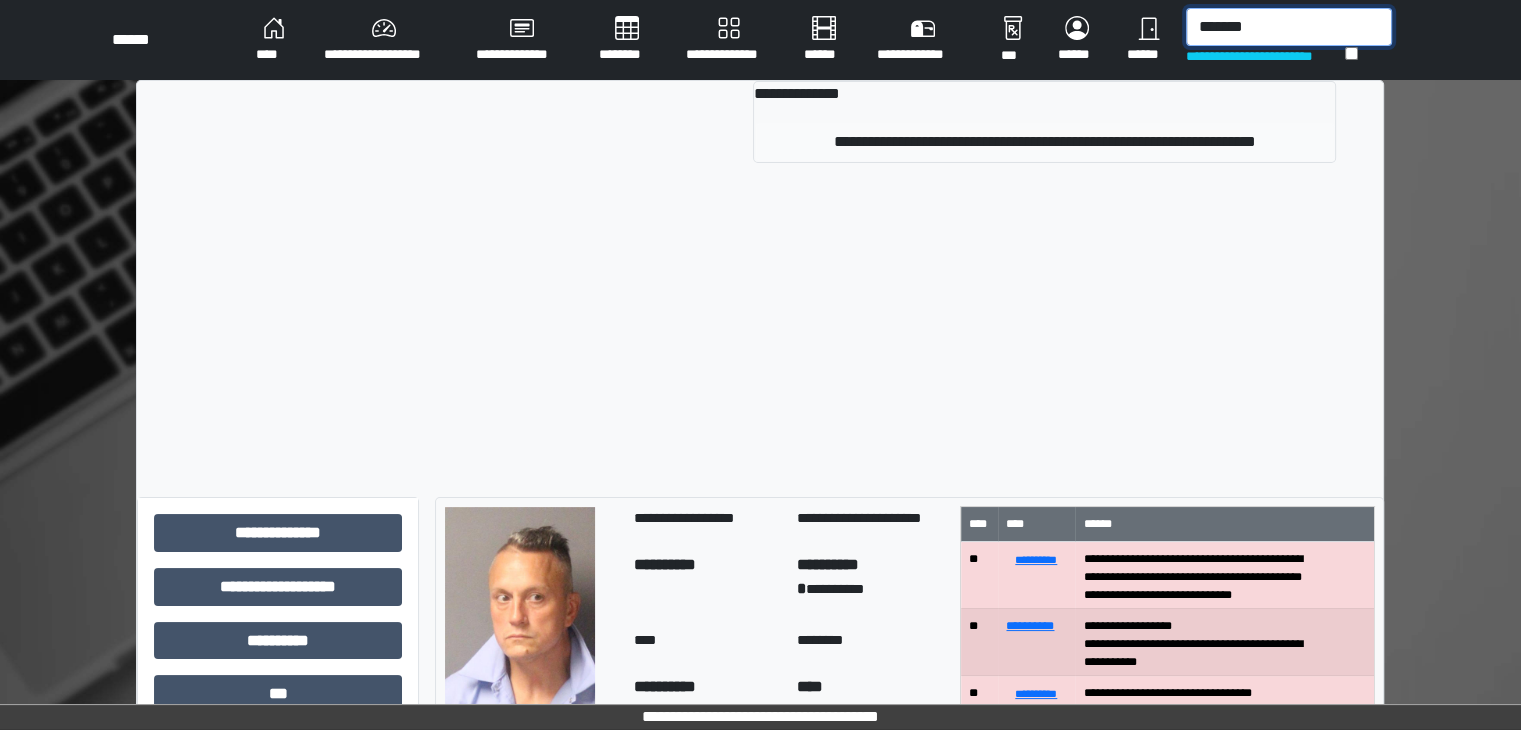 type on "*******" 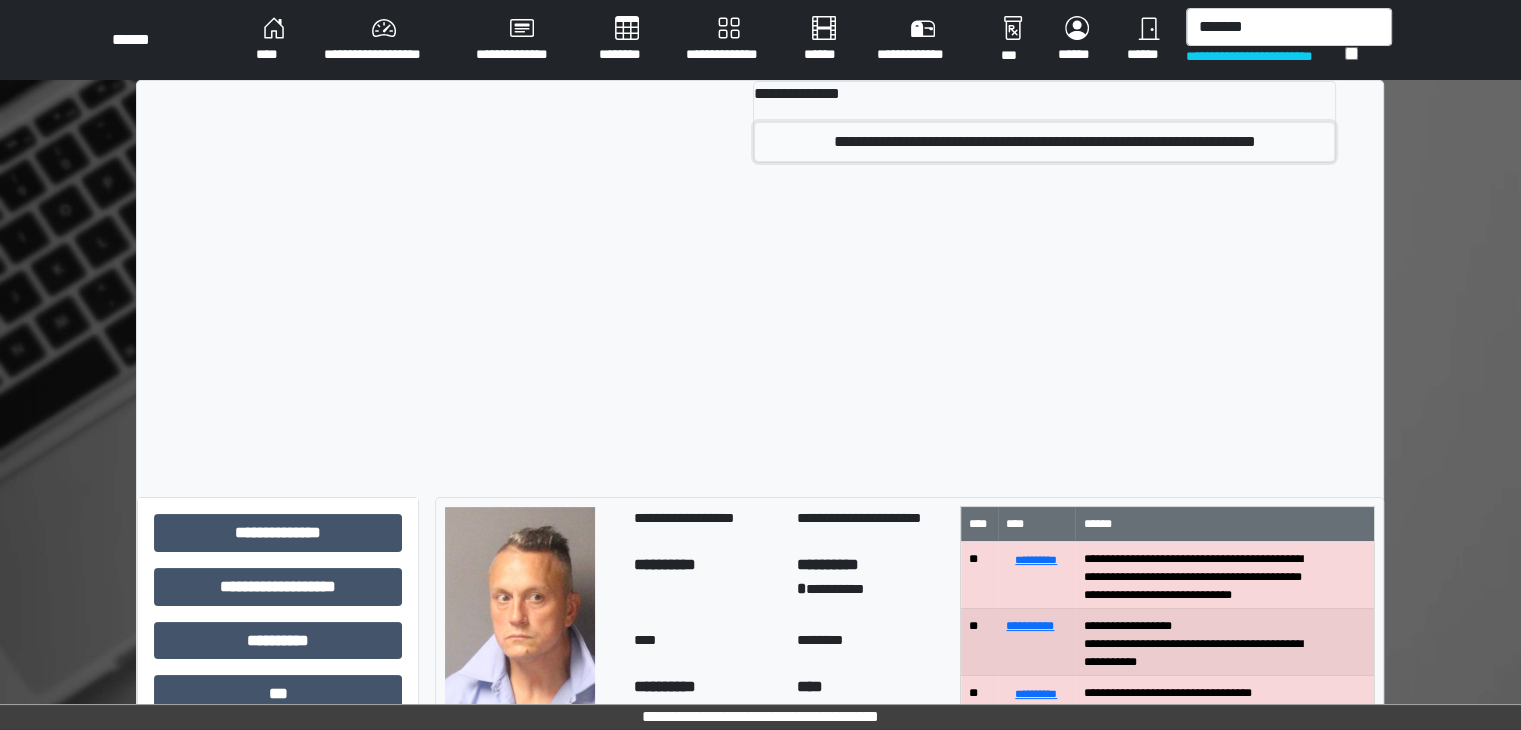 click on "**********" at bounding box center [1044, 142] 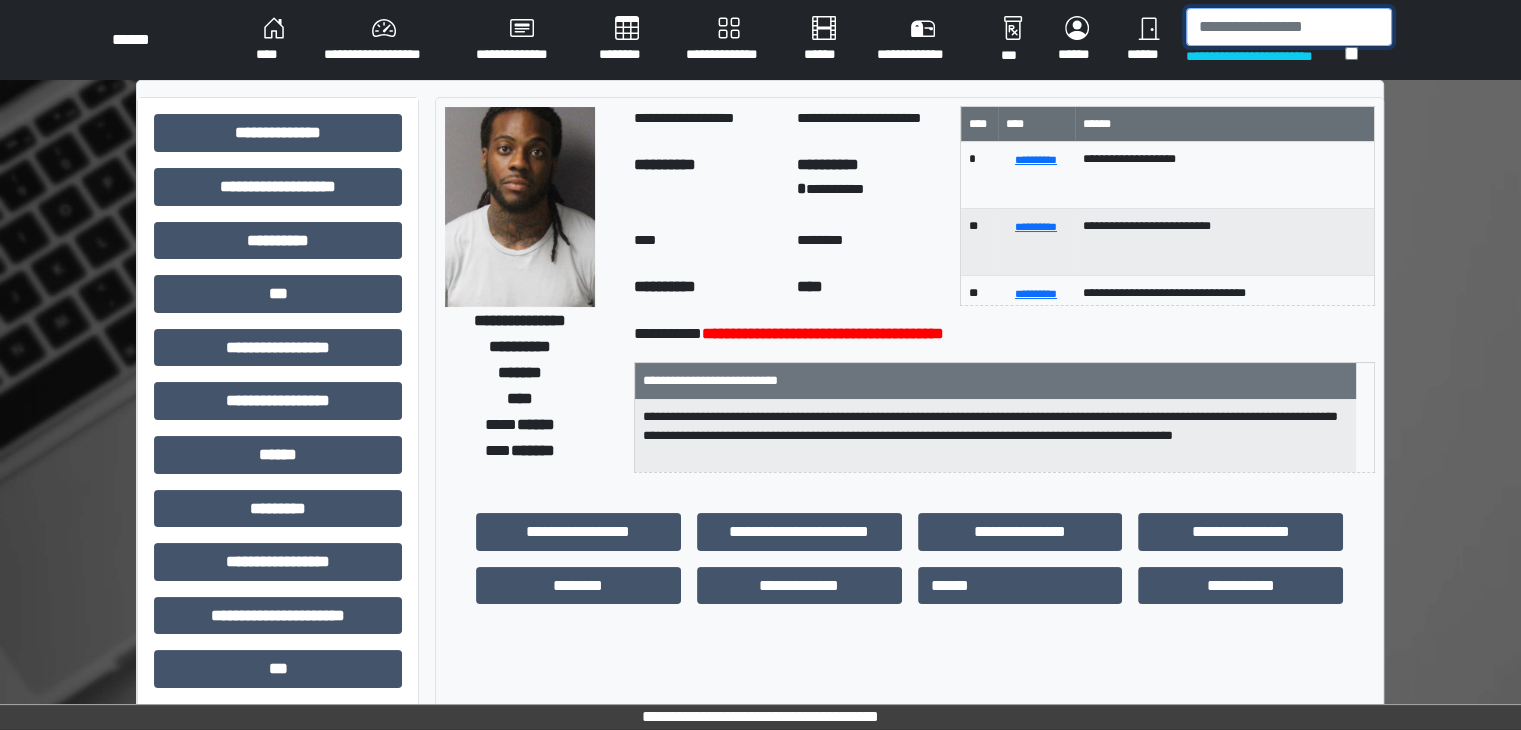click at bounding box center [1289, 27] 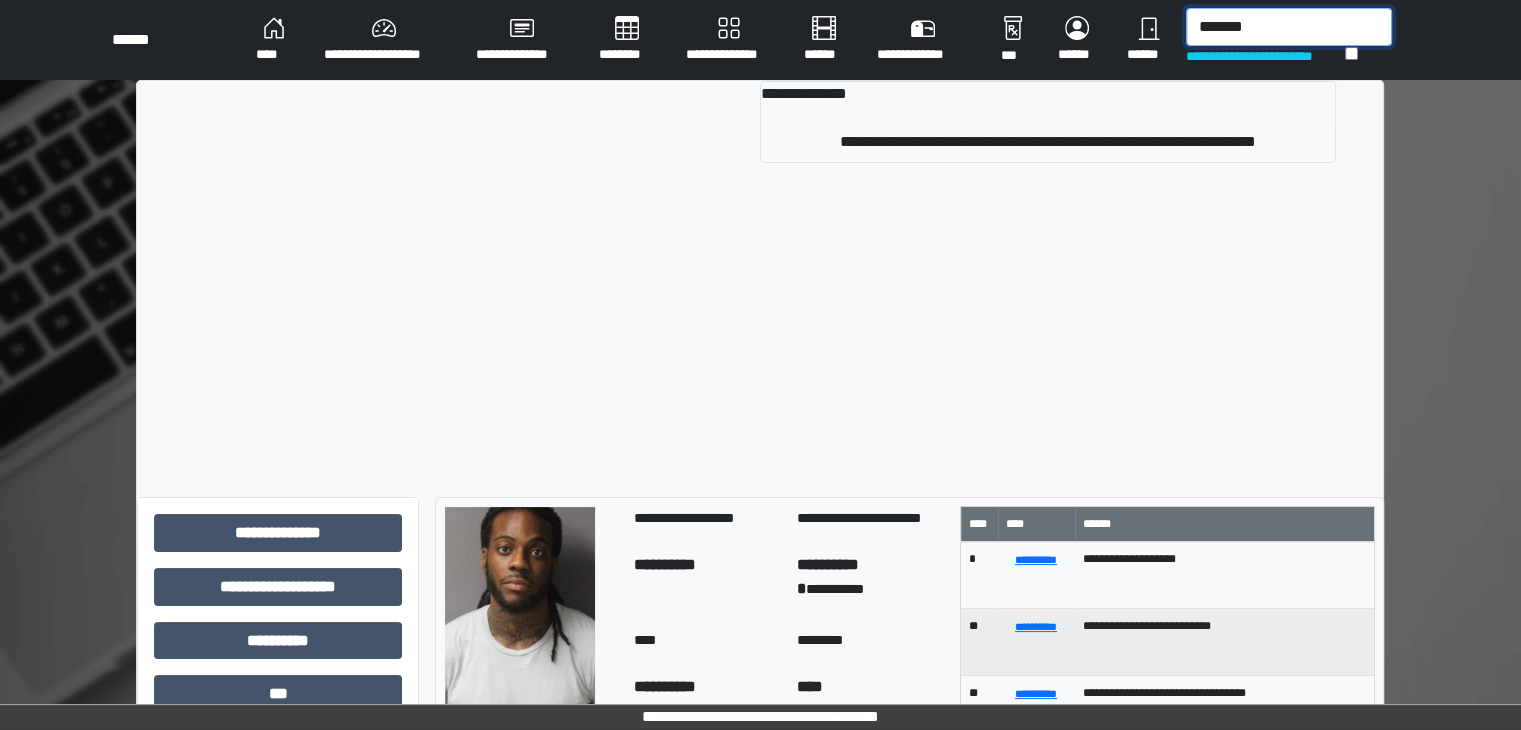 type on "*******" 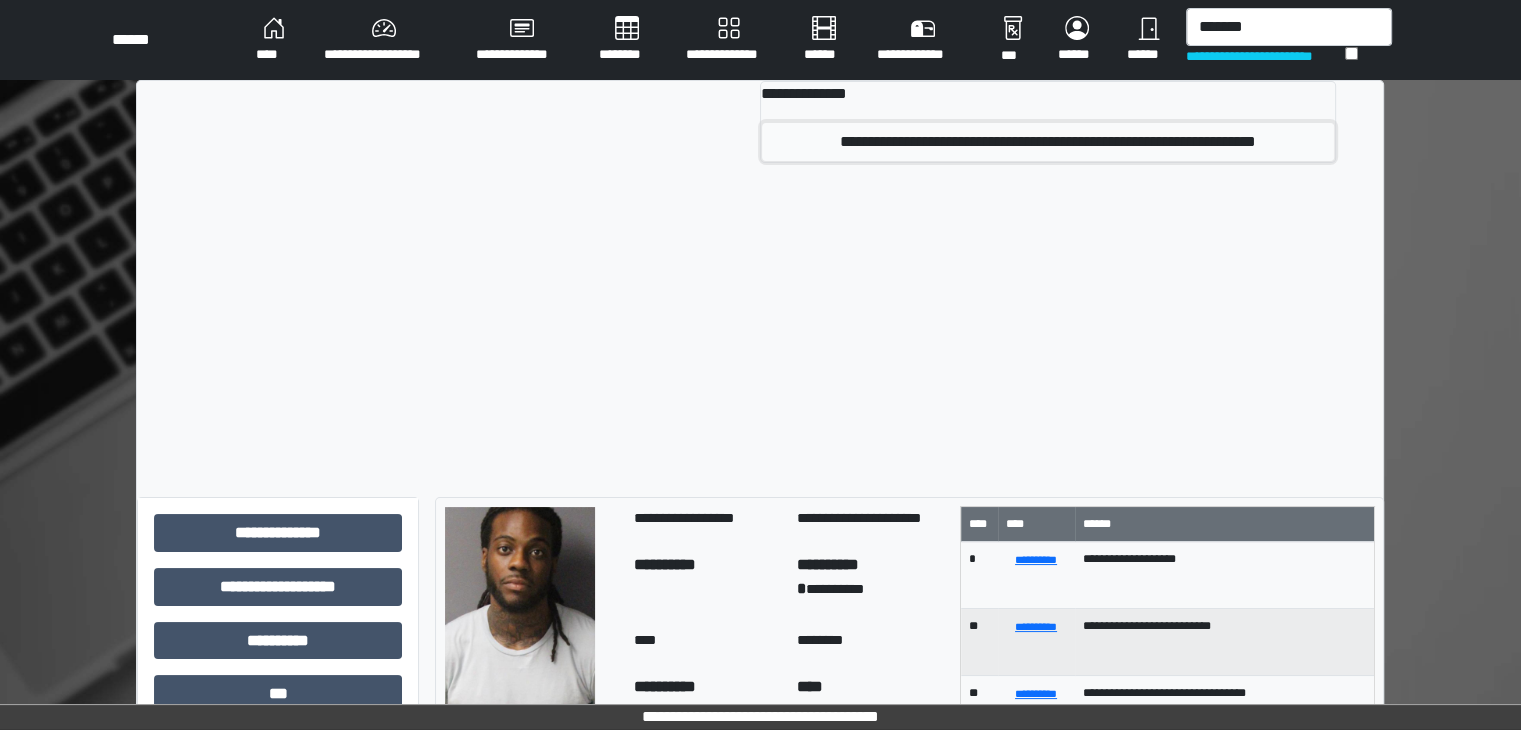 click on "**********" at bounding box center [1048, 142] 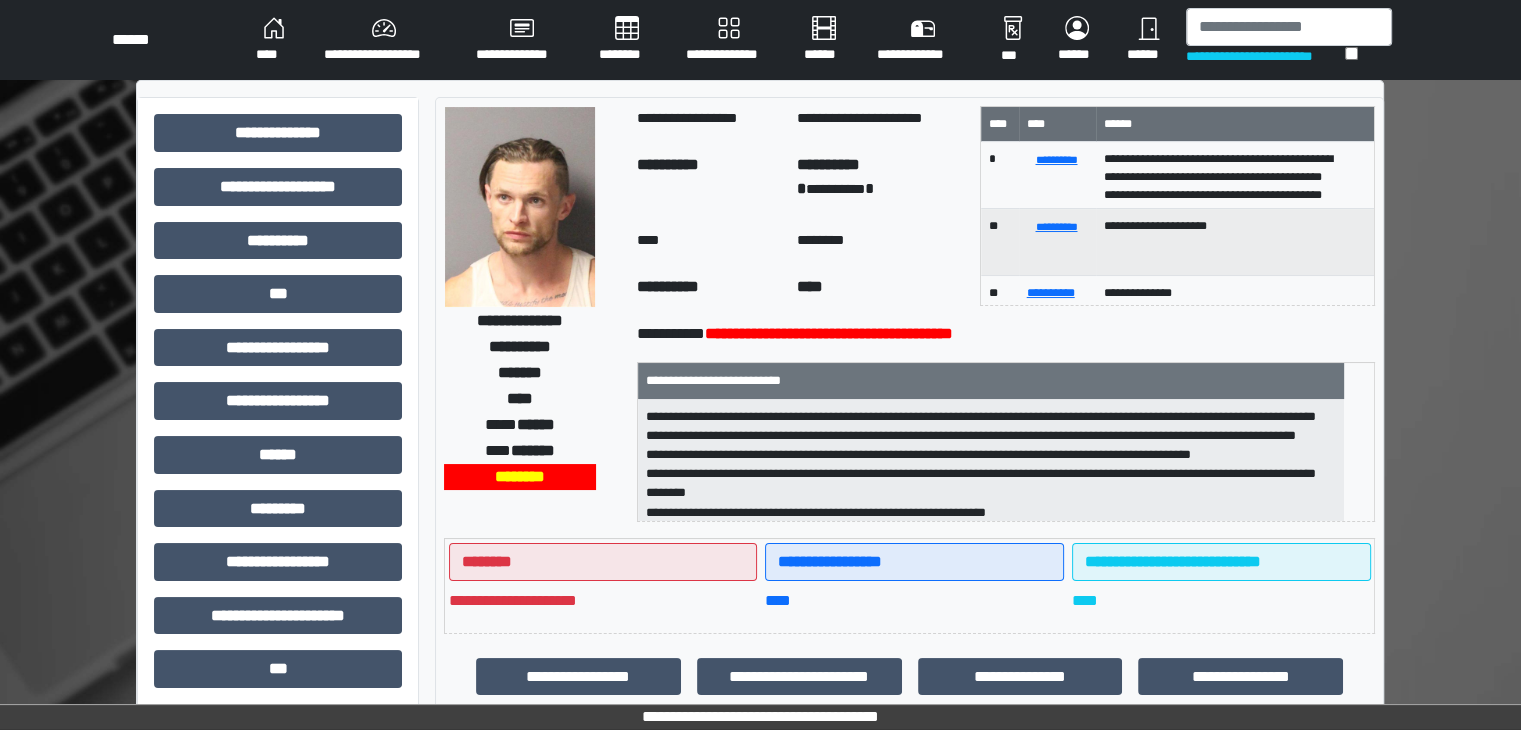 click on "**********" at bounding box center [532, 314] 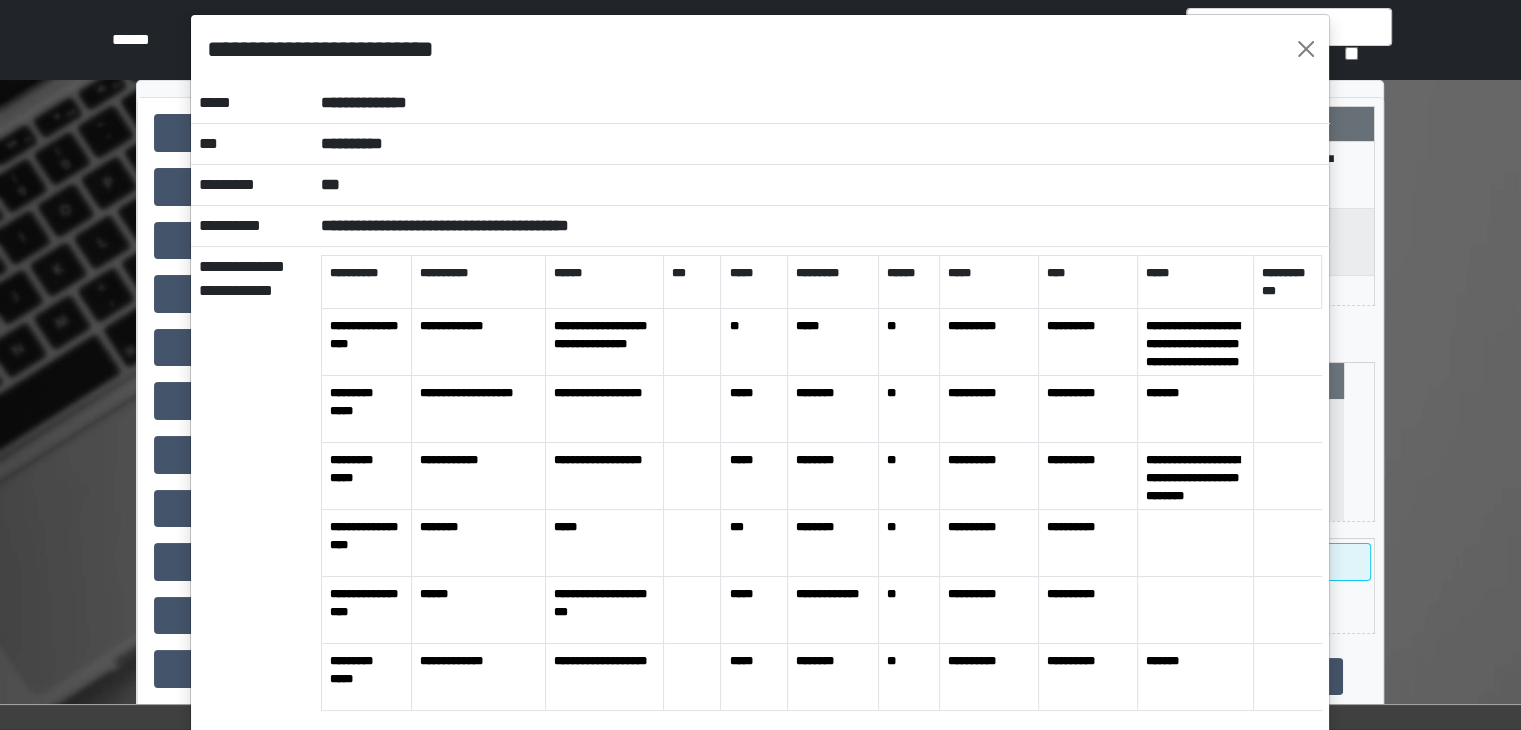 scroll, scrollTop: 0, scrollLeft: 0, axis: both 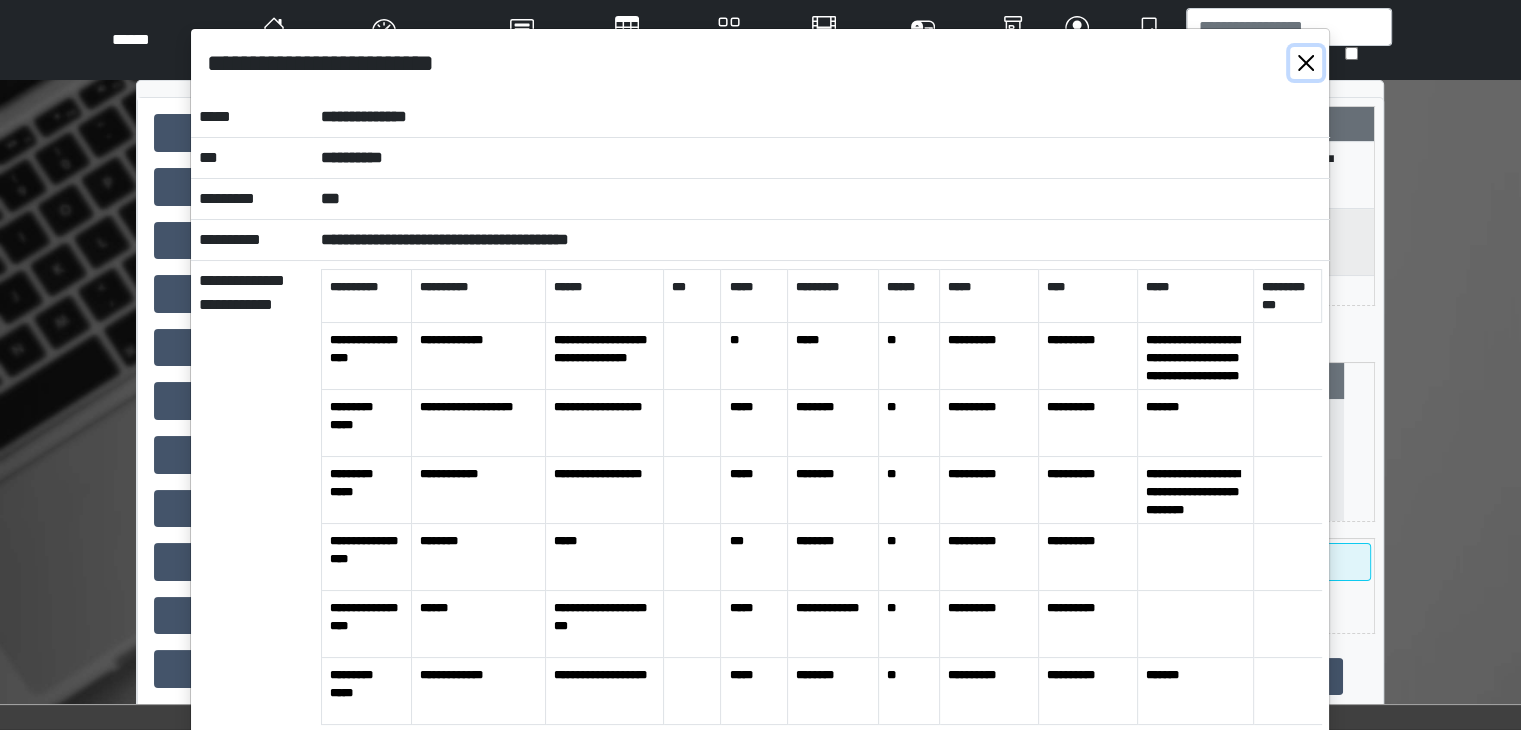 click at bounding box center (1306, 63) 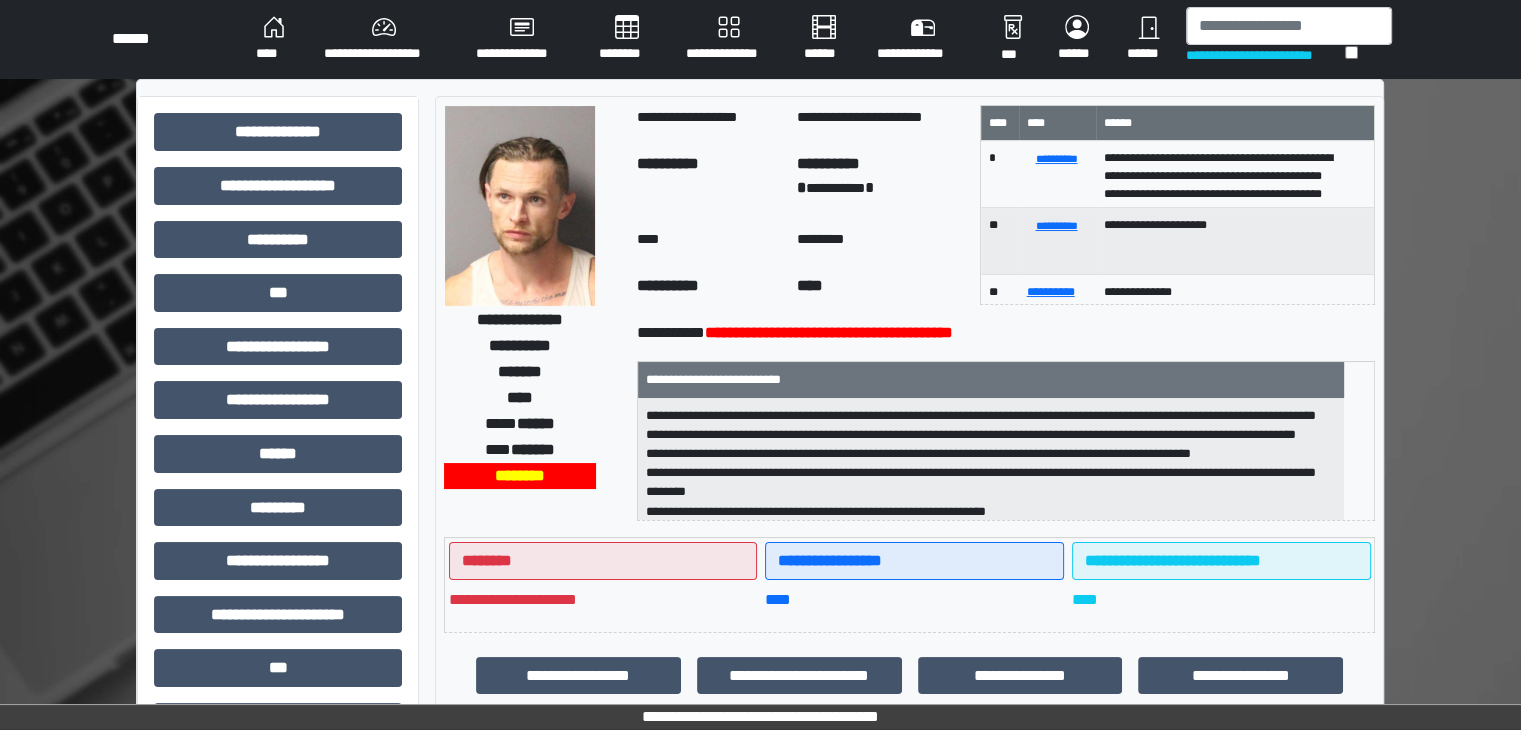 scroll, scrollTop: 0, scrollLeft: 0, axis: both 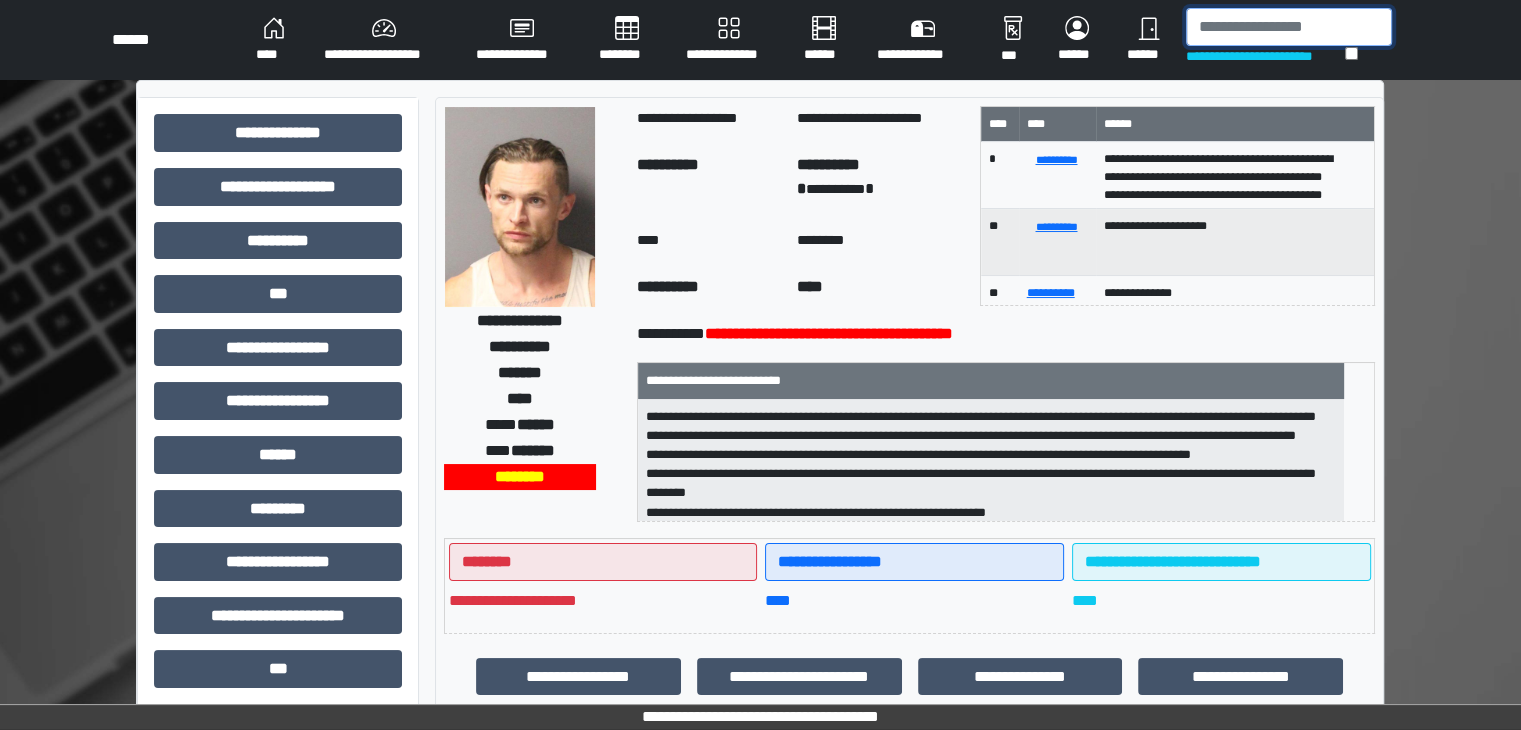 click at bounding box center [1289, 27] 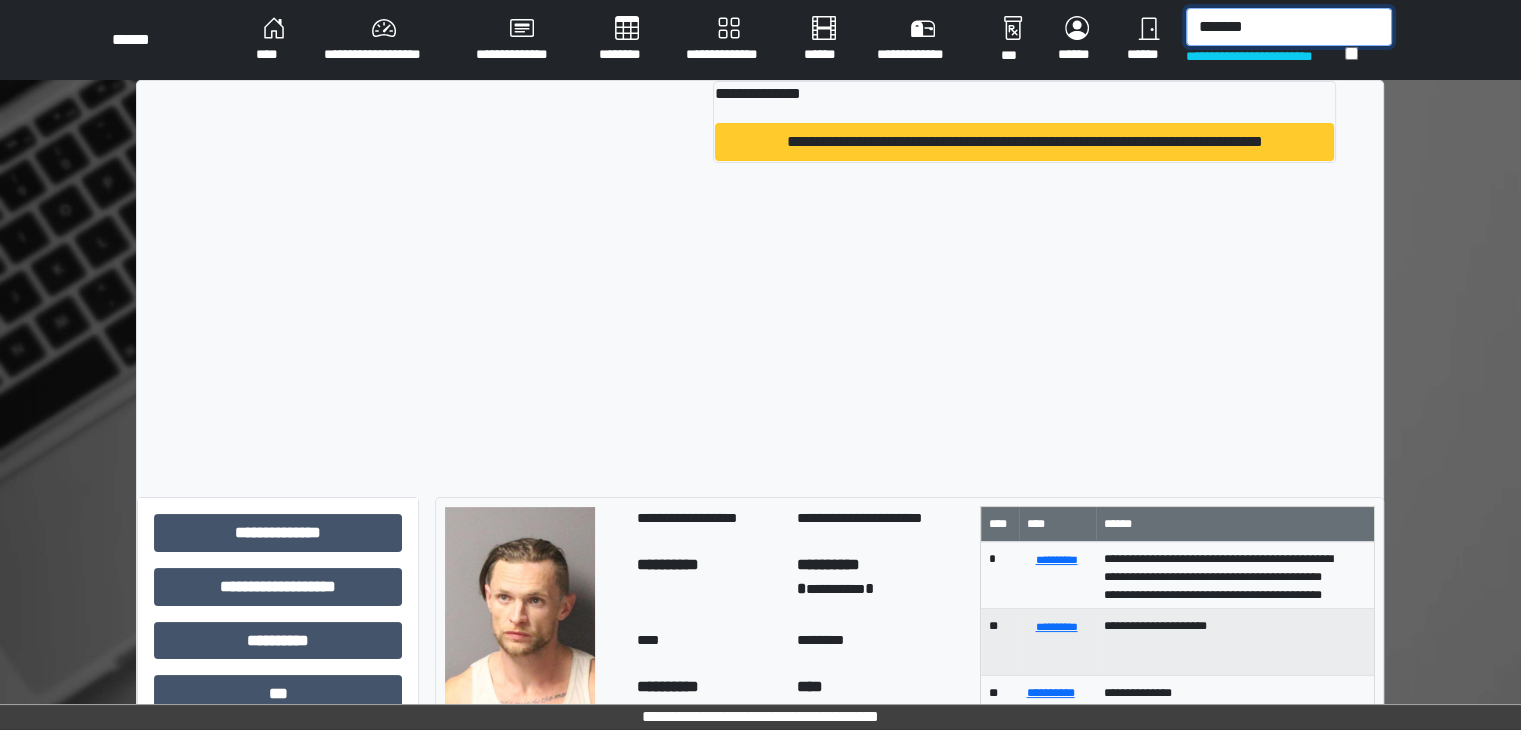type on "*******" 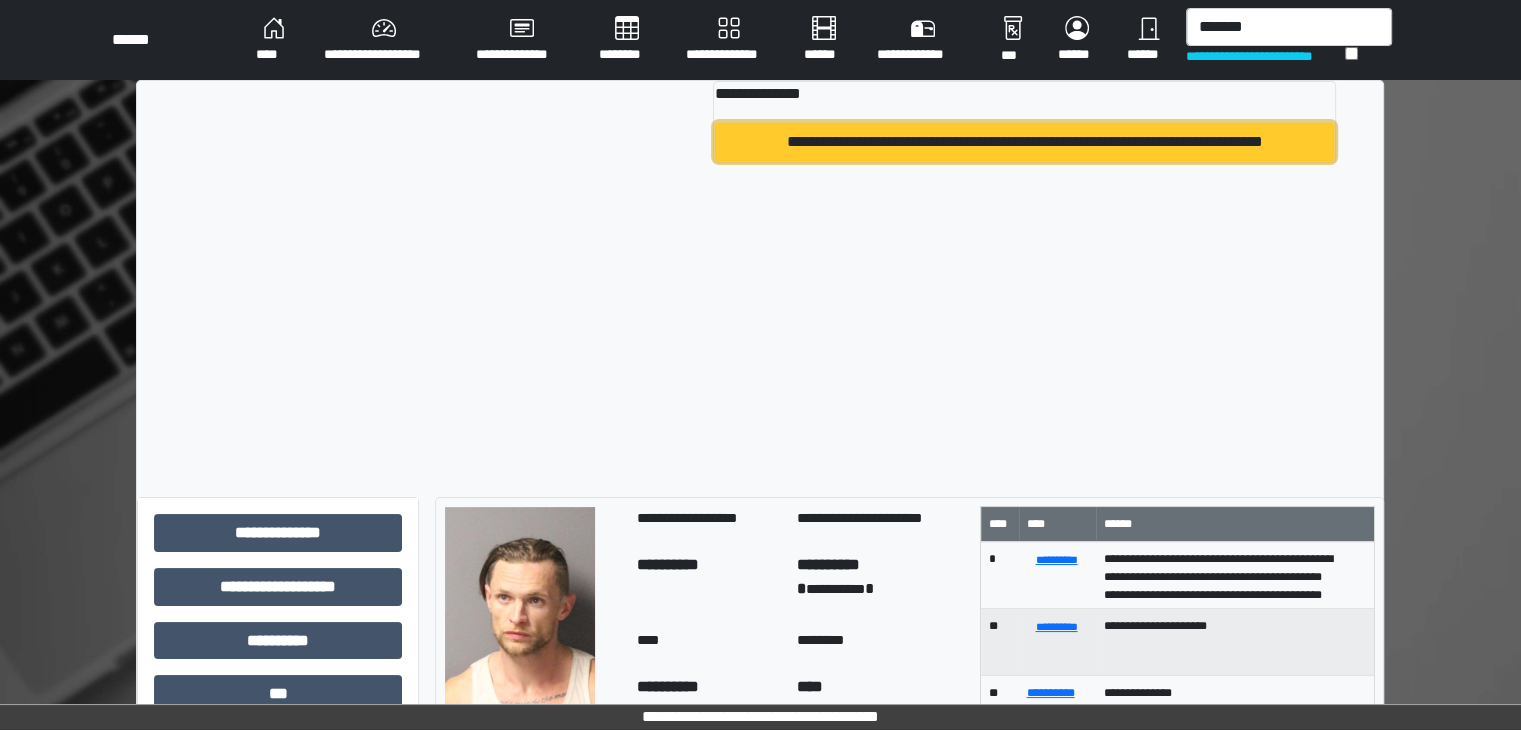 click on "**********" at bounding box center (1024, 142) 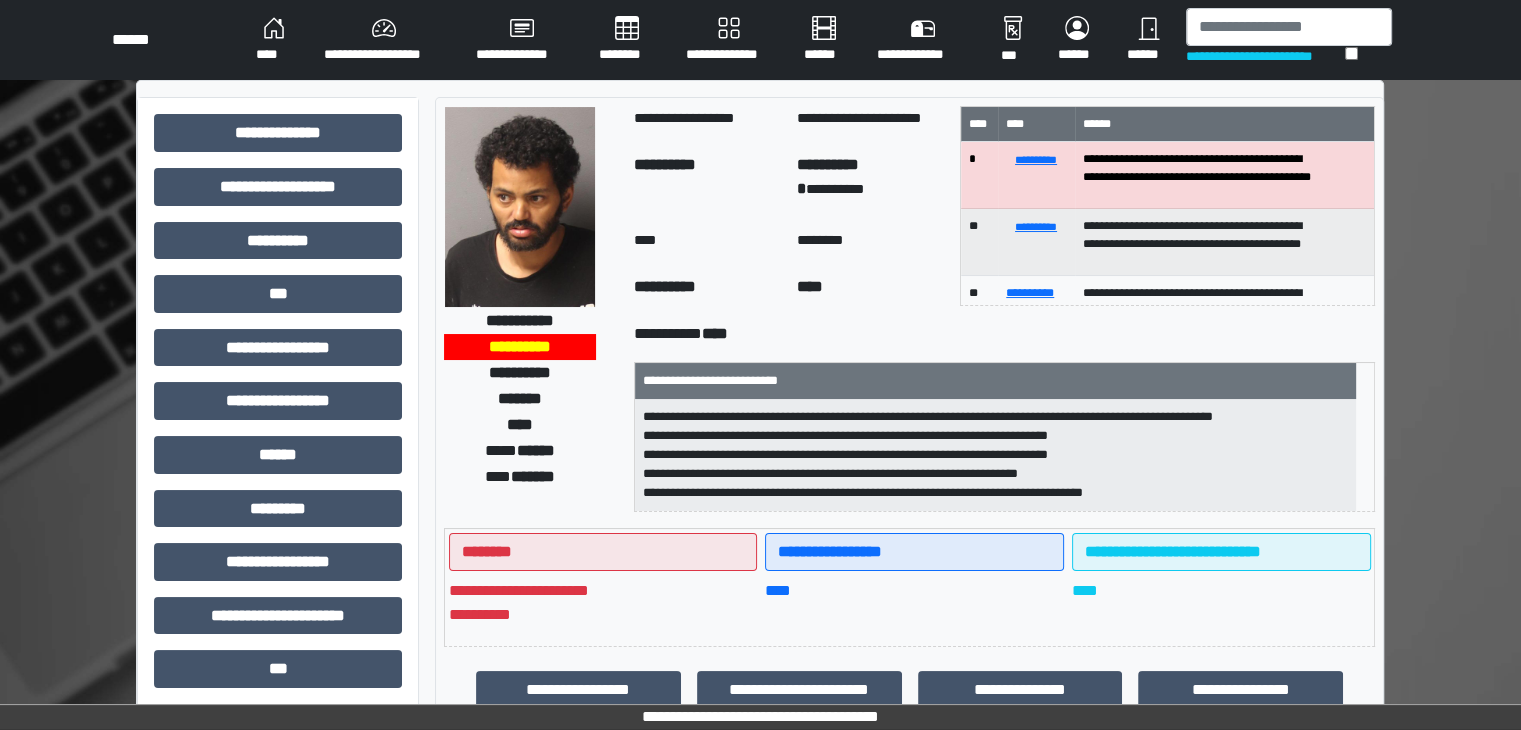 click at bounding box center [520, 207] 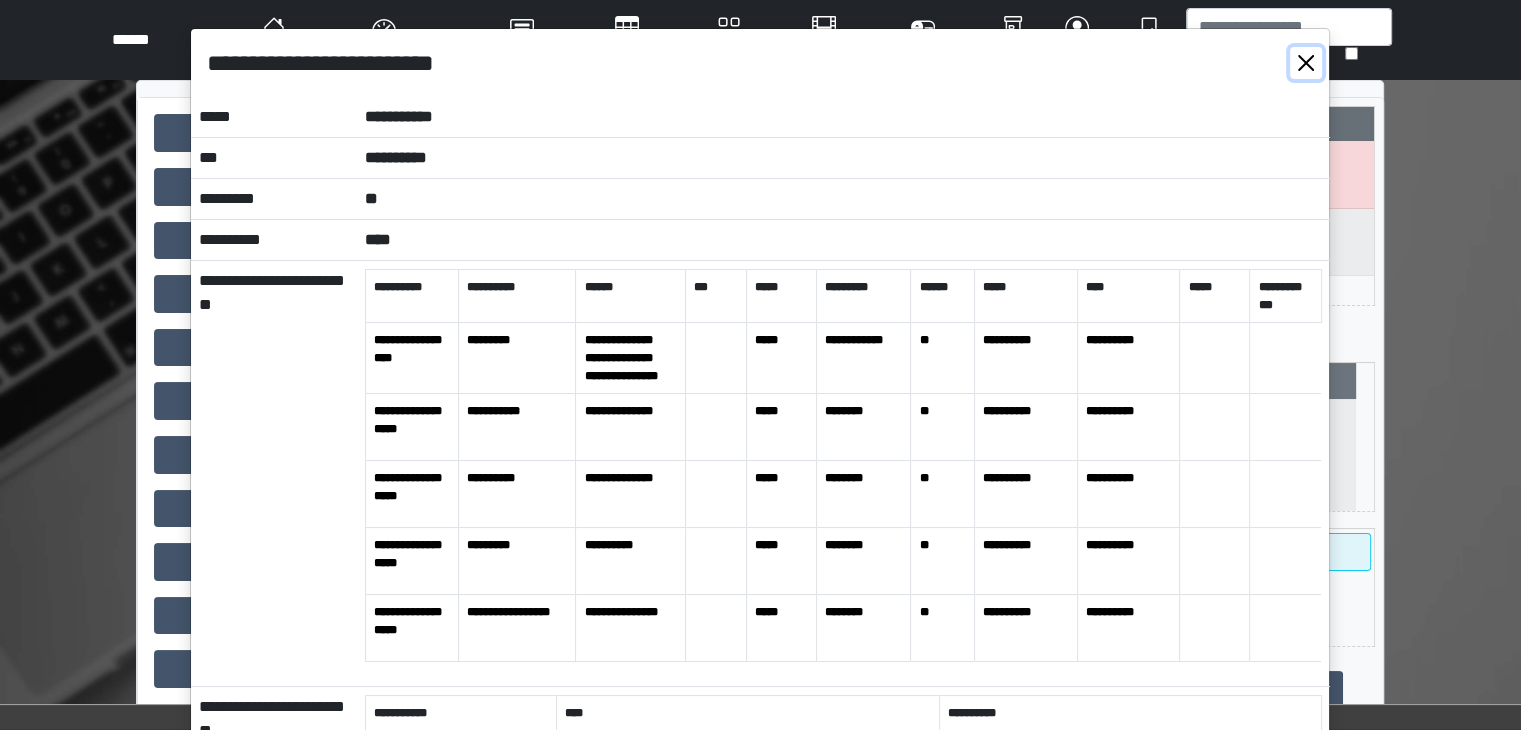 click at bounding box center (1306, 63) 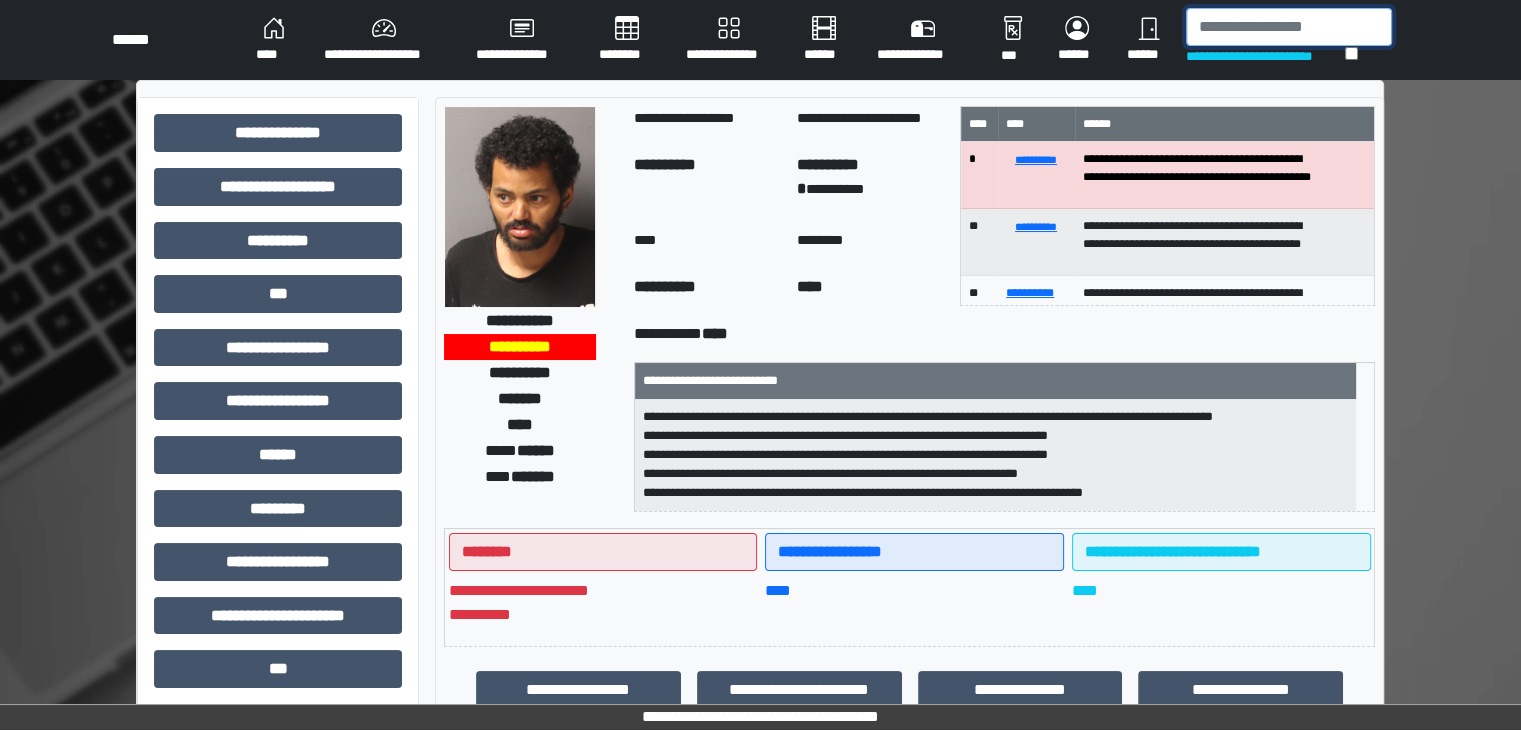 click at bounding box center (1289, 27) 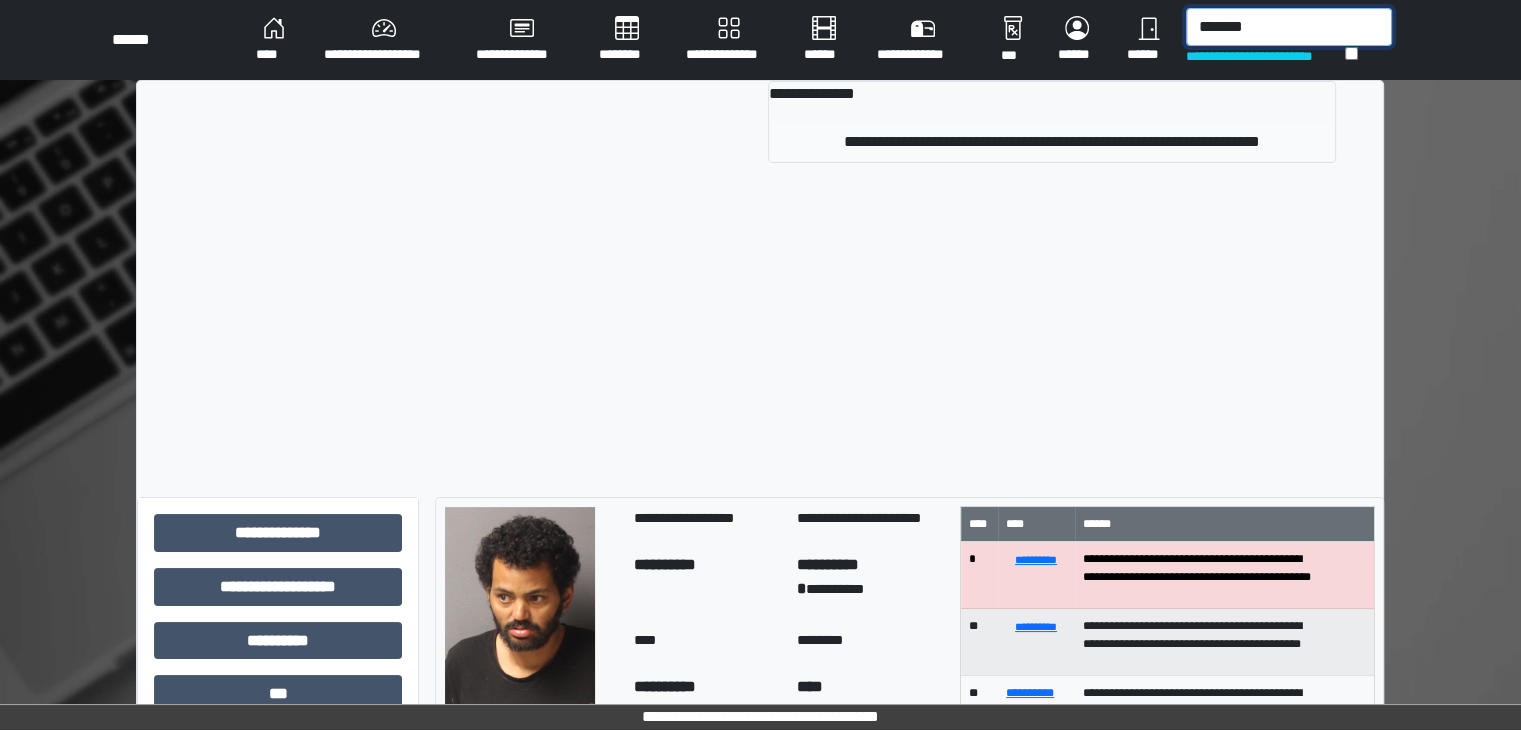 type on "*******" 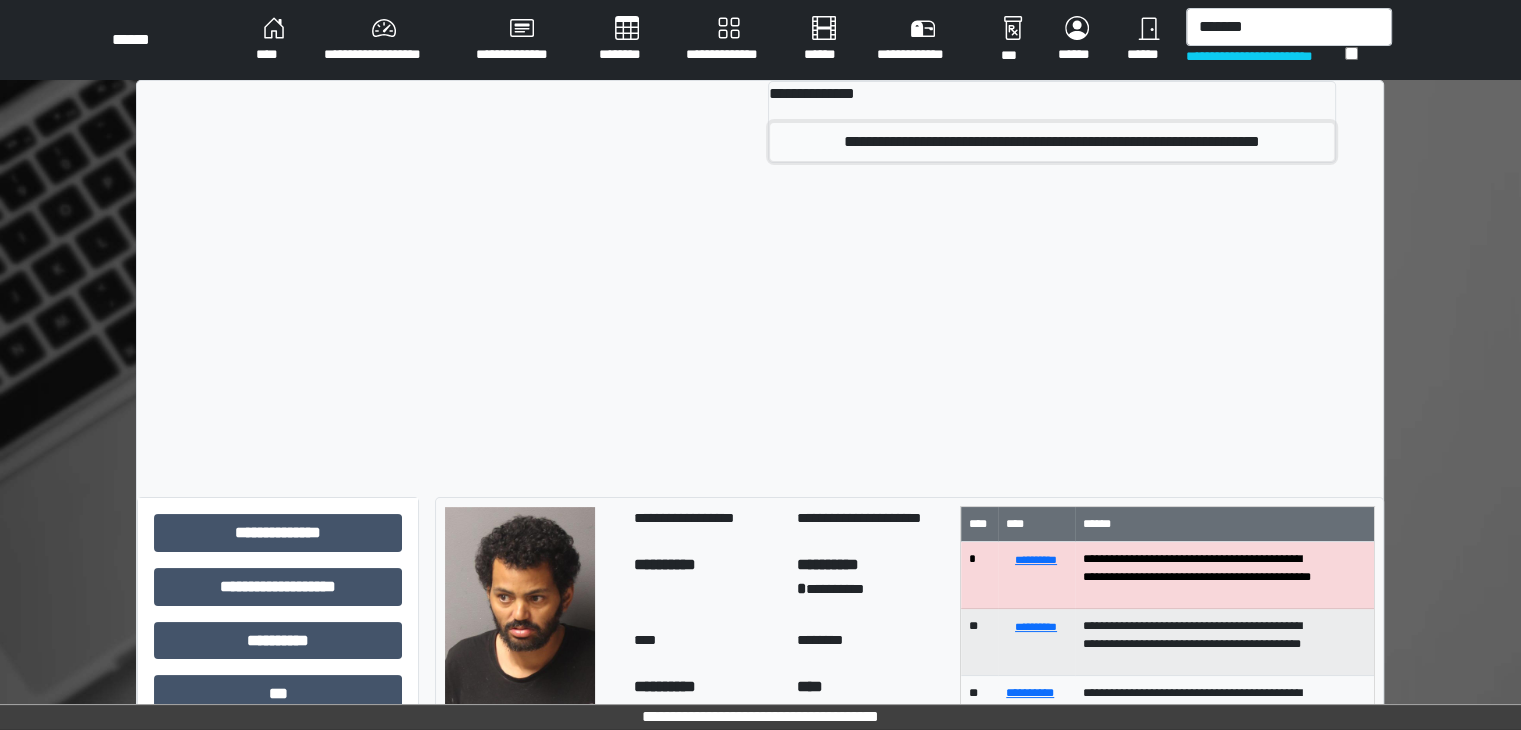 click on "**********" at bounding box center (1052, 142) 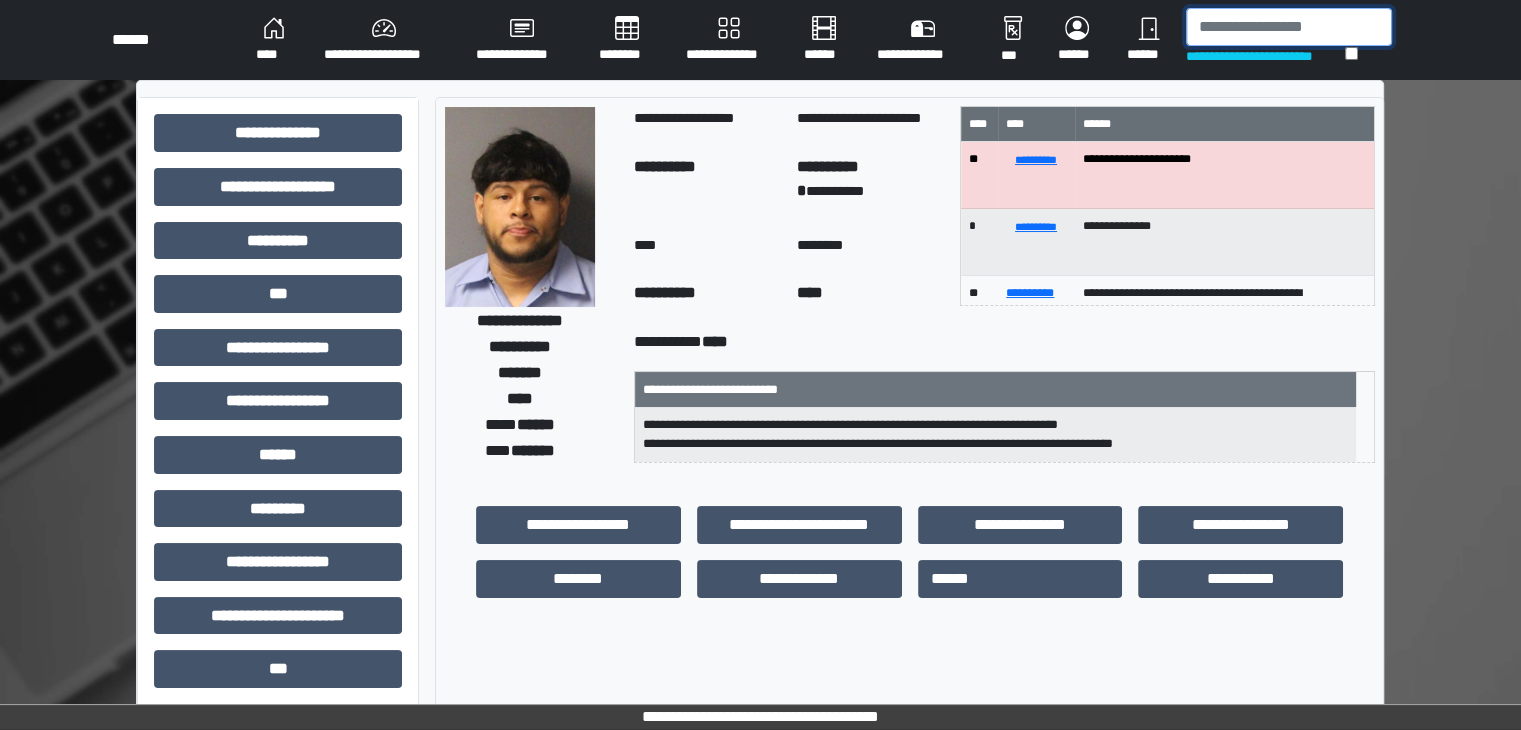 click at bounding box center (1289, 27) 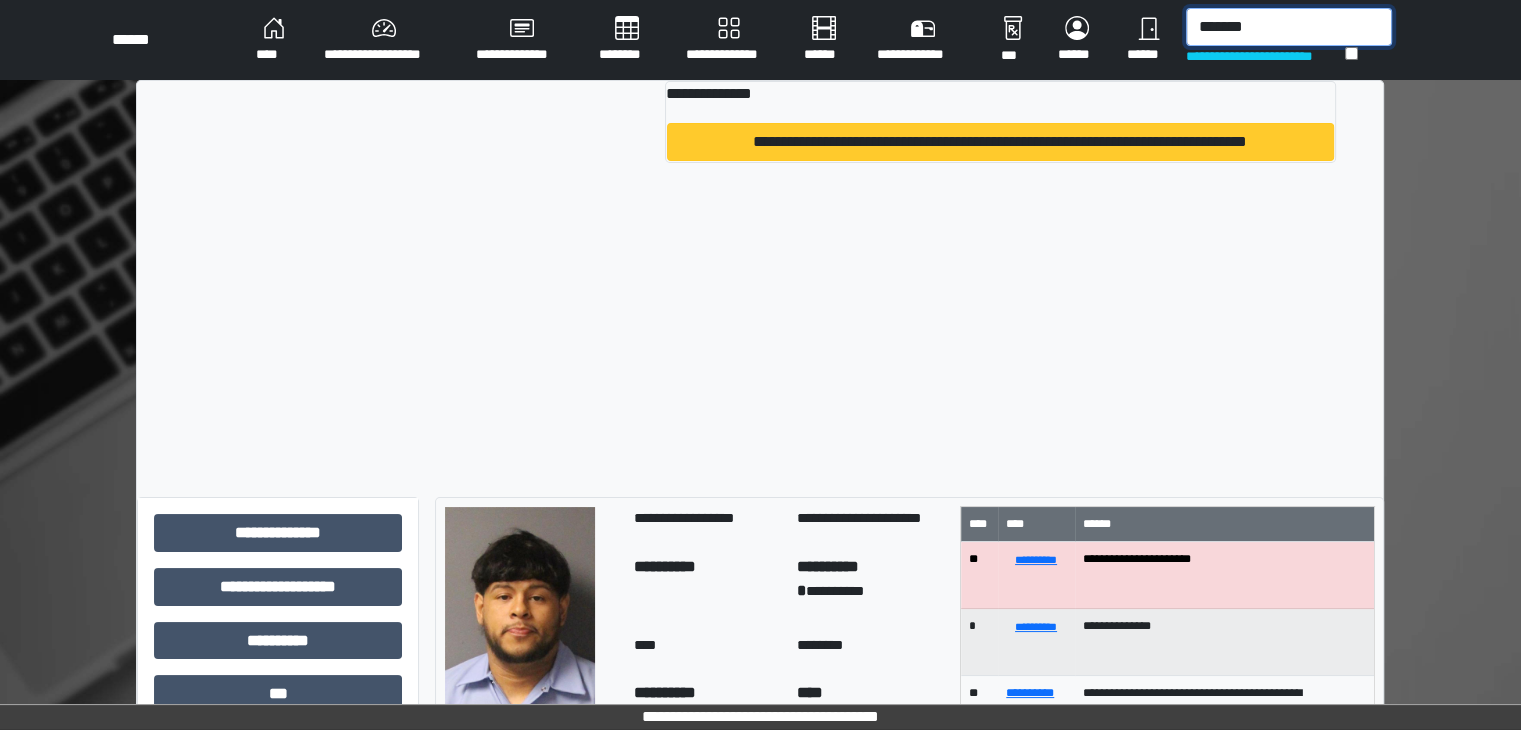 type on "*******" 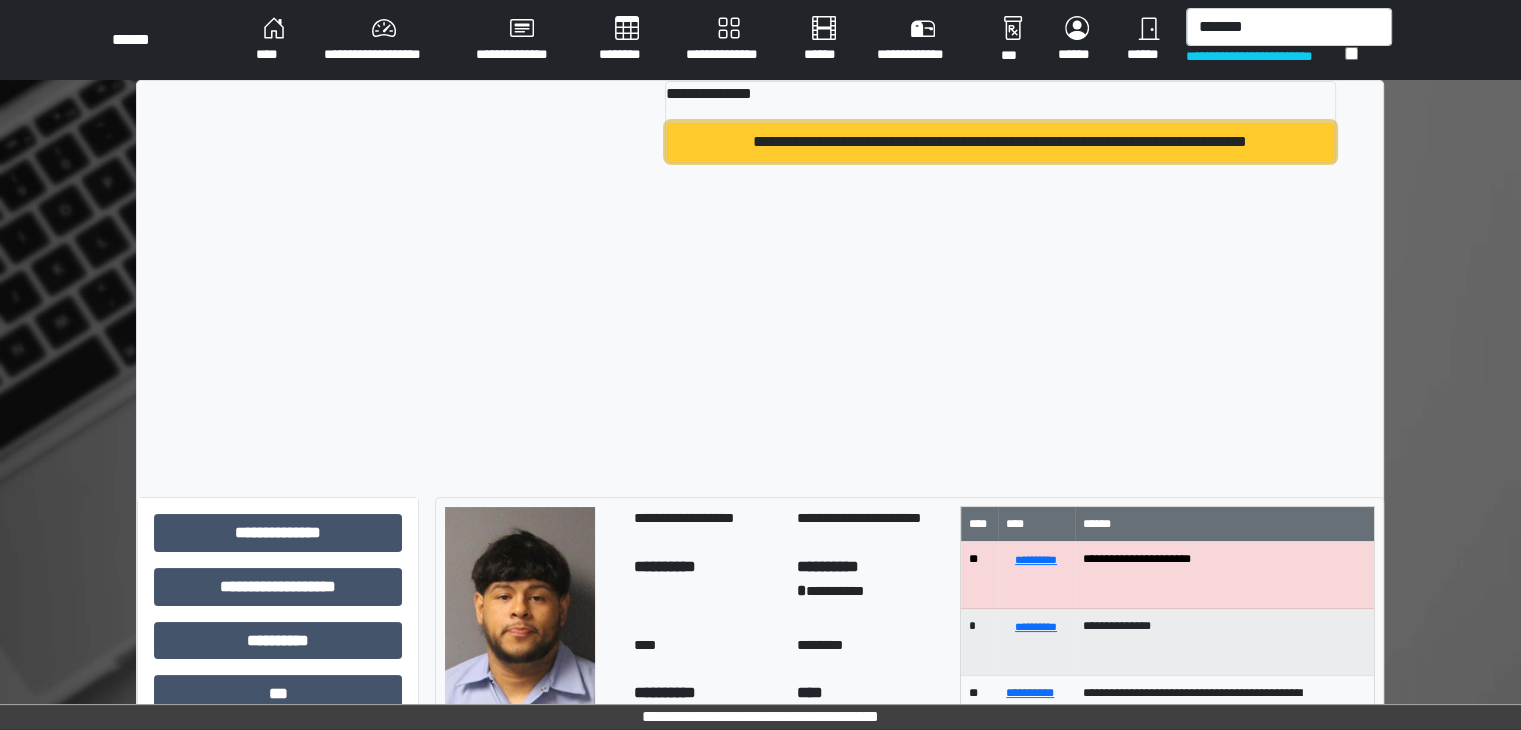 click on "**********" at bounding box center [1000, 142] 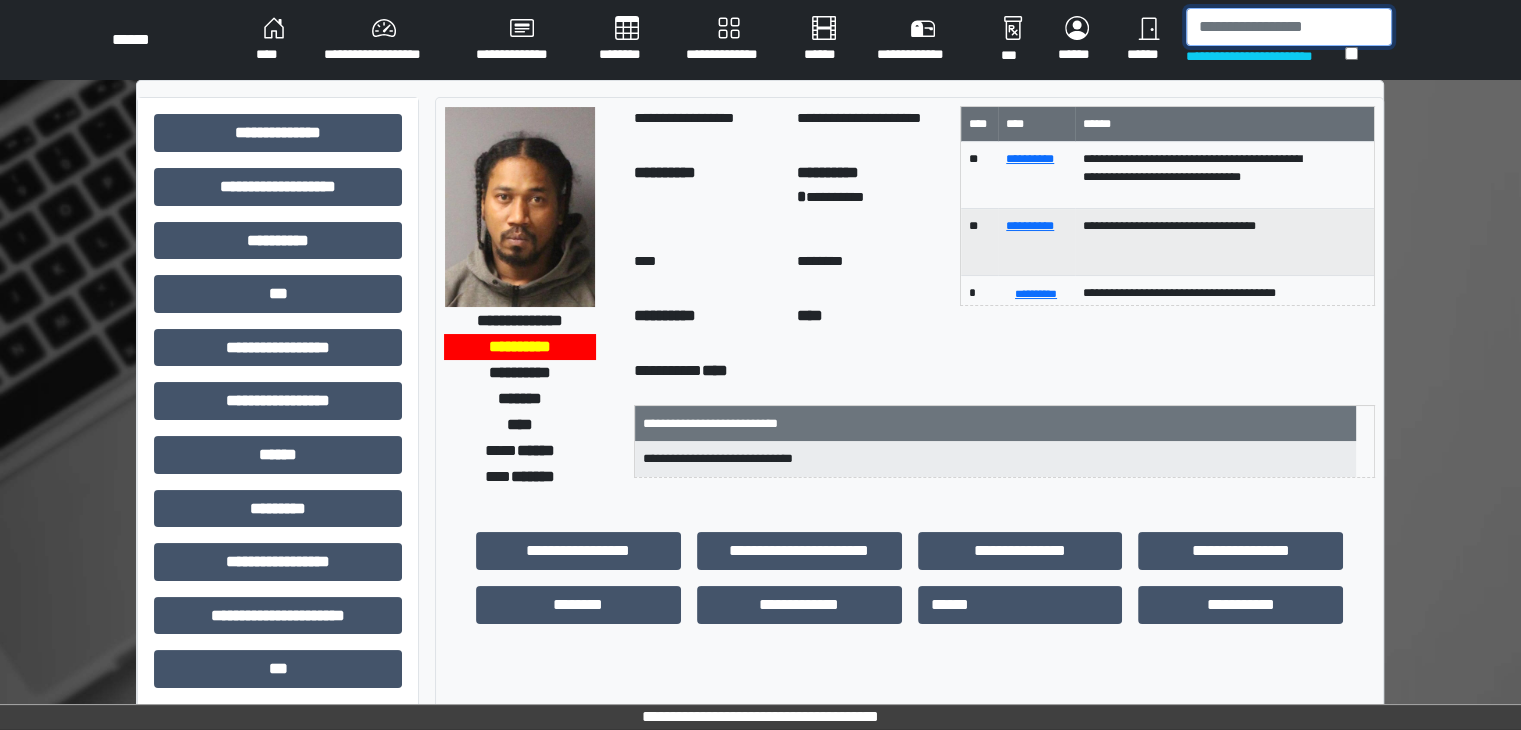 click at bounding box center (1289, 27) 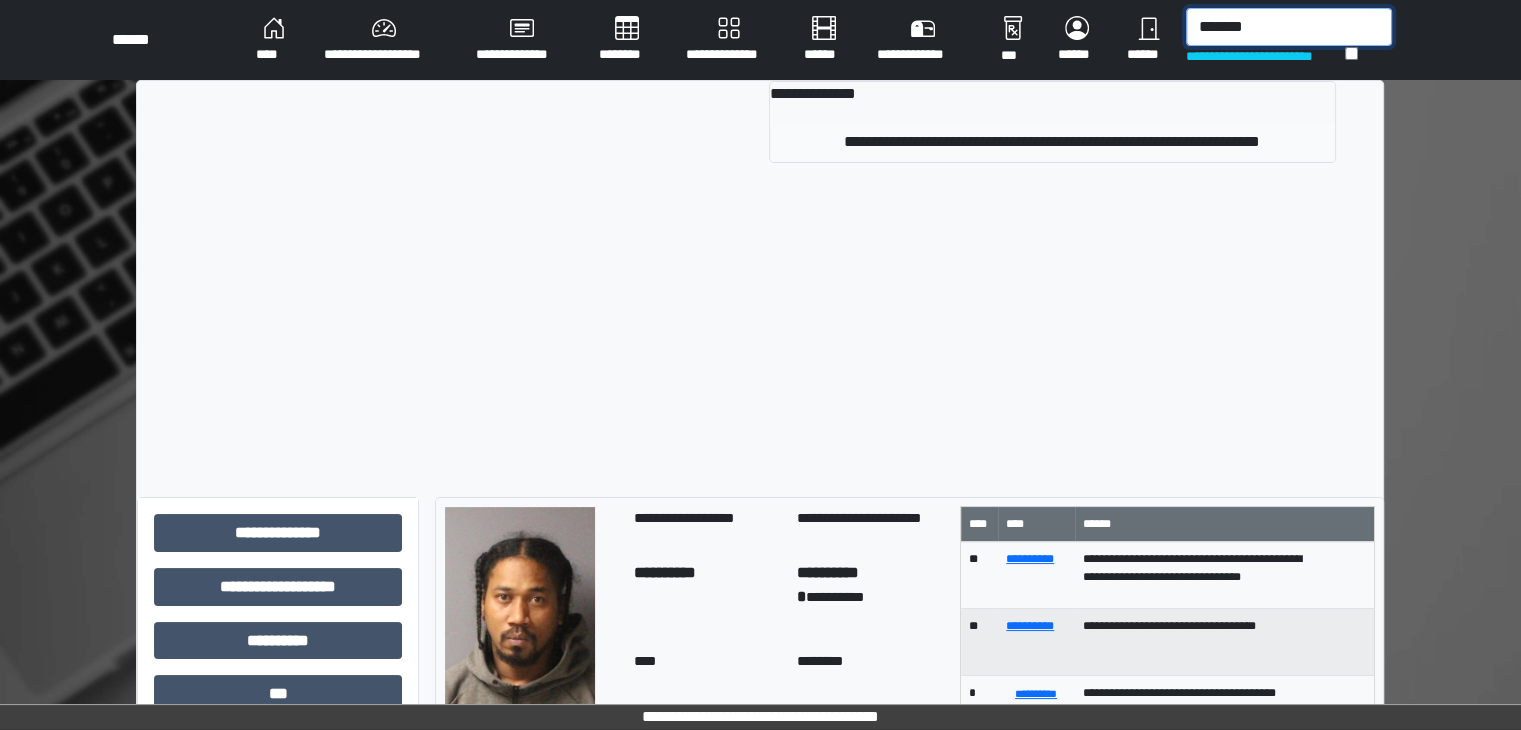 type on "*******" 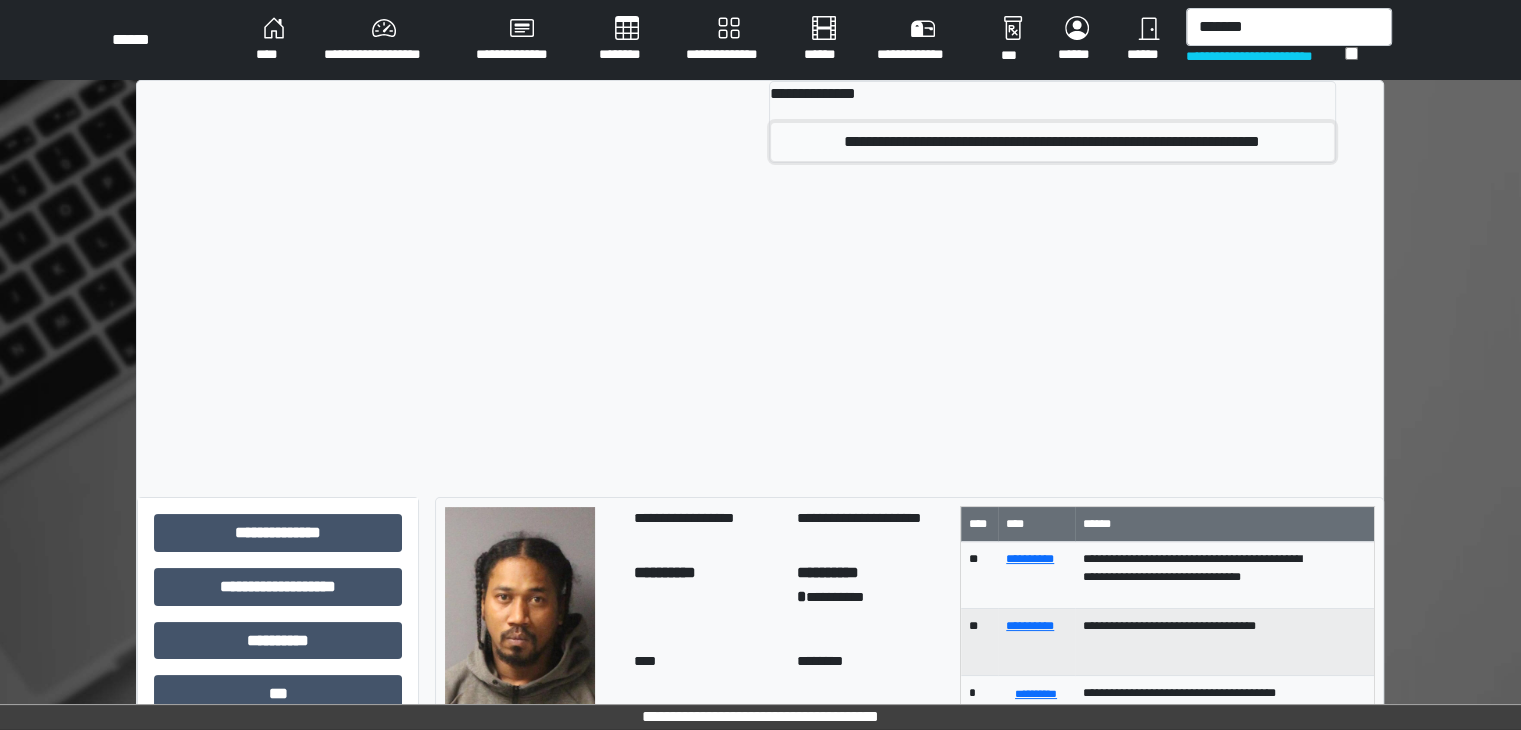 click on "**********" at bounding box center (1052, 142) 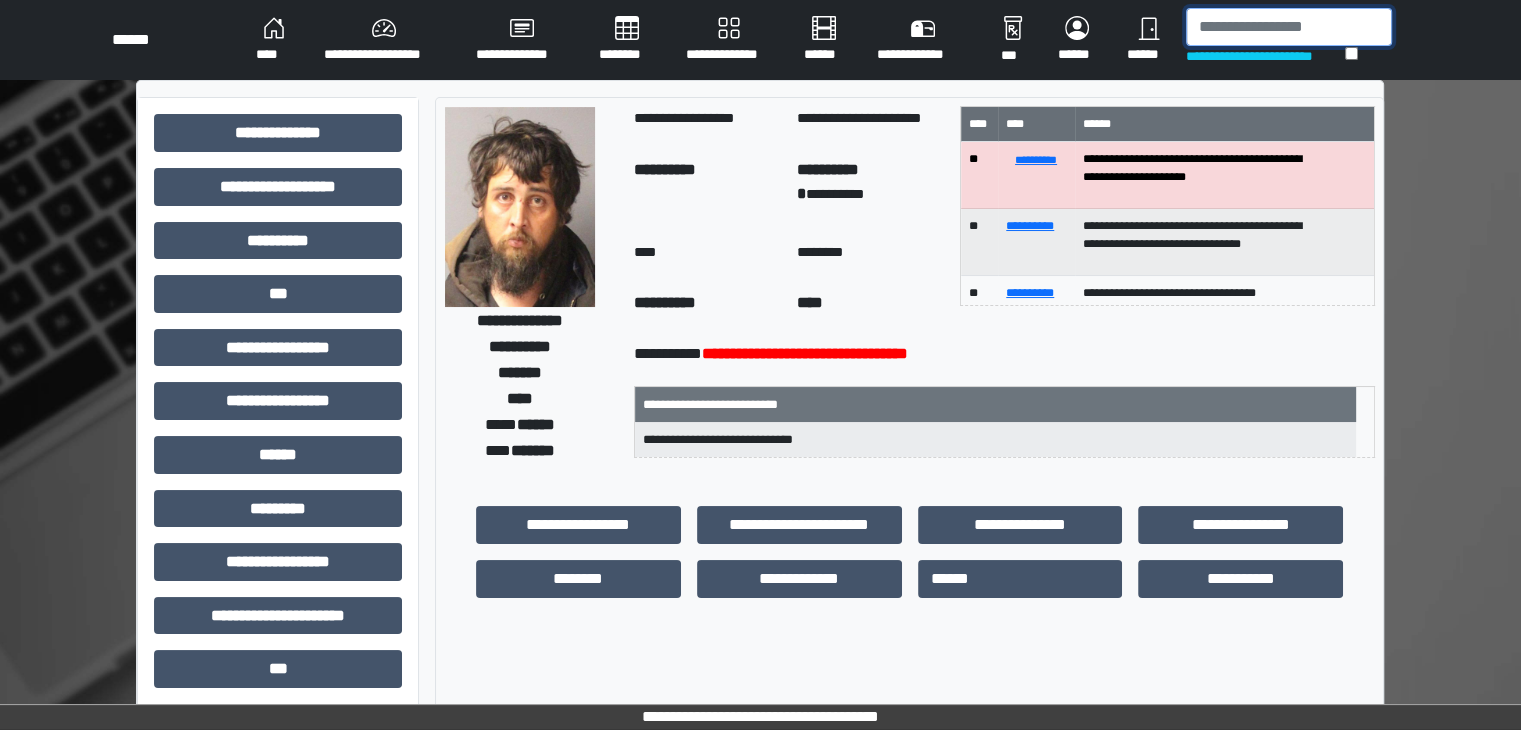 click at bounding box center (1289, 27) 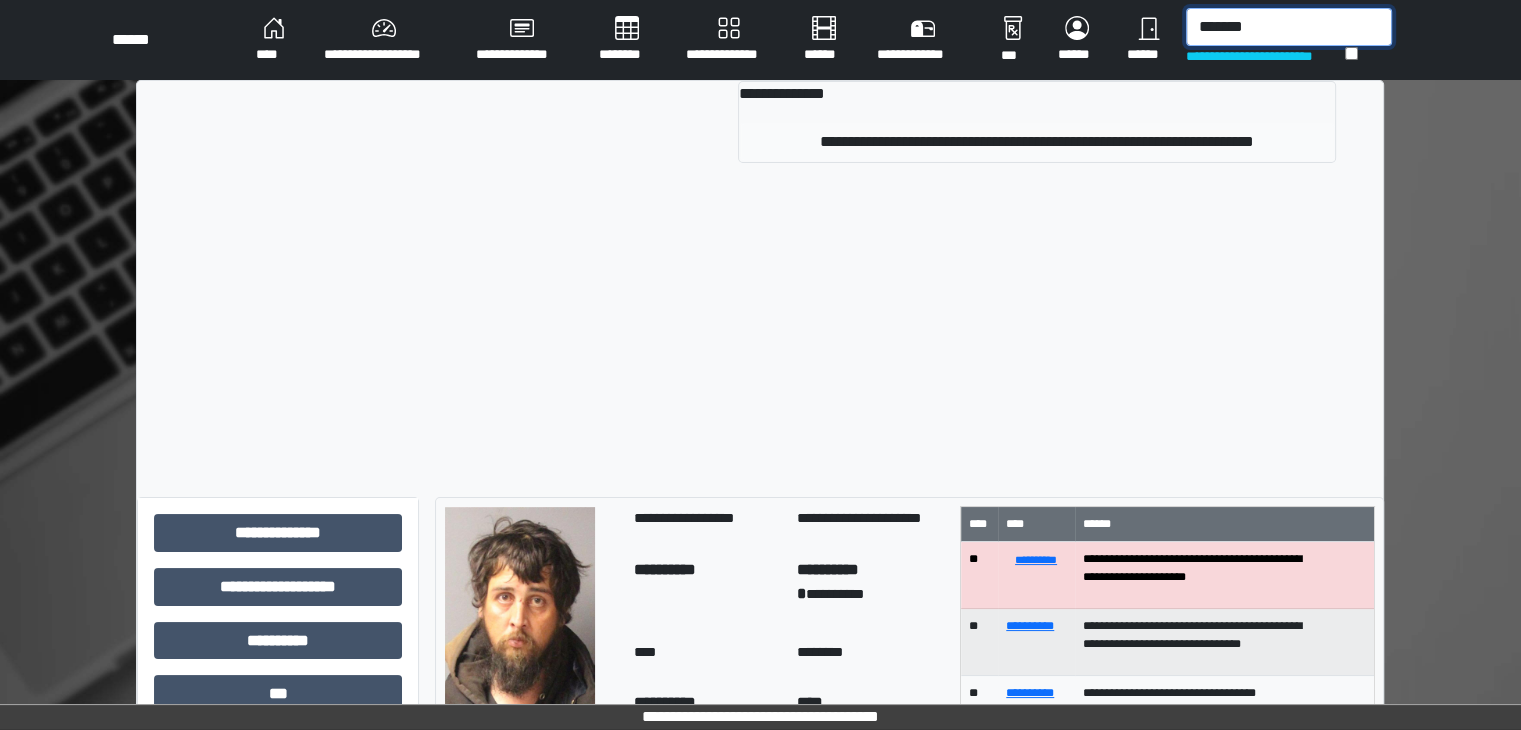 type on "*******" 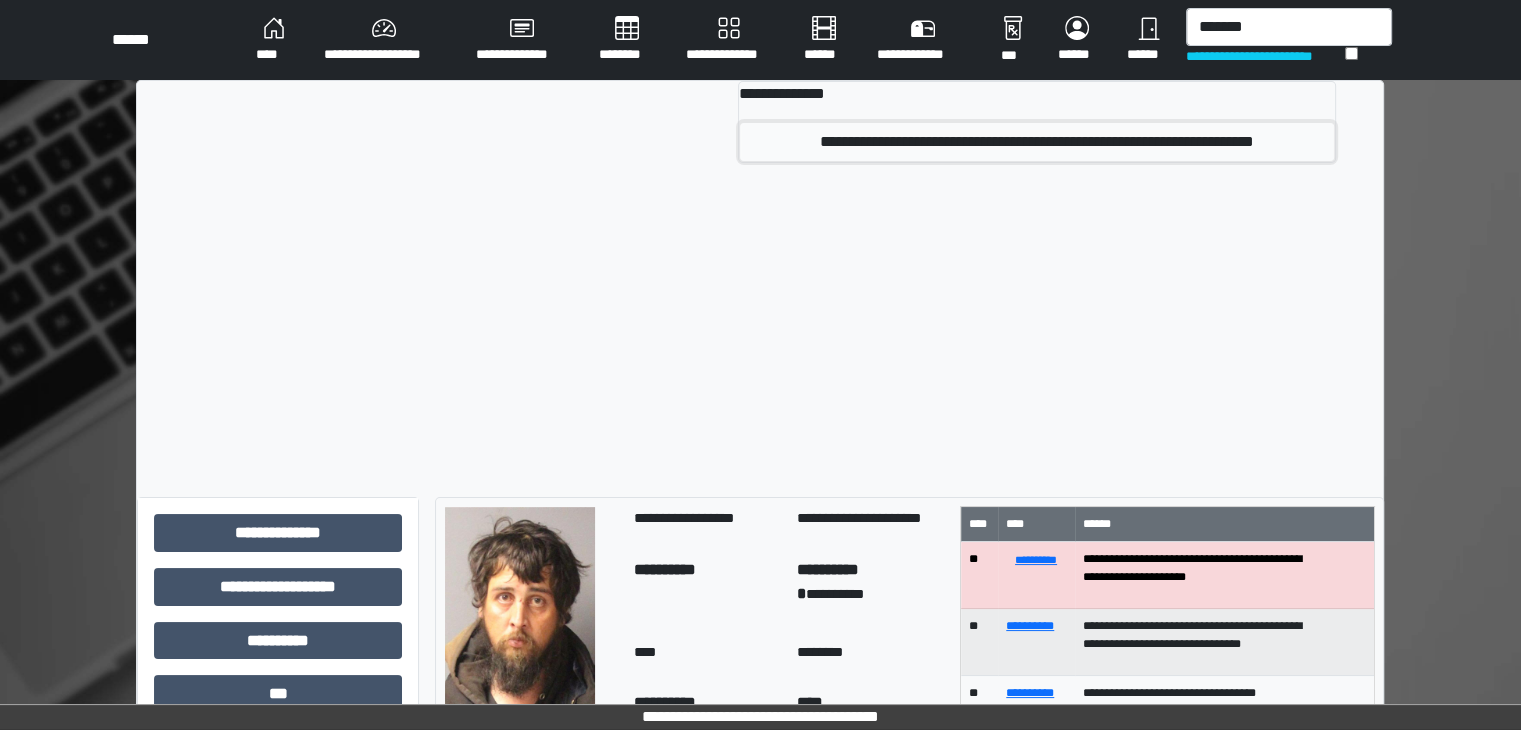 drag, startPoint x: 924, startPoint y: 144, endPoint x: 858, endPoint y: 141, distance: 66.068146 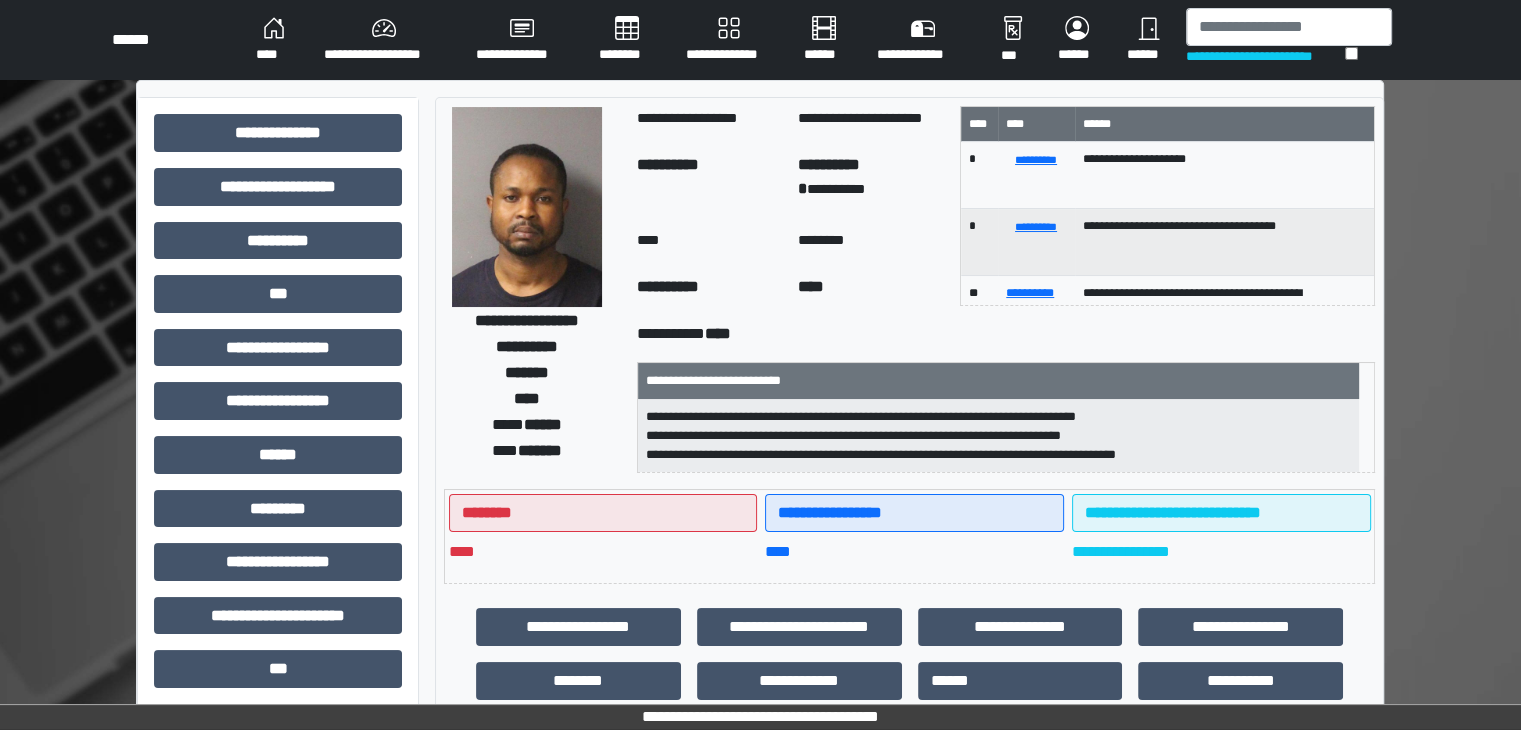 click at bounding box center (527, 207) 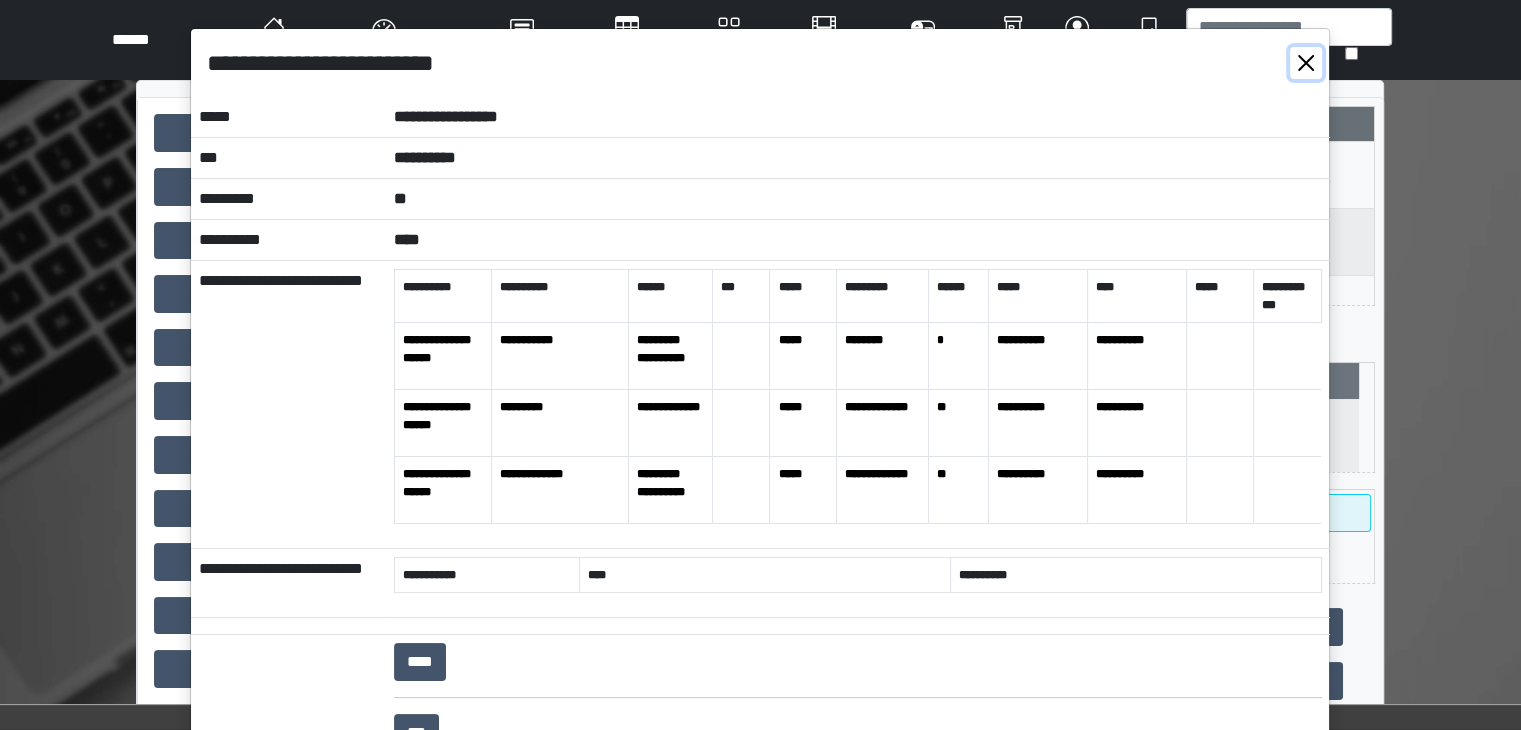 drag, startPoint x: 1299, startPoint y: 61, endPoint x: 1280, endPoint y: 51, distance: 21.470911 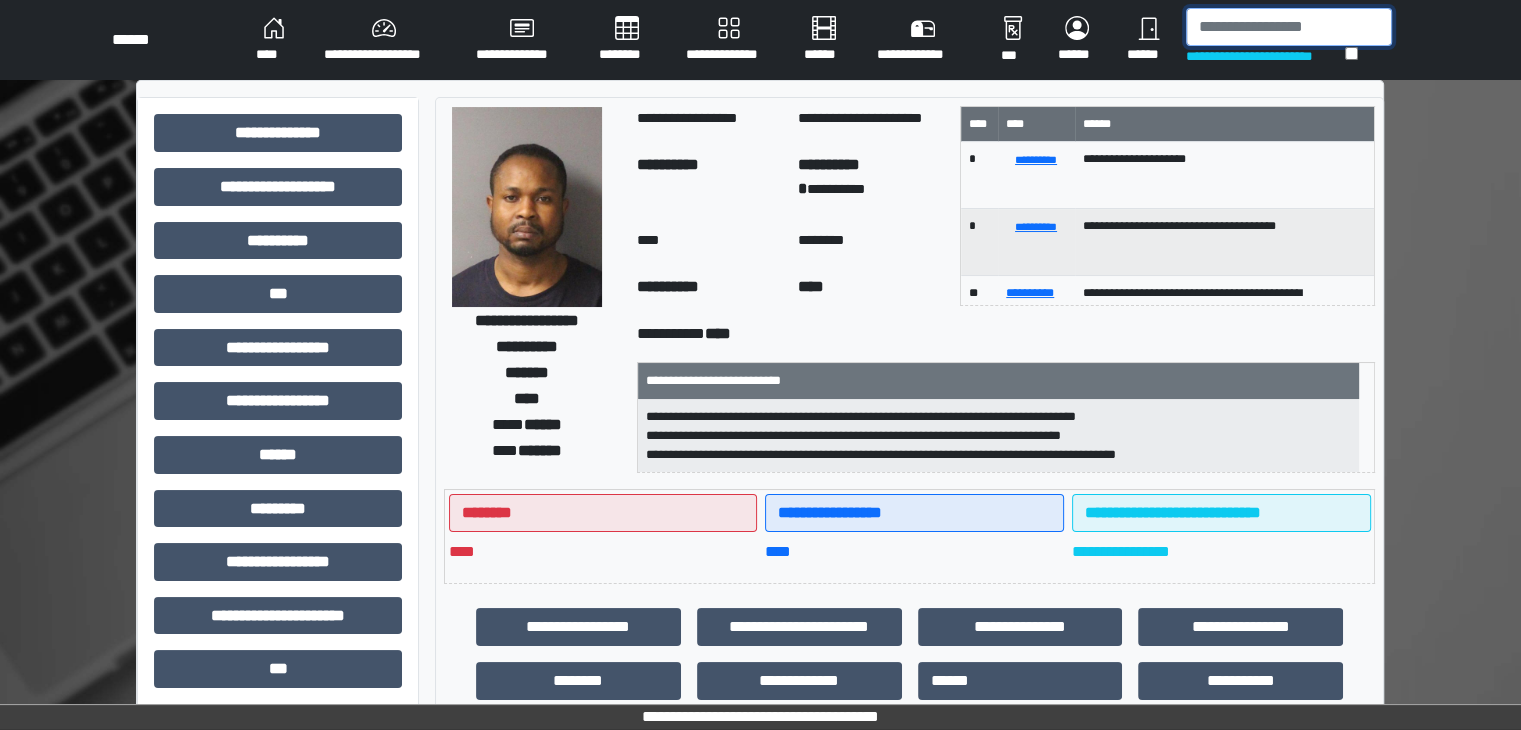click at bounding box center [1289, 27] 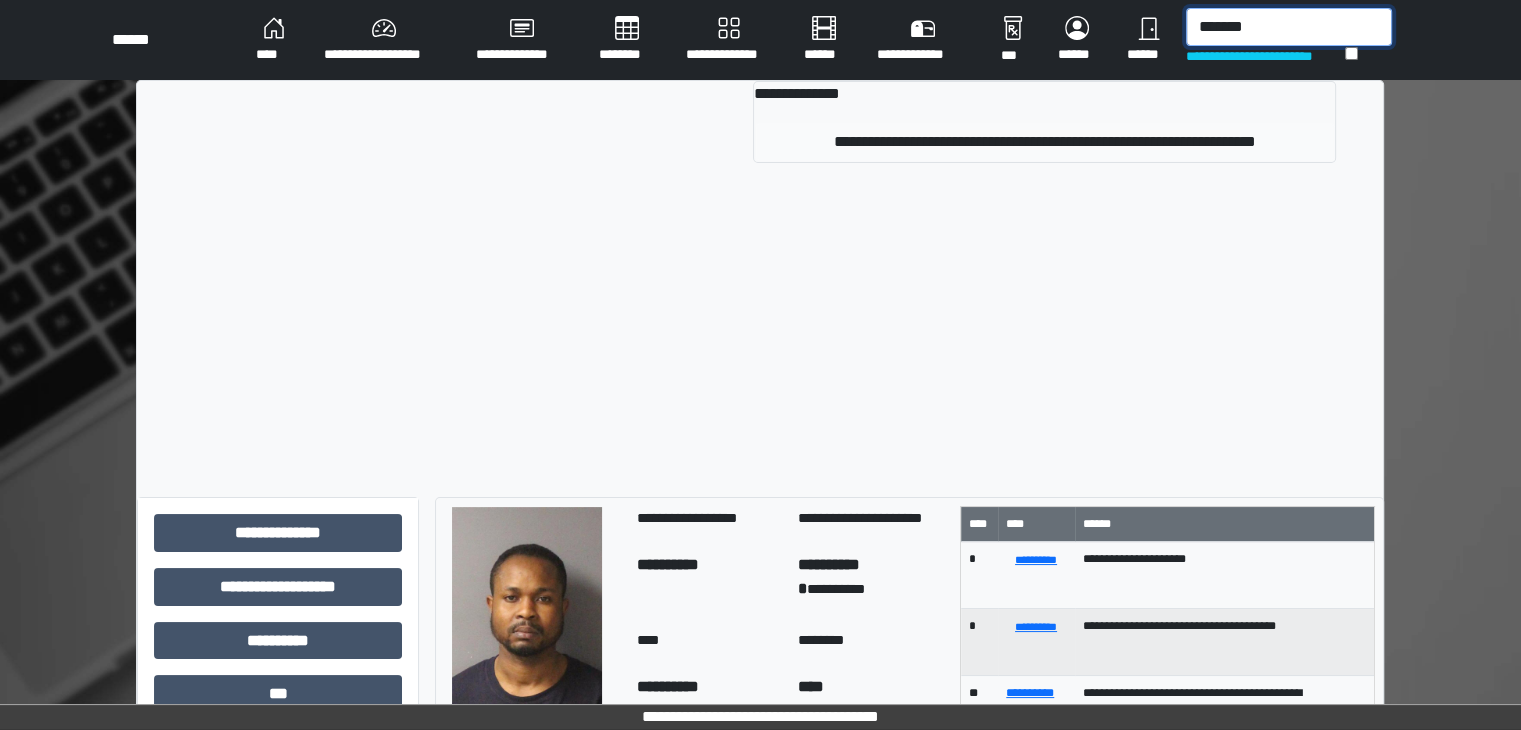 type on "*******" 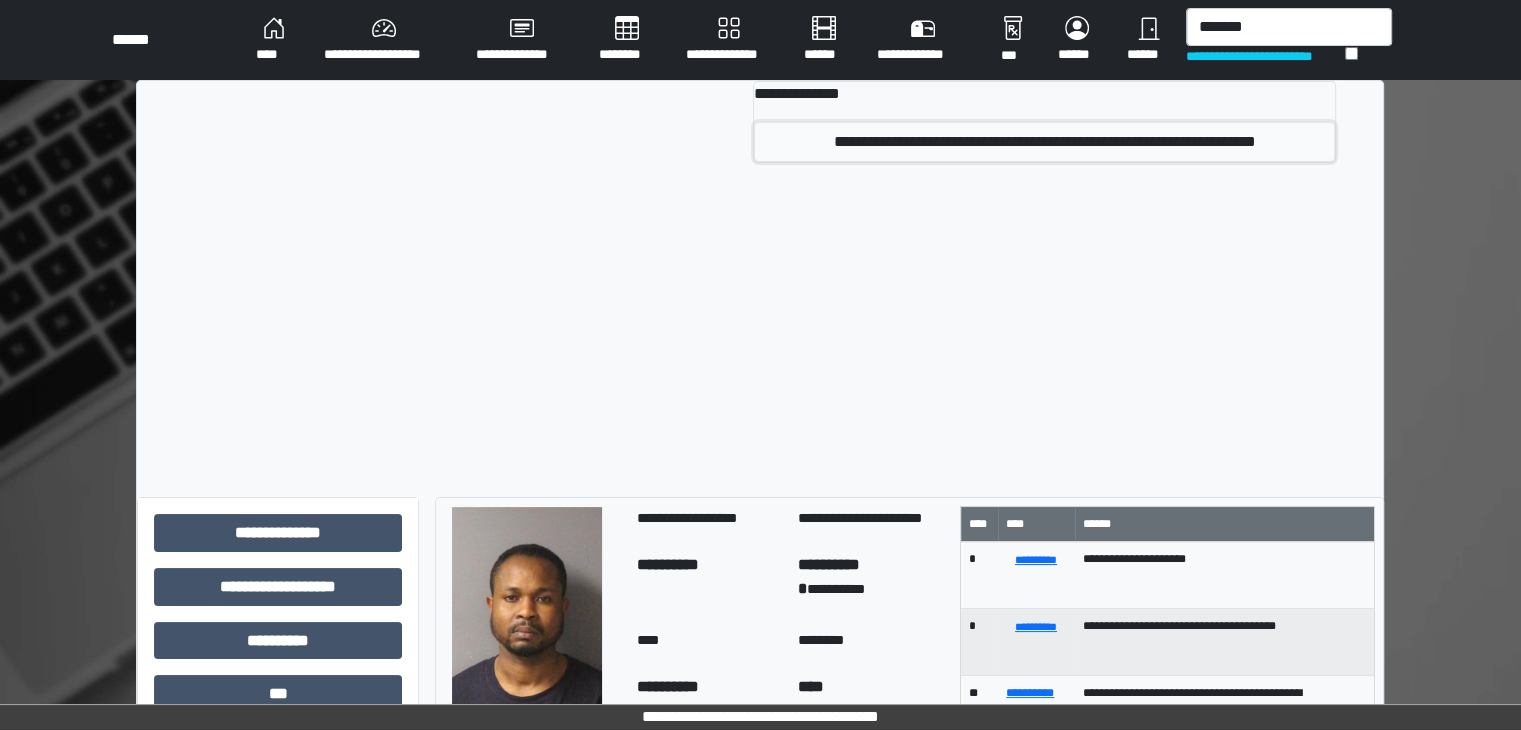 click on "**********" at bounding box center [1044, 142] 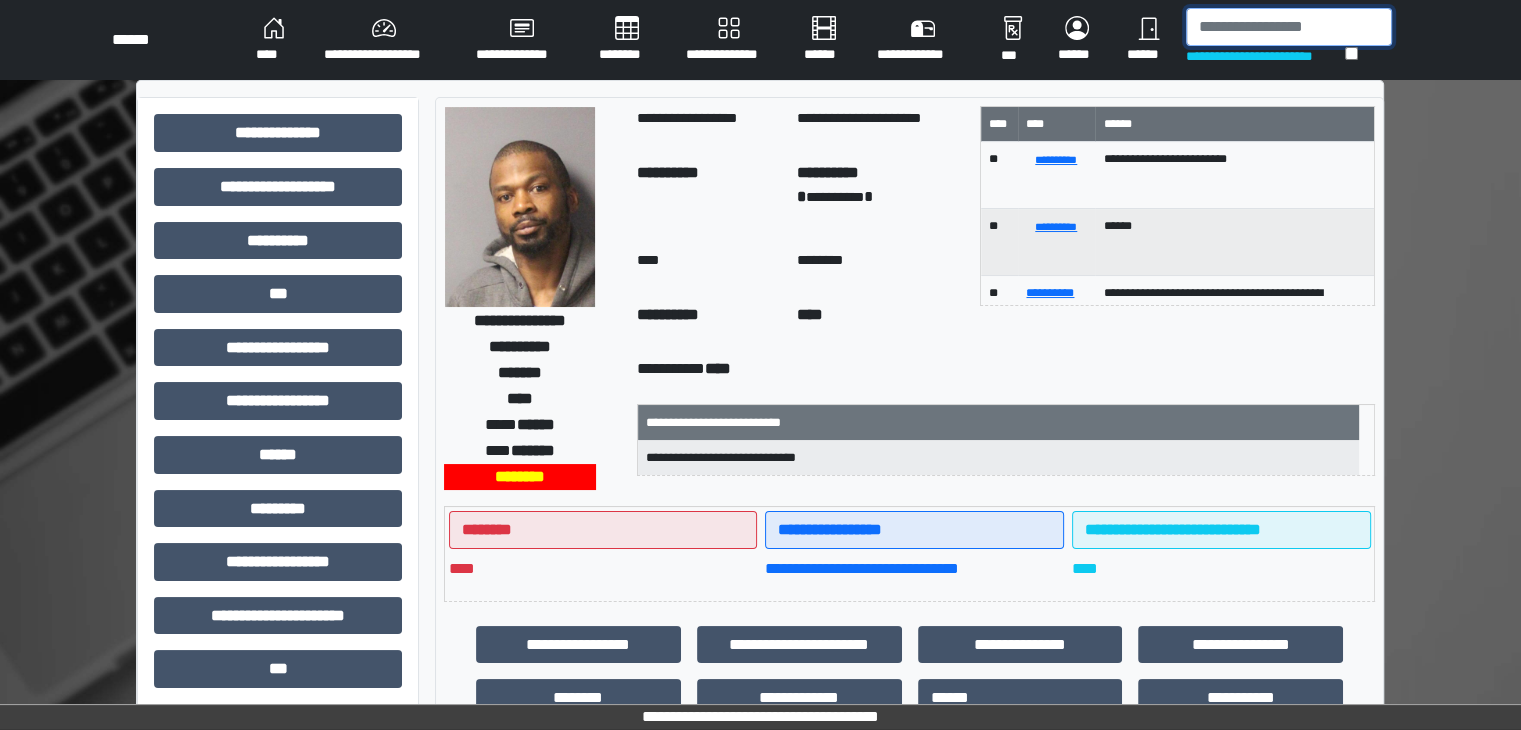 click at bounding box center (1289, 27) 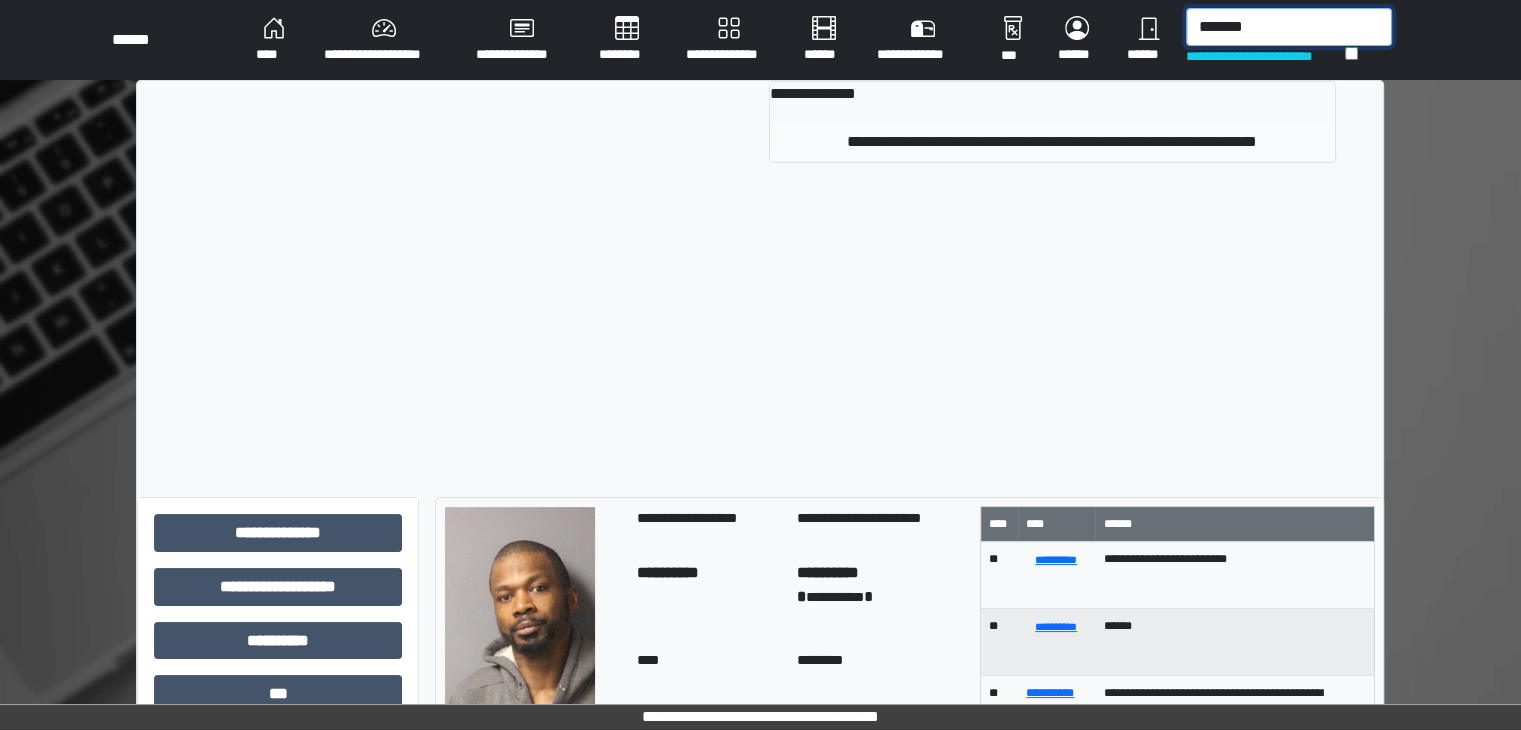 type on "*******" 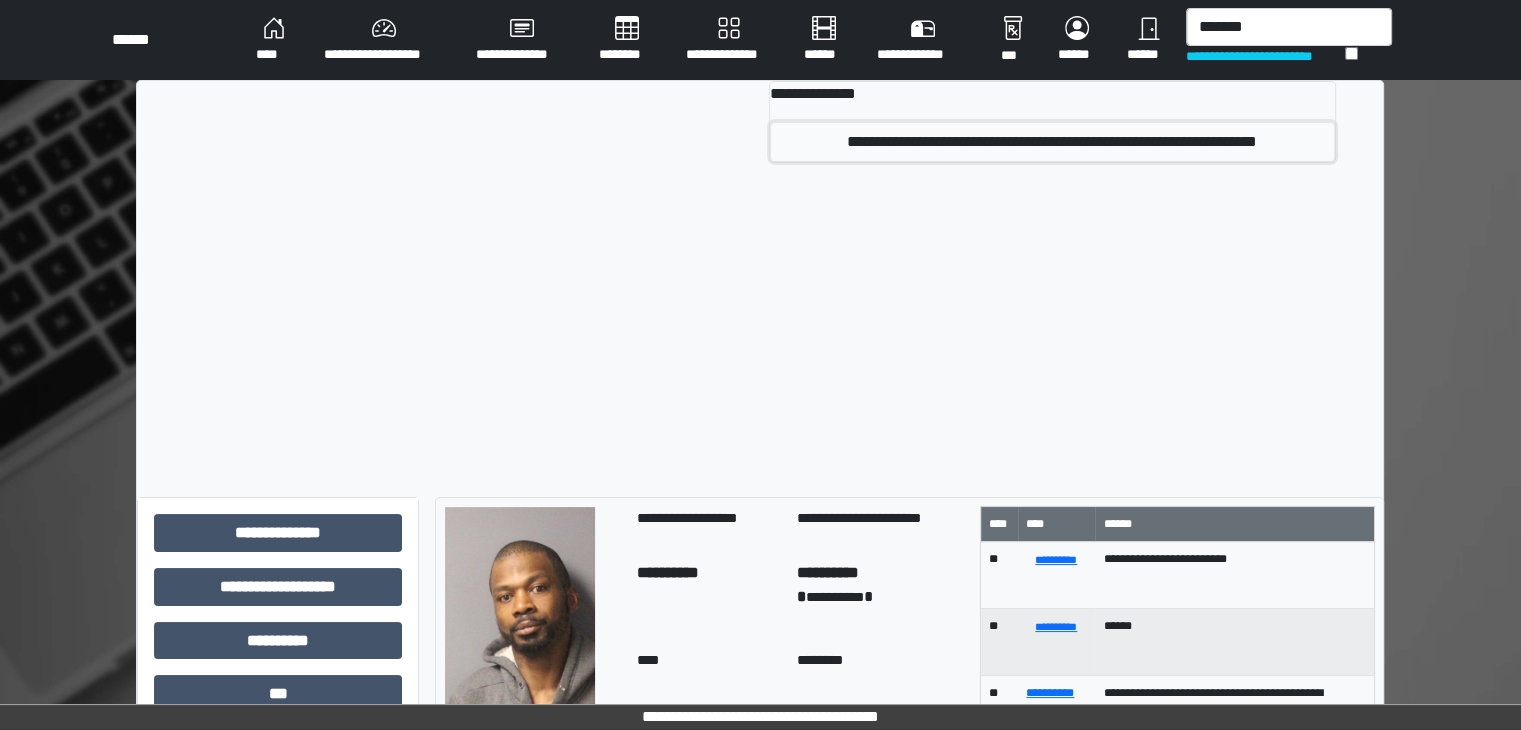 click on "**********" at bounding box center (1052, 142) 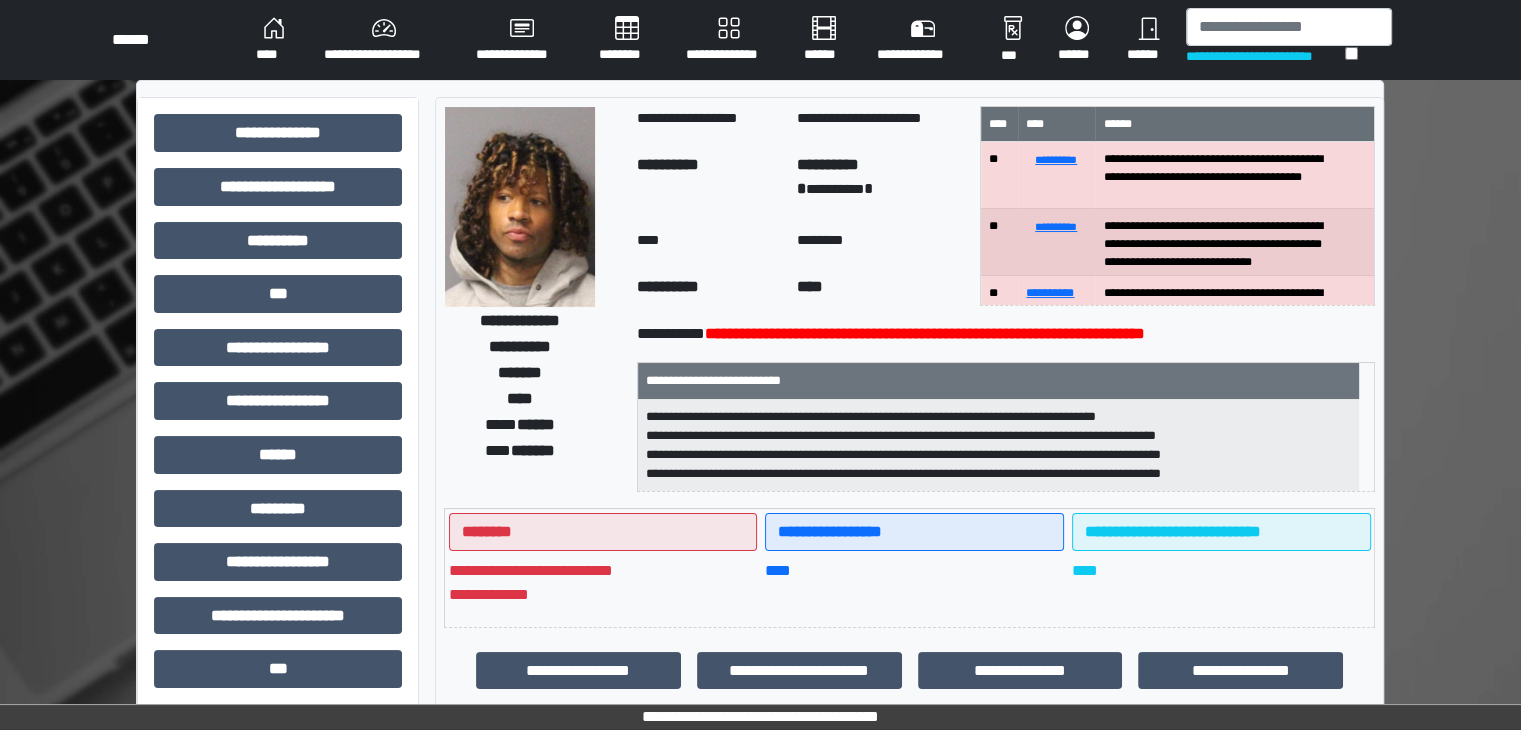 click at bounding box center (520, 207) 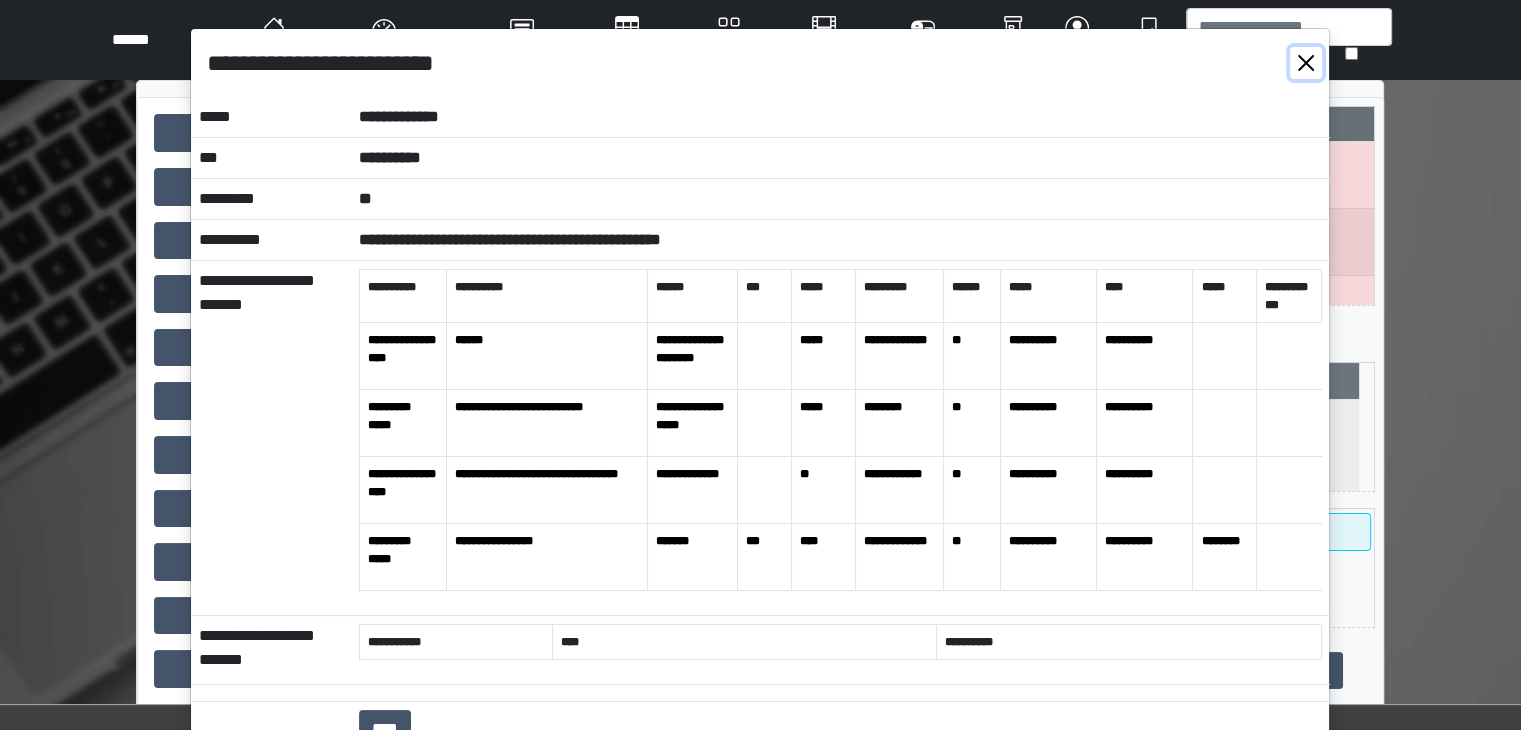 click at bounding box center (1306, 63) 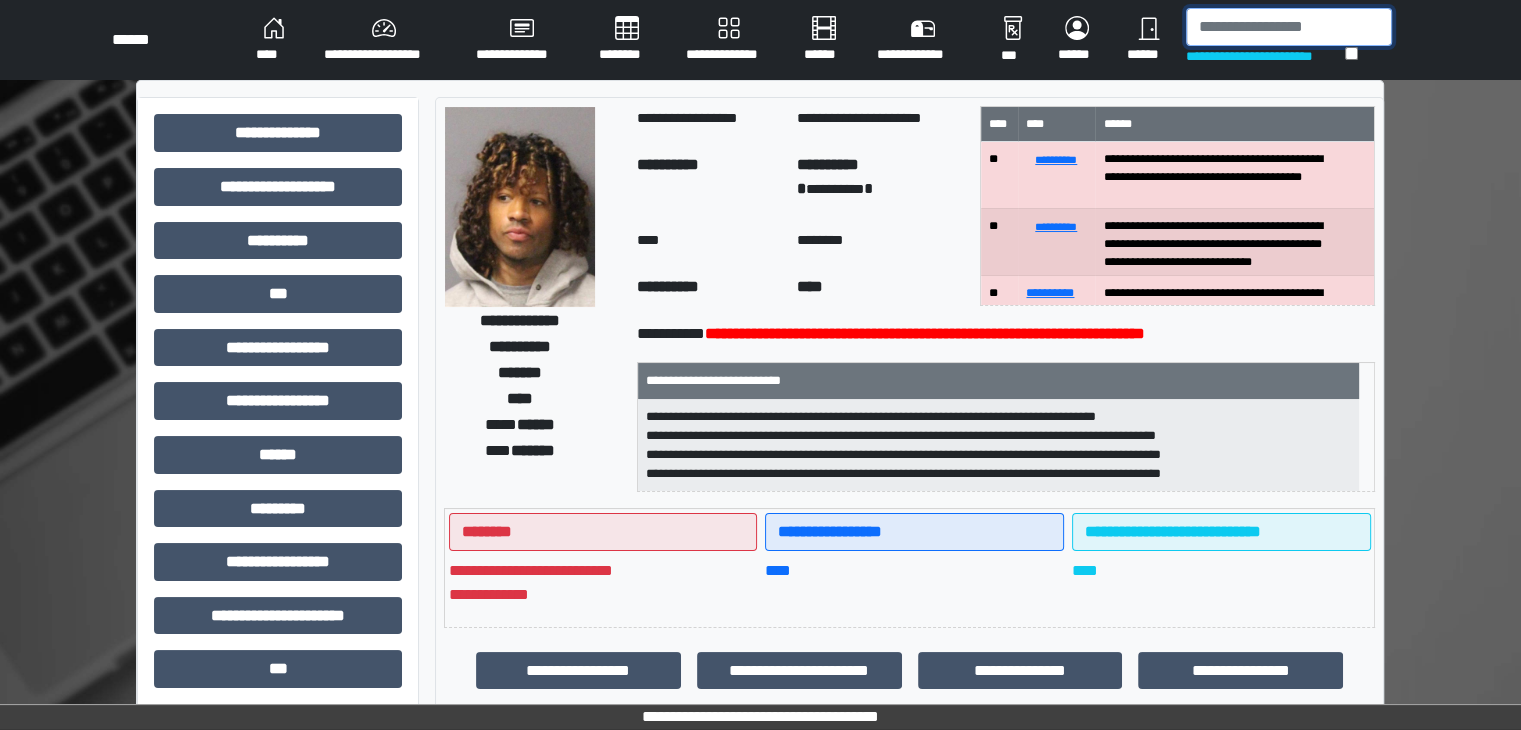 click at bounding box center (1289, 27) 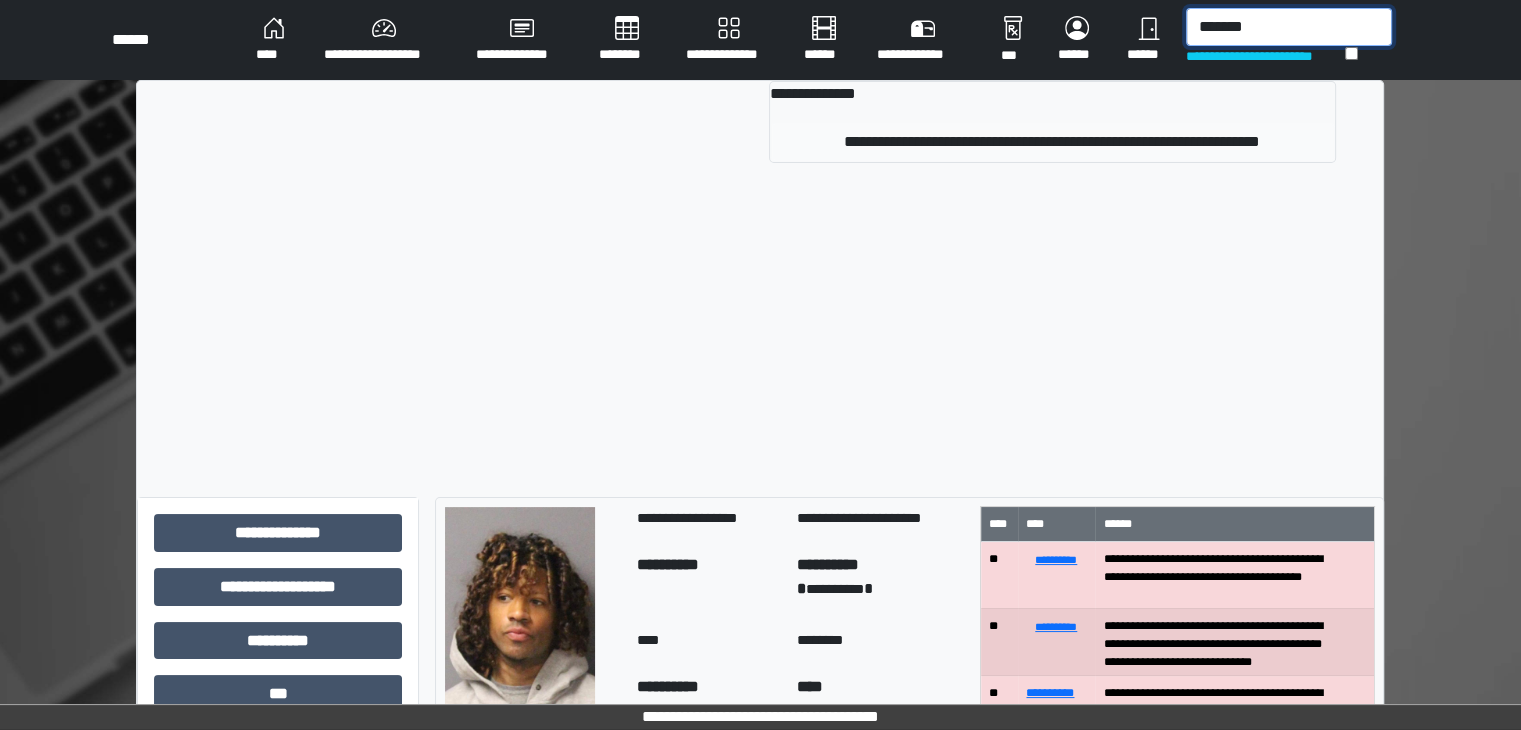 type on "*******" 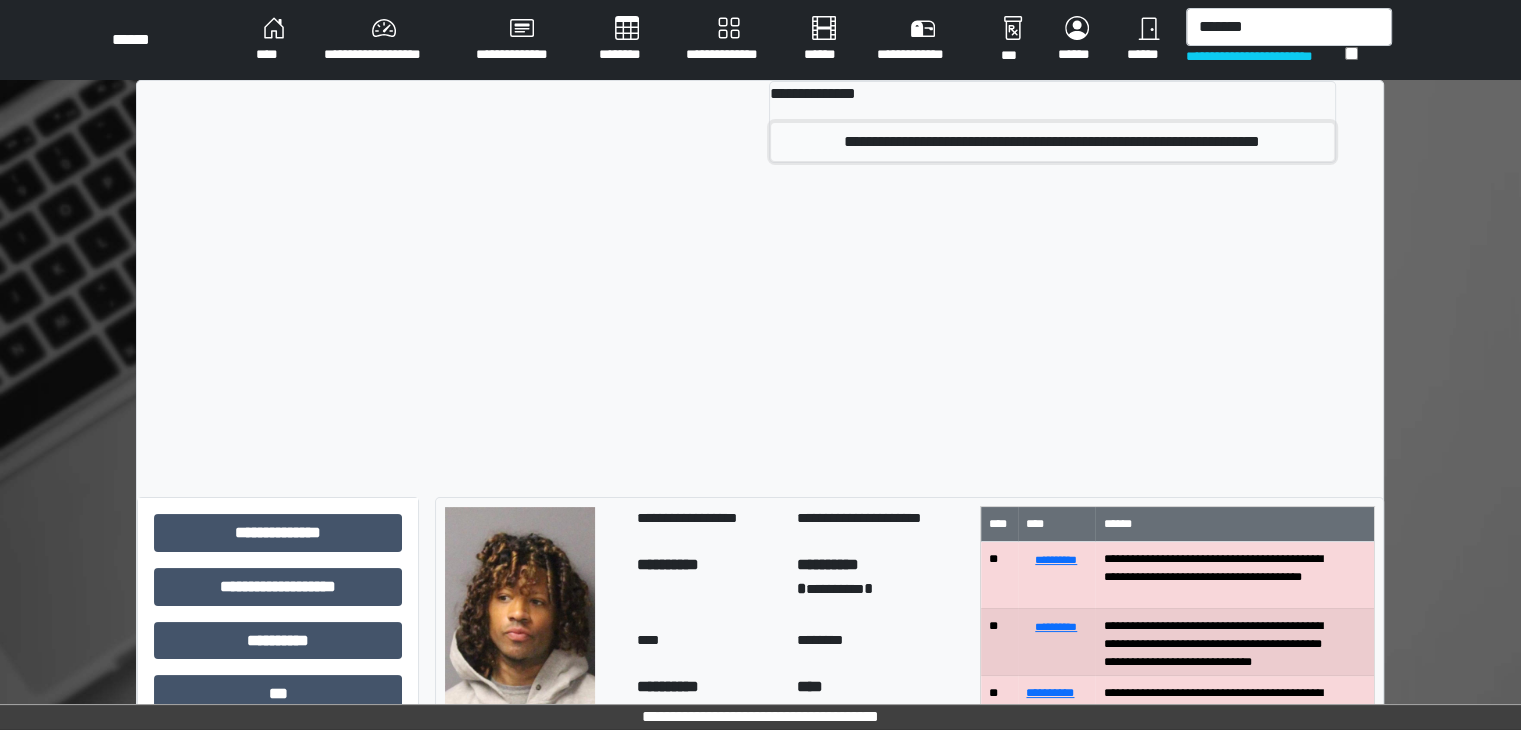 click on "**********" at bounding box center (1052, 142) 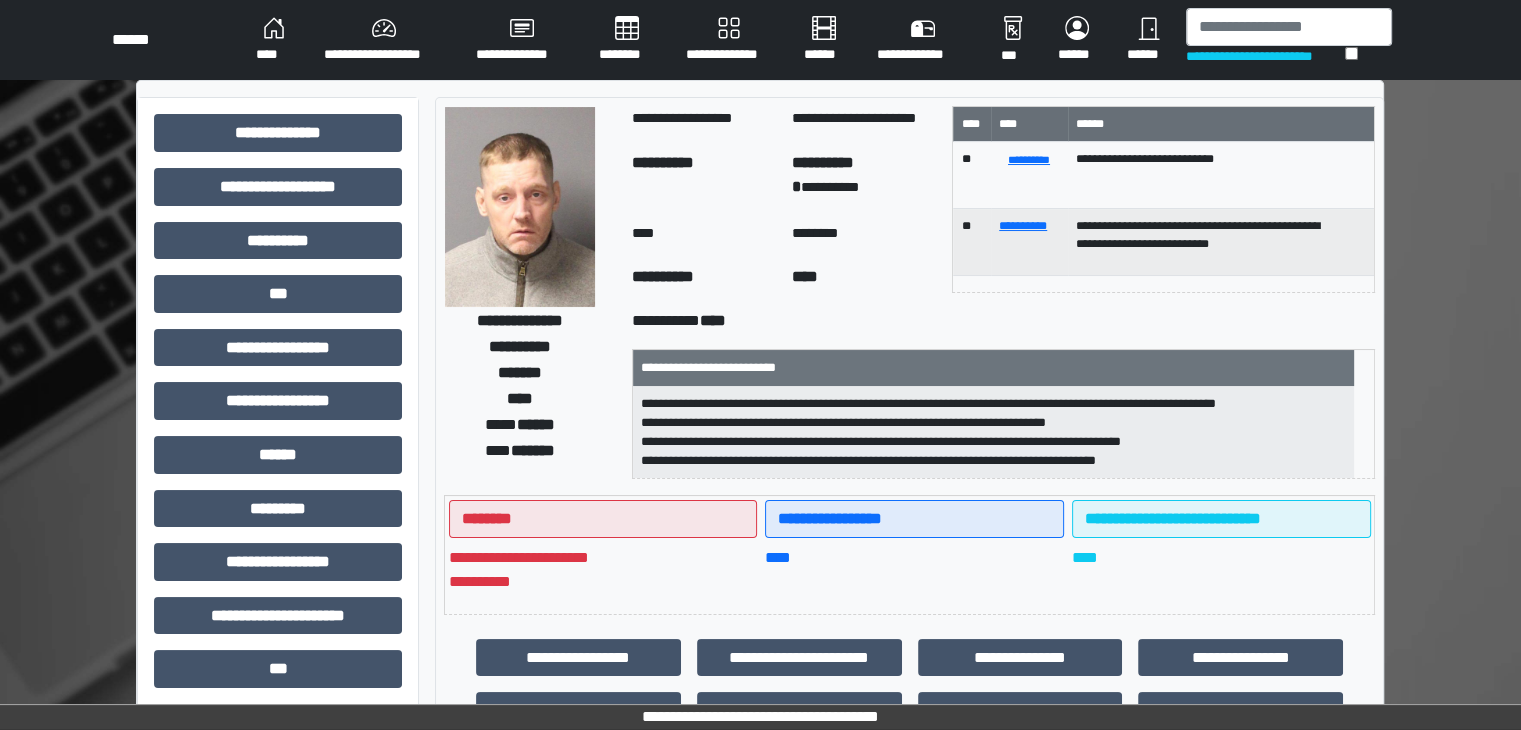 click at bounding box center (520, 207) 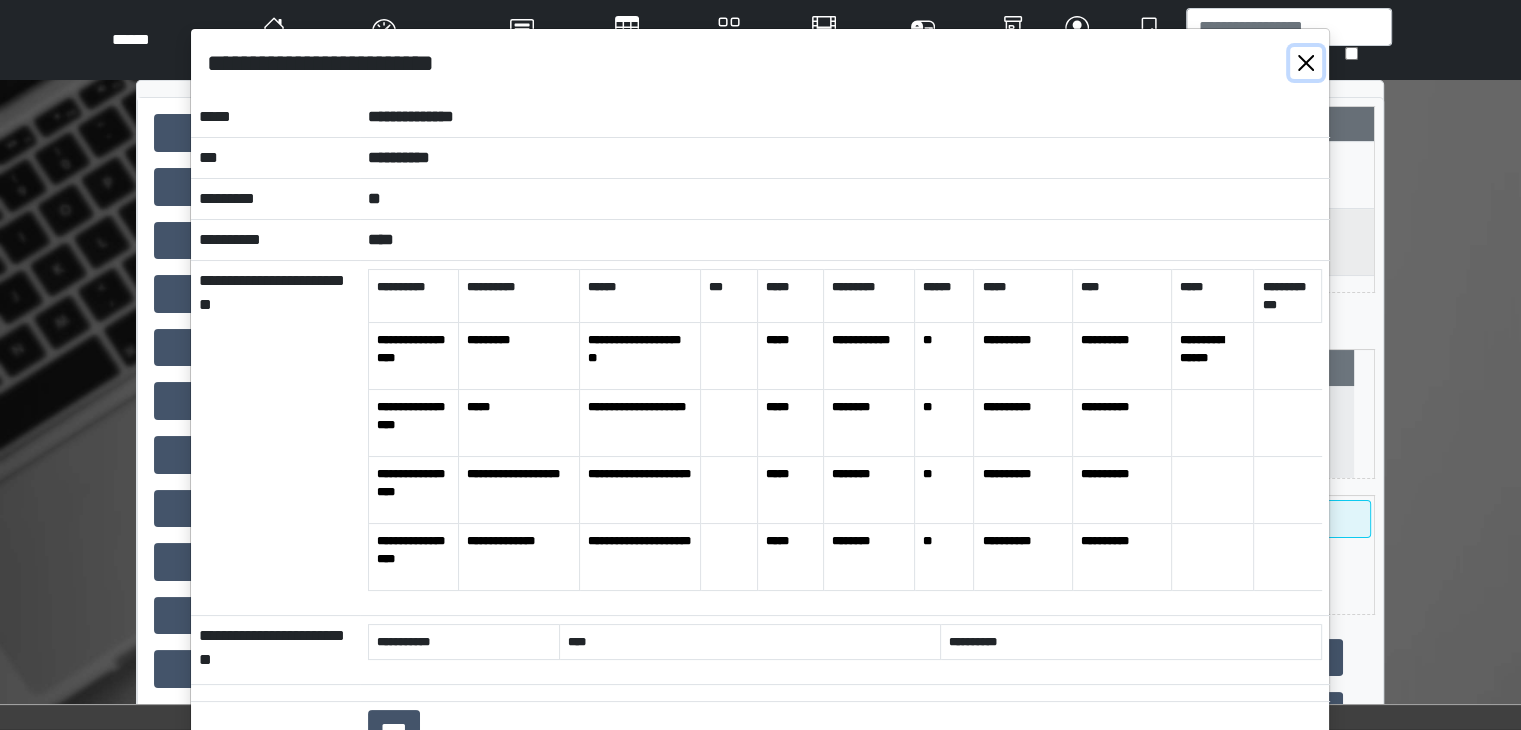 click at bounding box center (1306, 63) 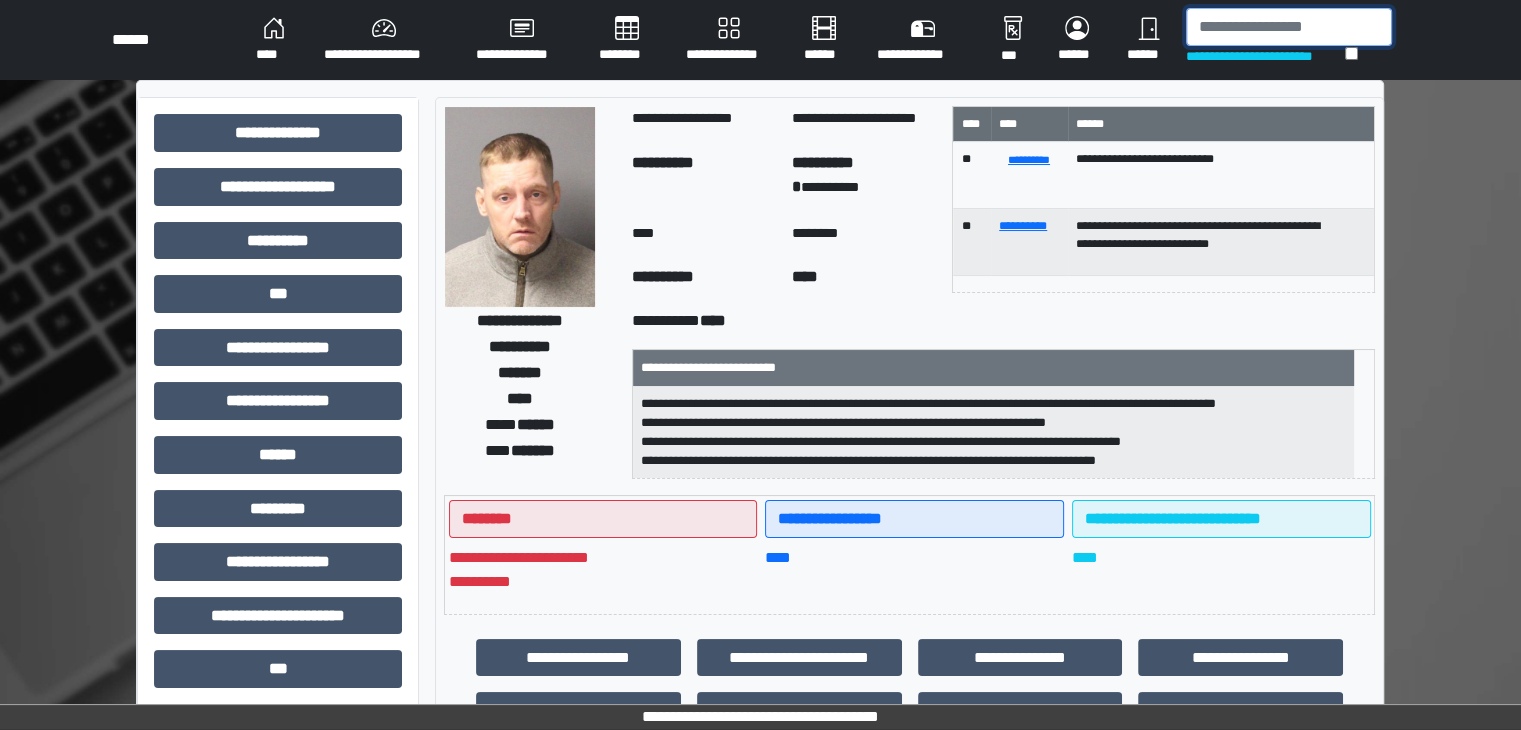 click at bounding box center (1289, 27) 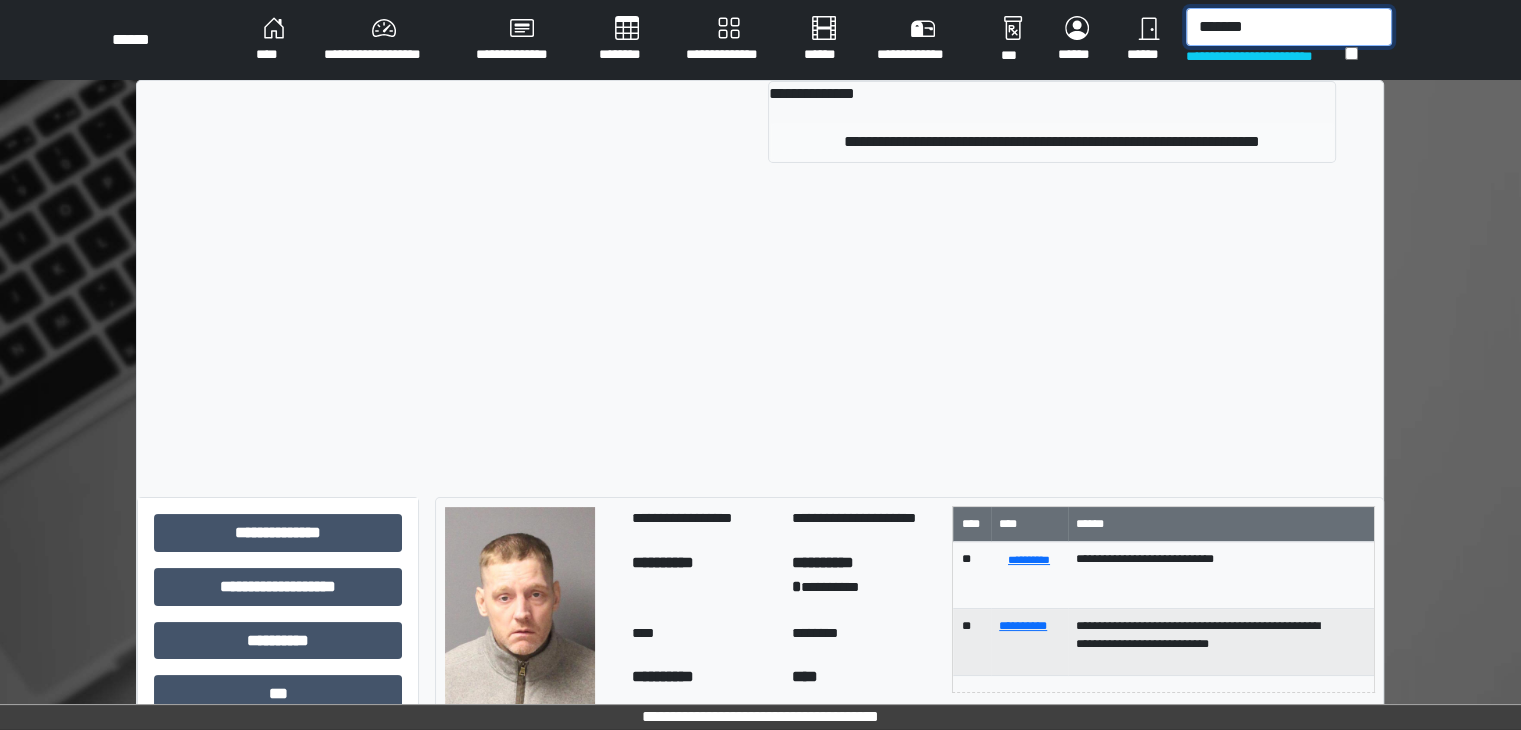 type on "*******" 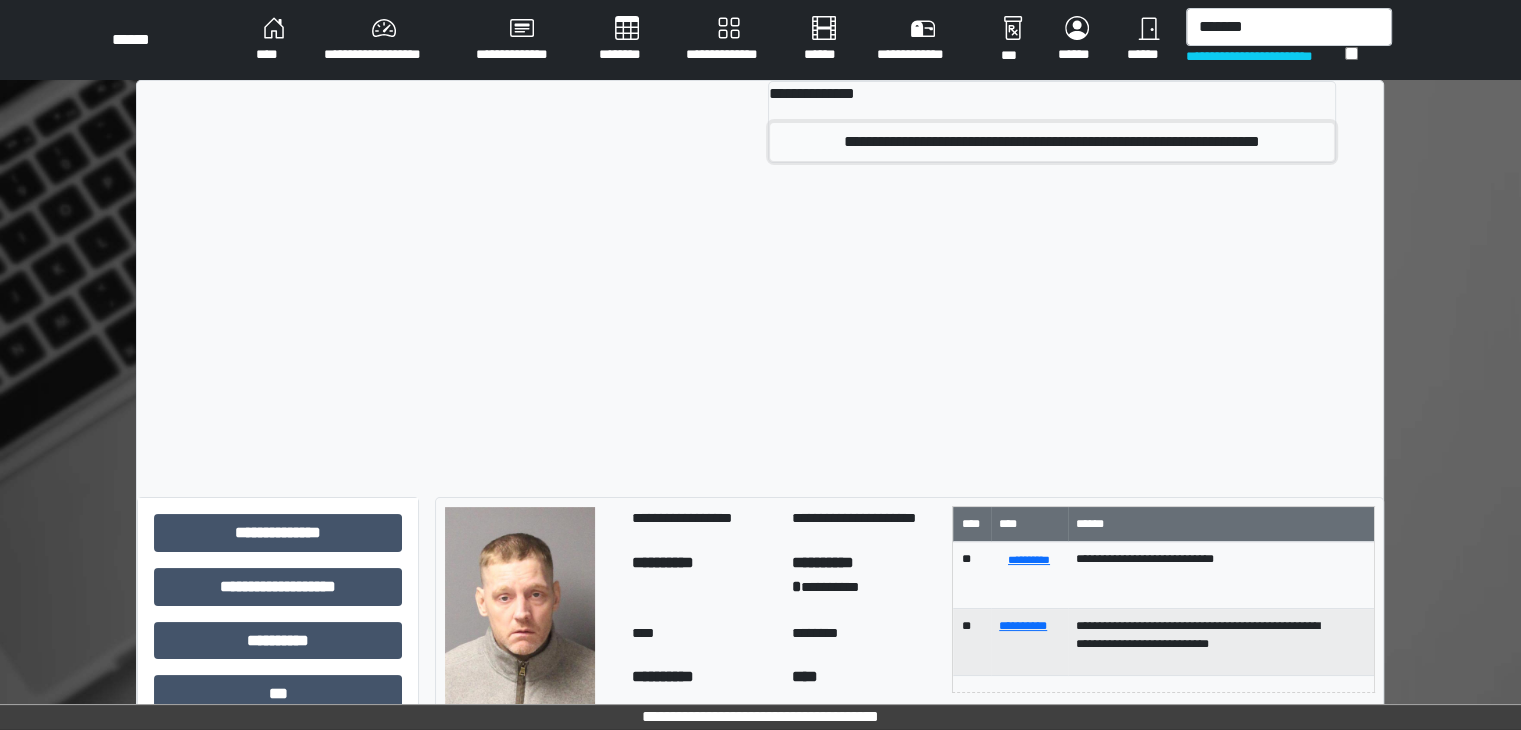 click on "**********" at bounding box center [1052, 142] 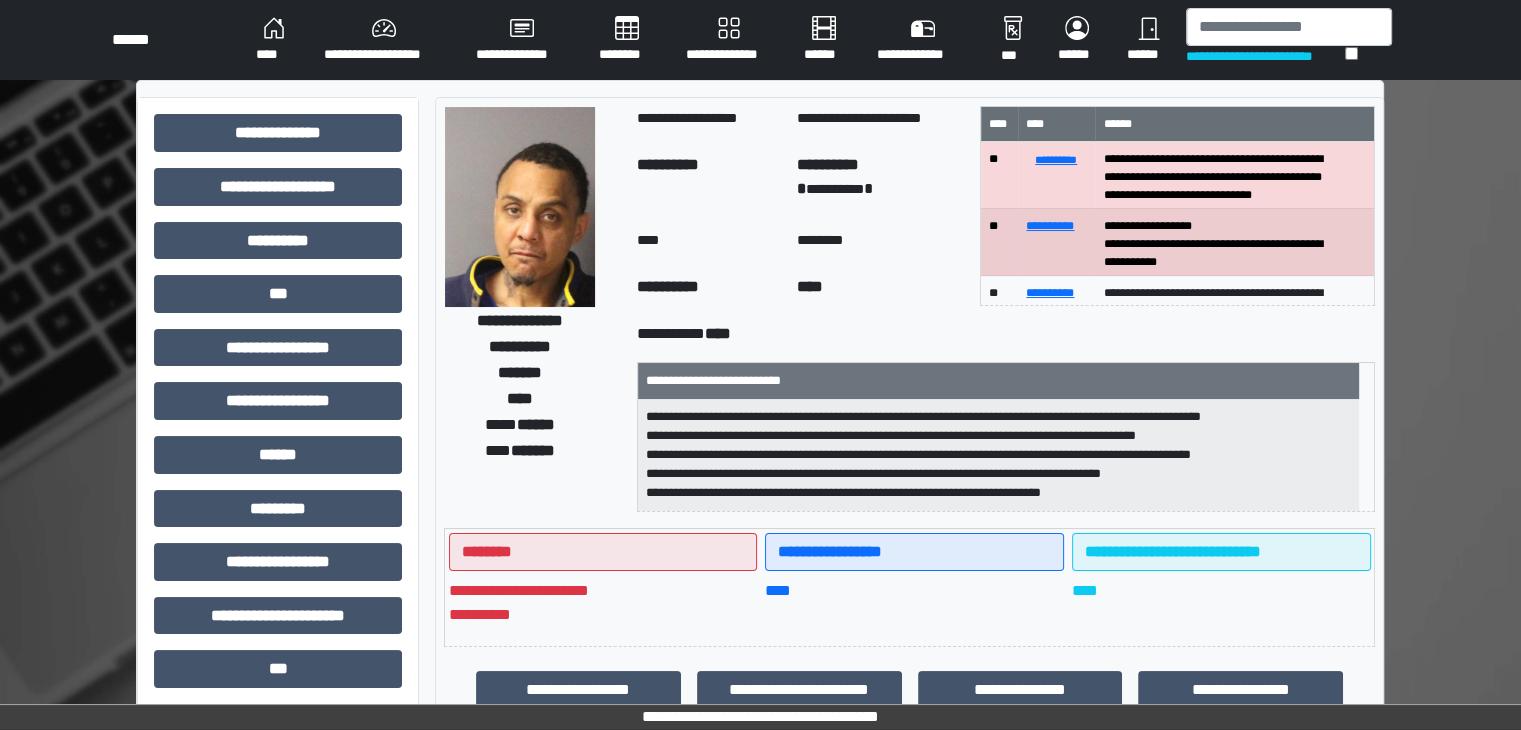 click at bounding box center (520, 207) 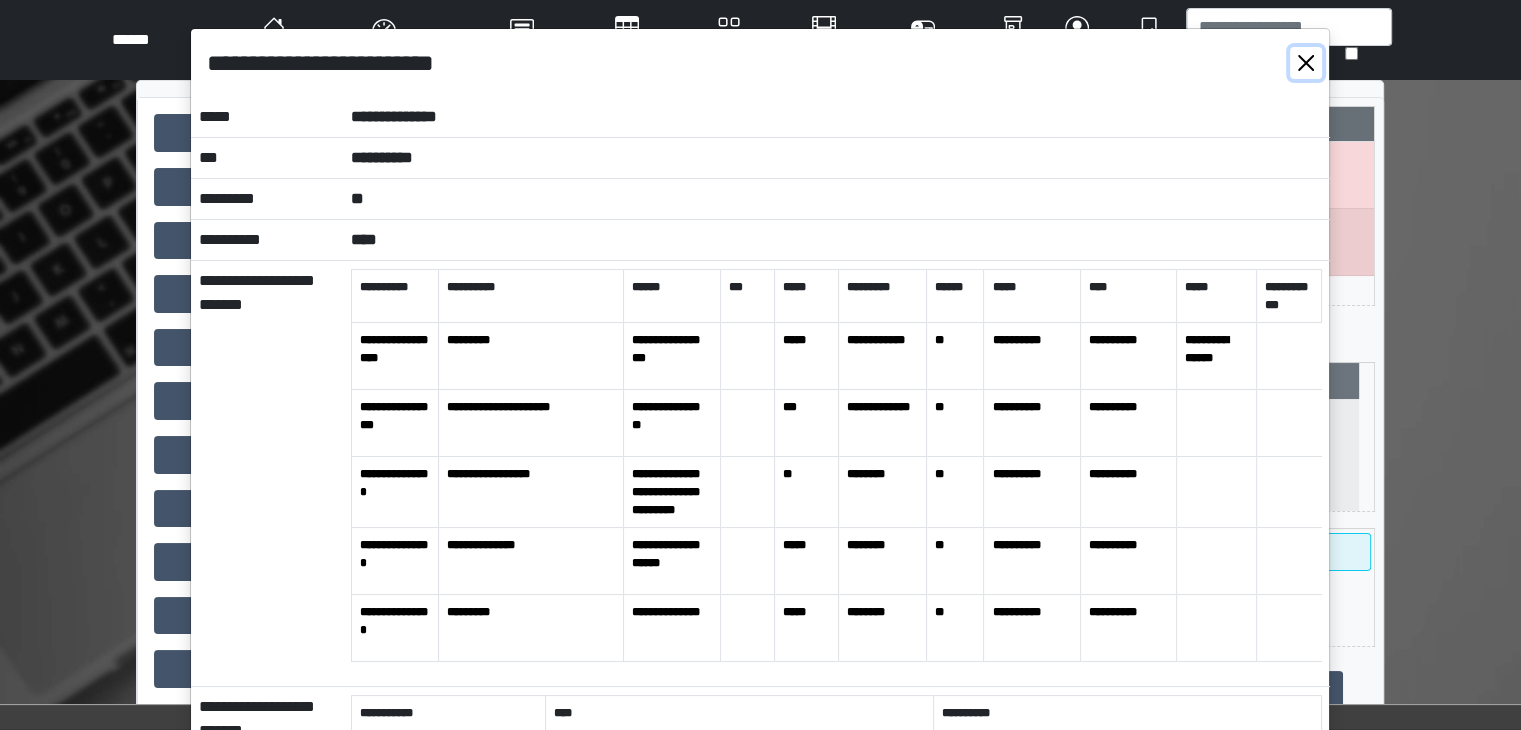 click at bounding box center (1306, 63) 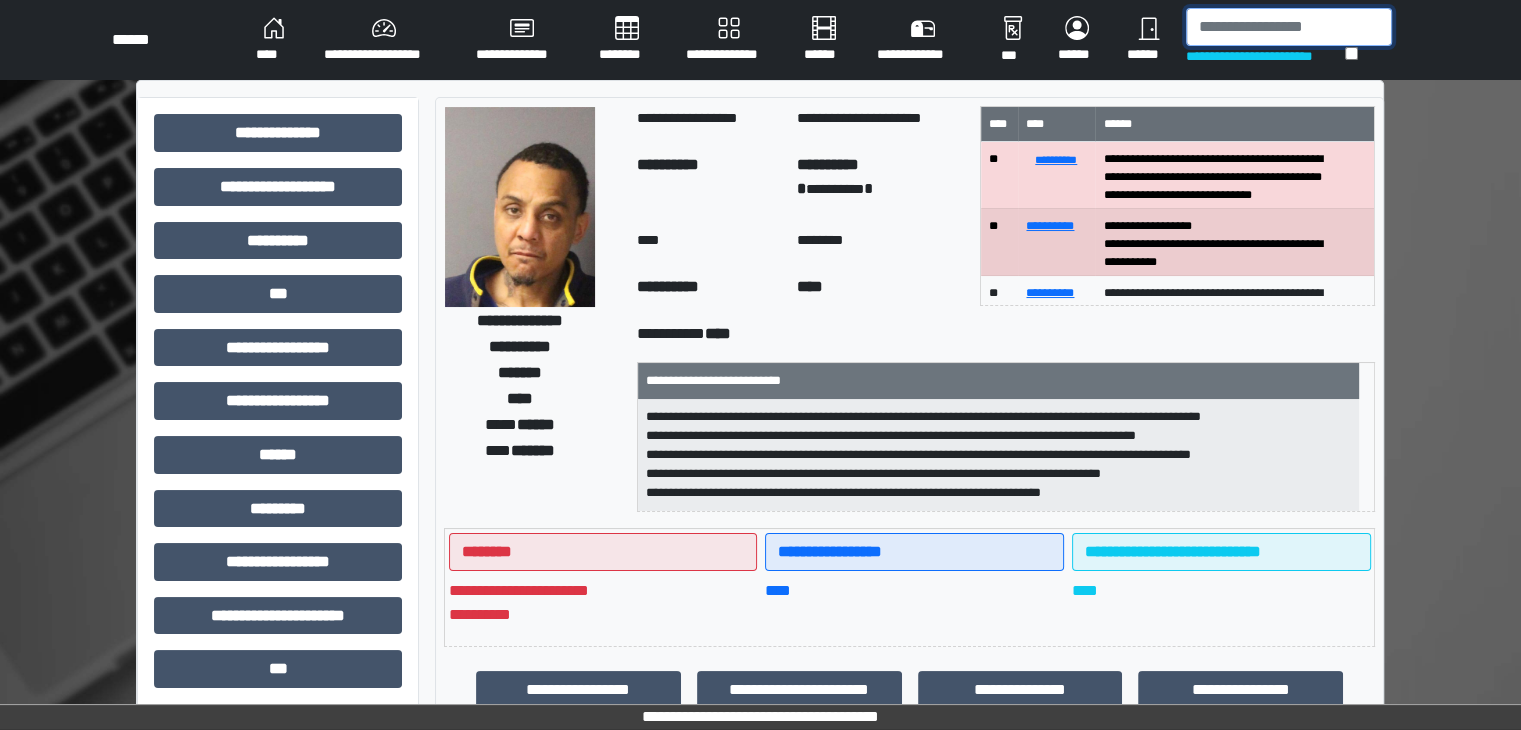 click at bounding box center [1289, 27] 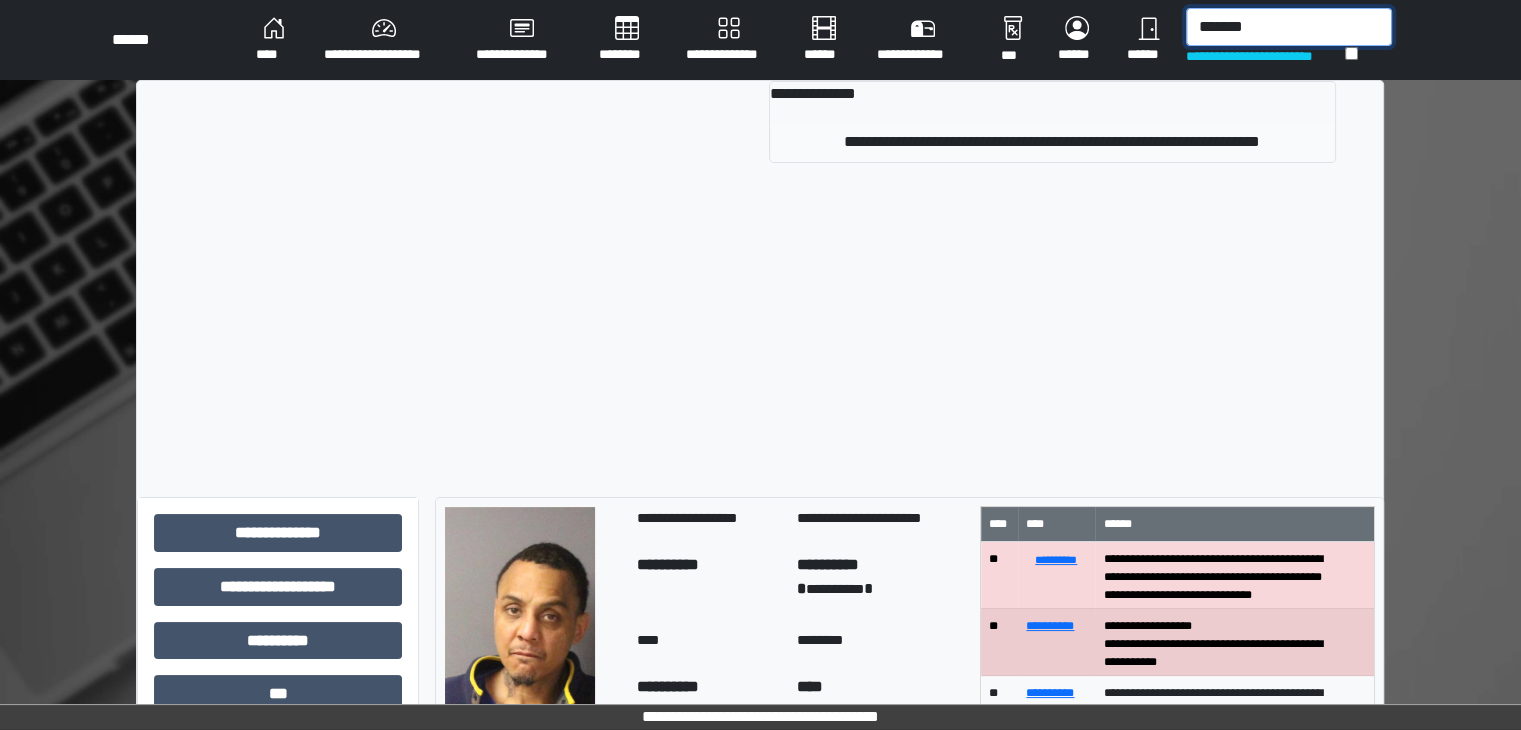 type on "*******" 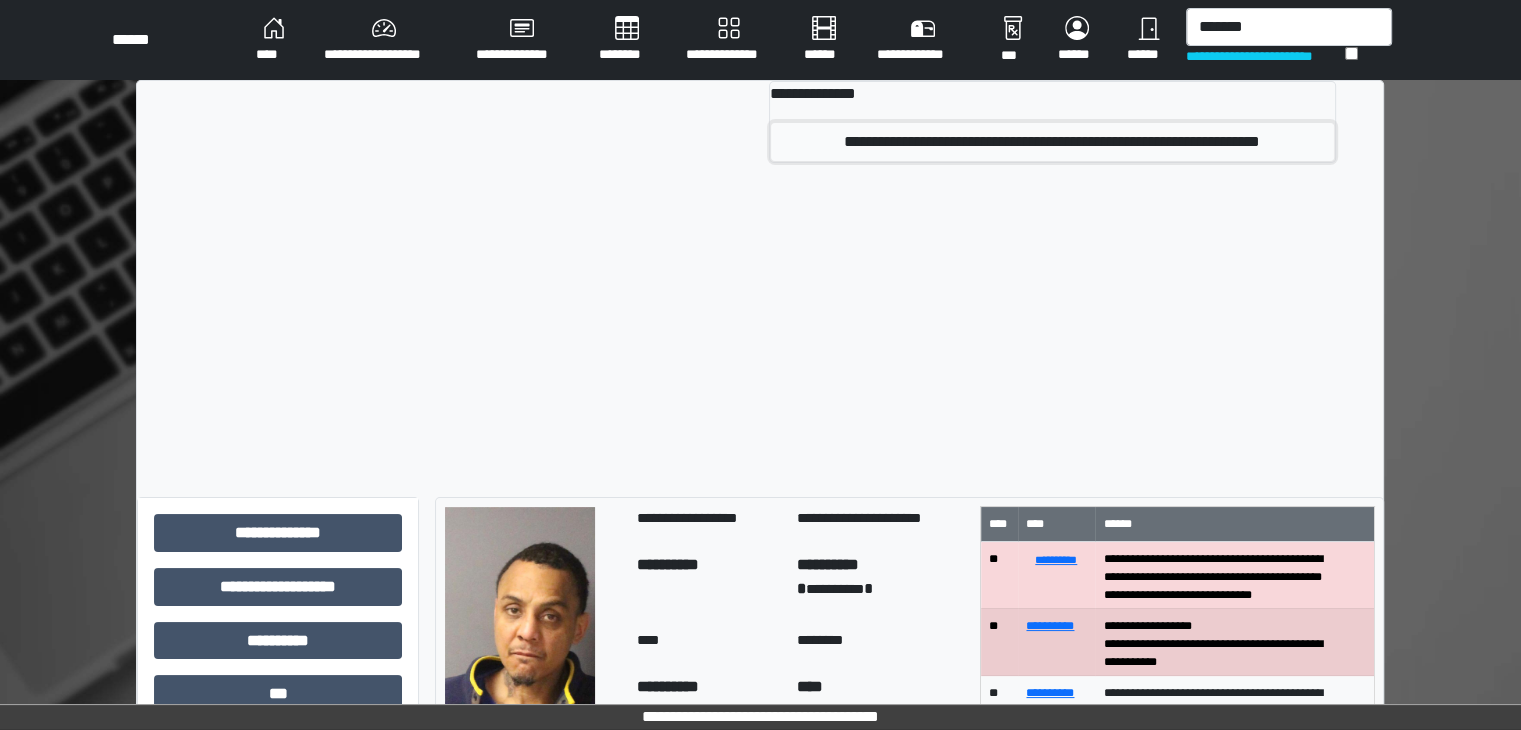 click on "**********" at bounding box center [1052, 142] 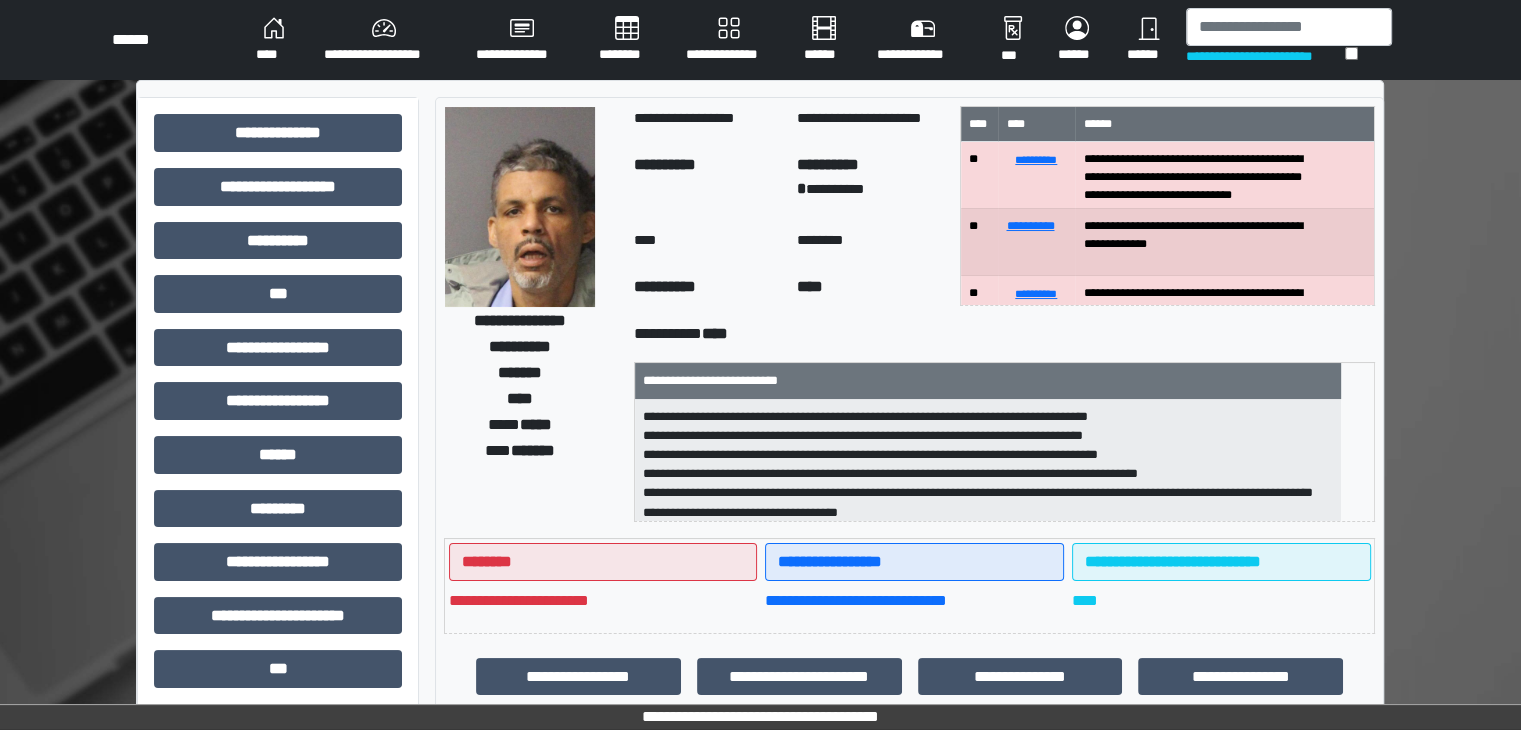 click at bounding box center (520, 207) 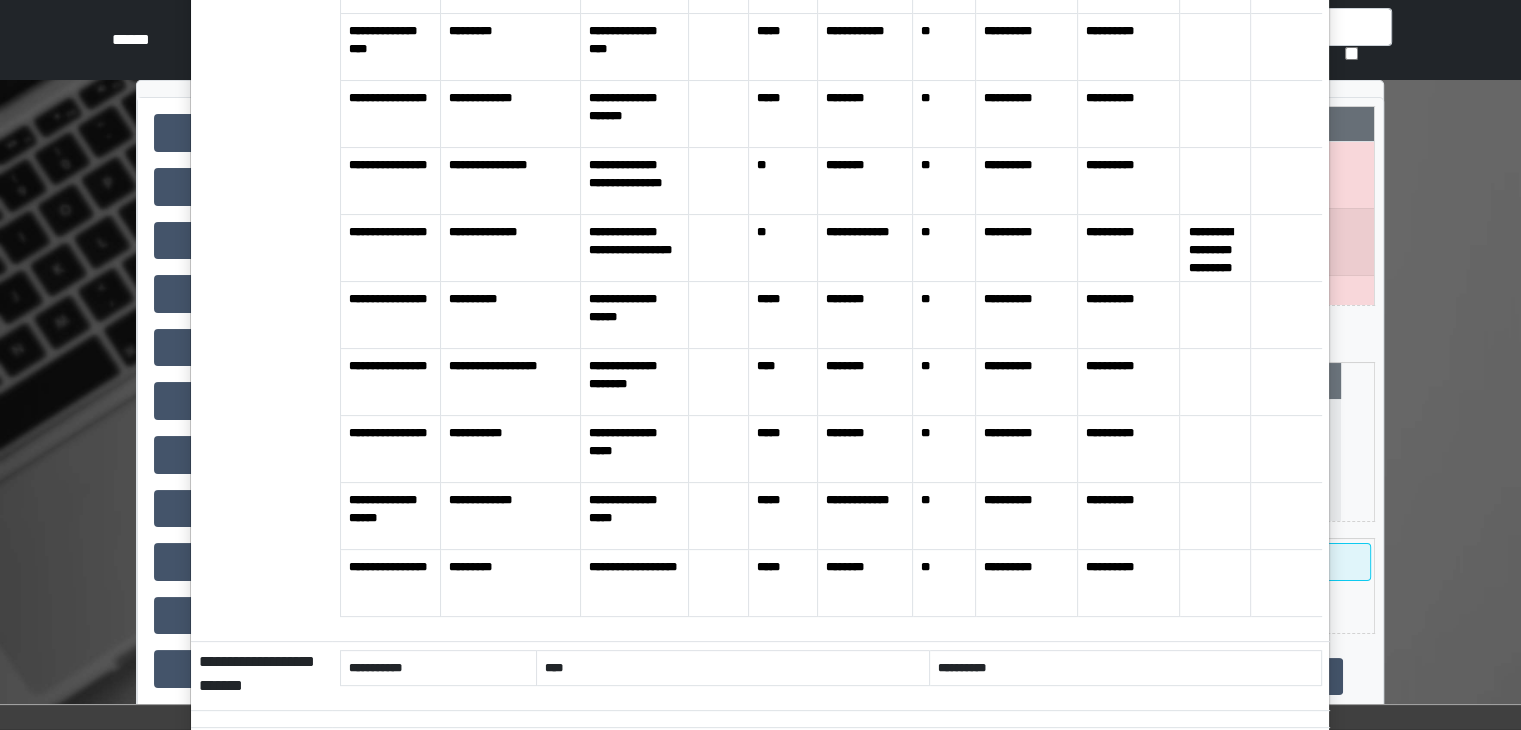 scroll, scrollTop: 0, scrollLeft: 0, axis: both 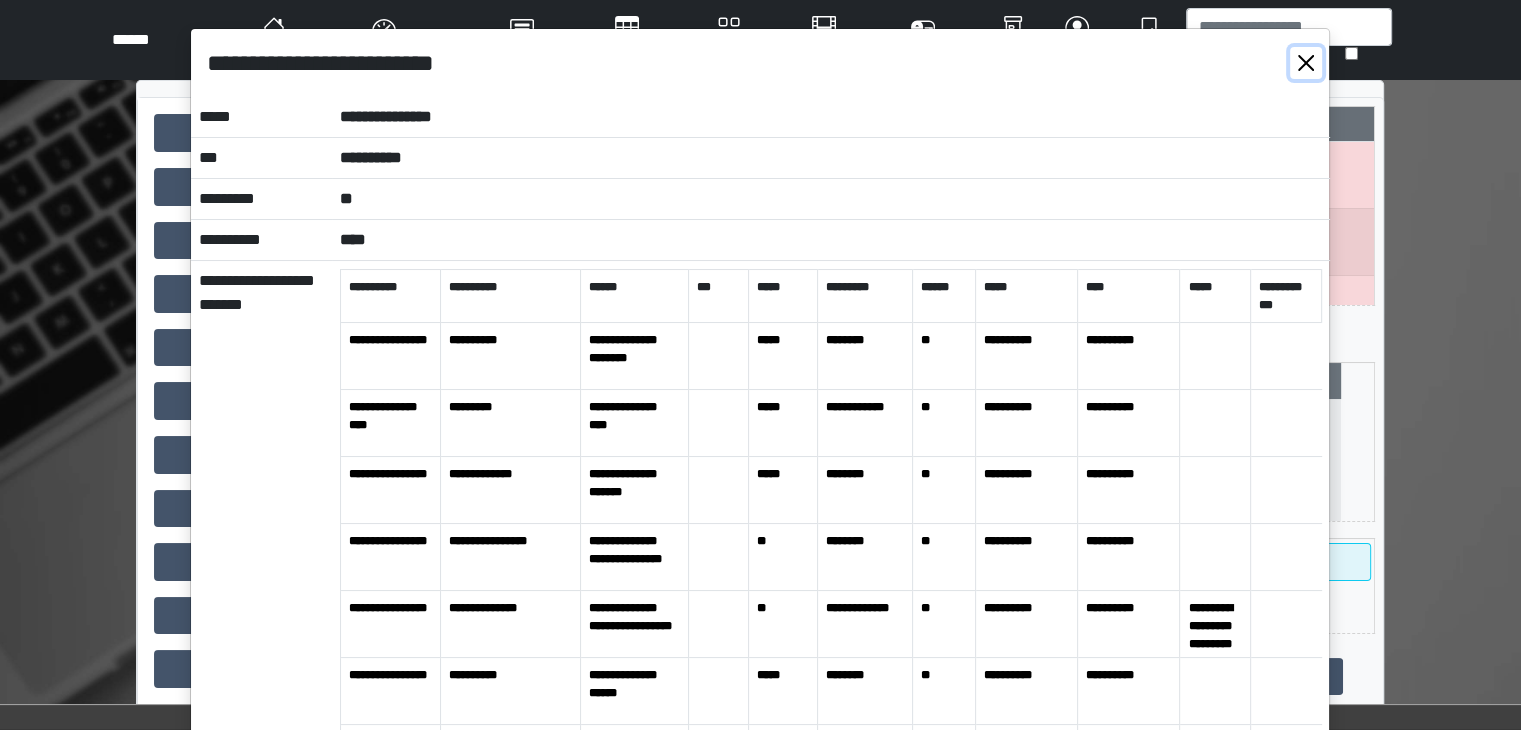 click at bounding box center (1306, 63) 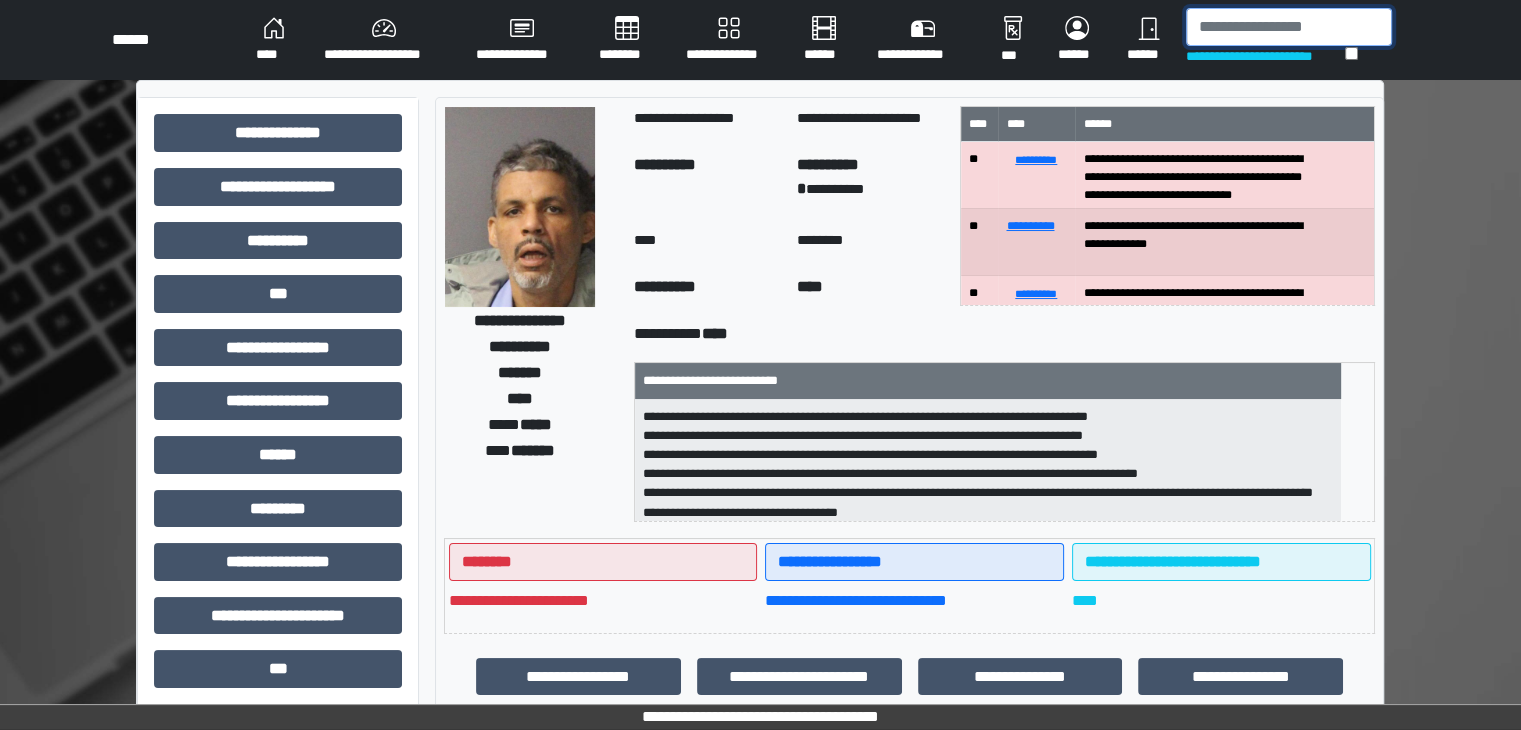 click at bounding box center [1289, 27] 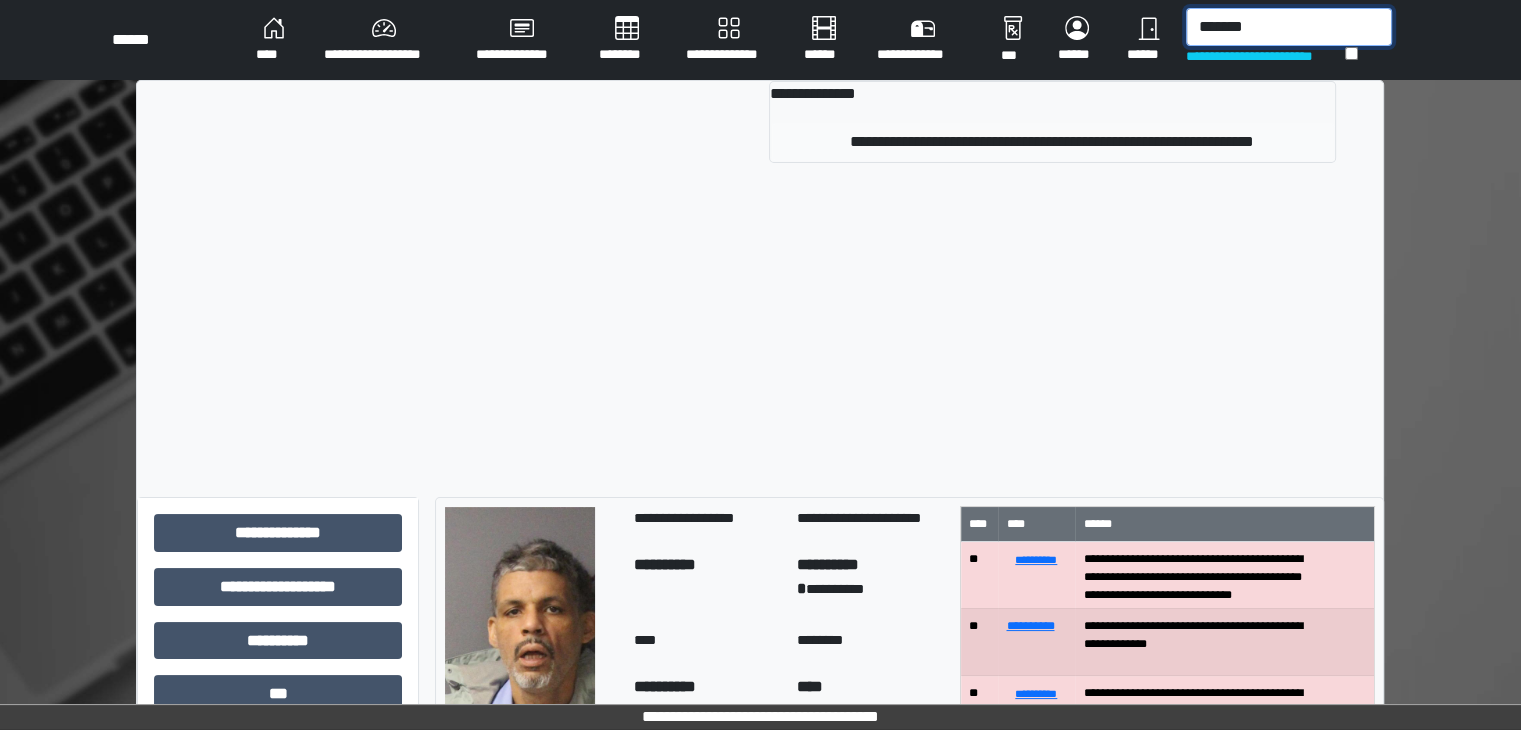 type on "*******" 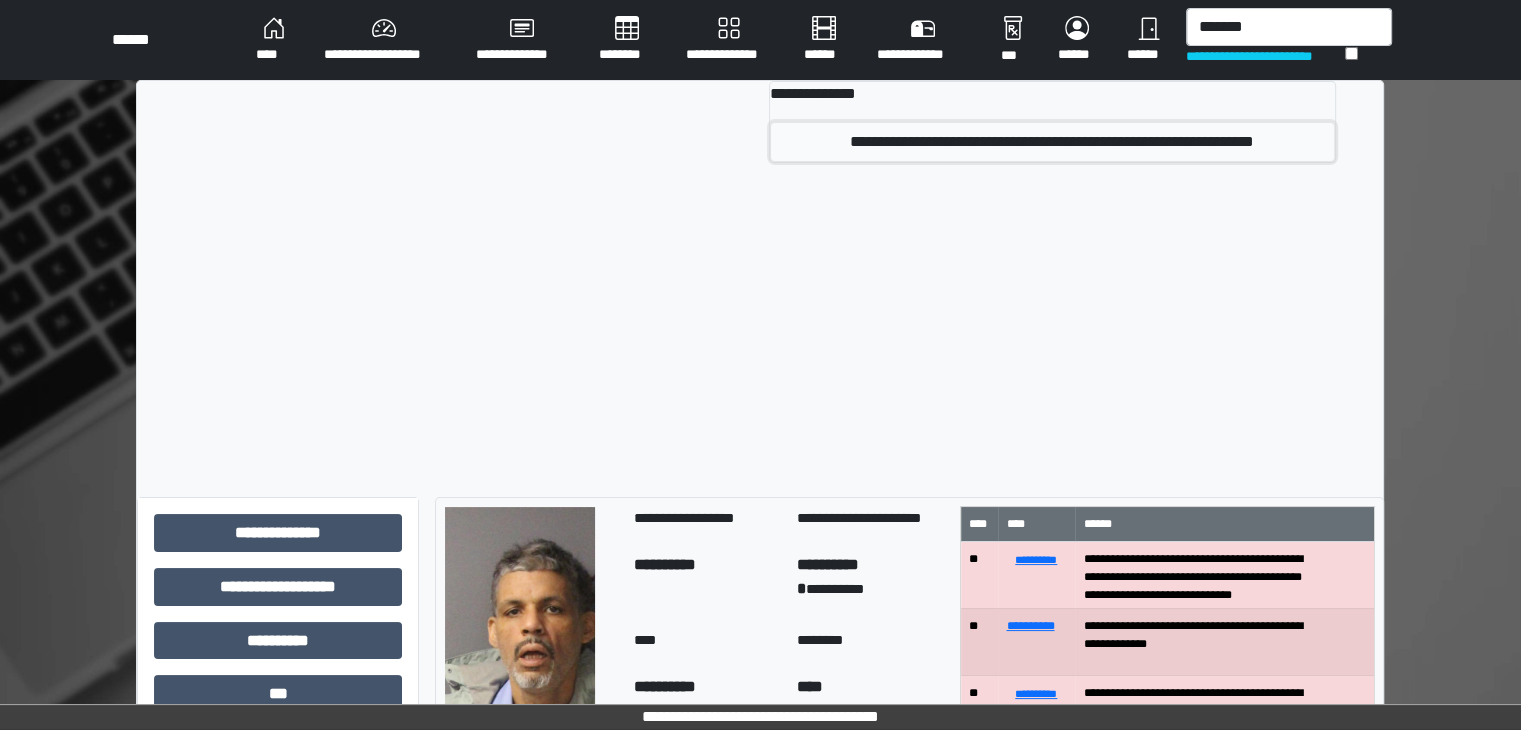 click on "**********" at bounding box center (1052, 142) 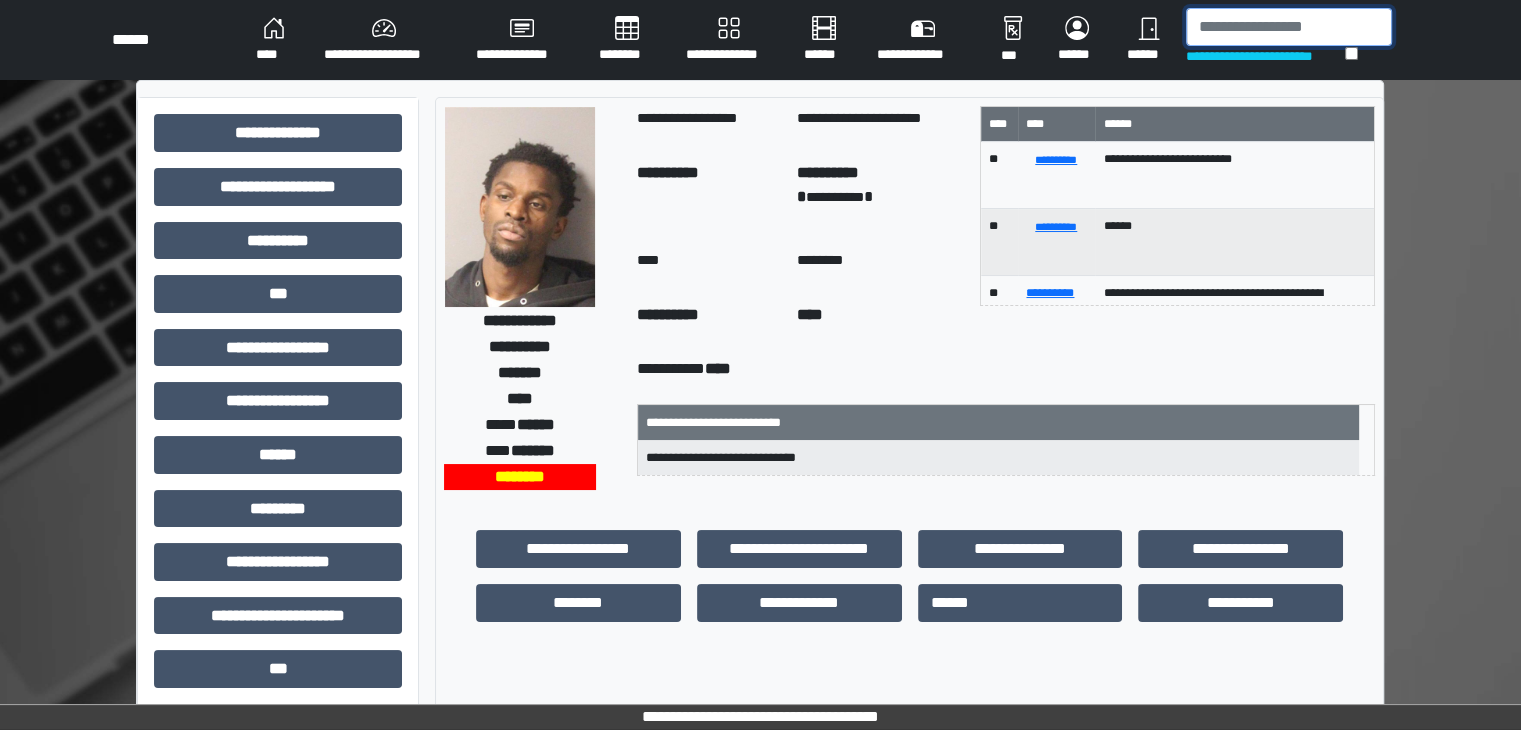 click at bounding box center [1289, 27] 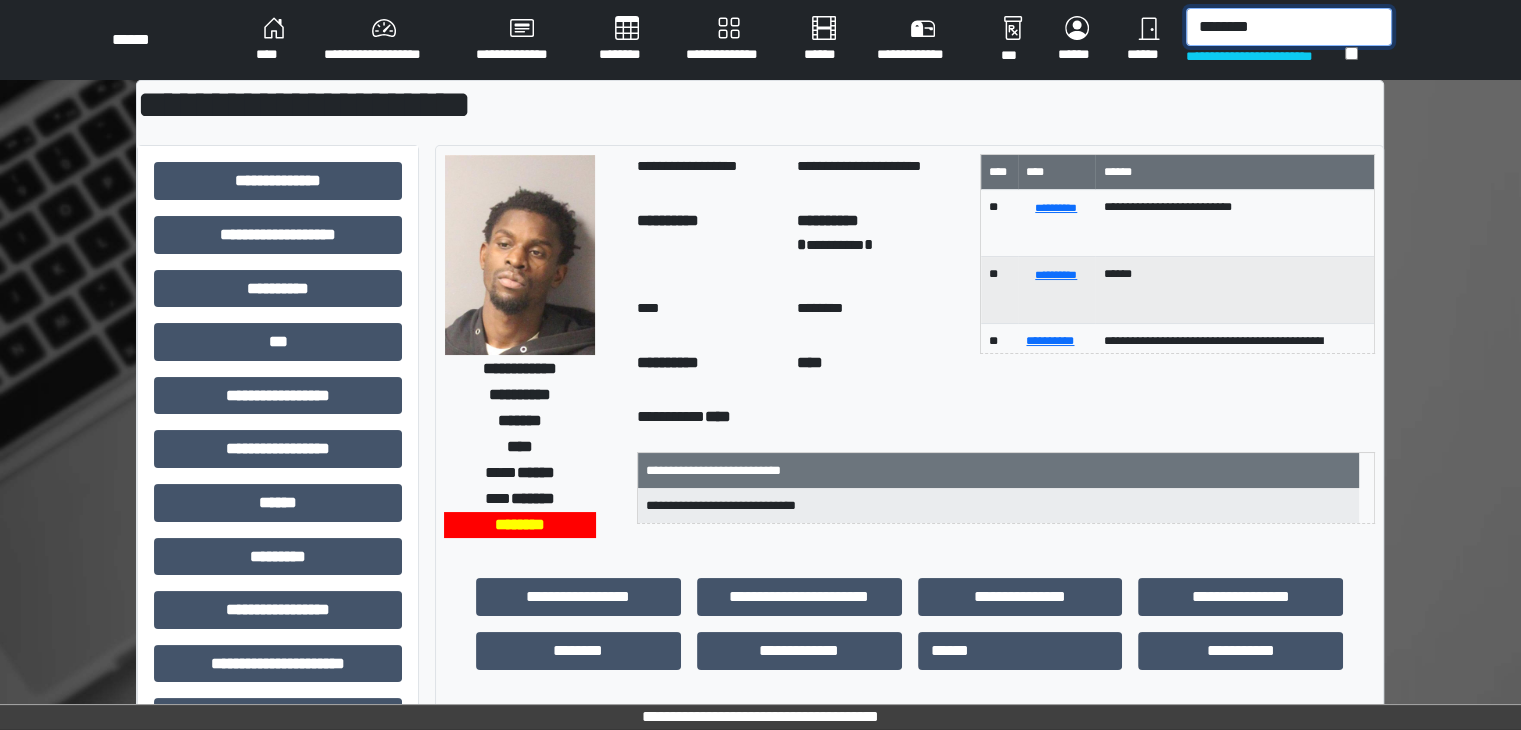 click on "********" at bounding box center (1289, 27) 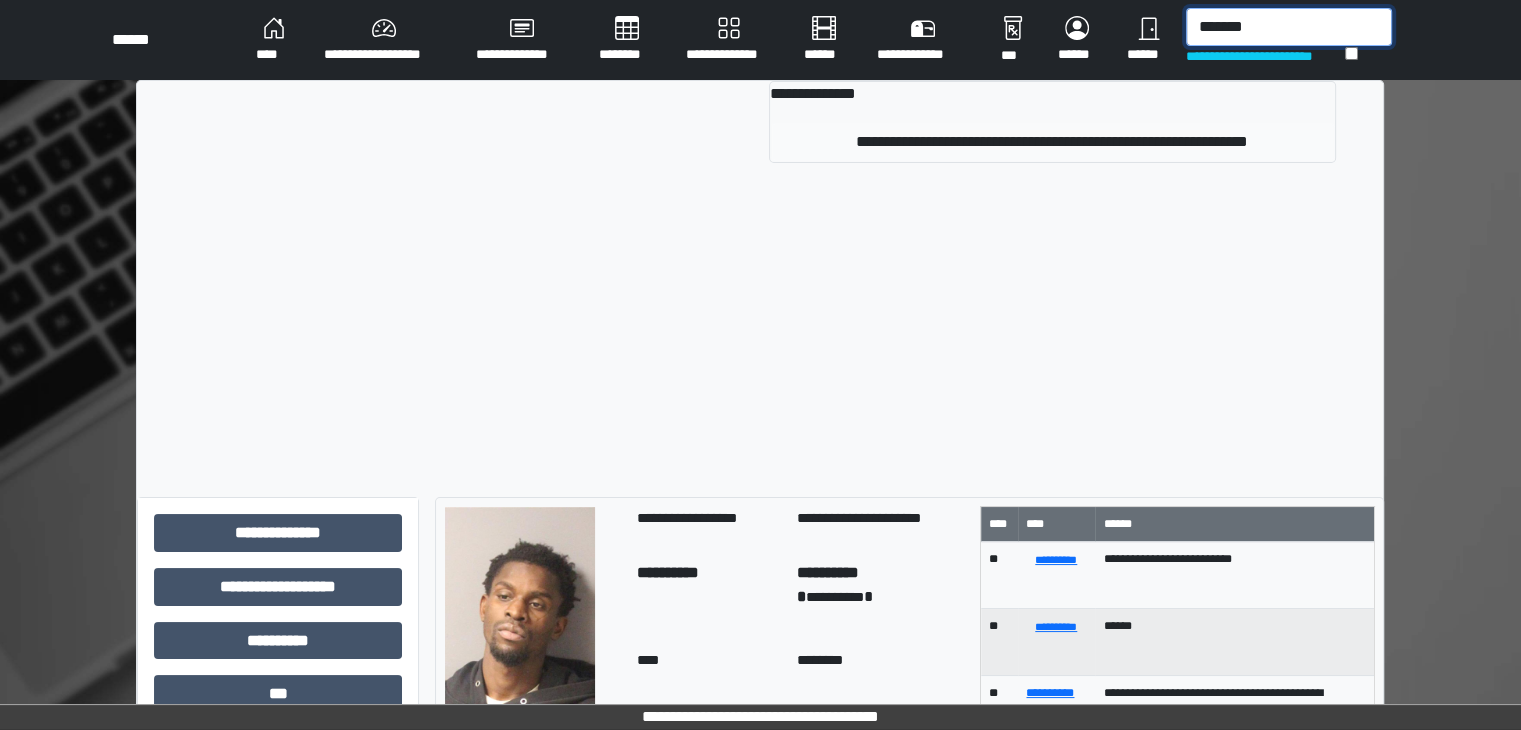 type on "*******" 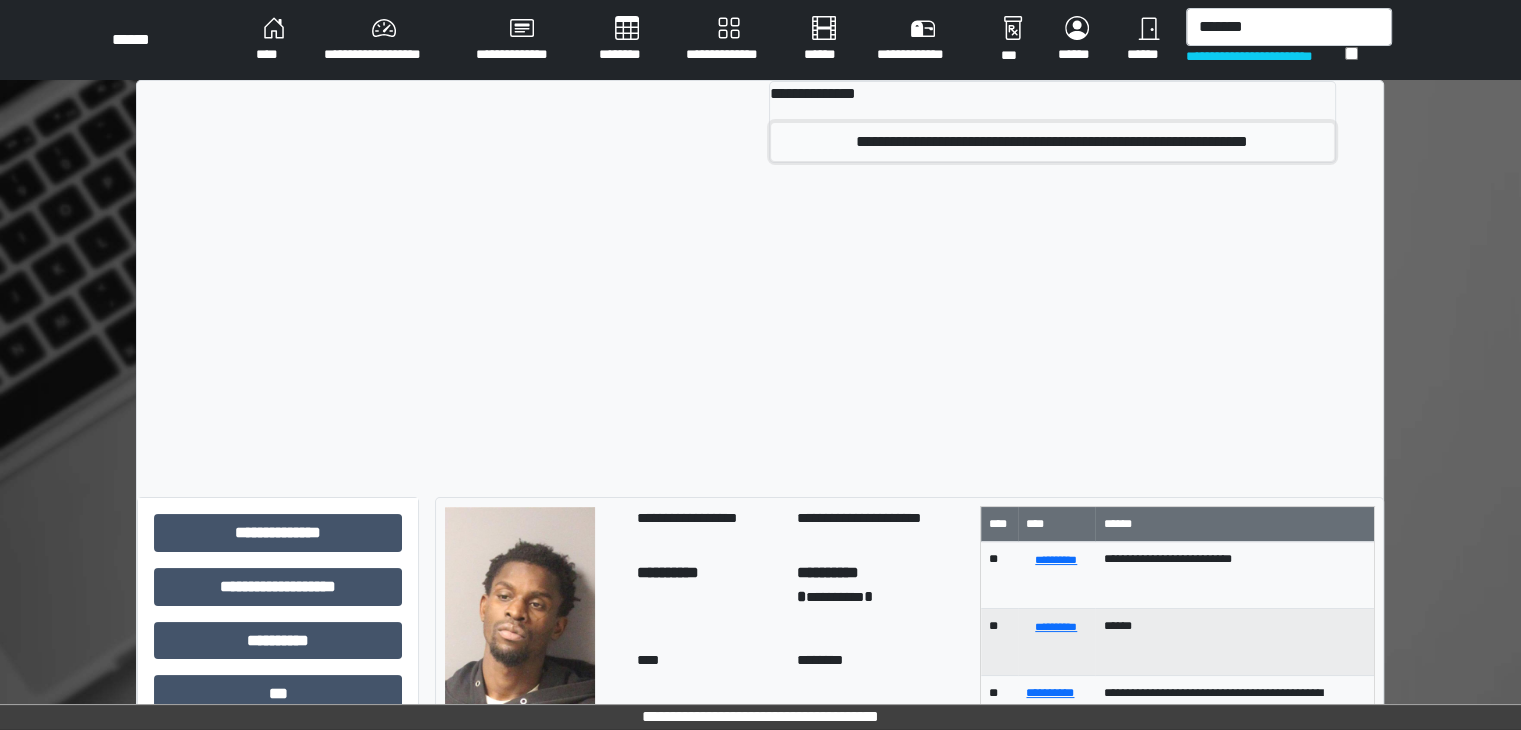 click on "**********" at bounding box center [1052, 142] 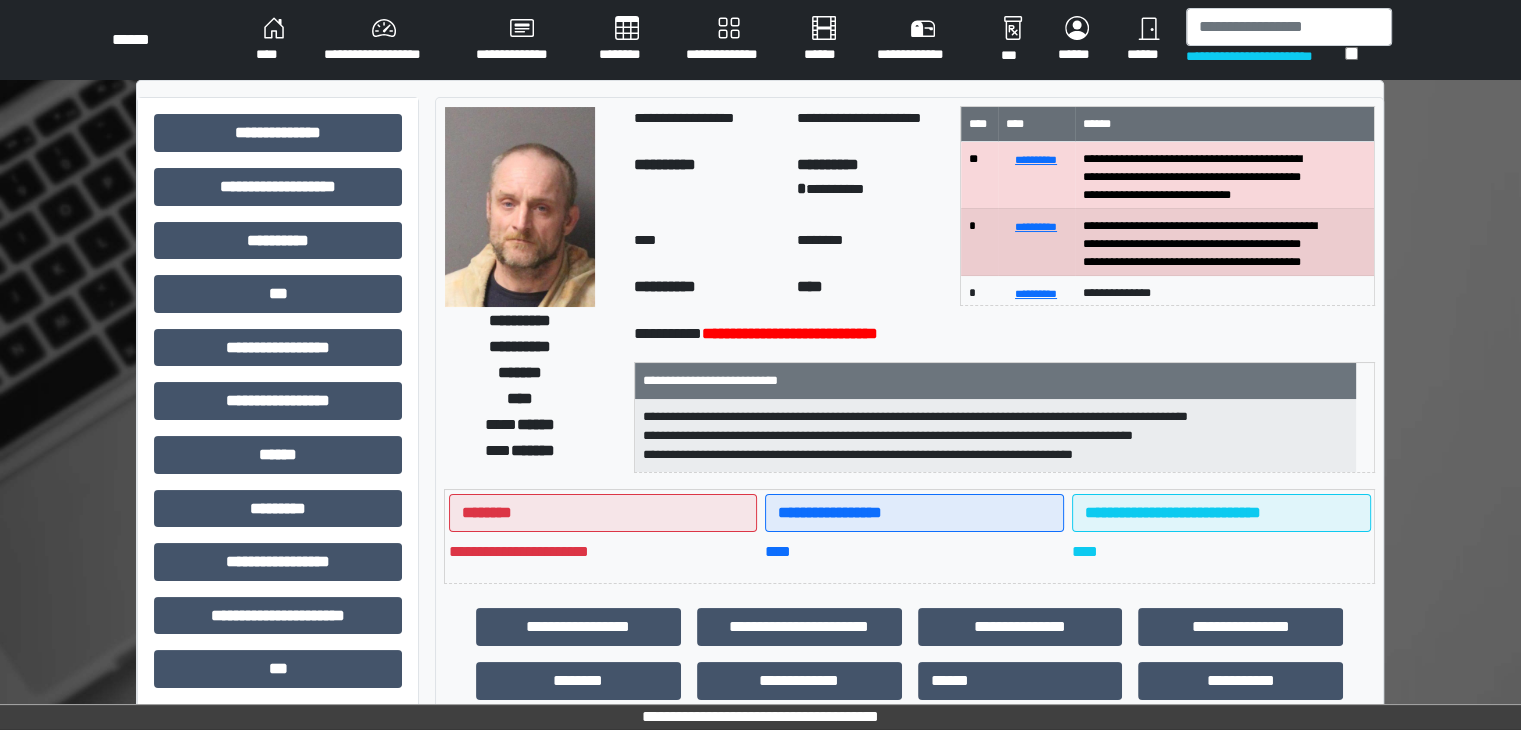 click at bounding box center [520, 207] 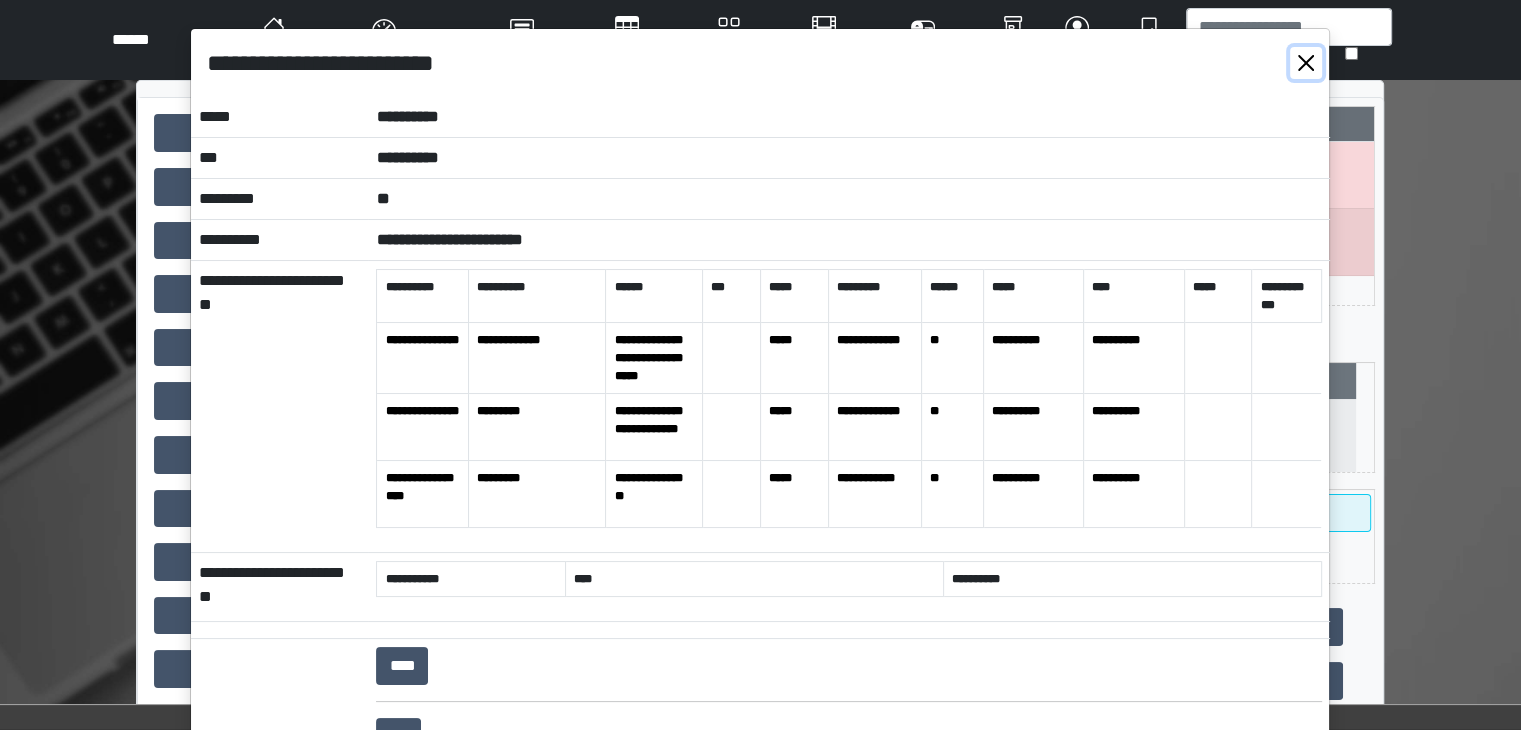 click at bounding box center (1306, 63) 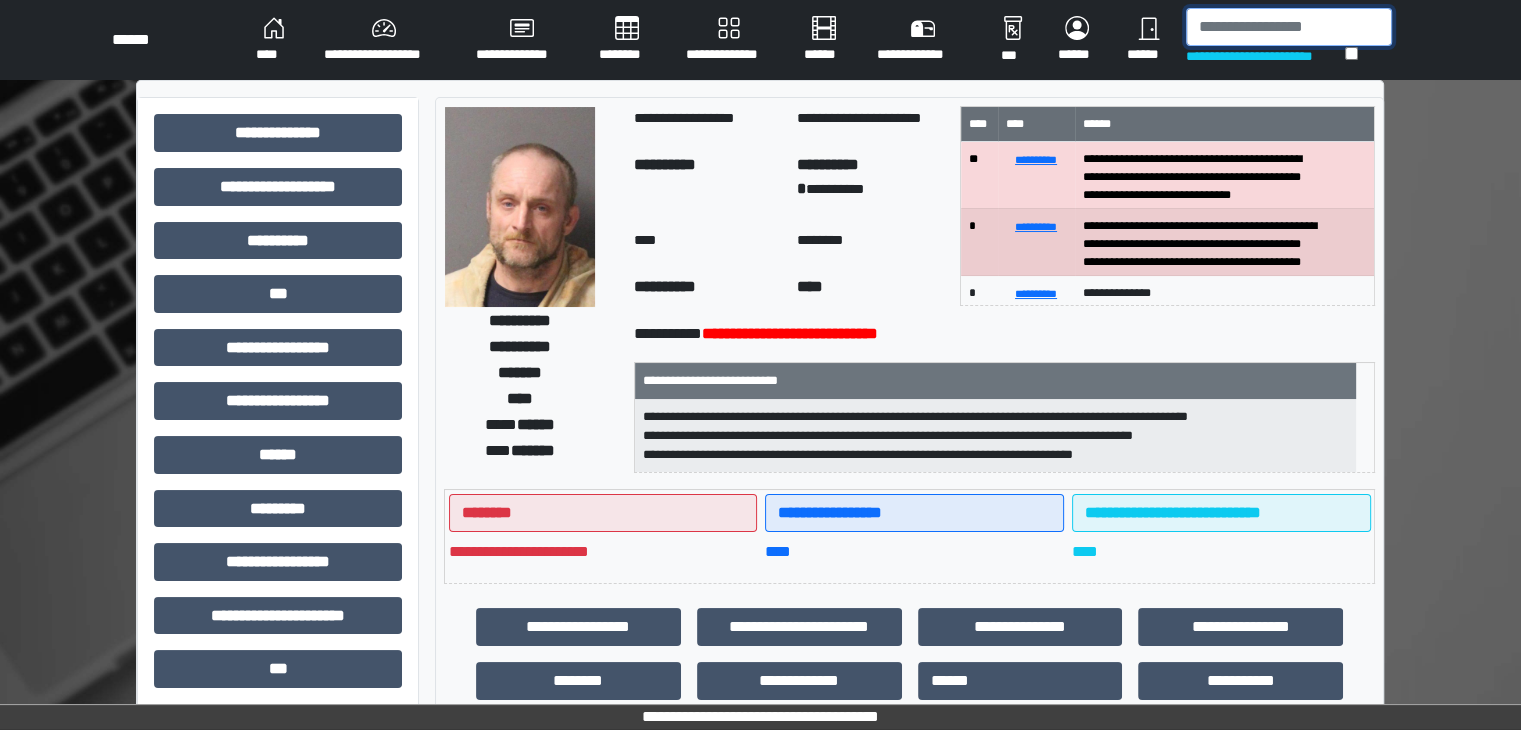 click at bounding box center (1289, 27) 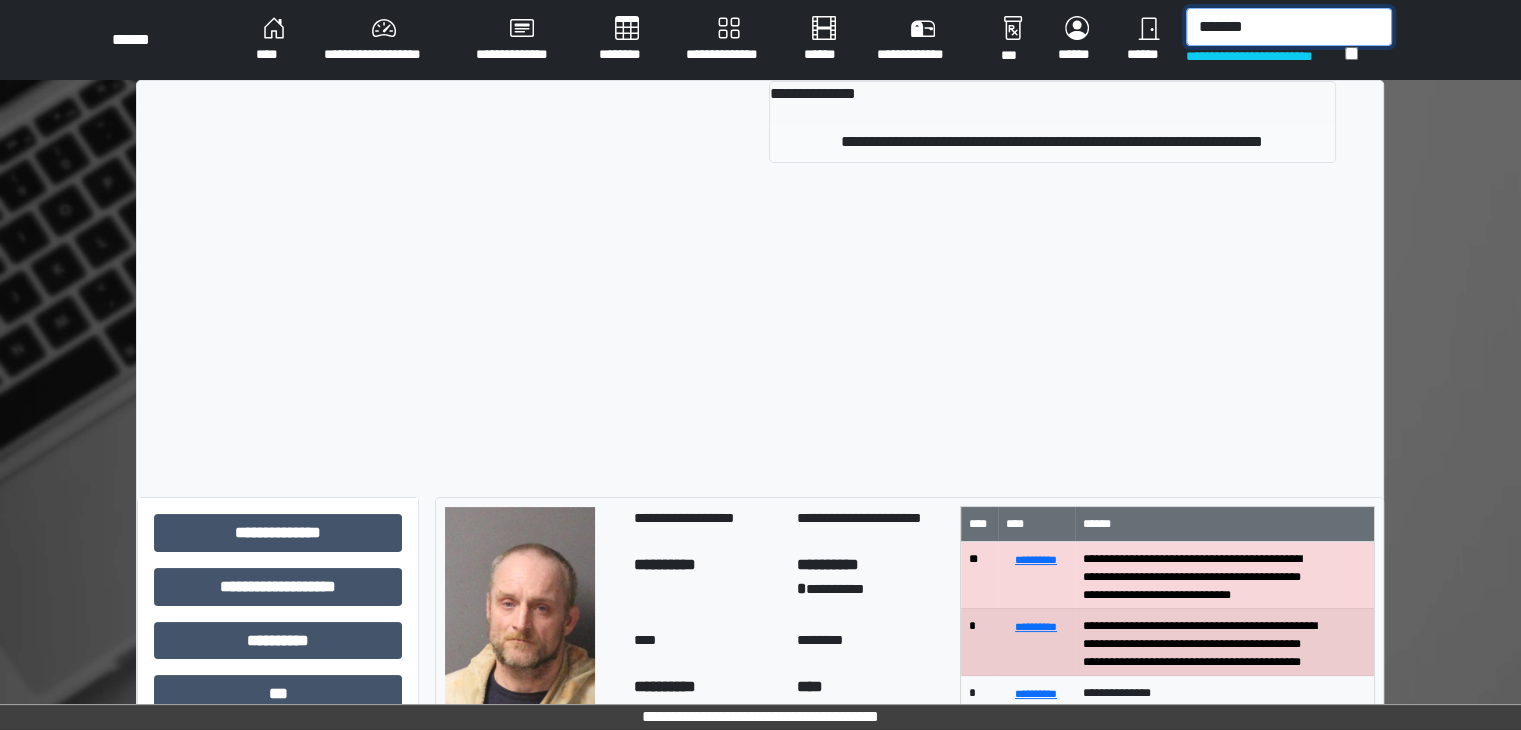 type on "*******" 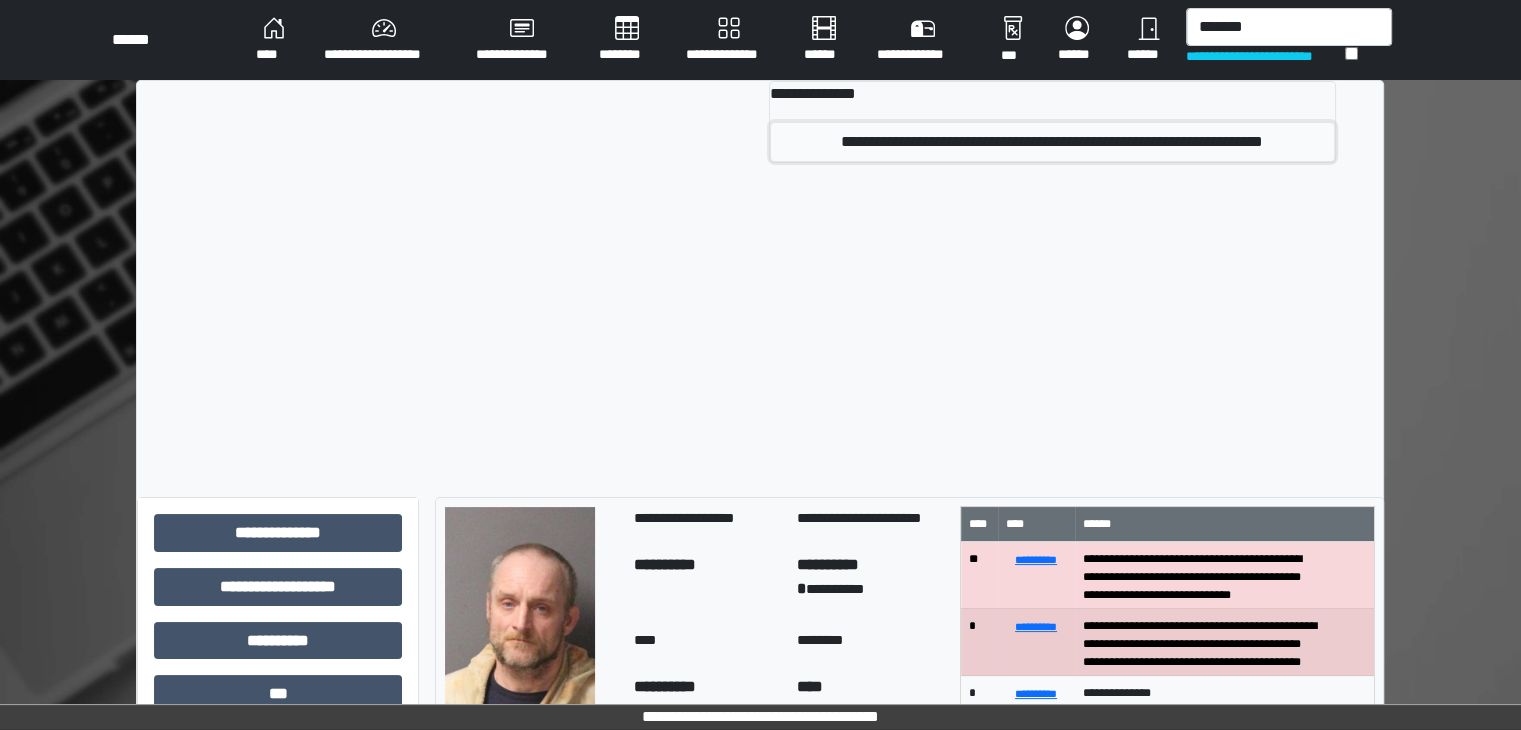 click on "**********" at bounding box center [1052, 142] 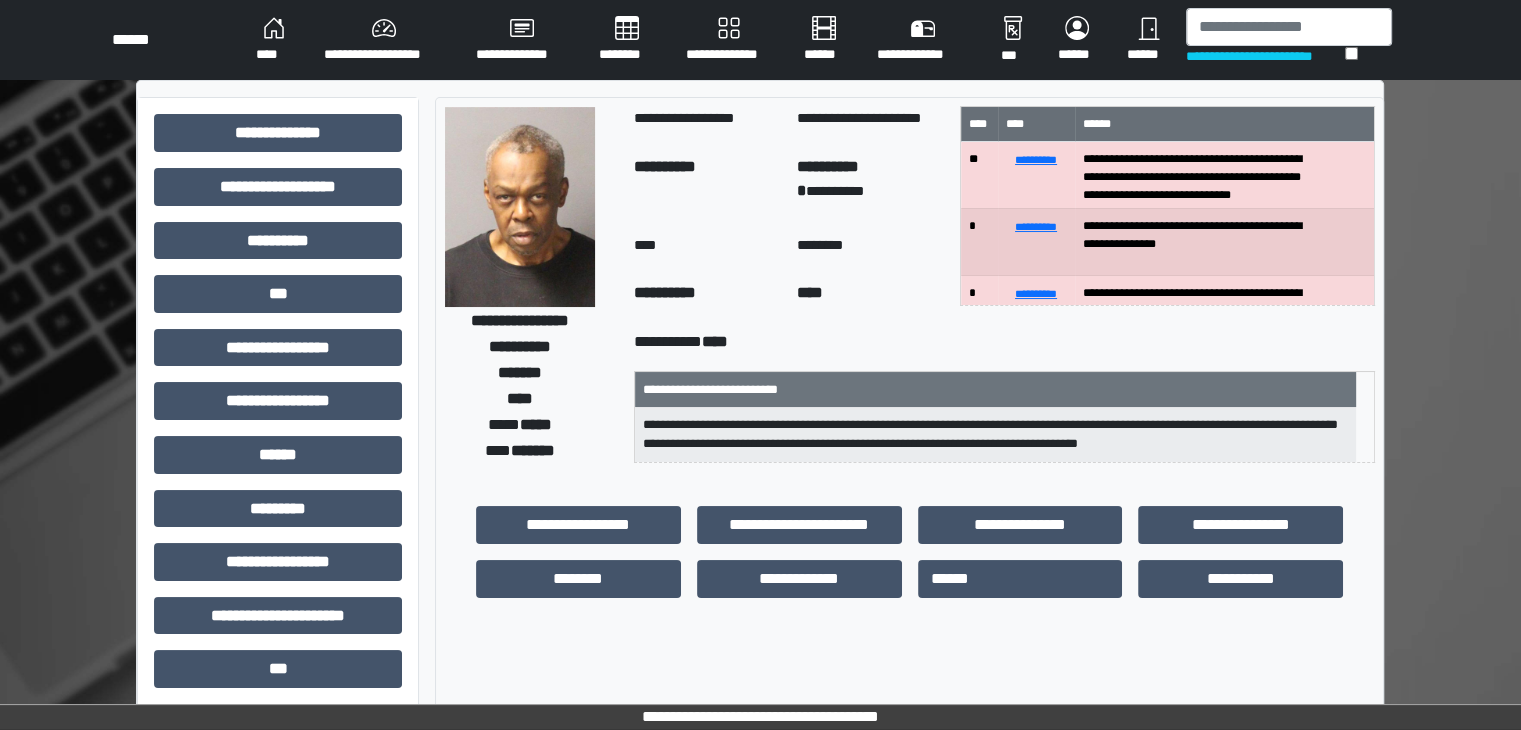 click at bounding box center (520, 207) 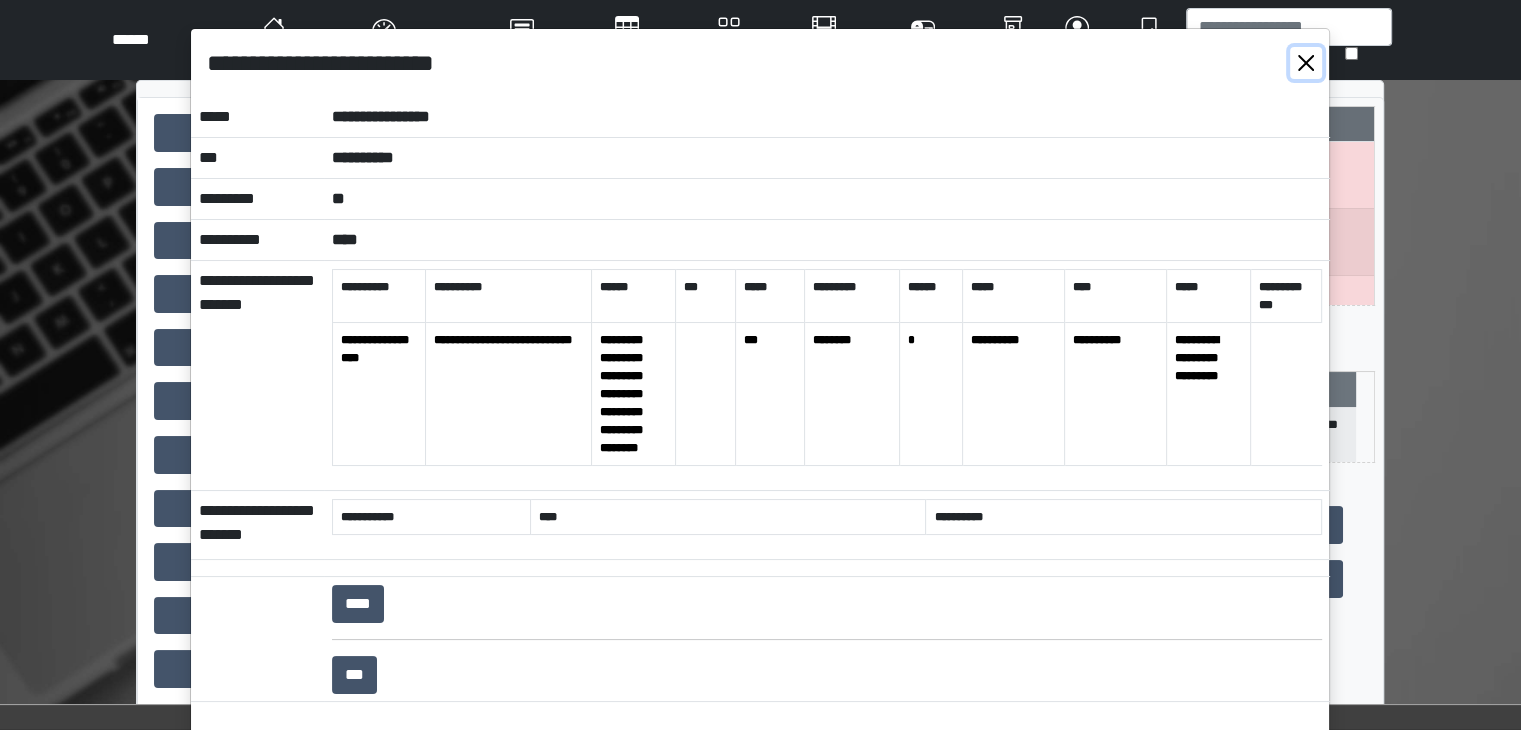 click at bounding box center [1306, 63] 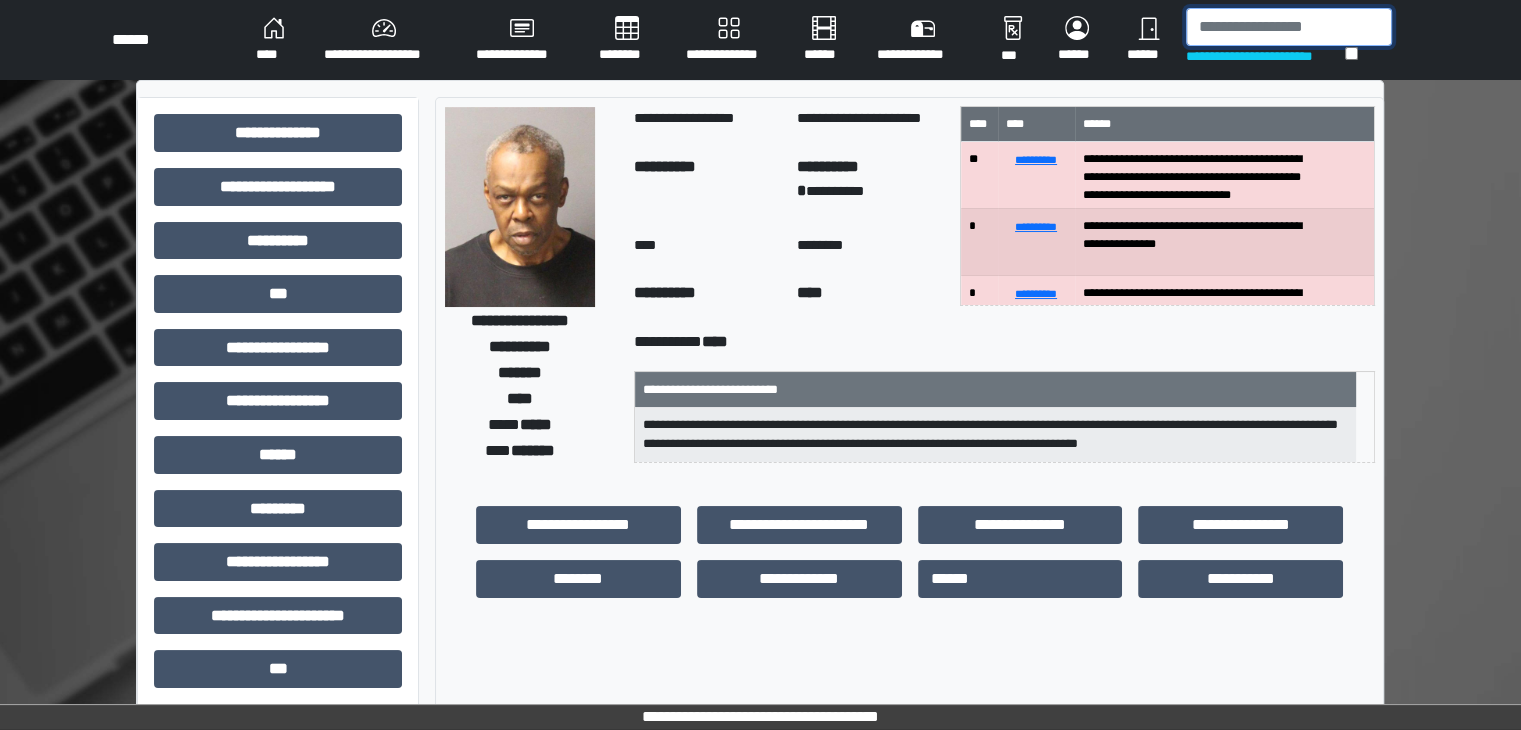 click at bounding box center [1289, 27] 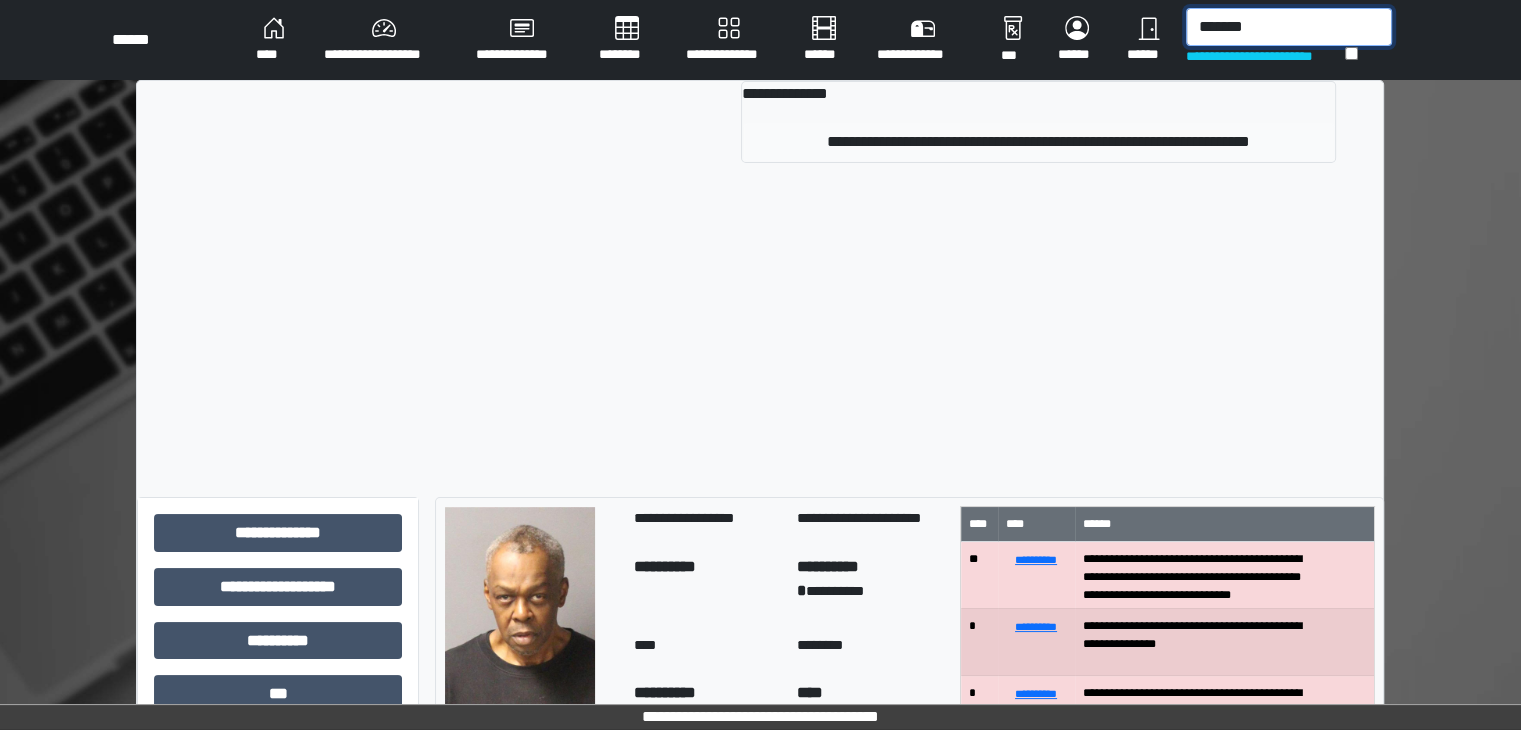 type on "*******" 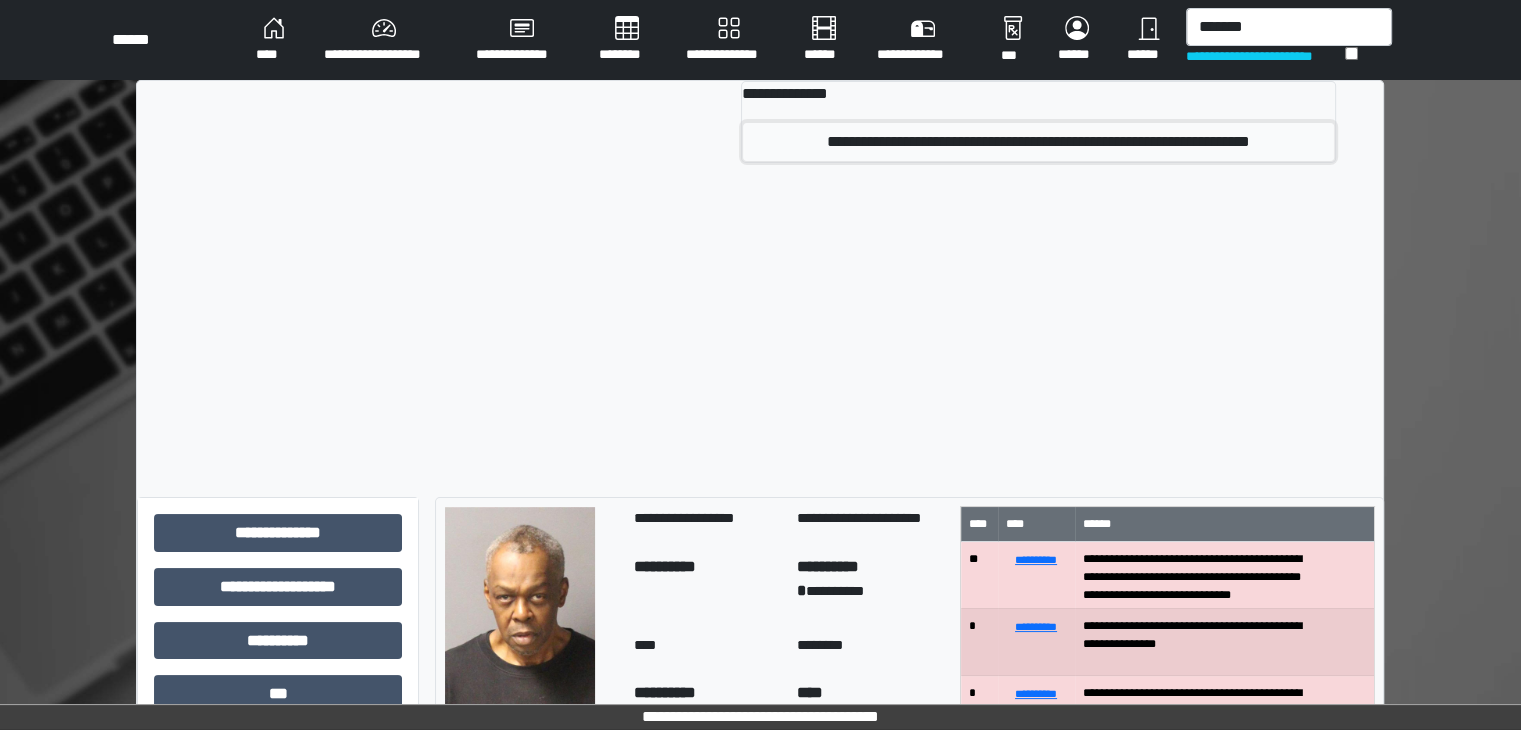 click on "**********" at bounding box center [1038, 142] 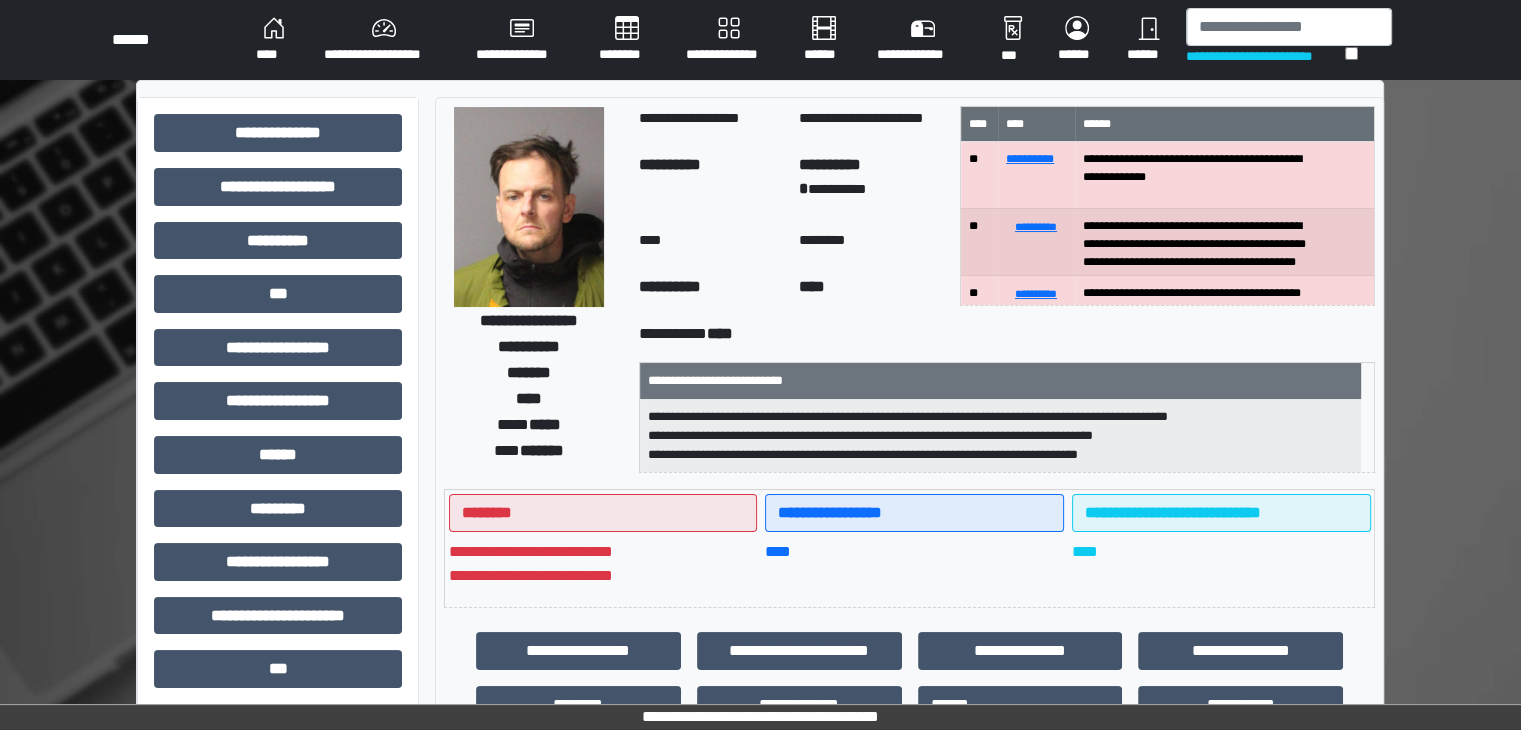 click at bounding box center [529, 207] 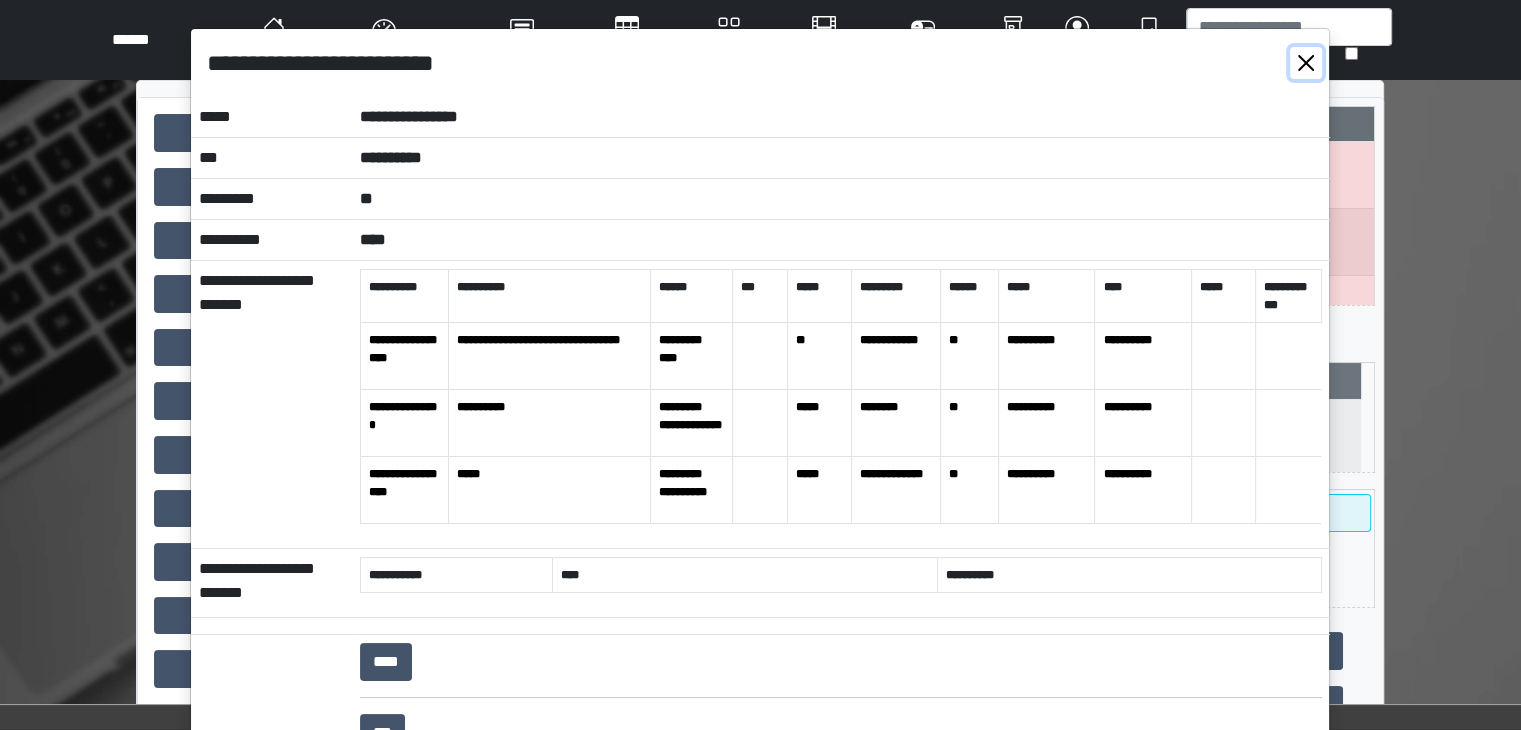 click at bounding box center (1306, 63) 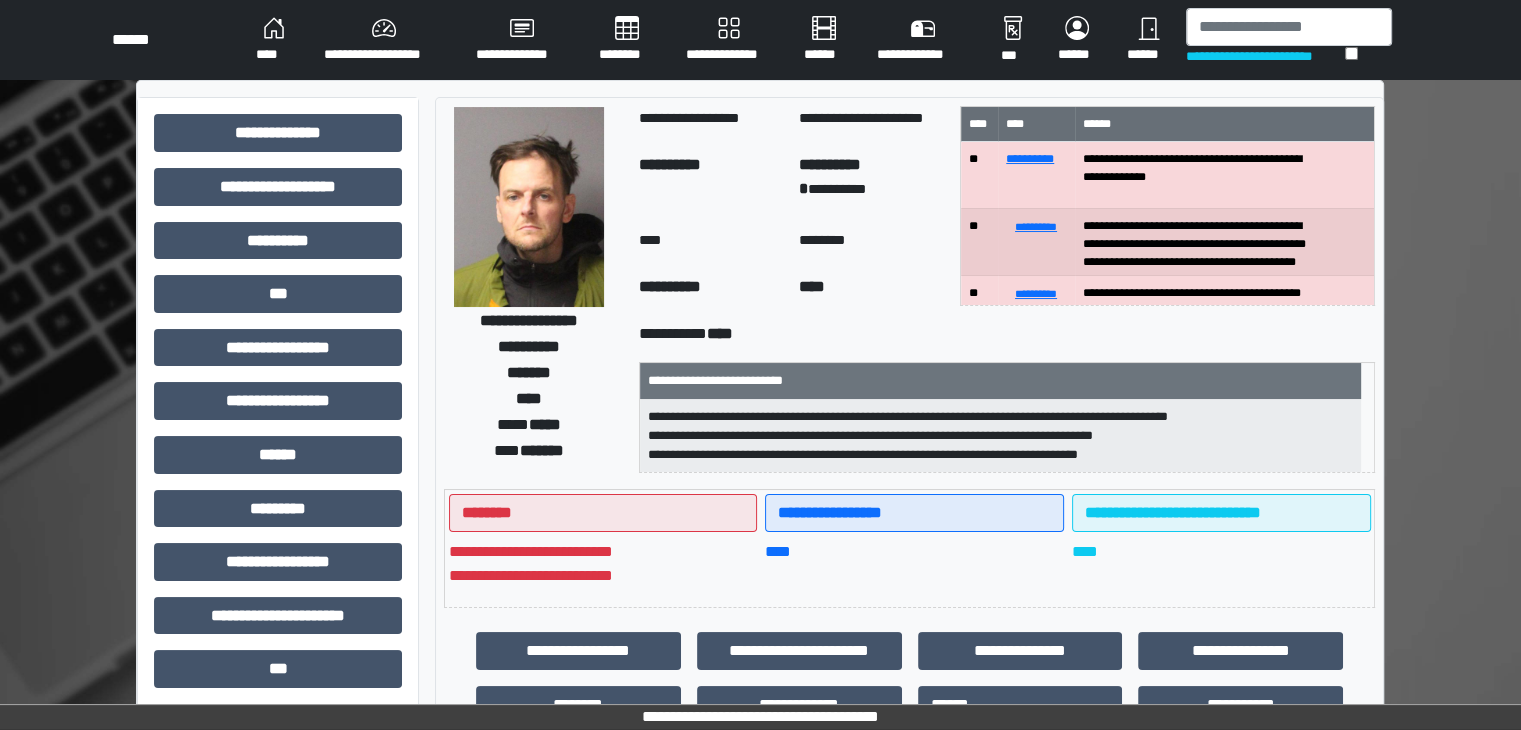 click on "**********" at bounding box center (1265, 56) 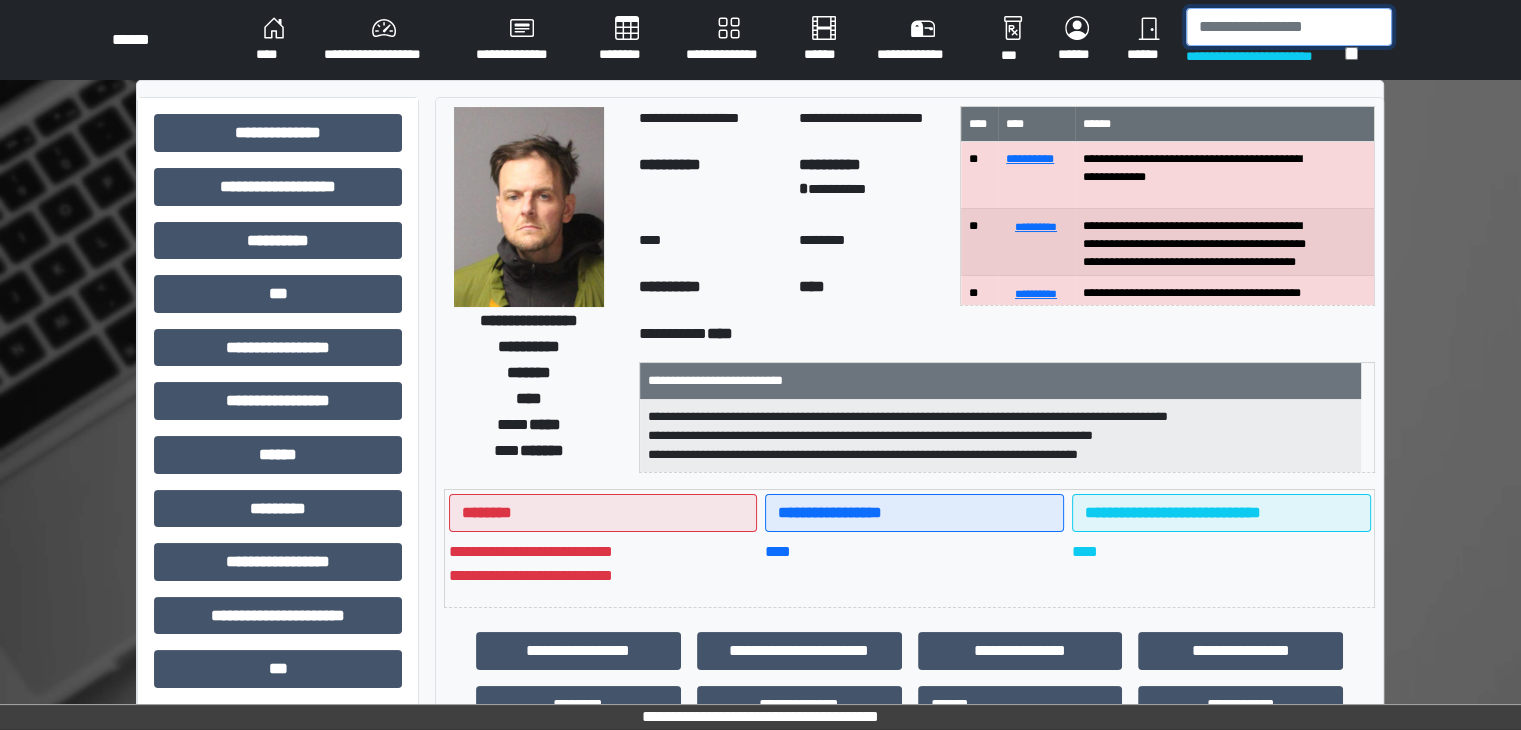 click at bounding box center (1289, 27) 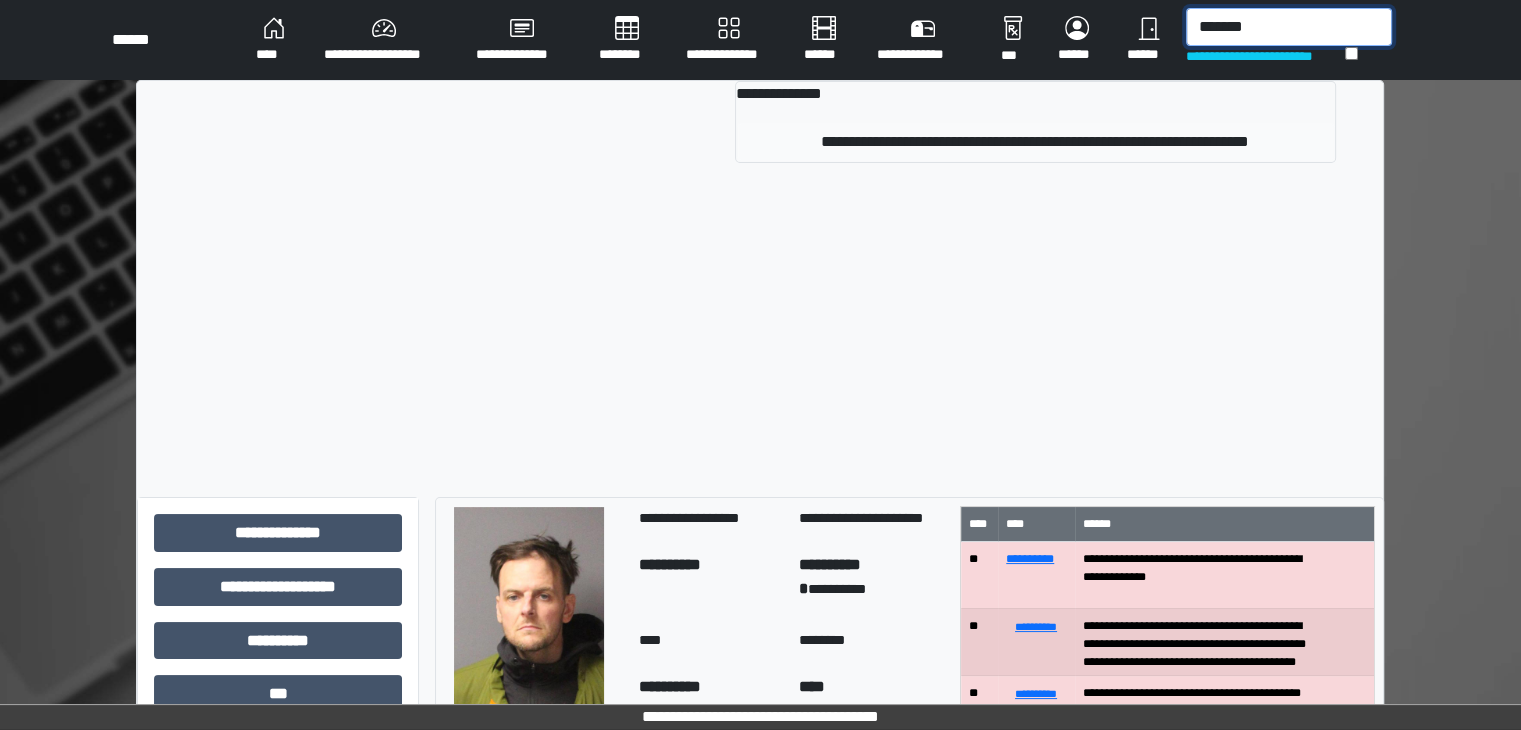 type on "*******" 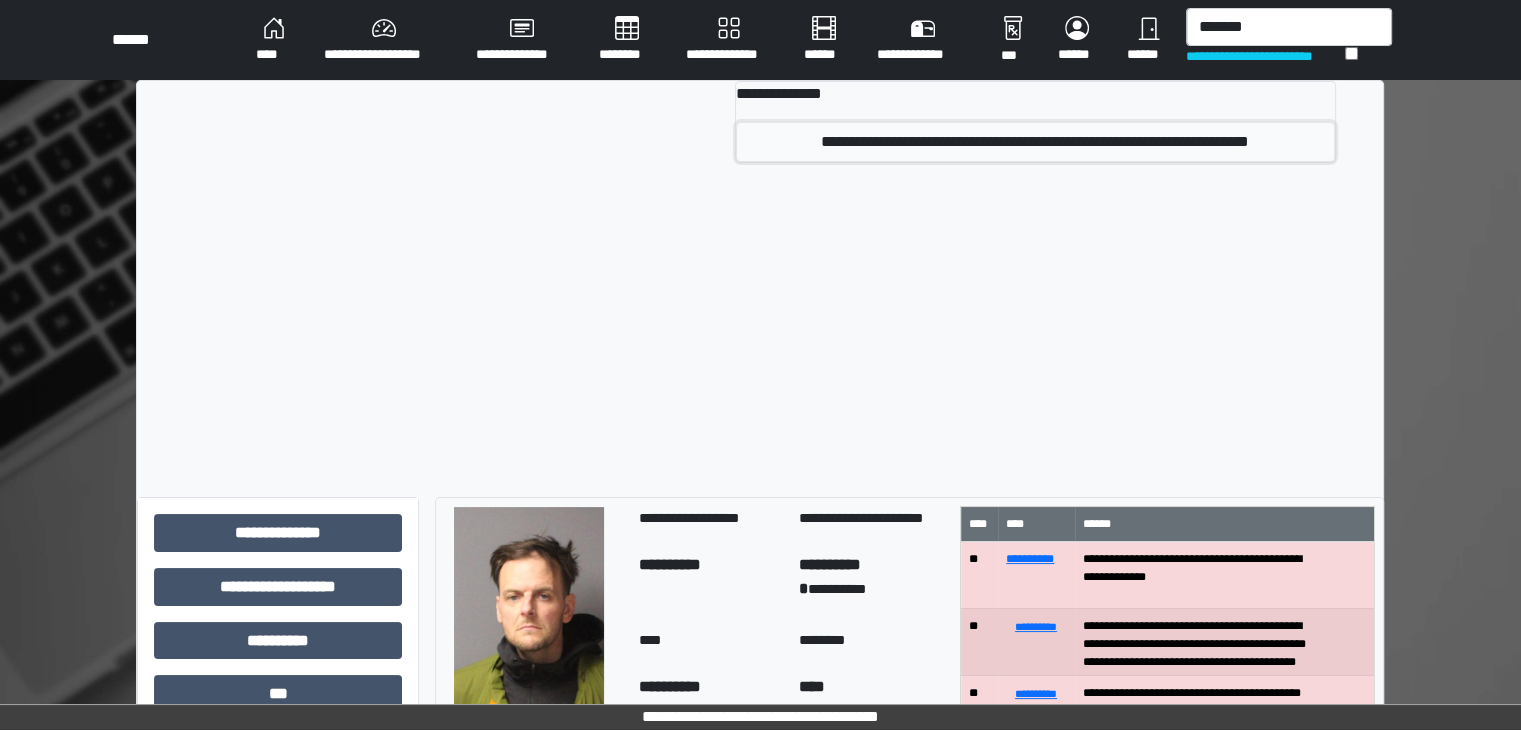 click on "**********" at bounding box center [1035, 142] 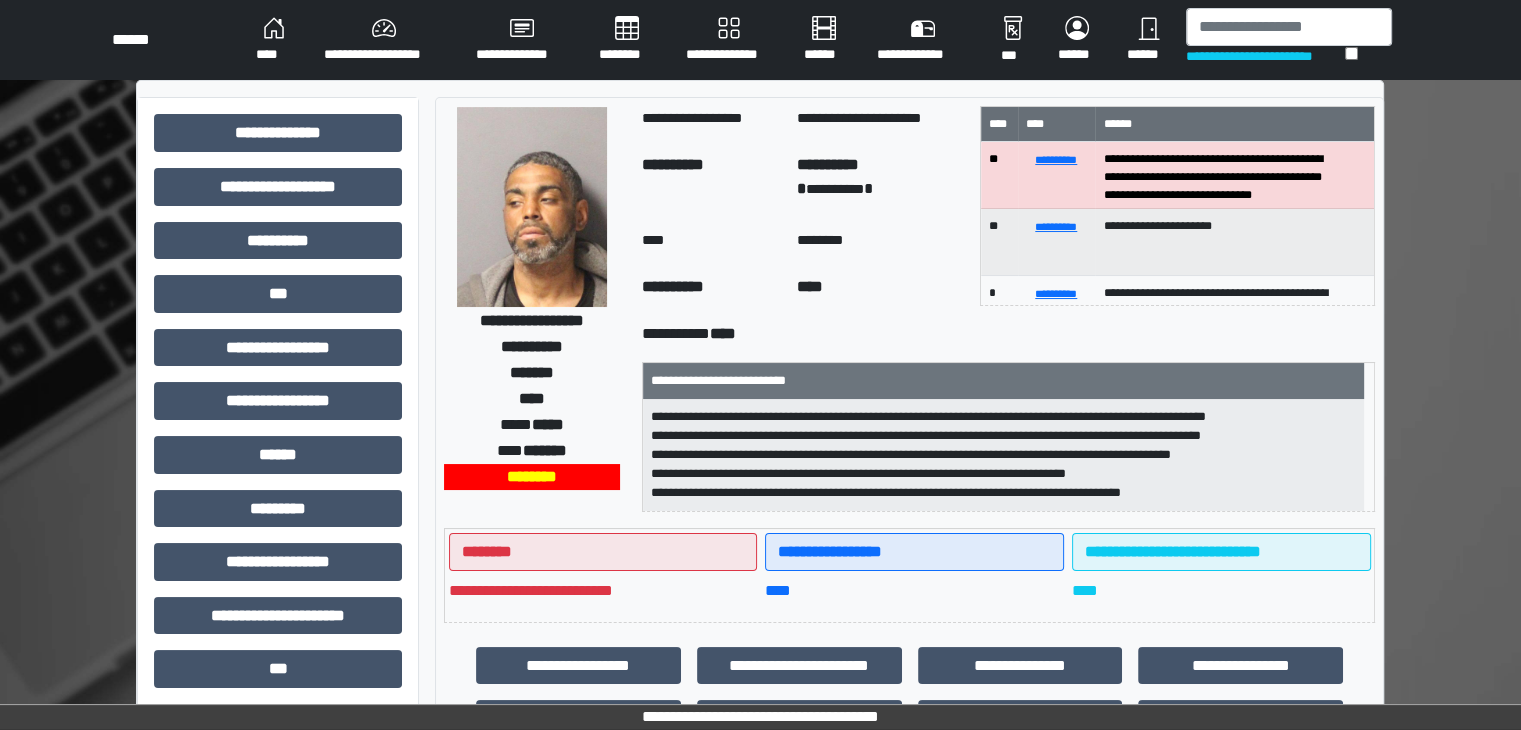 click at bounding box center [532, 207] 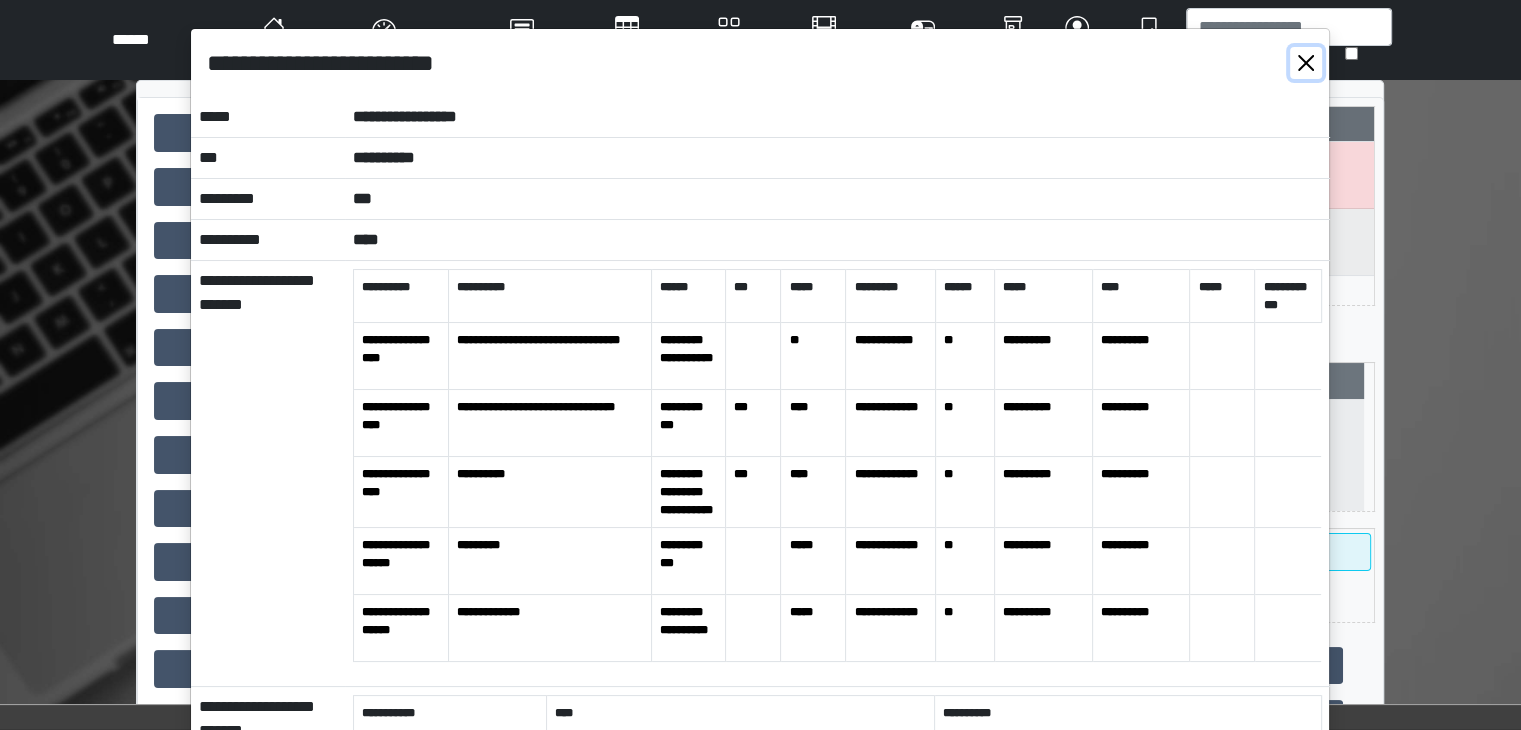 drag, startPoint x: 1306, startPoint y: 70, endPoint x: 1288, endPoint y: 29, distance: 44.777225 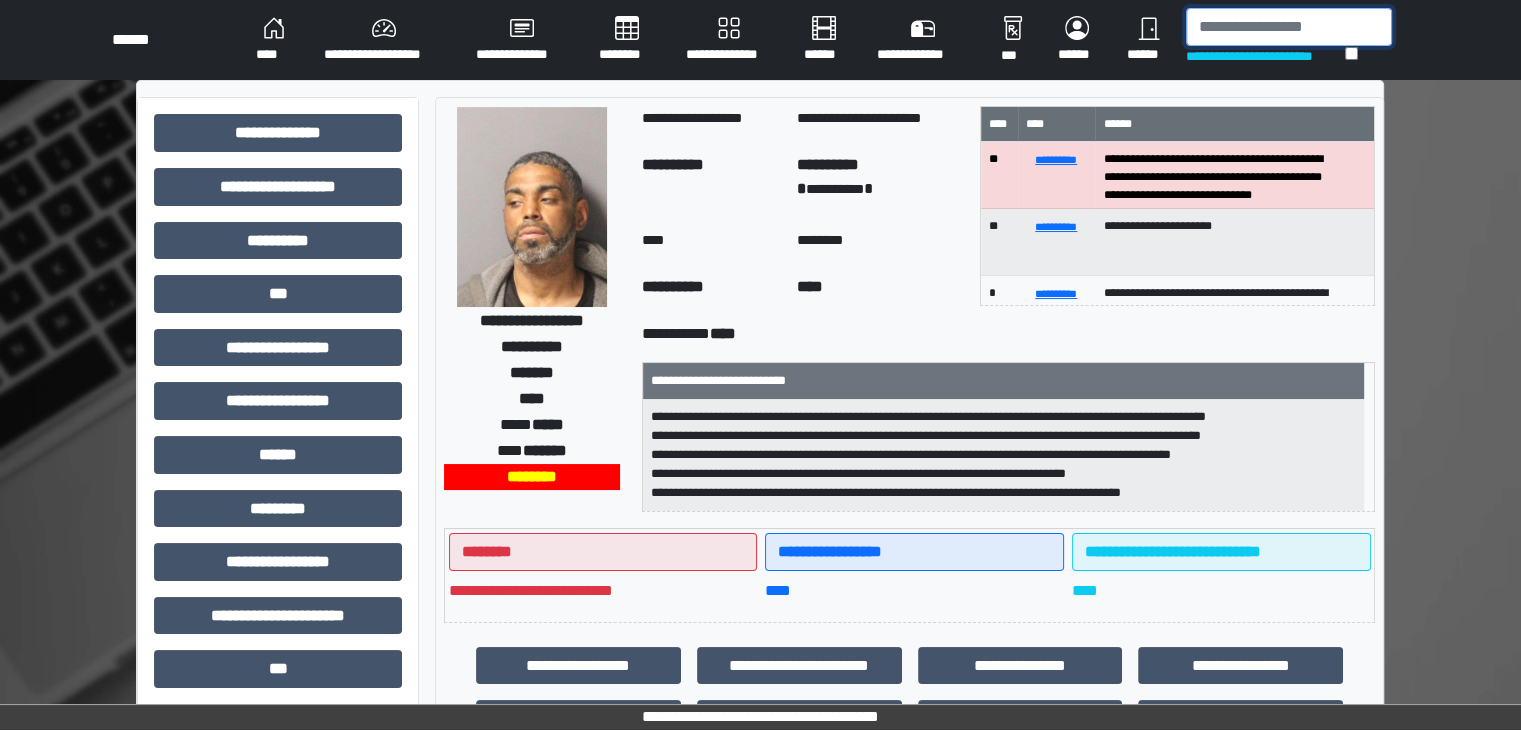 click at bounding box center (1289, 27) 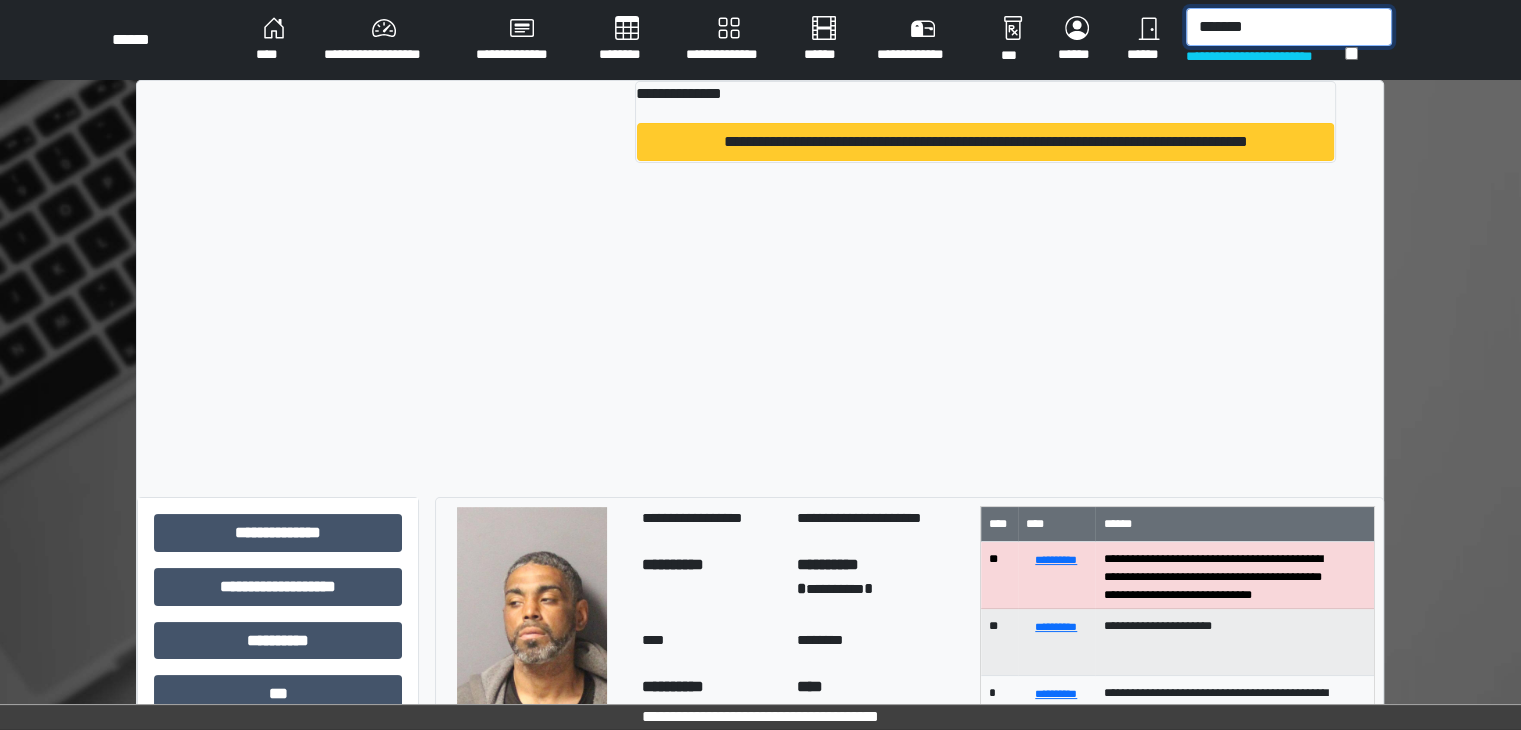 type on "*******" 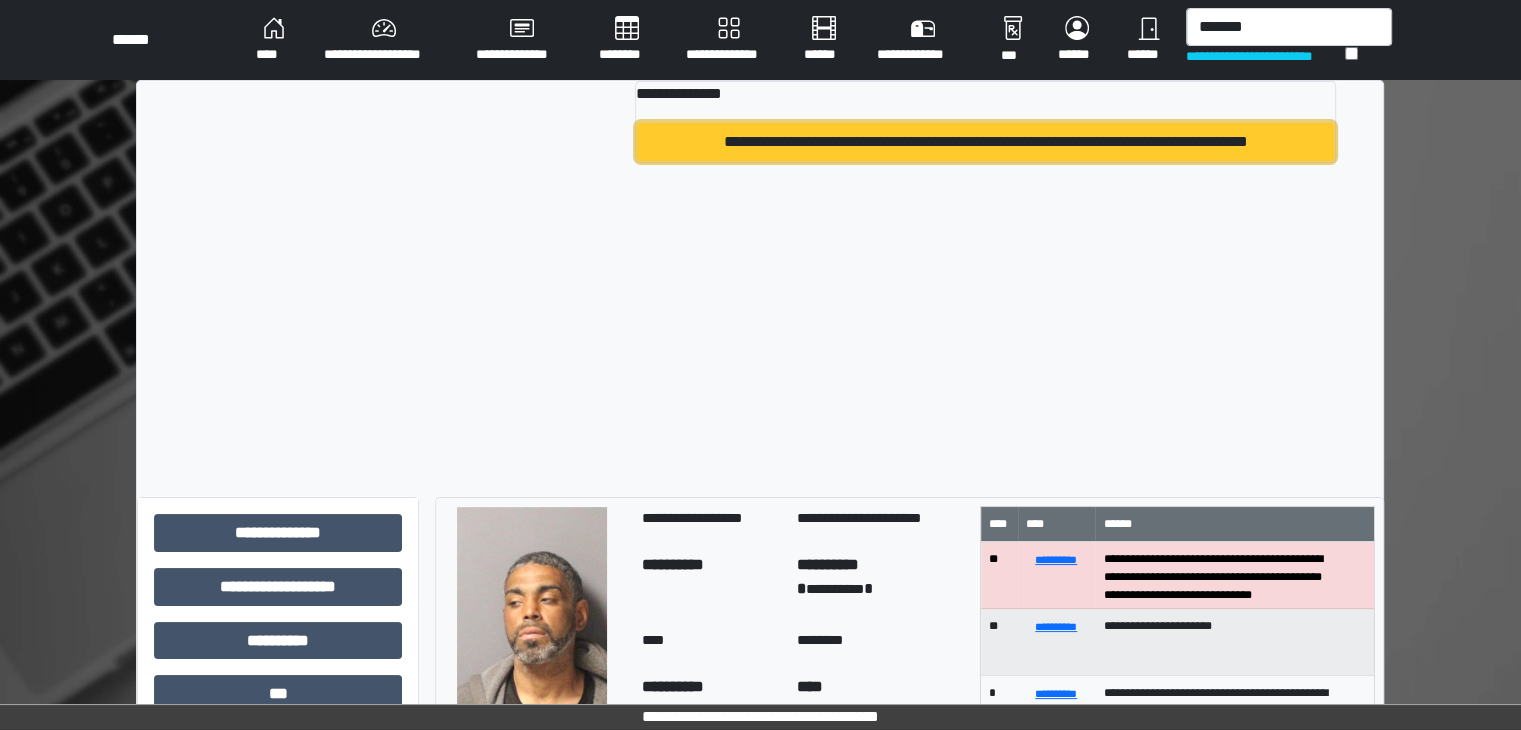 click on "**********" at bounding box center (985, 142) 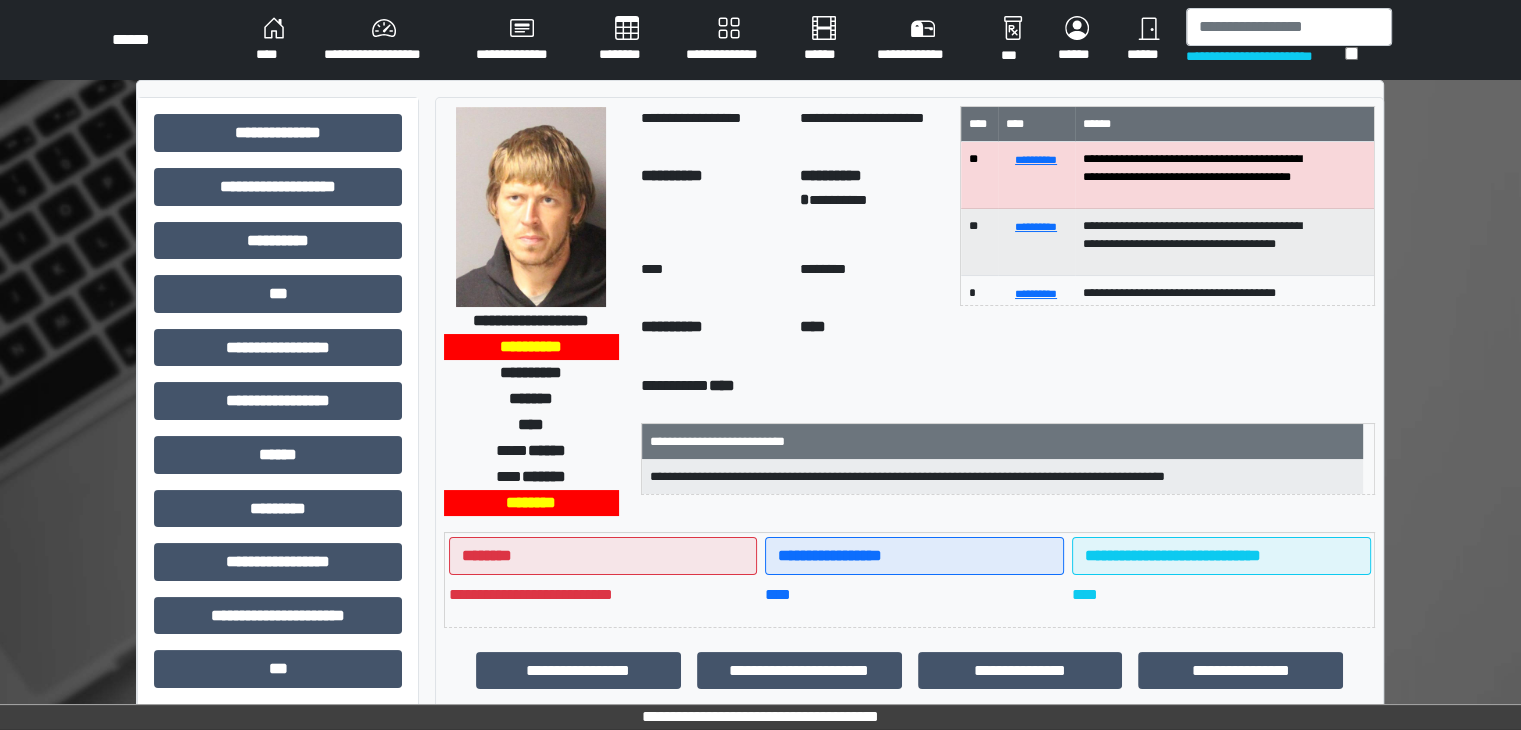 click at bounding box center [531, 207] 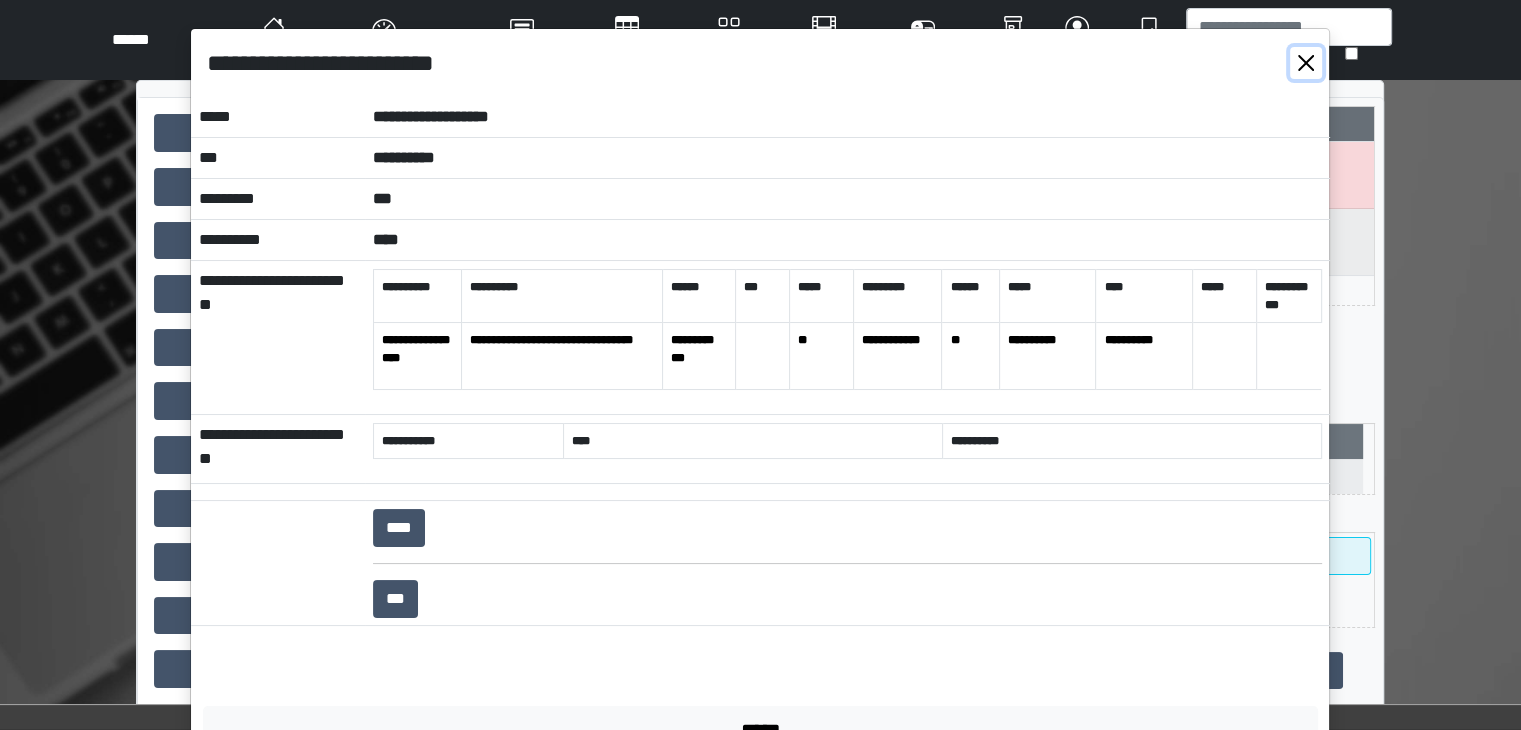 click at bounding box center (1306, 63) 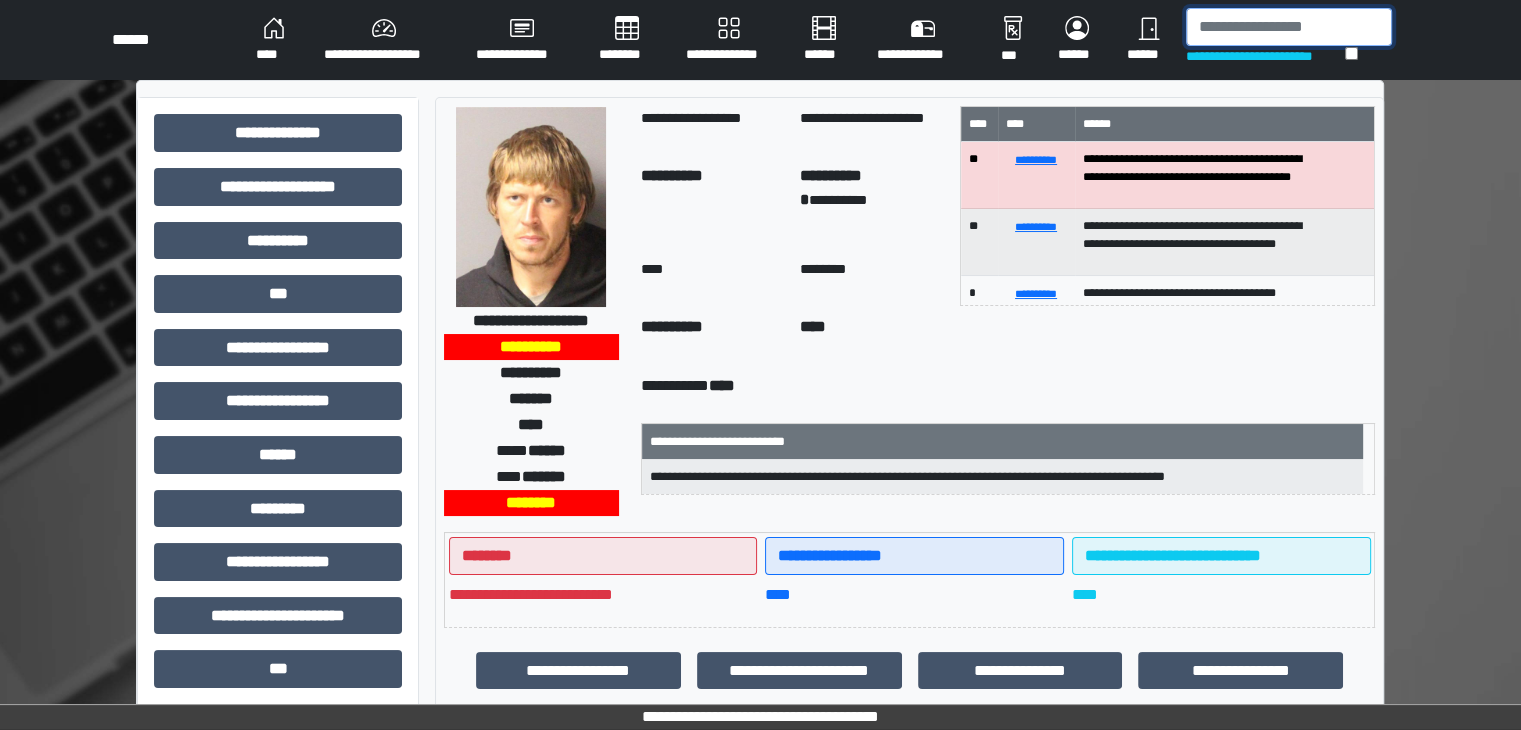click at bounding box center [1289, 27] 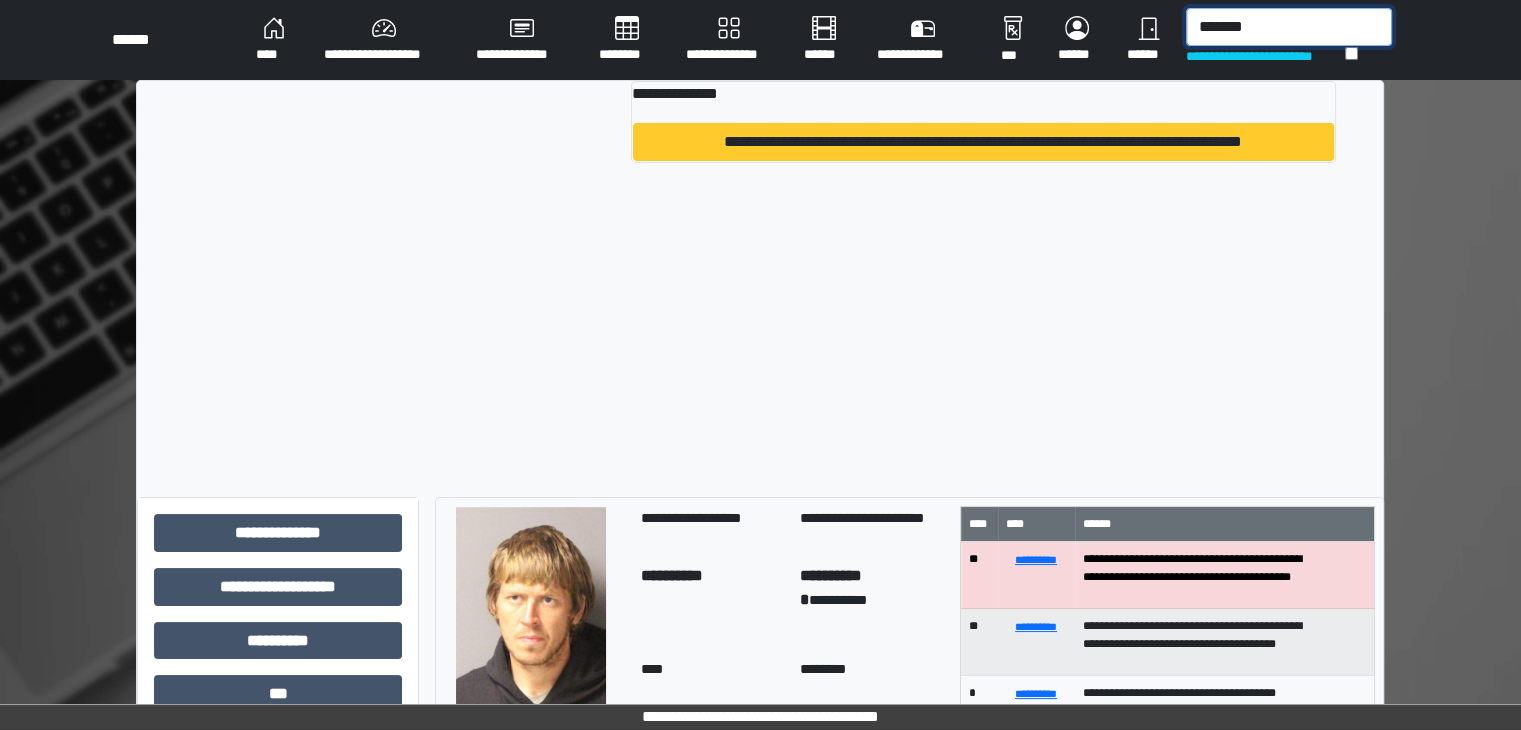 type on "*******" 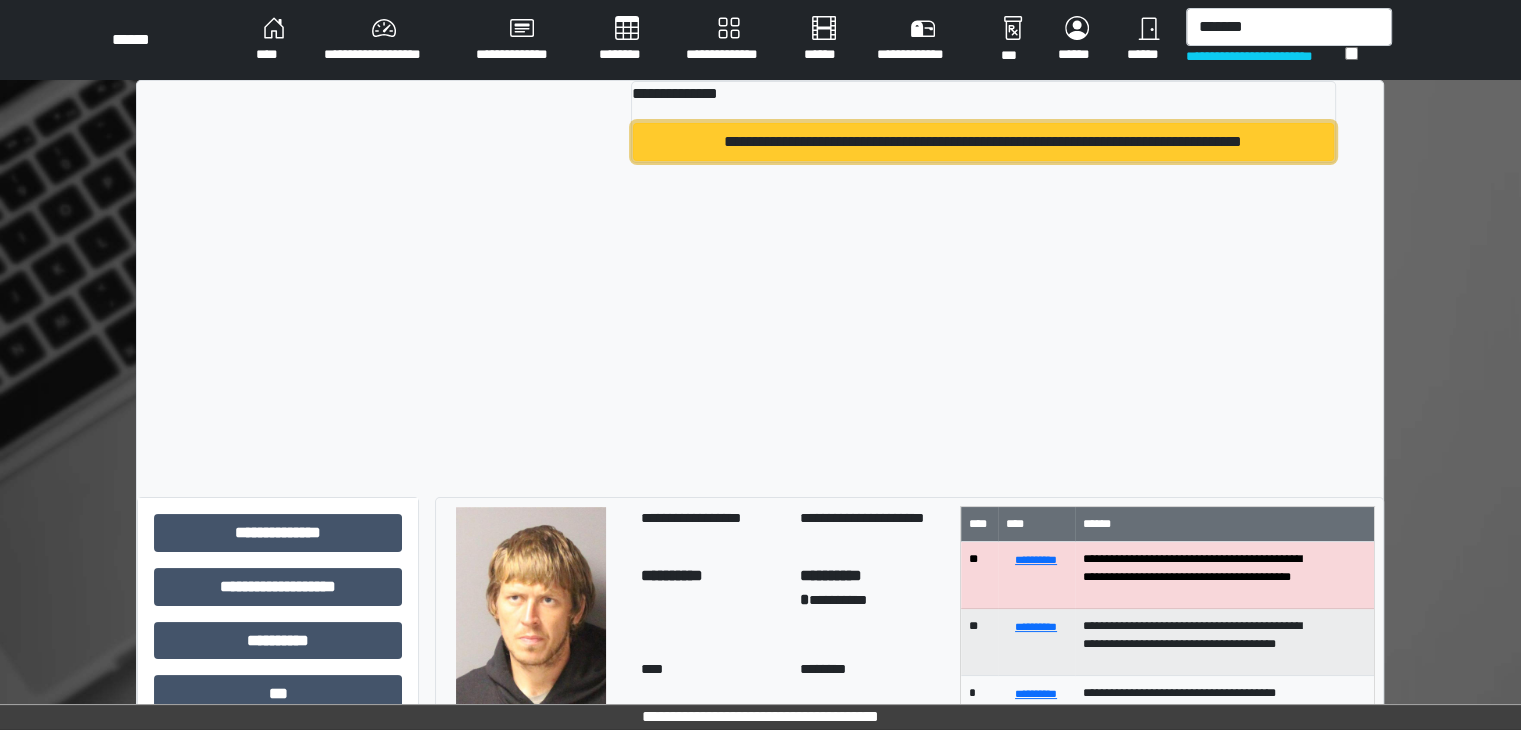 click on "**********" at bounding box center [983, 142] 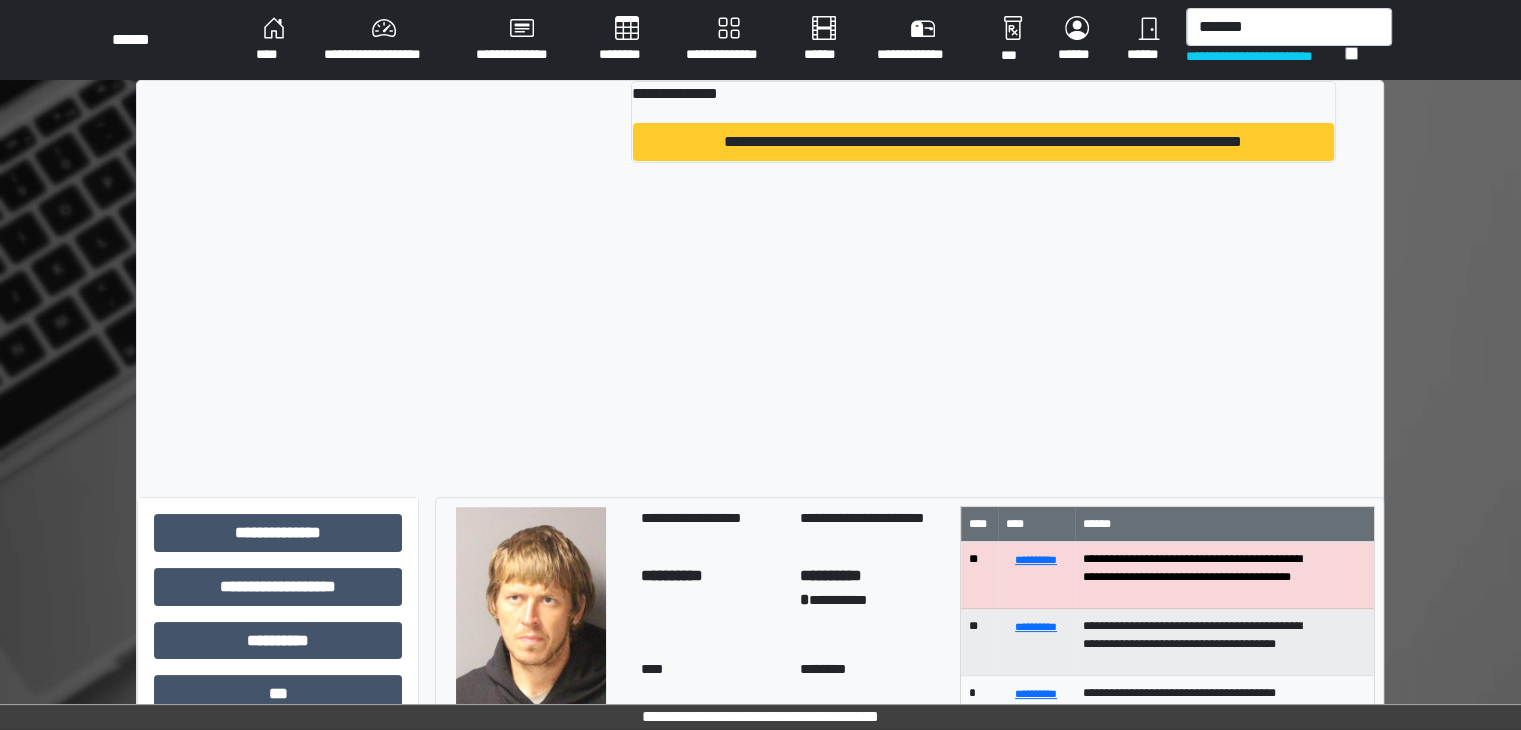 type 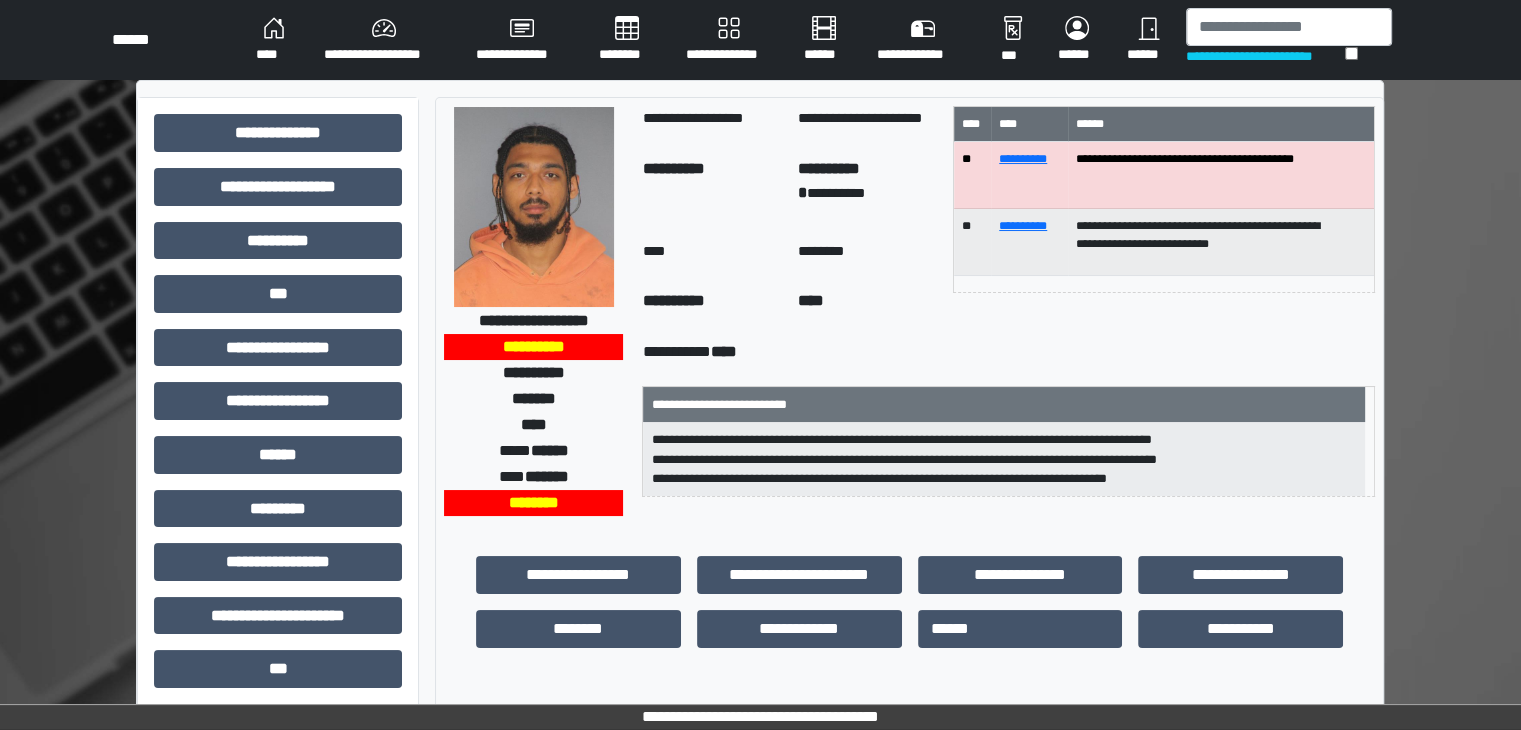 click at bounding box center (534, 207) 